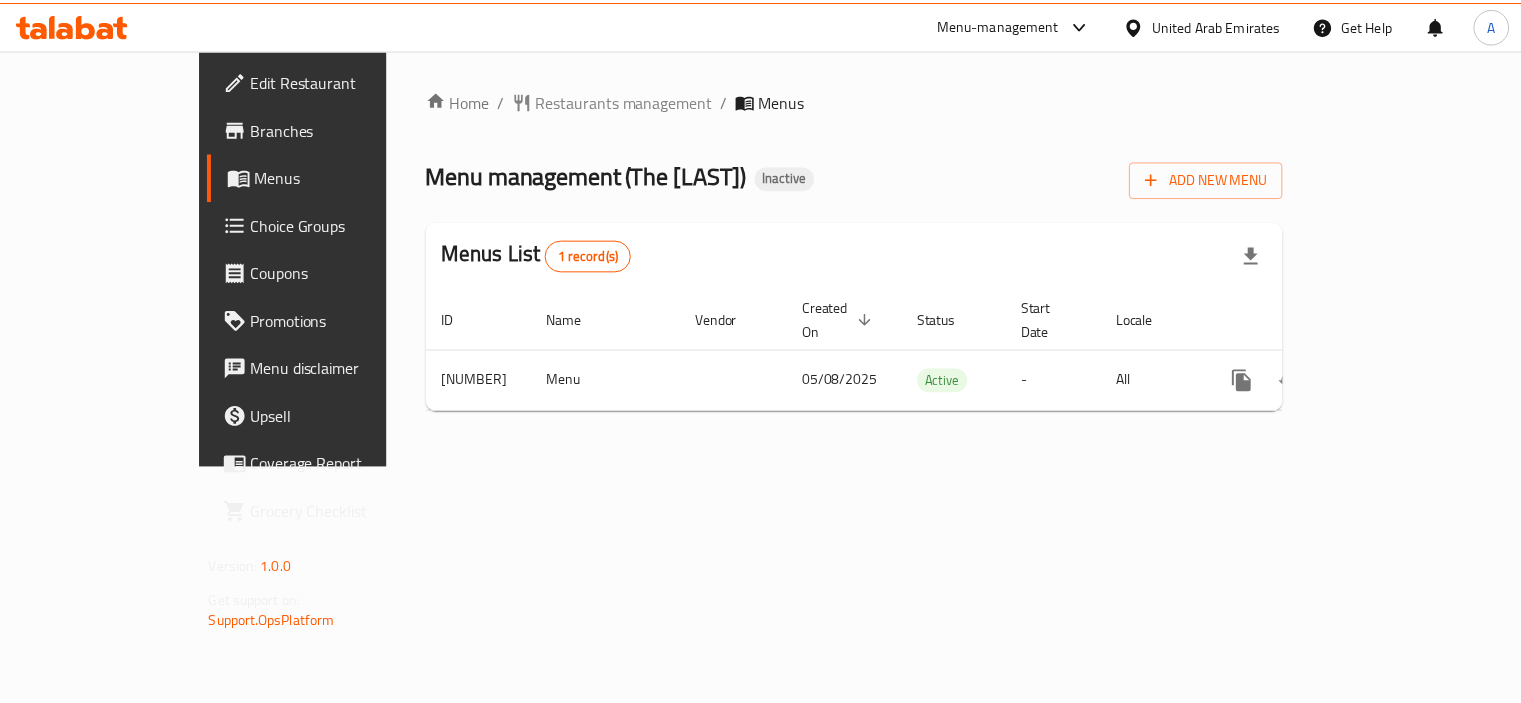 scroll, scrollTop: 0, scrollLeft: 0, axis: both 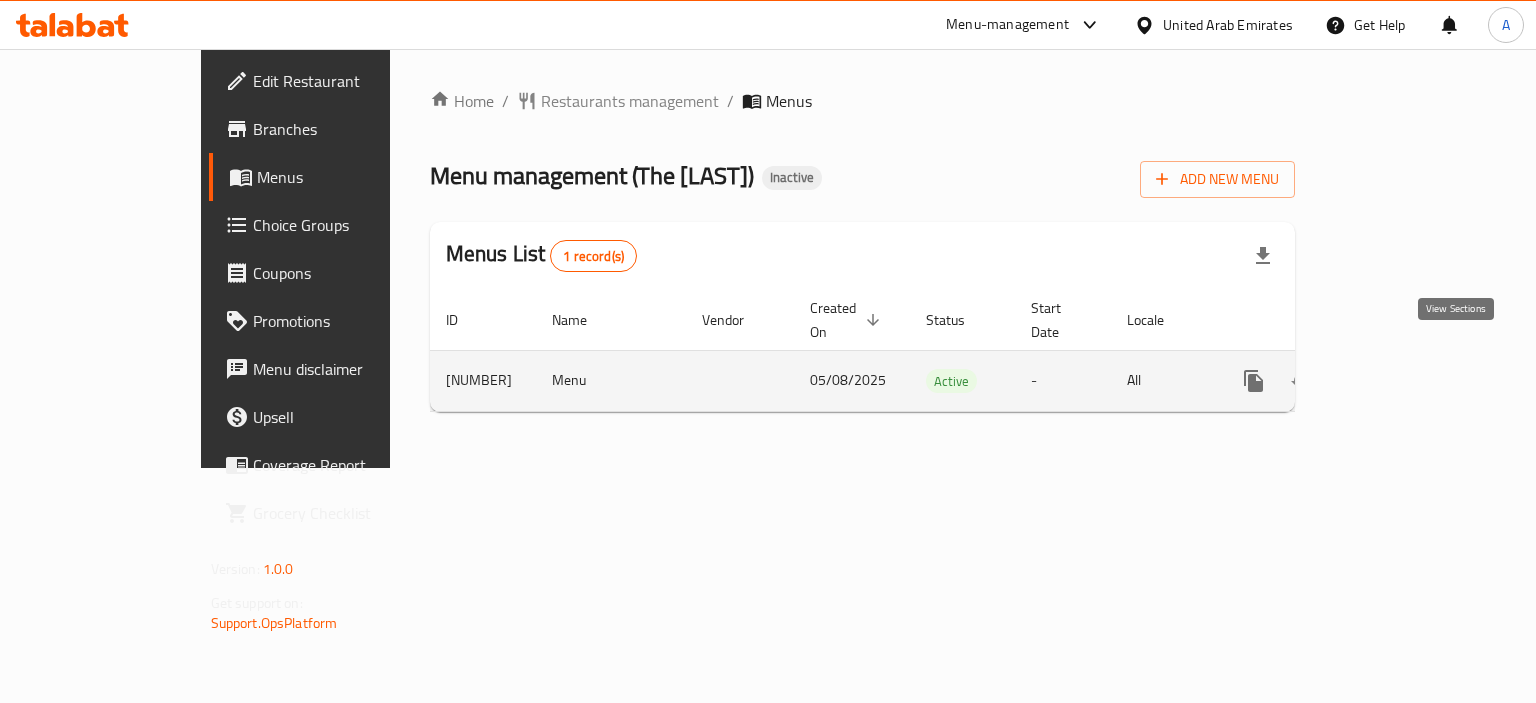 click 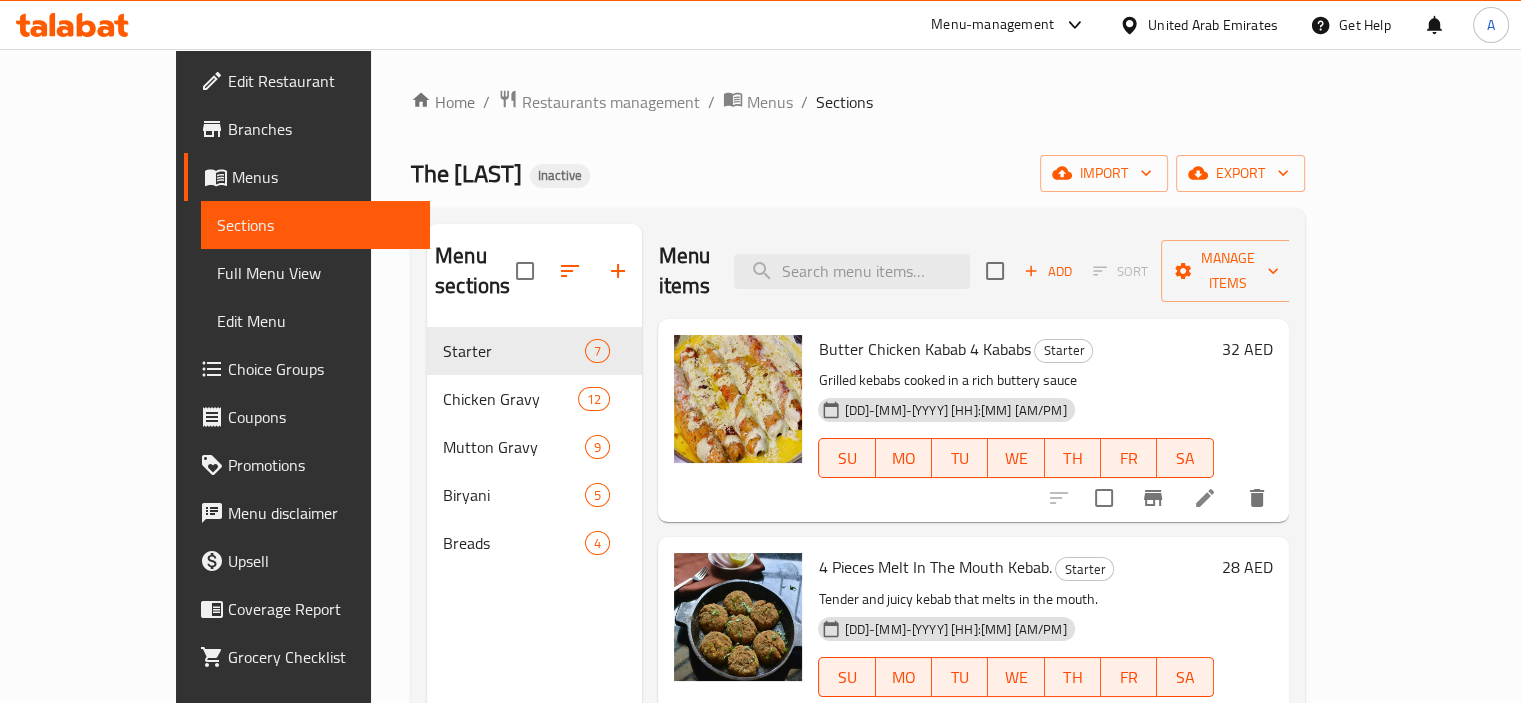 click on "The [LAST] Inactive import export" at bounding box center (858, 173) 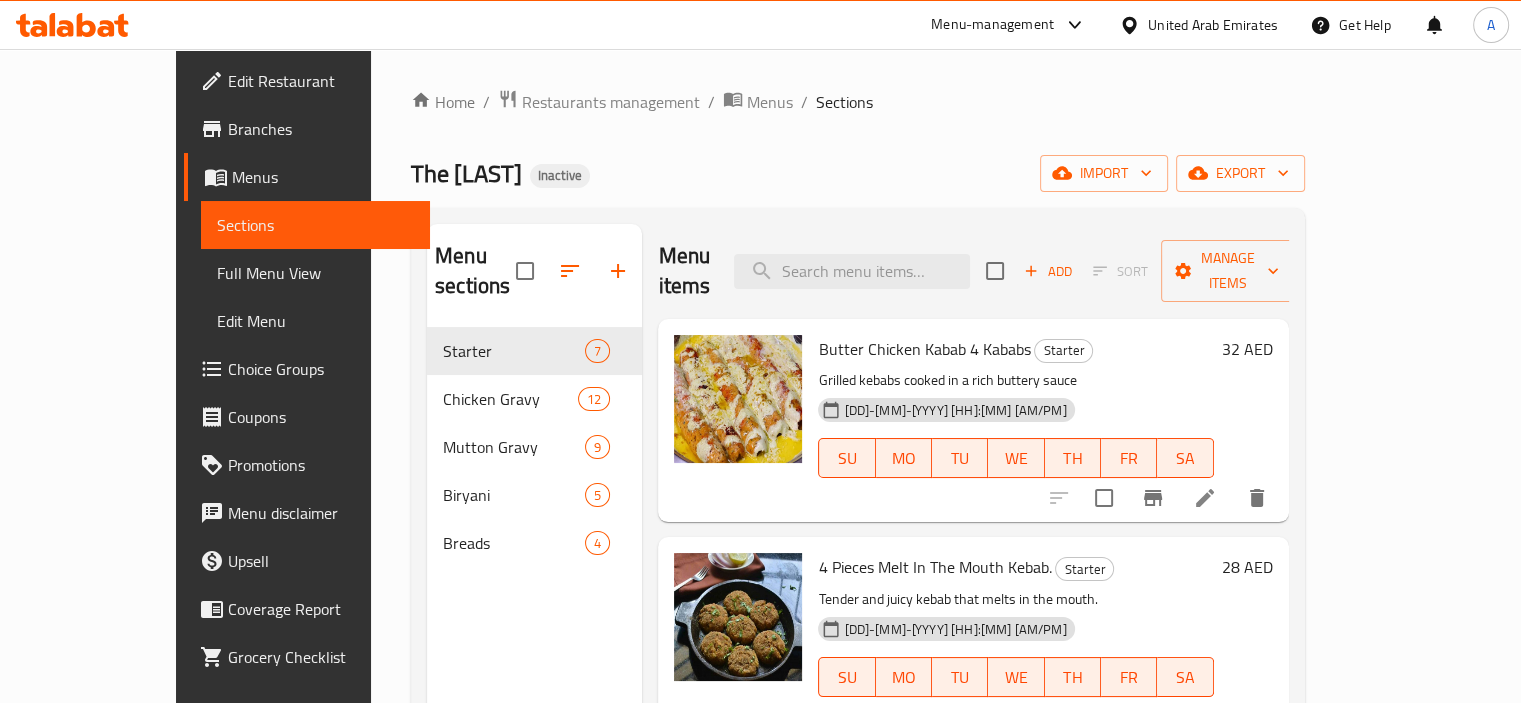 click on "Full Menu View" at bounding box center [315, 273] 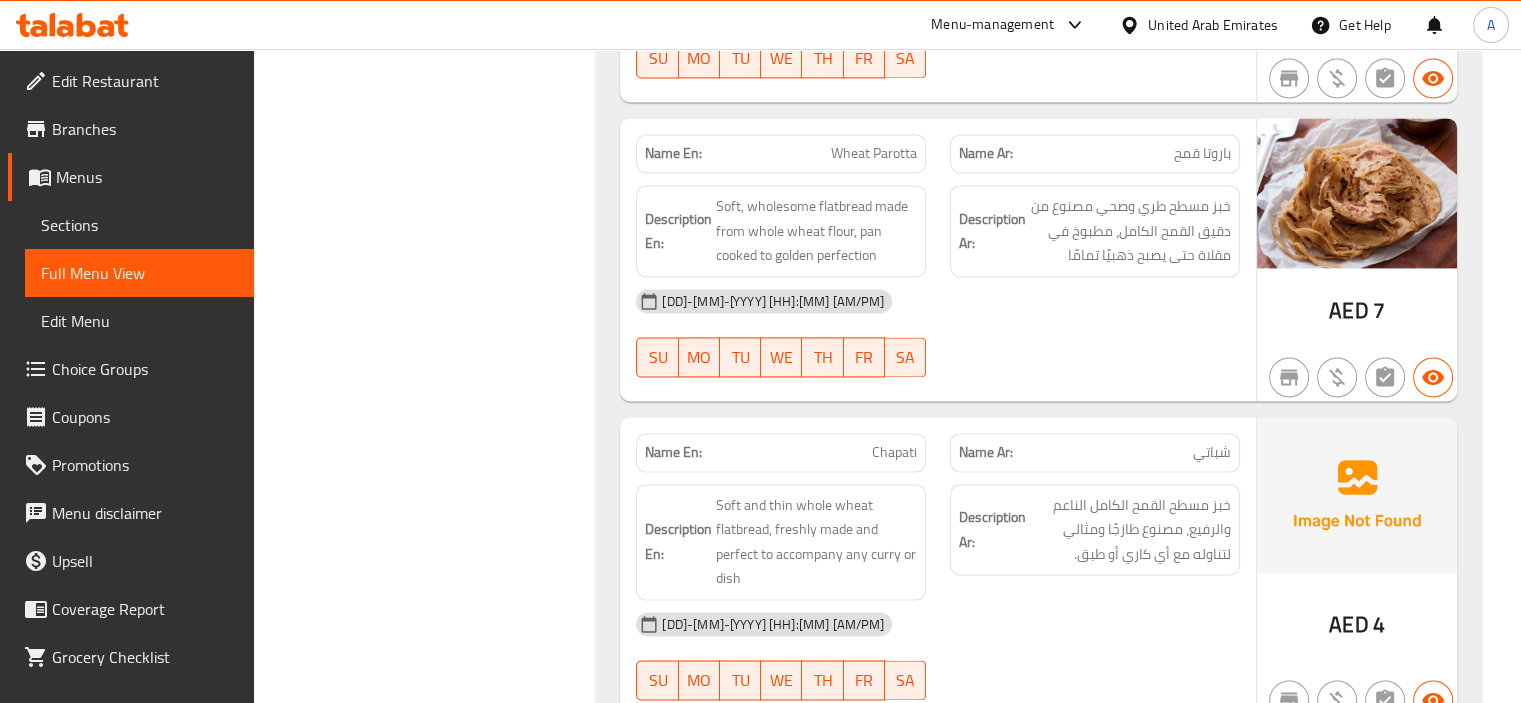 scroll, scrollTop: 10429, scrollLeft: 0, axis: vertical 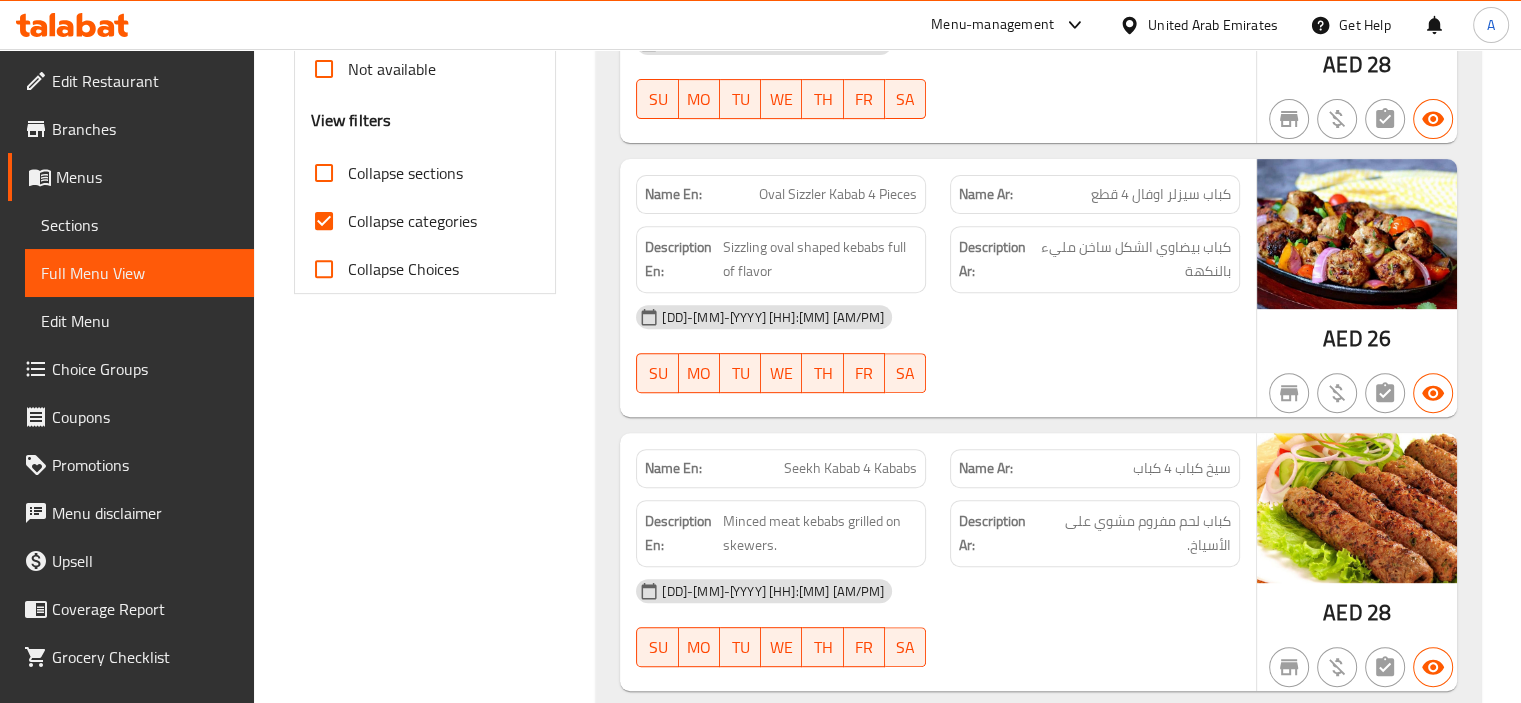 click on "Collapse categories" at bounding box center [412, 221] 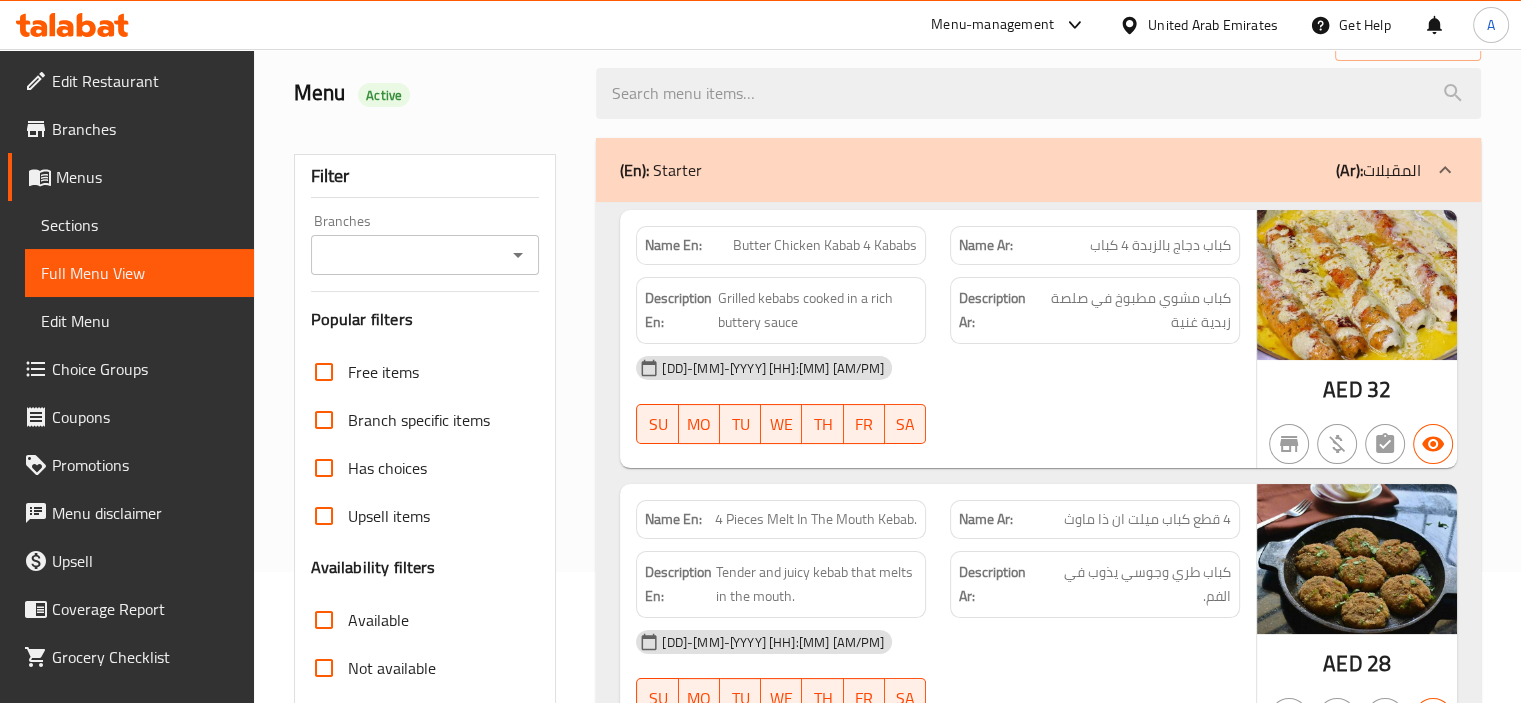 scroll, scrollTop: 100, scrollLeft: 0, axis: vertical 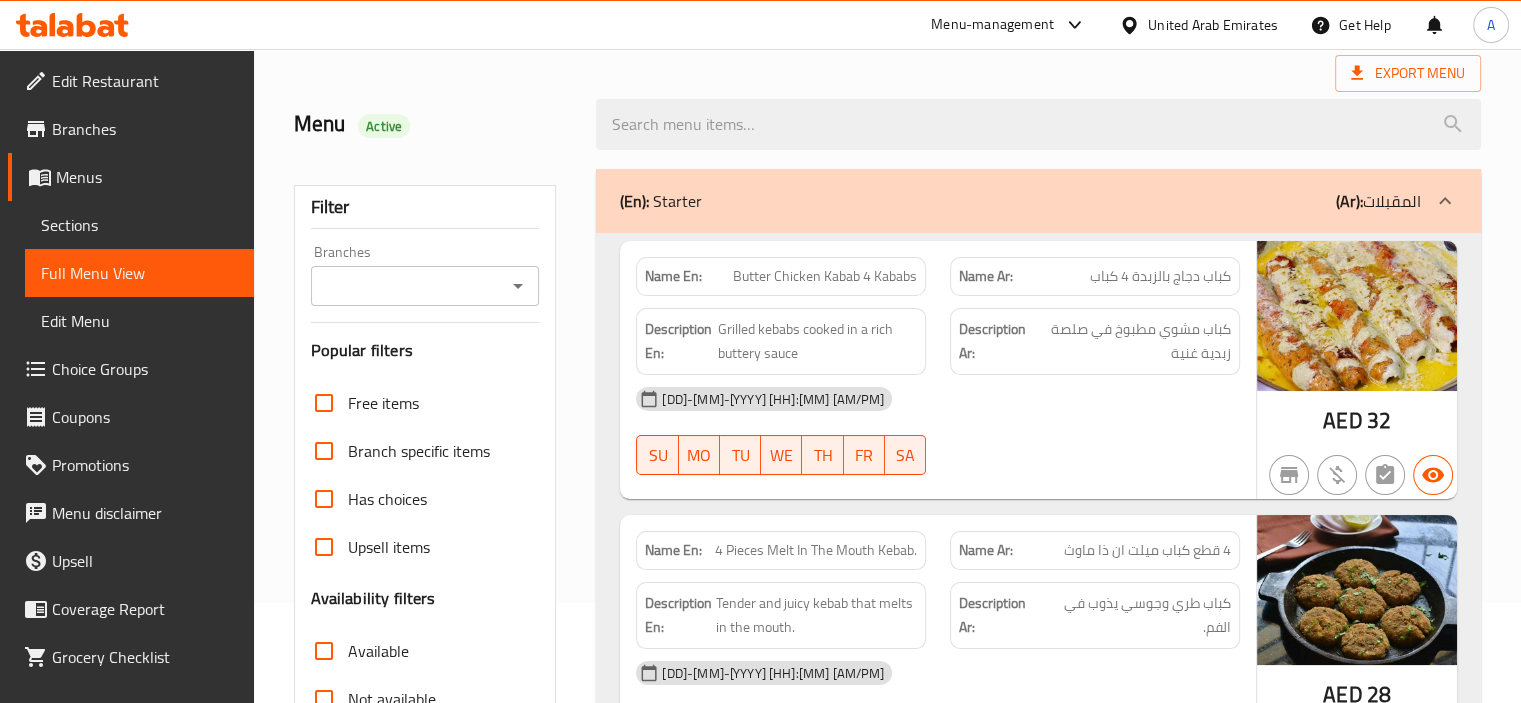 click on "Name En:" at bounding box center [673, 276] 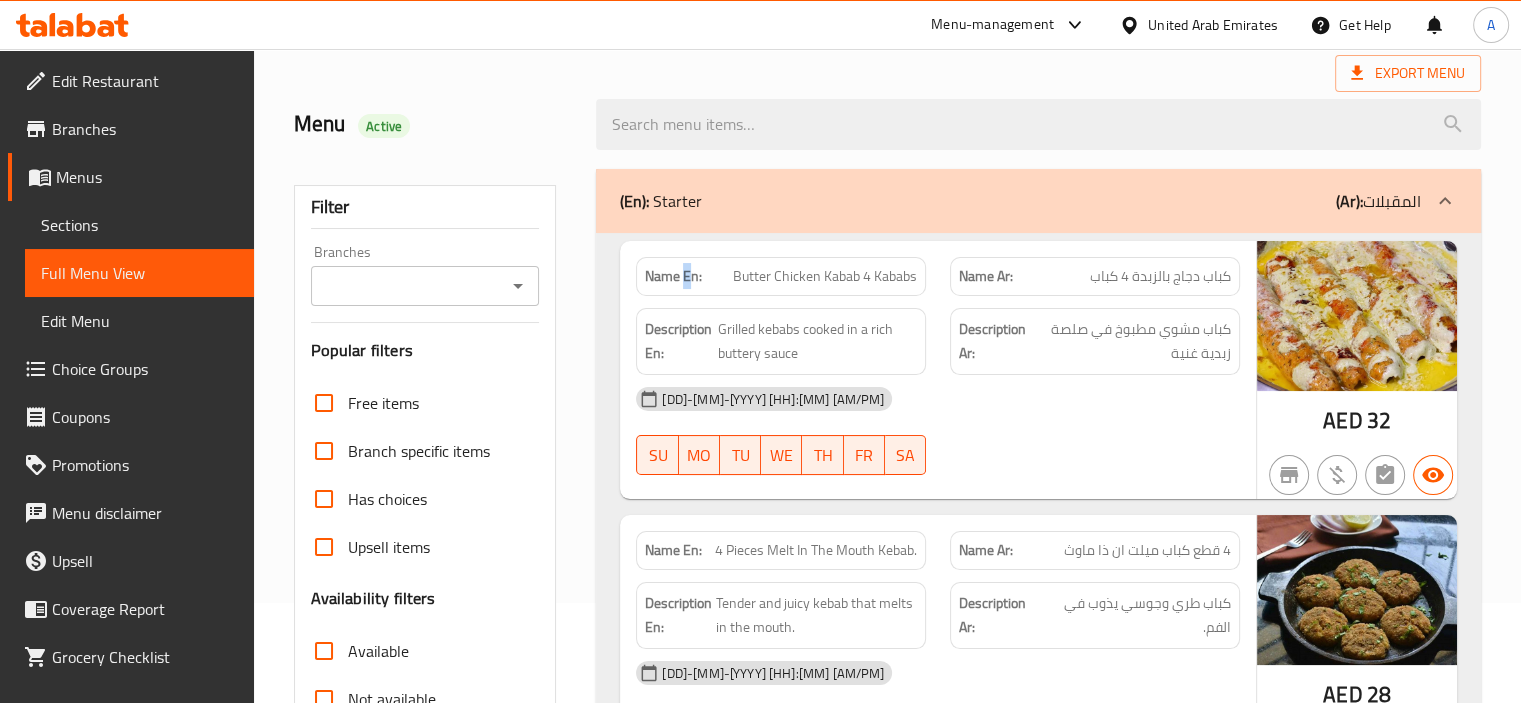 click on "Name En:" at bounding box center [673, 276] 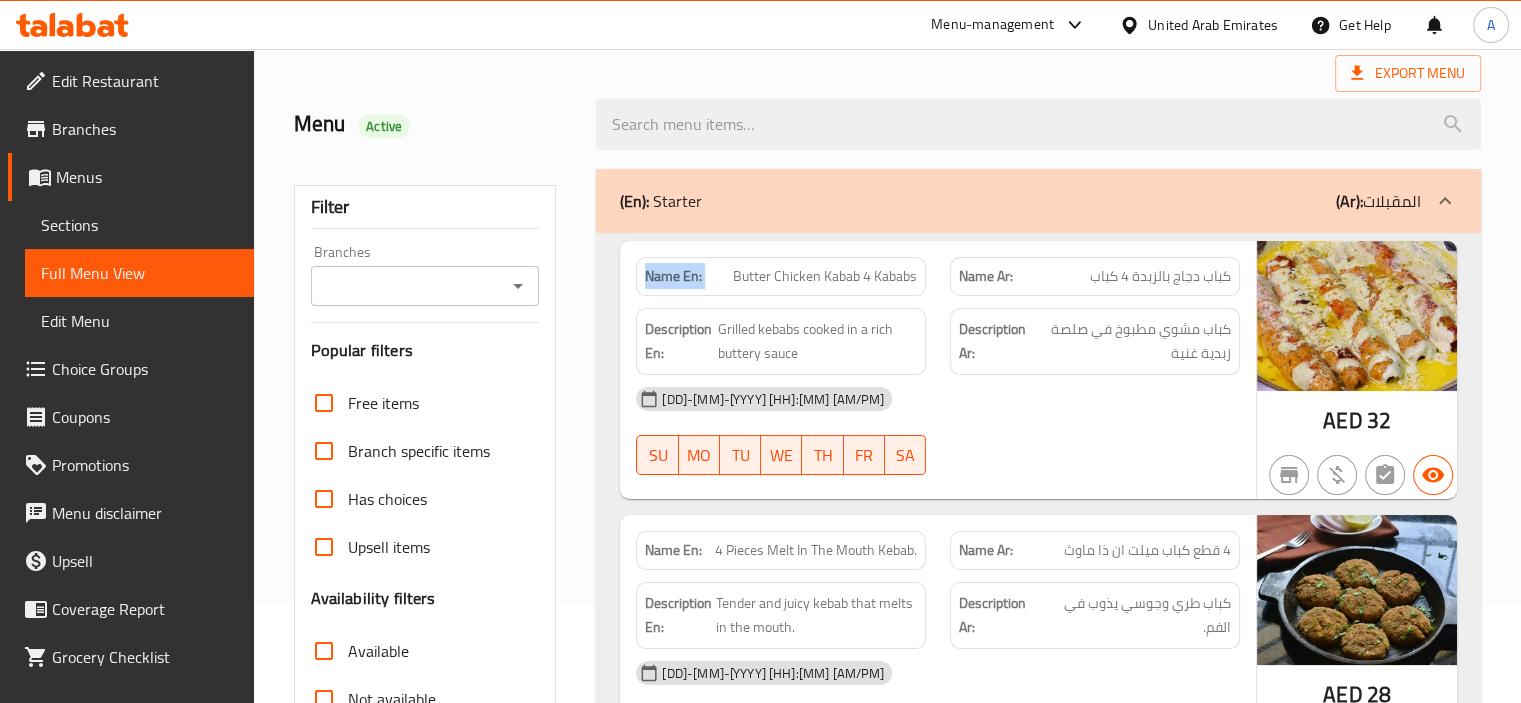 click on "Name En:" at bounding box center (673, 276) 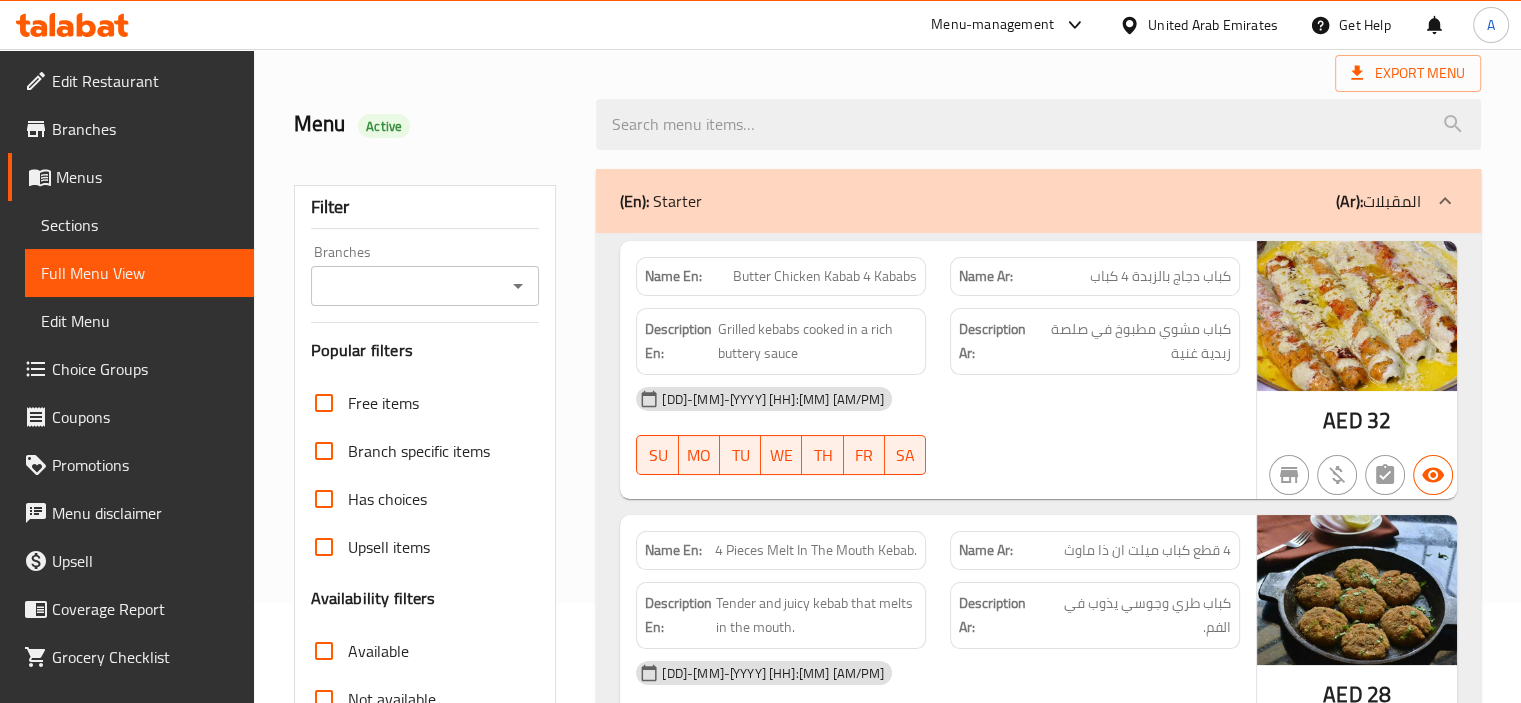 click on "Butter Chicken Kabab 4 Kababs" at bounding box center [825, 276] 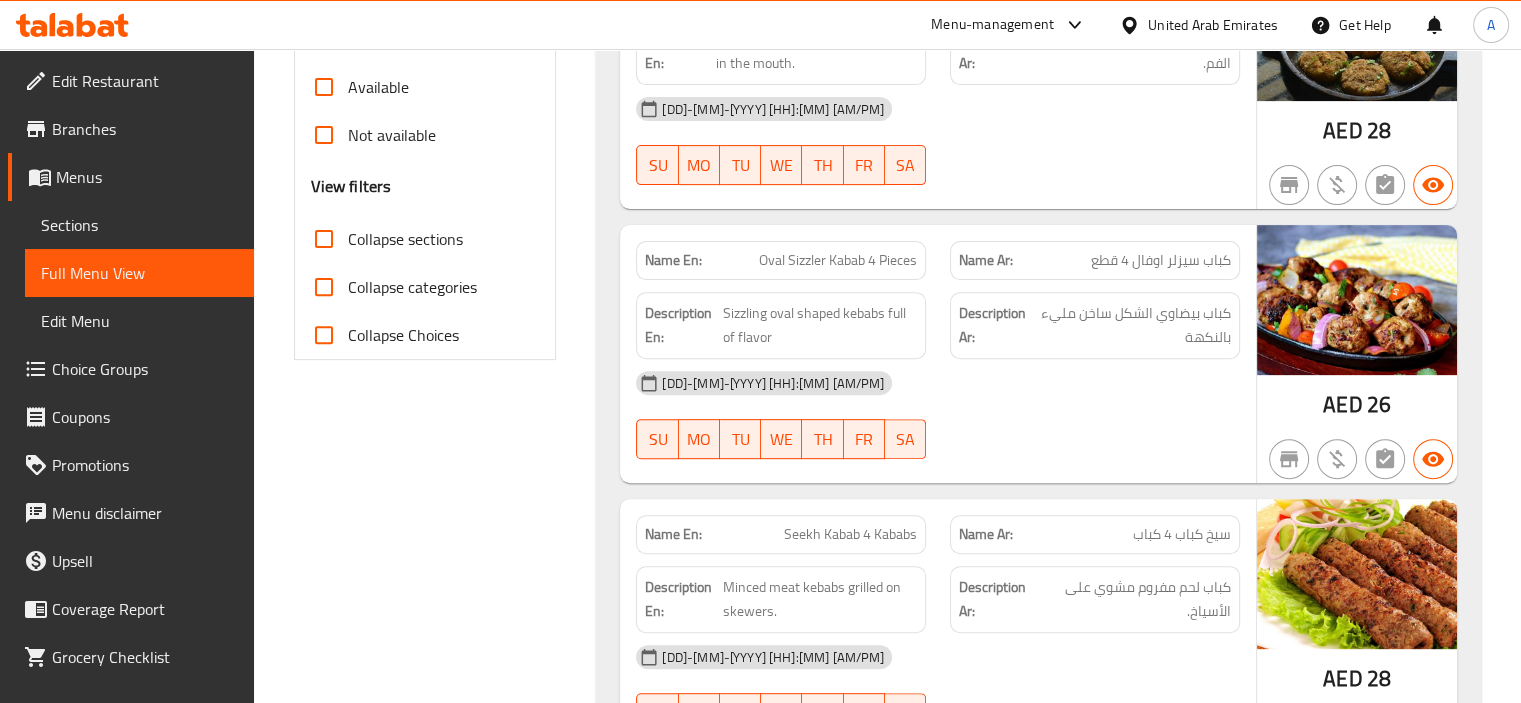 scroll, scrollTop: 700, scrollLeft: 0, axis: vertical 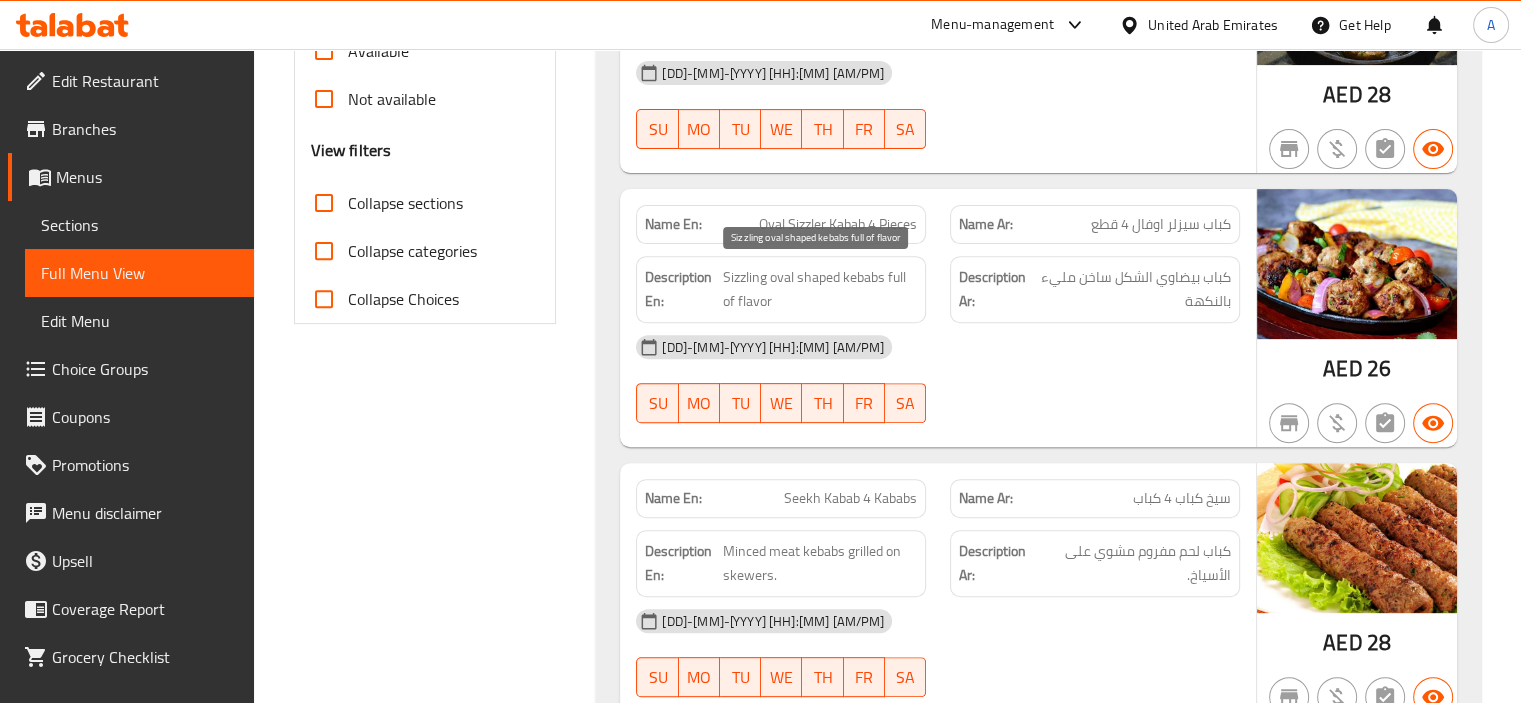 click on "Sizzling oval shaped kebabs full of flavor" at bounding box center [820, 289] 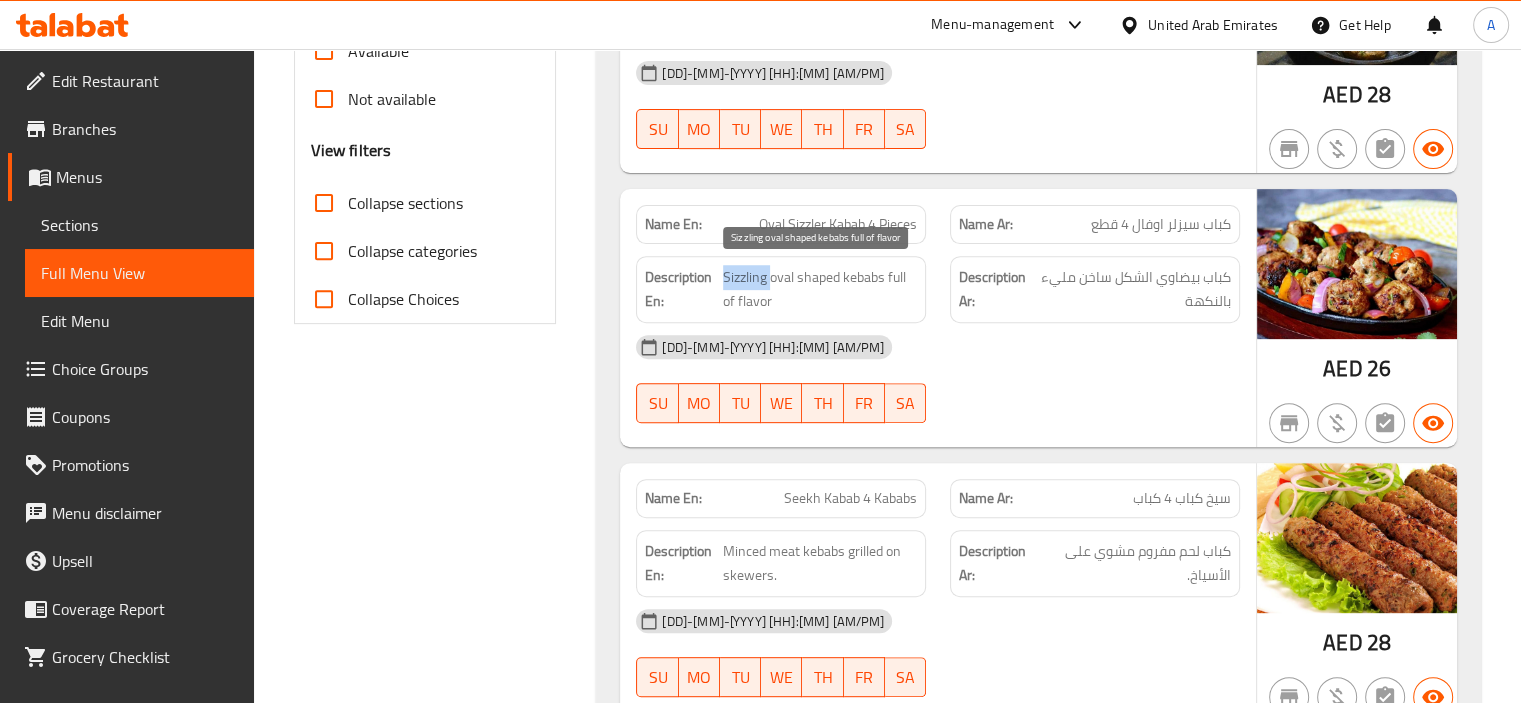 click on "Sizzling oval shaped kebabs full of flavor" at bounding box center (820, 289) 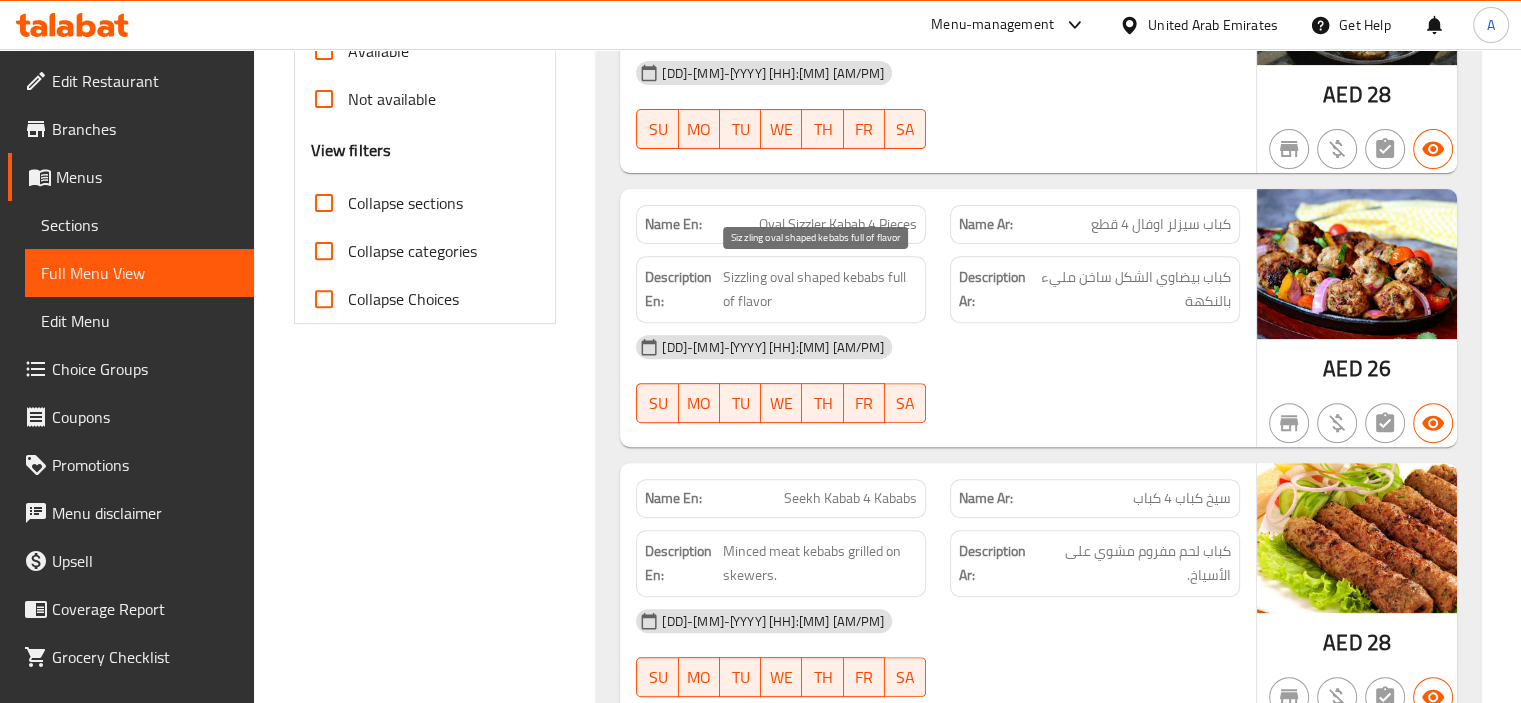 click on "Sizzling oval shaped kebabs full of flavor" at bounding box center (820, 289) 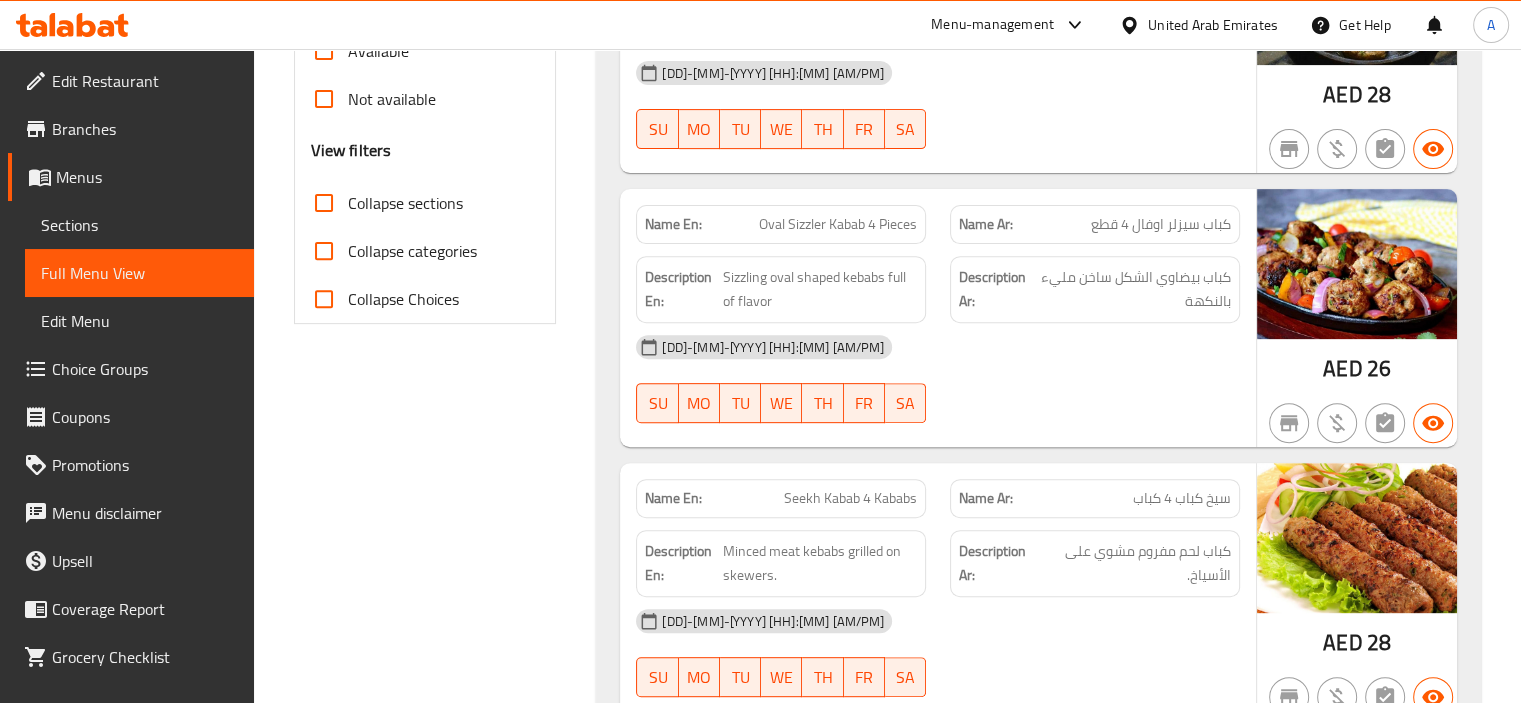 click on "05-08-2025 09:21 AM" at bounding box center [938, 347] 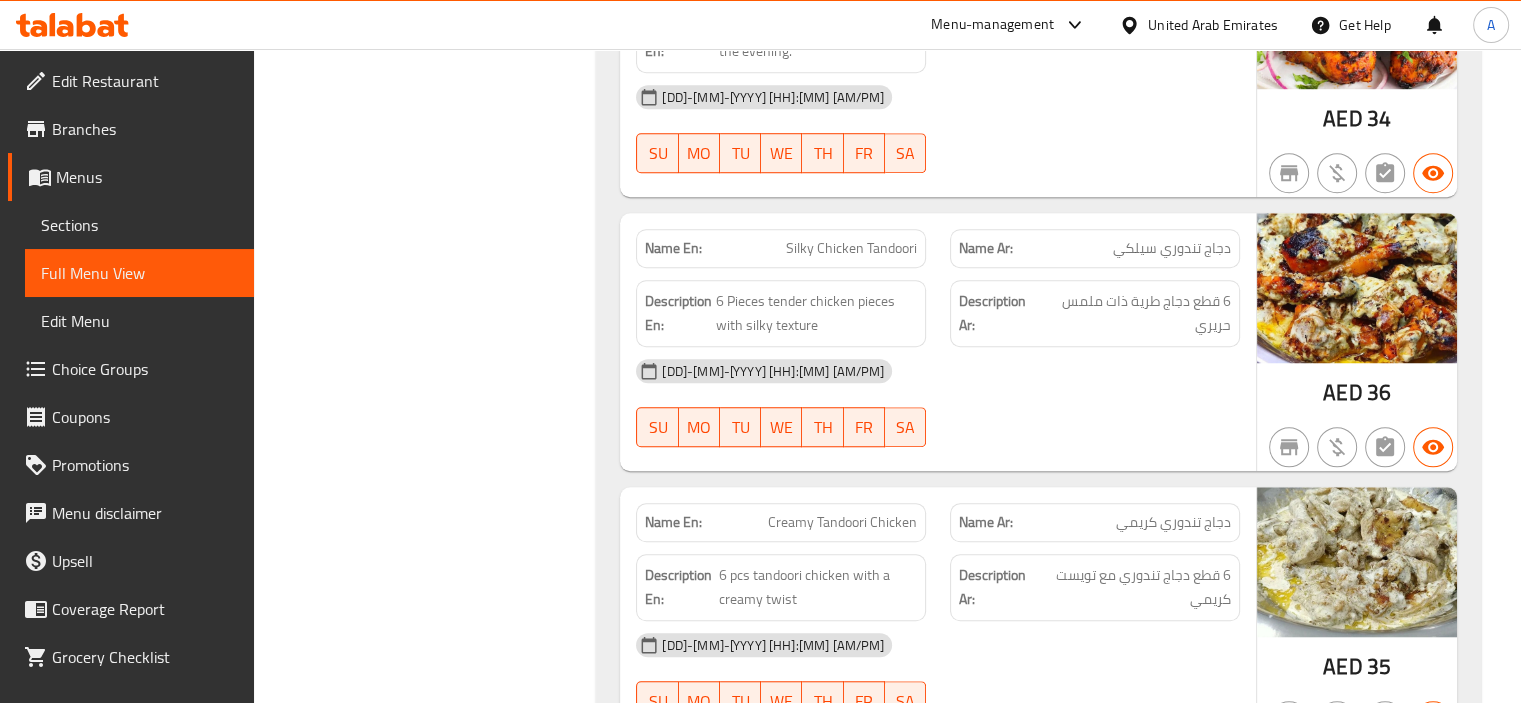 scroll, scrollTop: 1500, scrollLeft: 0, axis: vertical 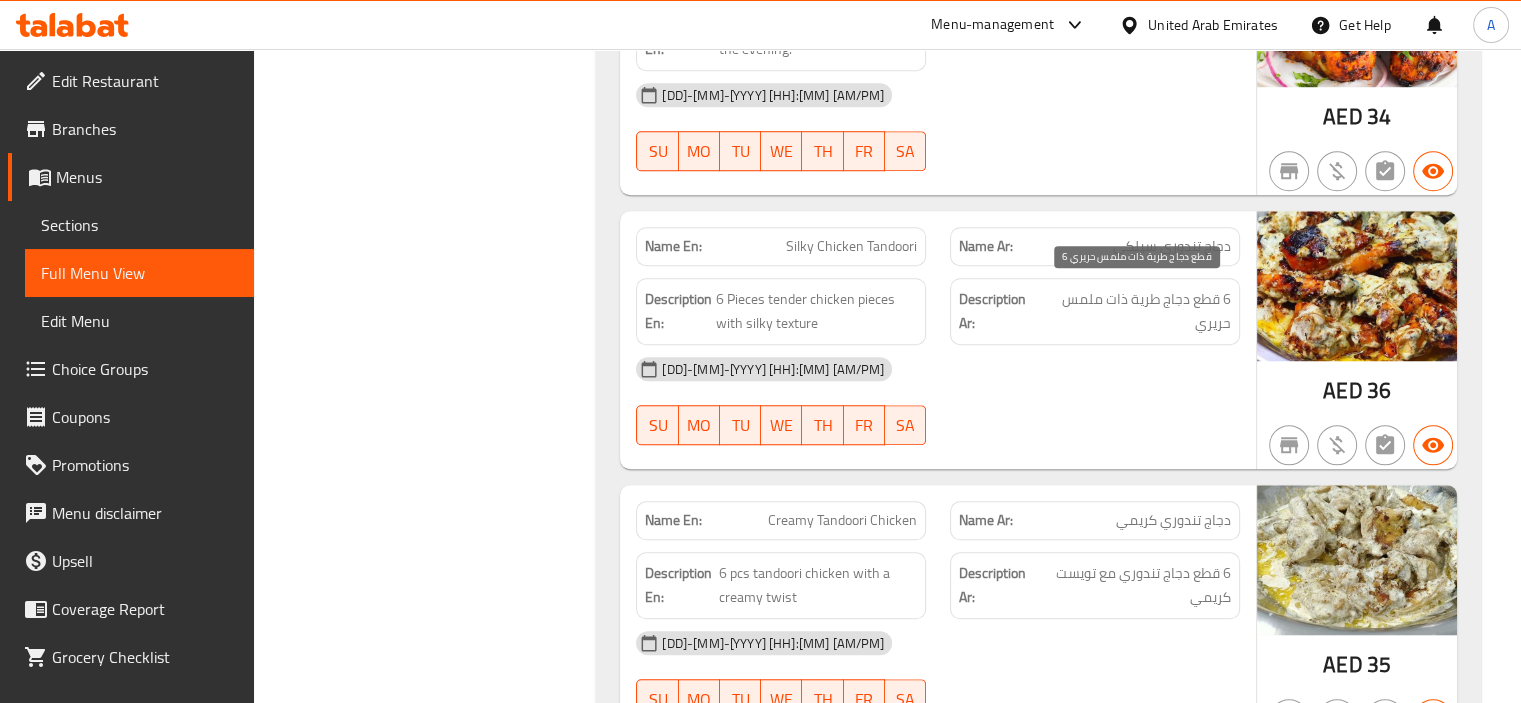 click on "6 قطع دجاج طرية ذات ملمس حريري" at bounding box center (1135, 311) 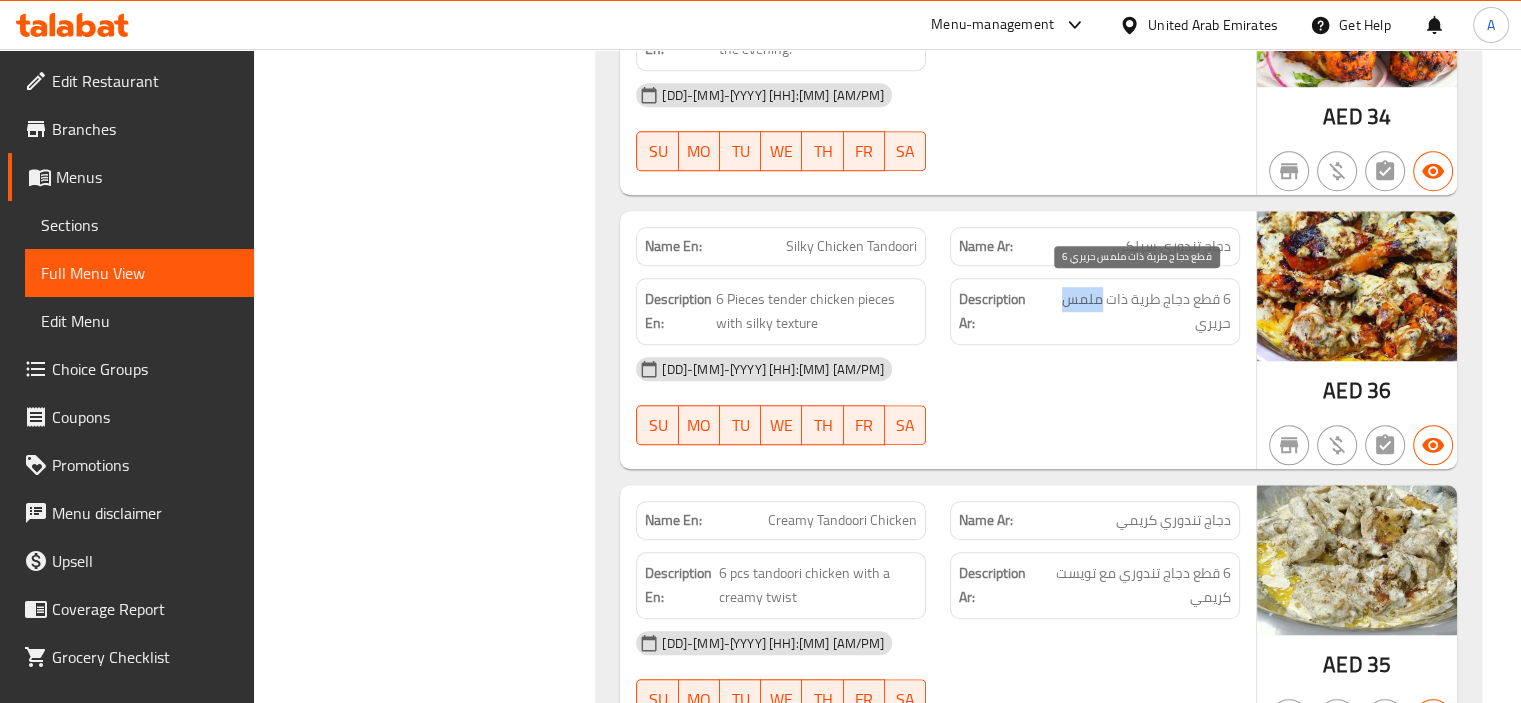 click on "6 قطع دجاج طرية ذات ملمس حريري" at bounding box center (1135, 311) 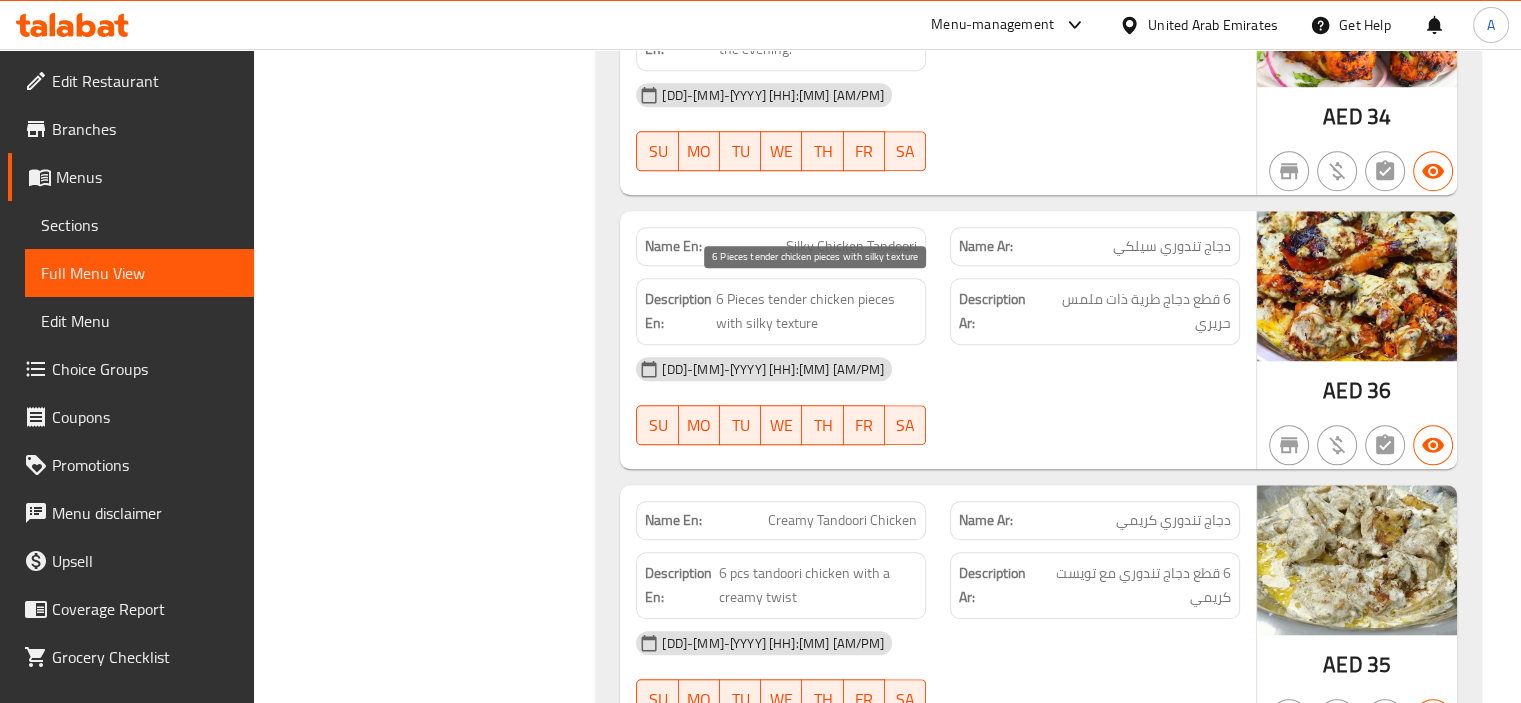 click on "6 Pieces tender chicken pieces with silky texture" at bounding box center [816, 311] 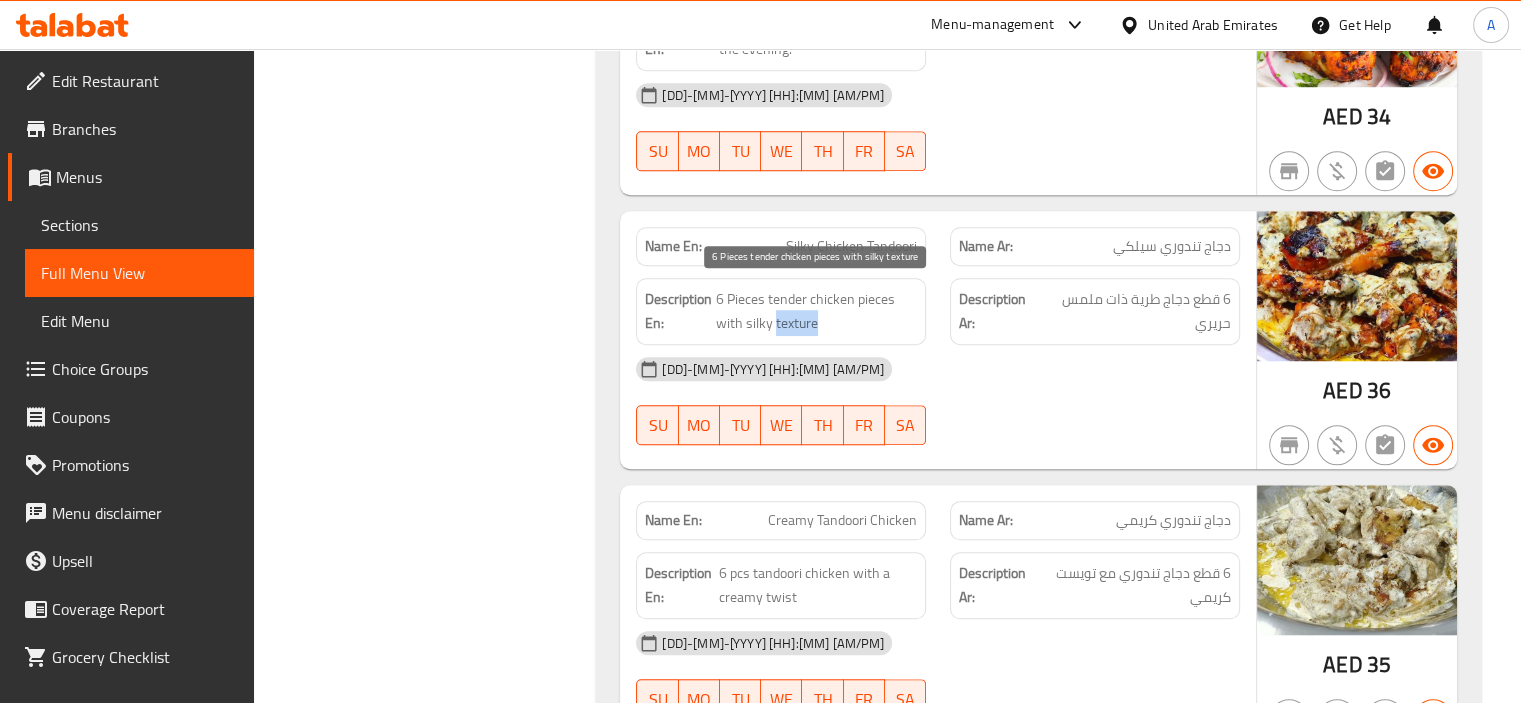 click on "6 Pieces tender chicken pieces with silky texture" at bounding box center (816, 311) 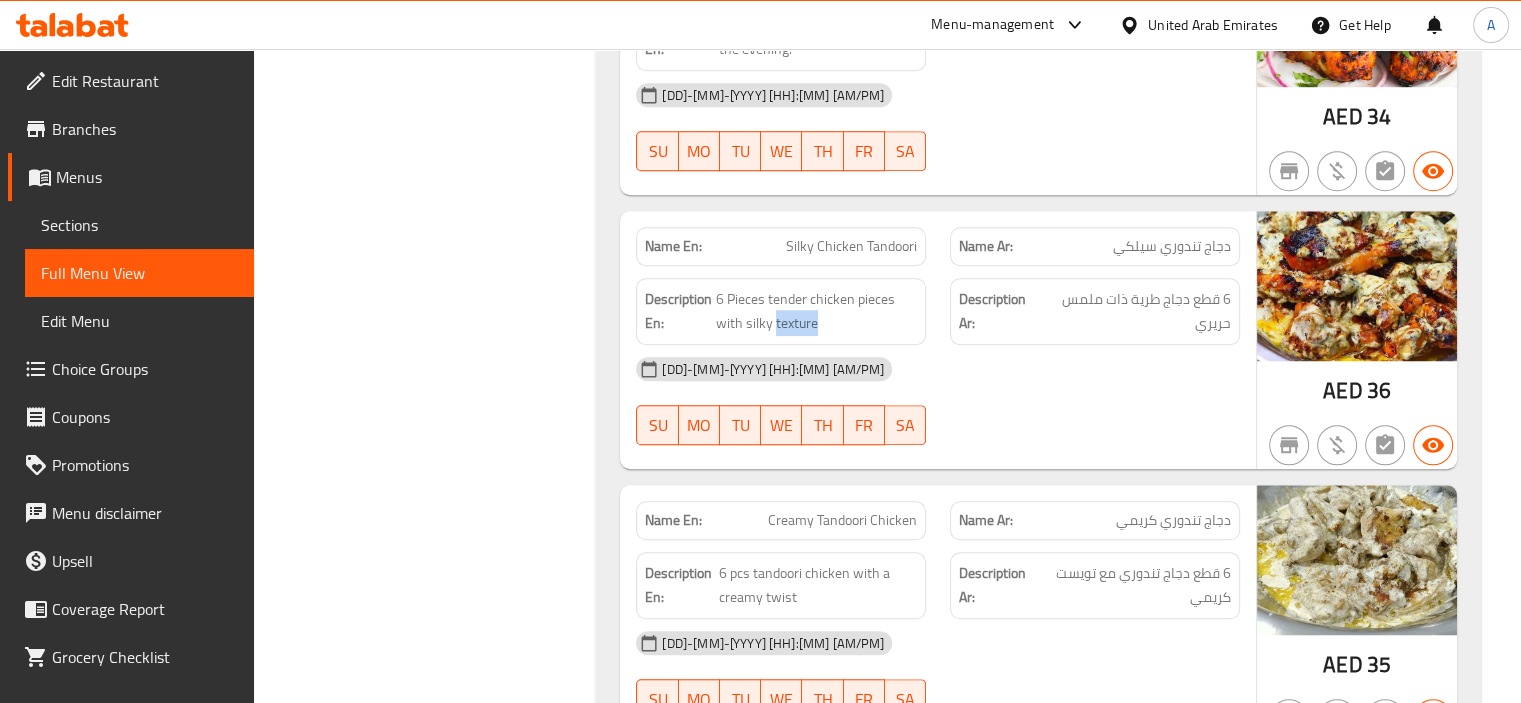 copy on "texture" 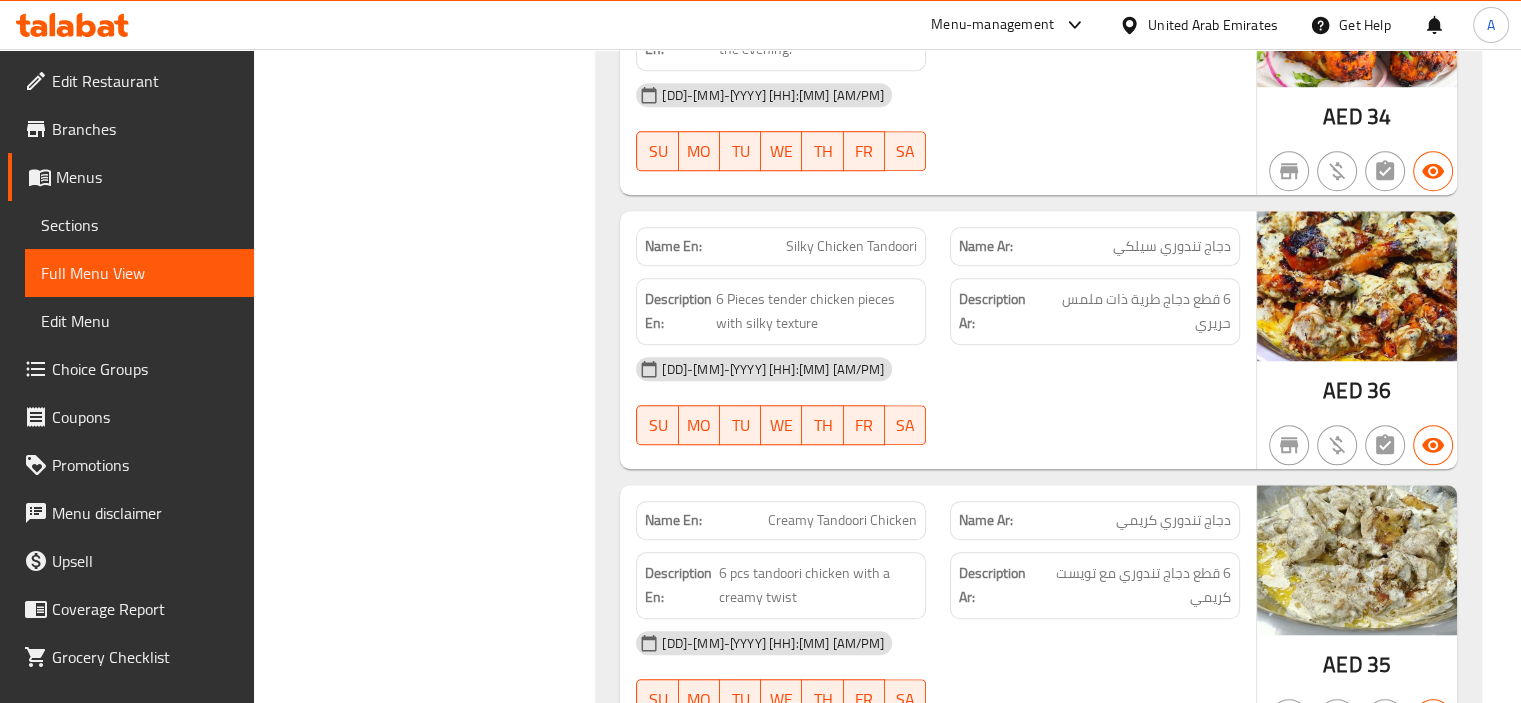 drag, startPoint x: 845, startPoint y: 341, endPoint x: 871, endPoint y: 320, distance: 33.42155 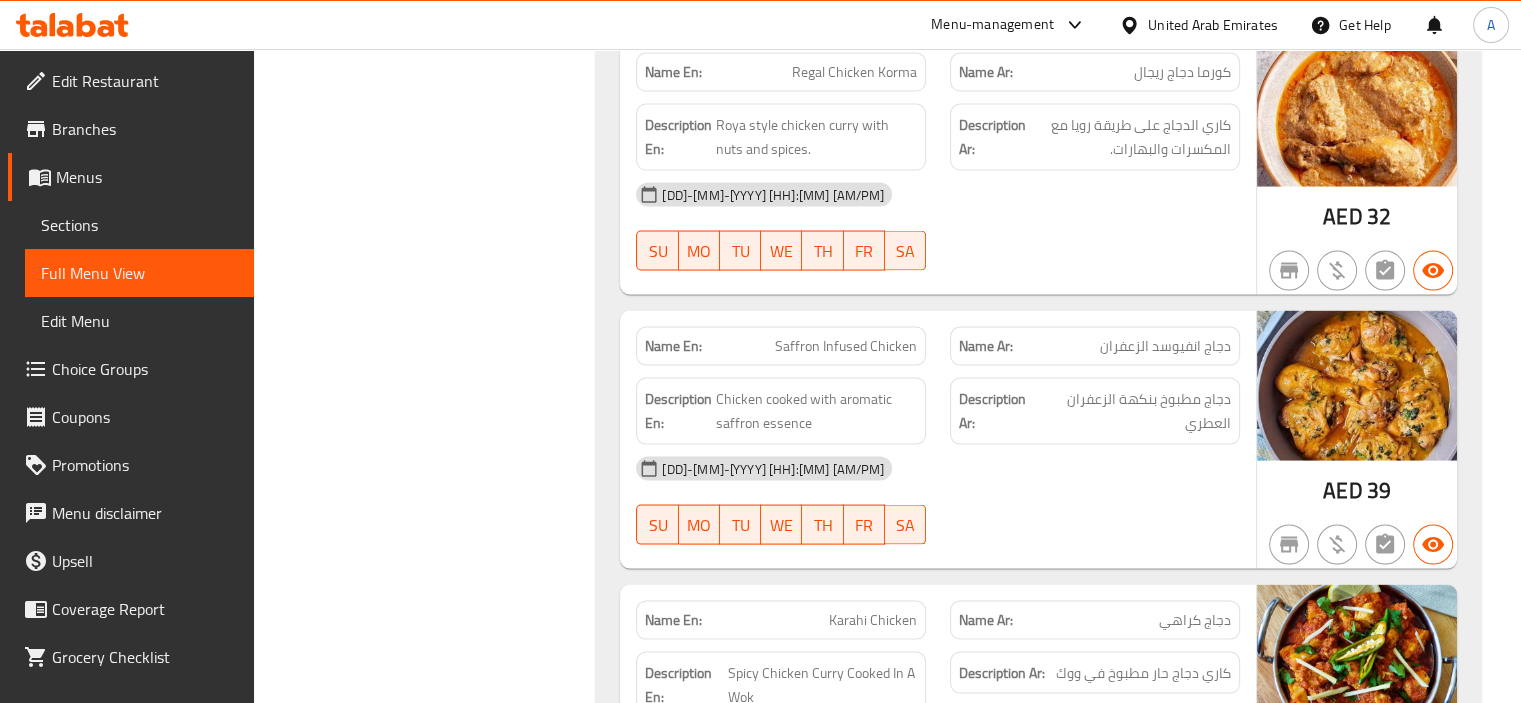 scroll, scrollTop: 4000, scrollLeft: 0, axis: vertical 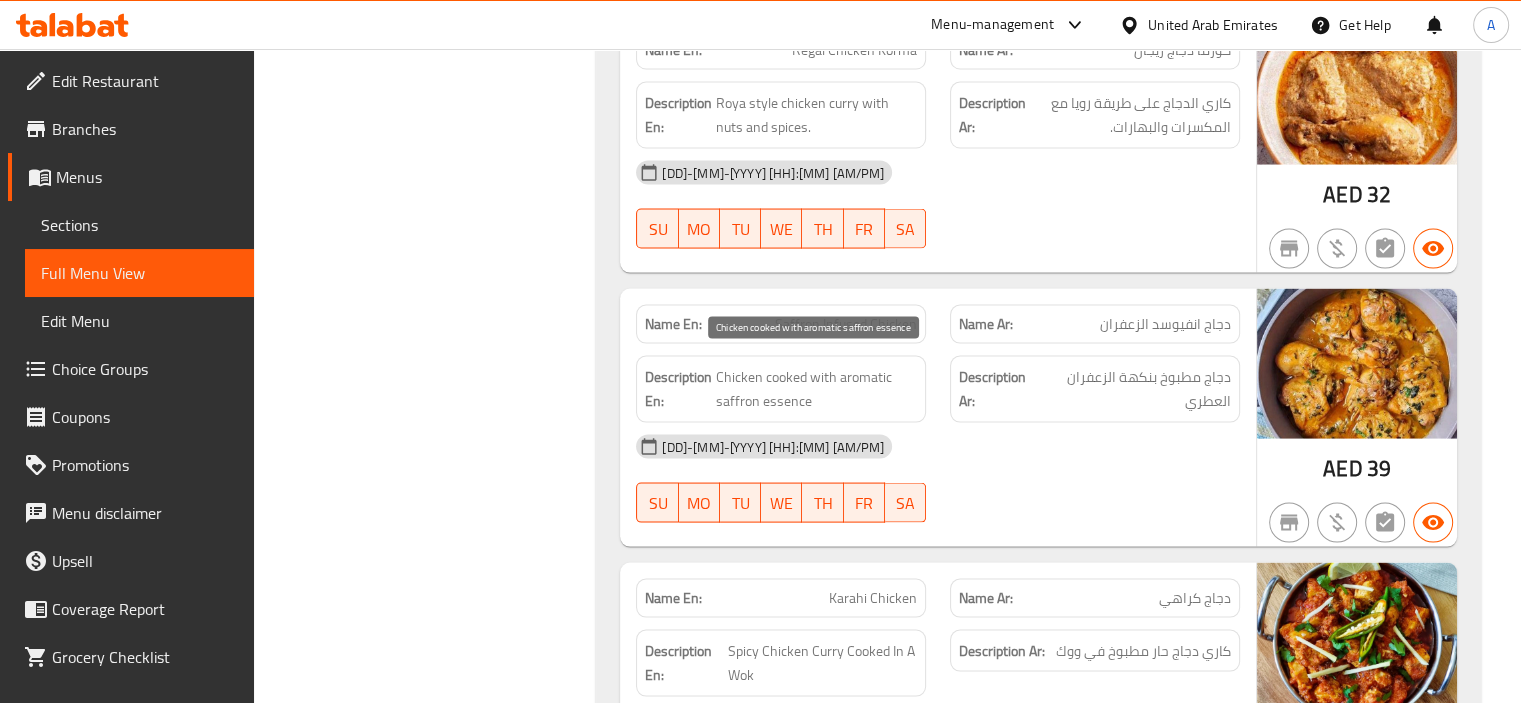 click on "Chicken cooked with aromatic saffron essence" at bounding box center [816, 389] 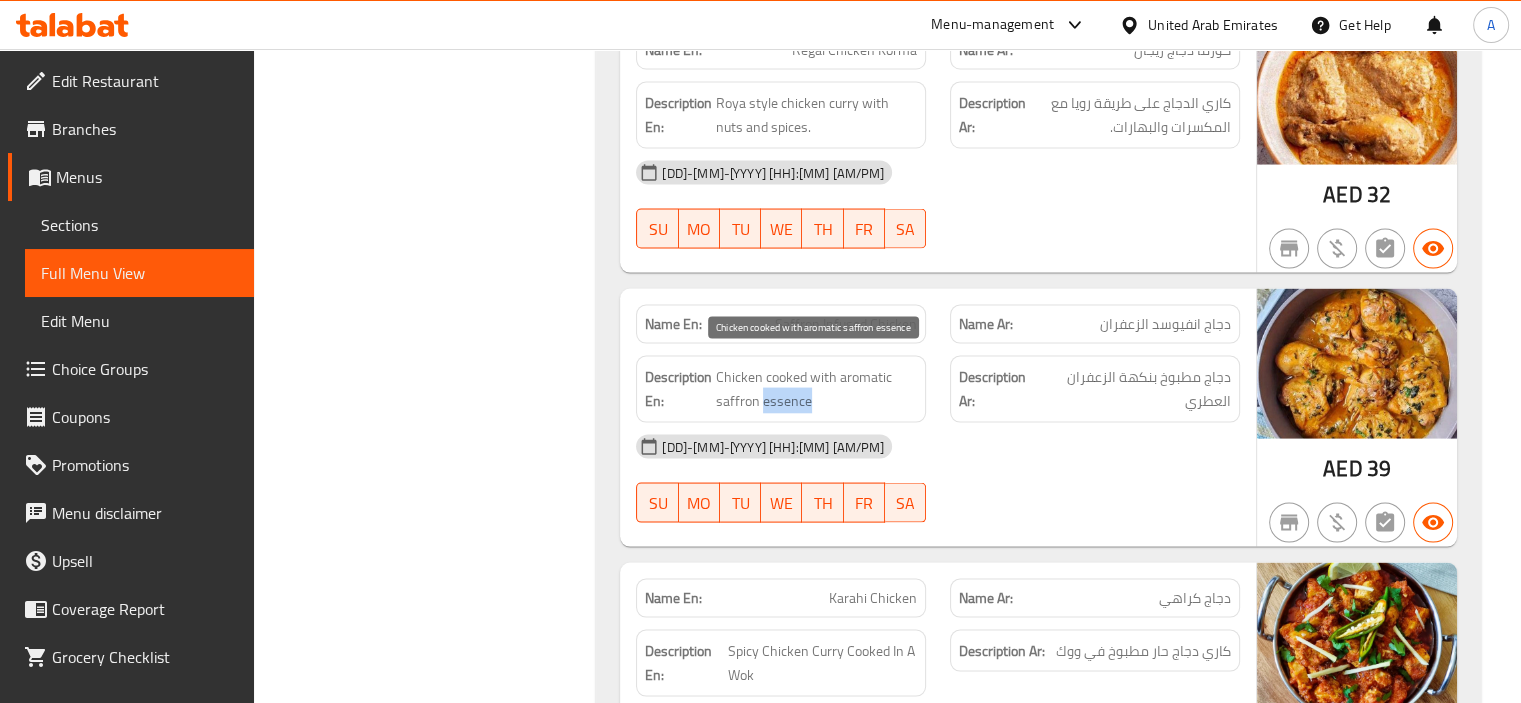 click on "Chicken cooked with aromatic saffron essence" at bounding box center [816, 389] 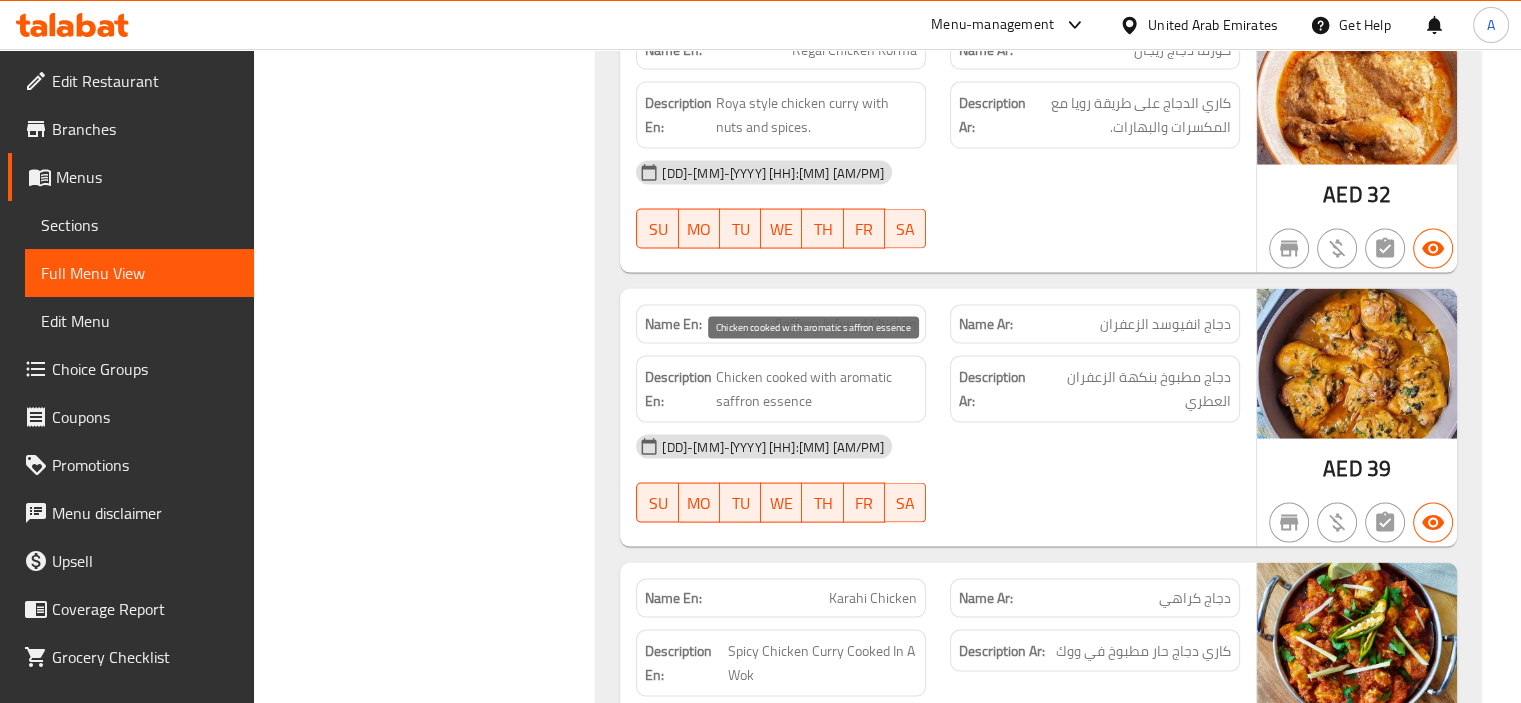 click on "Chicken cooked with aromatic saffron essence" at bounding box center (816, 389) 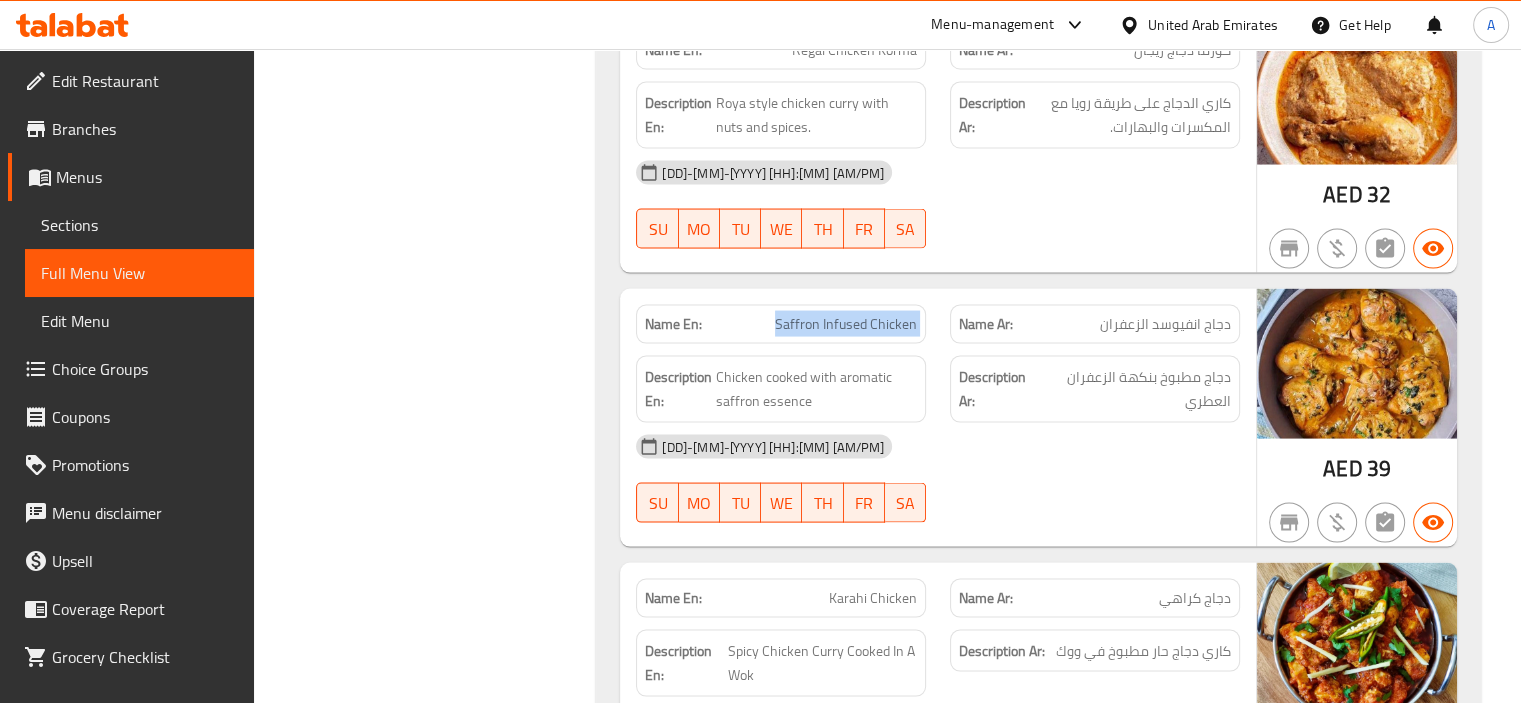 drag, startPoint x: 776, startPoint y: 310, endPoint x: 938, endPoint y: 315, distance: 162.07715 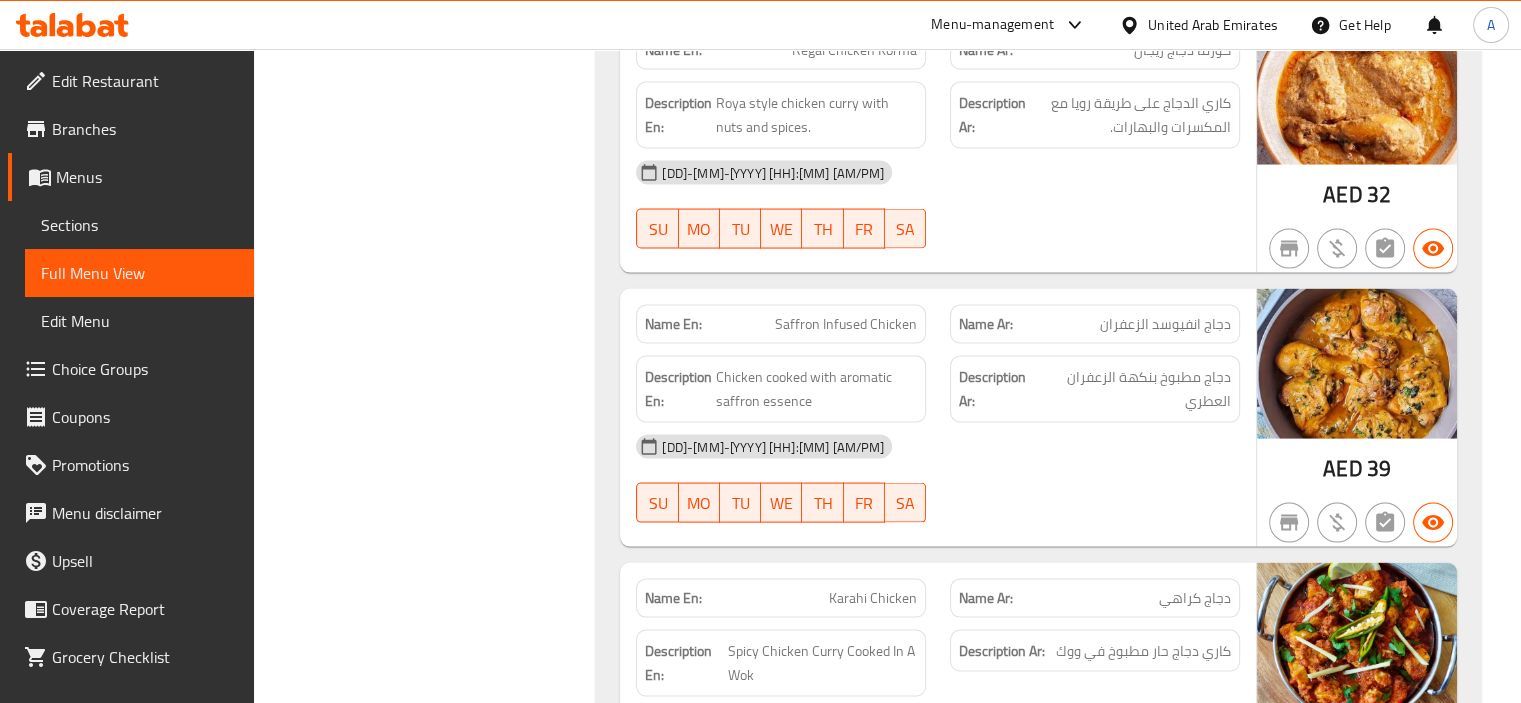 click on "05-08-2025 09:21 AM" at bounding box center [938, 447] 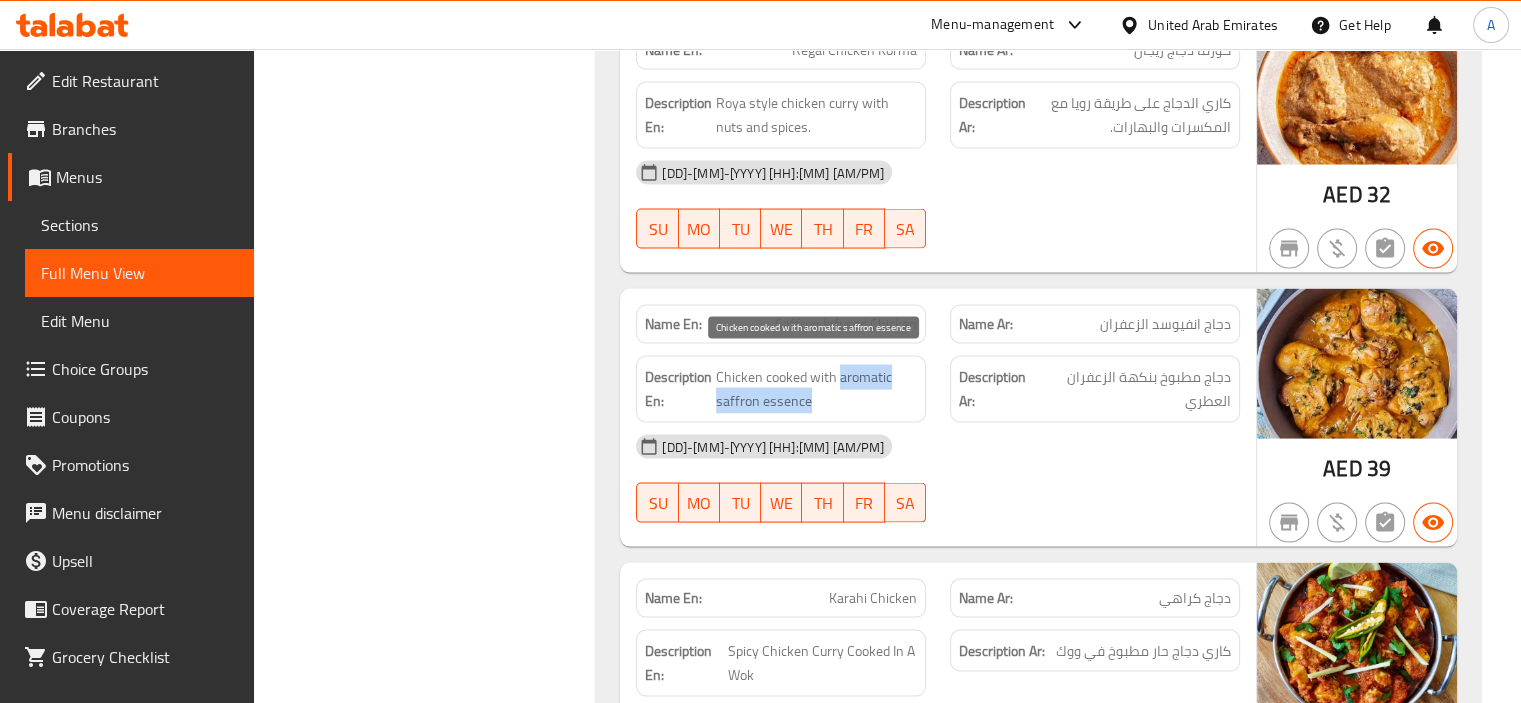 drag, startPoint x: 840, startPoint y: 366, endPoint x: 863, endPoint y: 385, distance: 29.832869 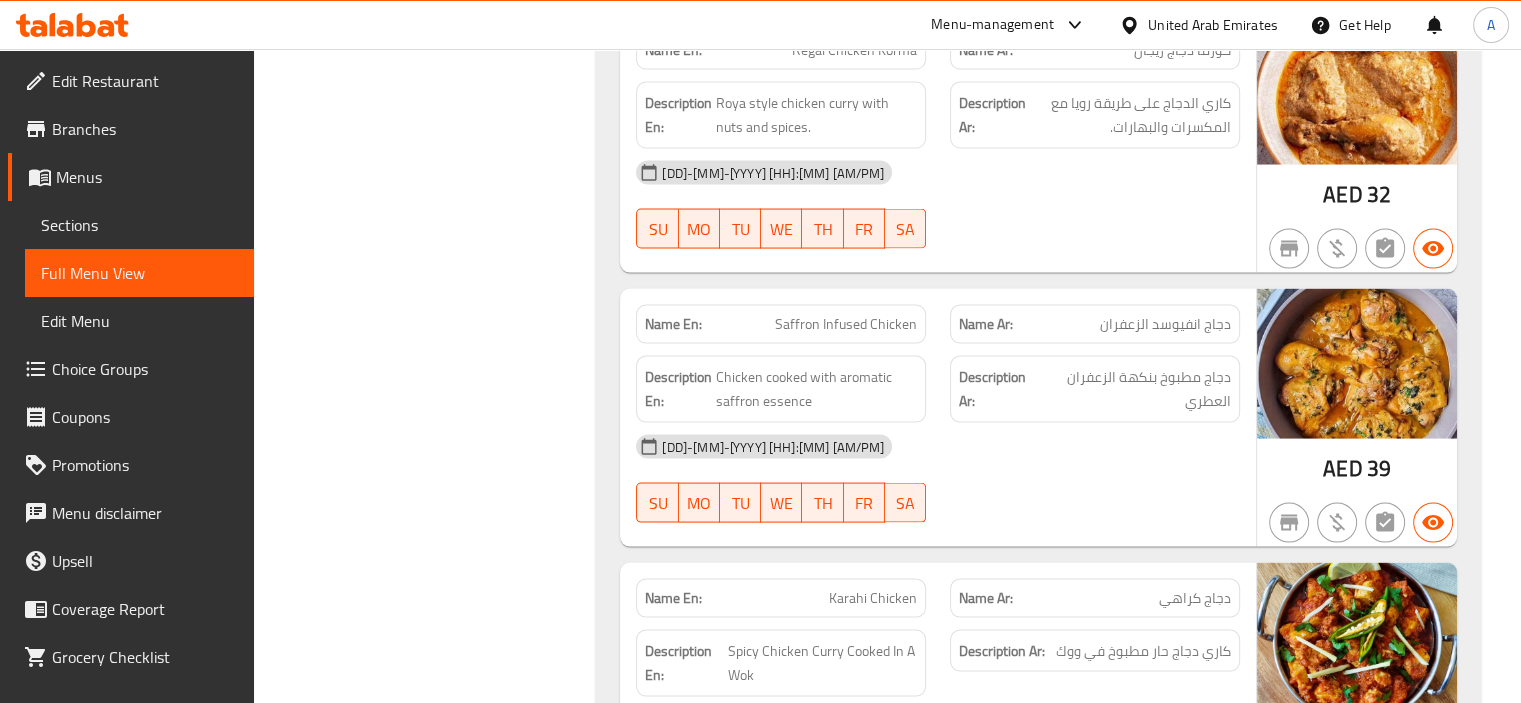 click on "Filter Branches Branches Popular filters Free items Branch specific items Has choices Upsell items Availability filters Available Not available View filters Collapse sections Collapse categories Collapse Choices" at bounding box center [433, 1718] 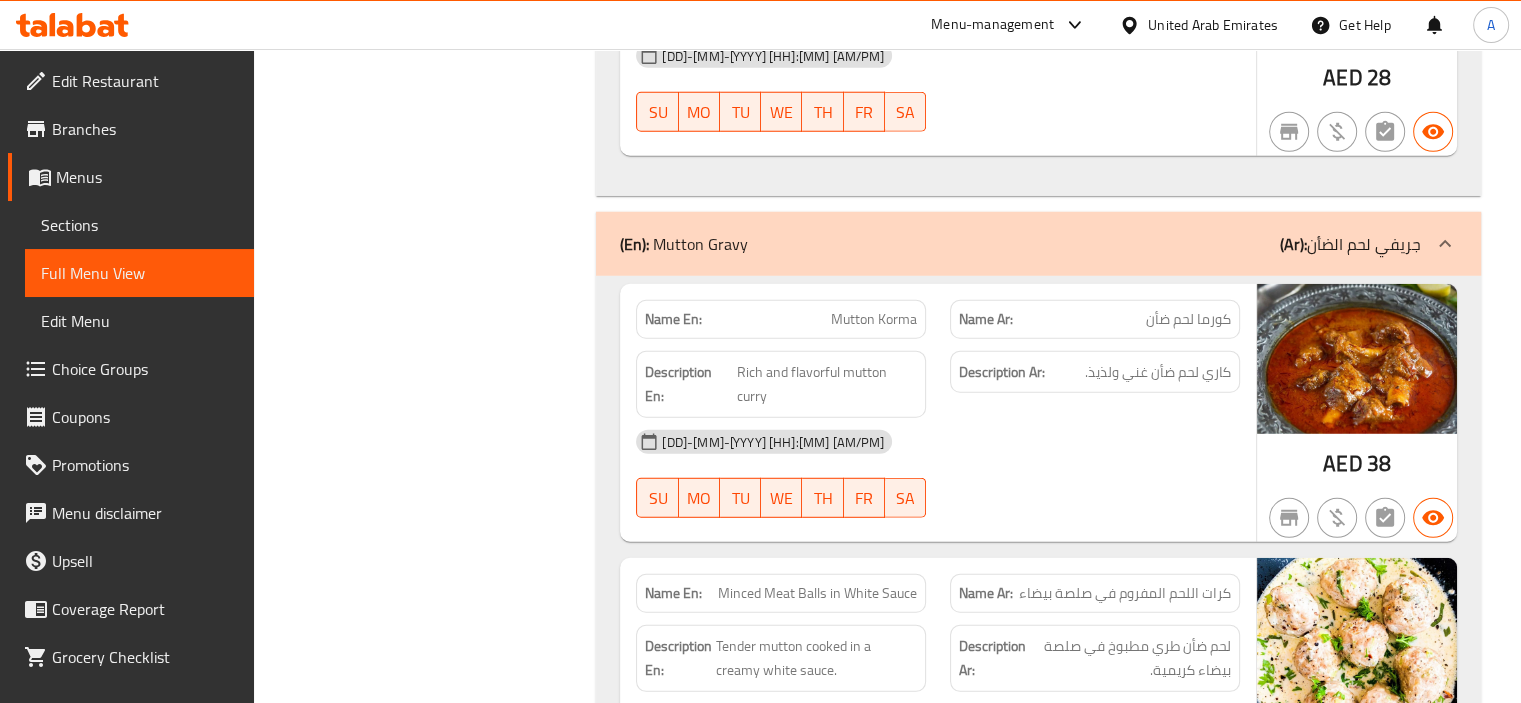 scroll, scrollTop: 5600, scrollLeft: 0, axis: vertical 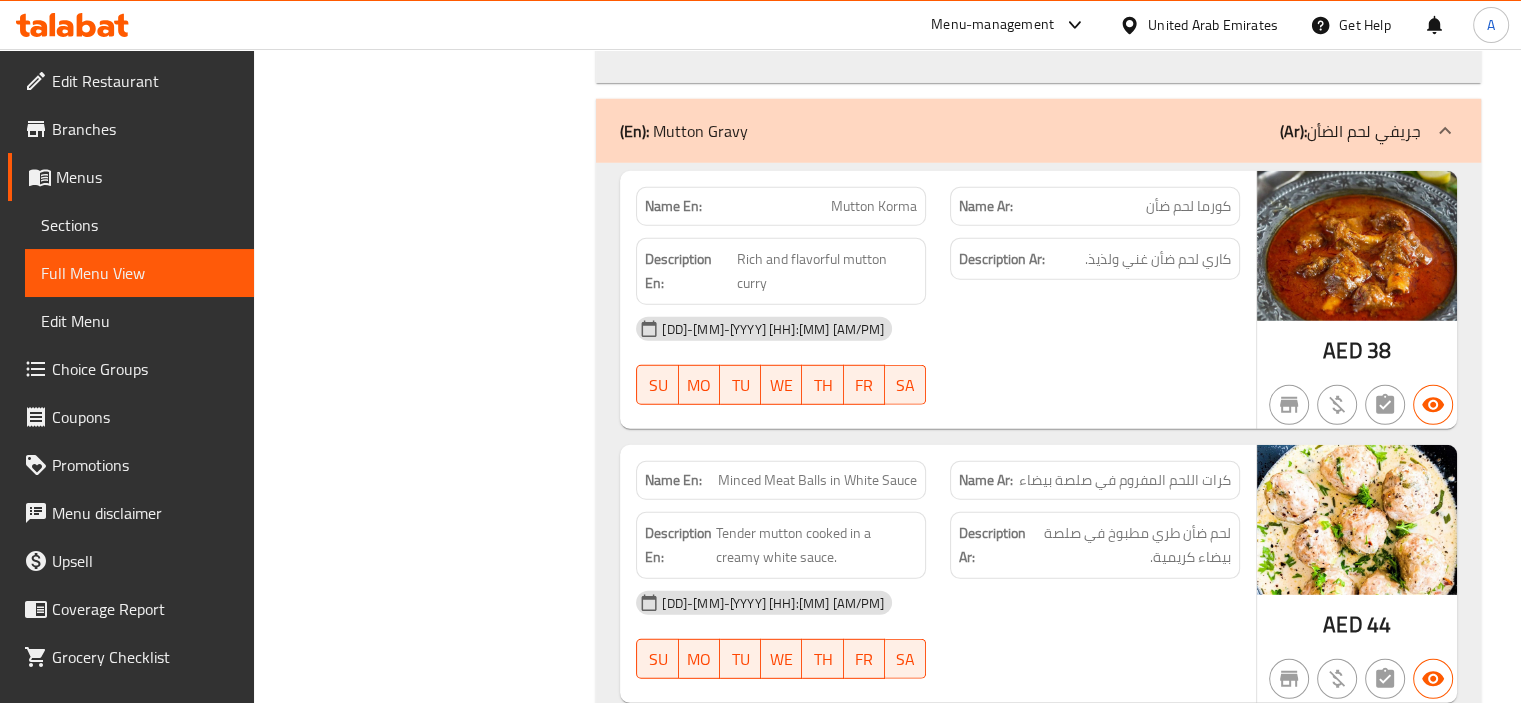 click on "Mutton Korma" at bounding box center (825, -5224) 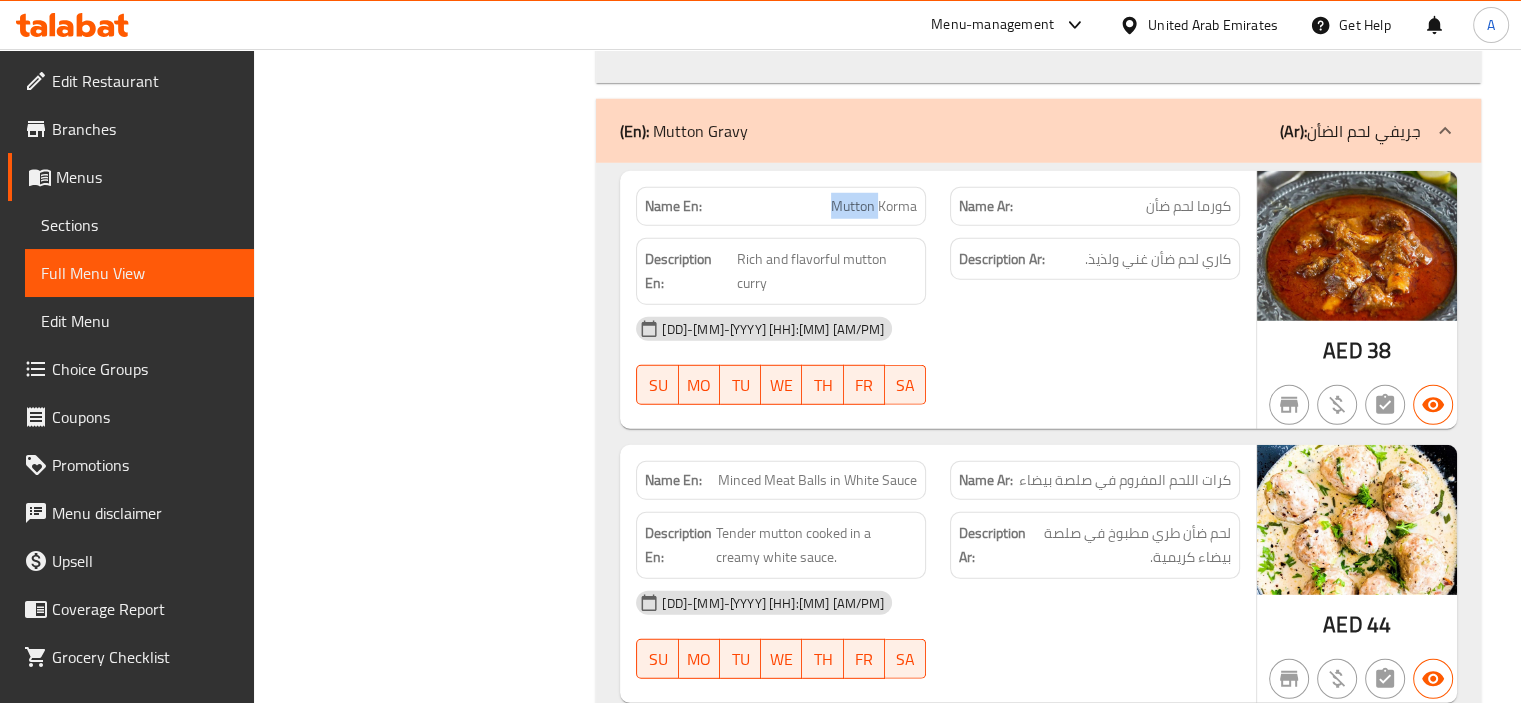copy on "Mutton" 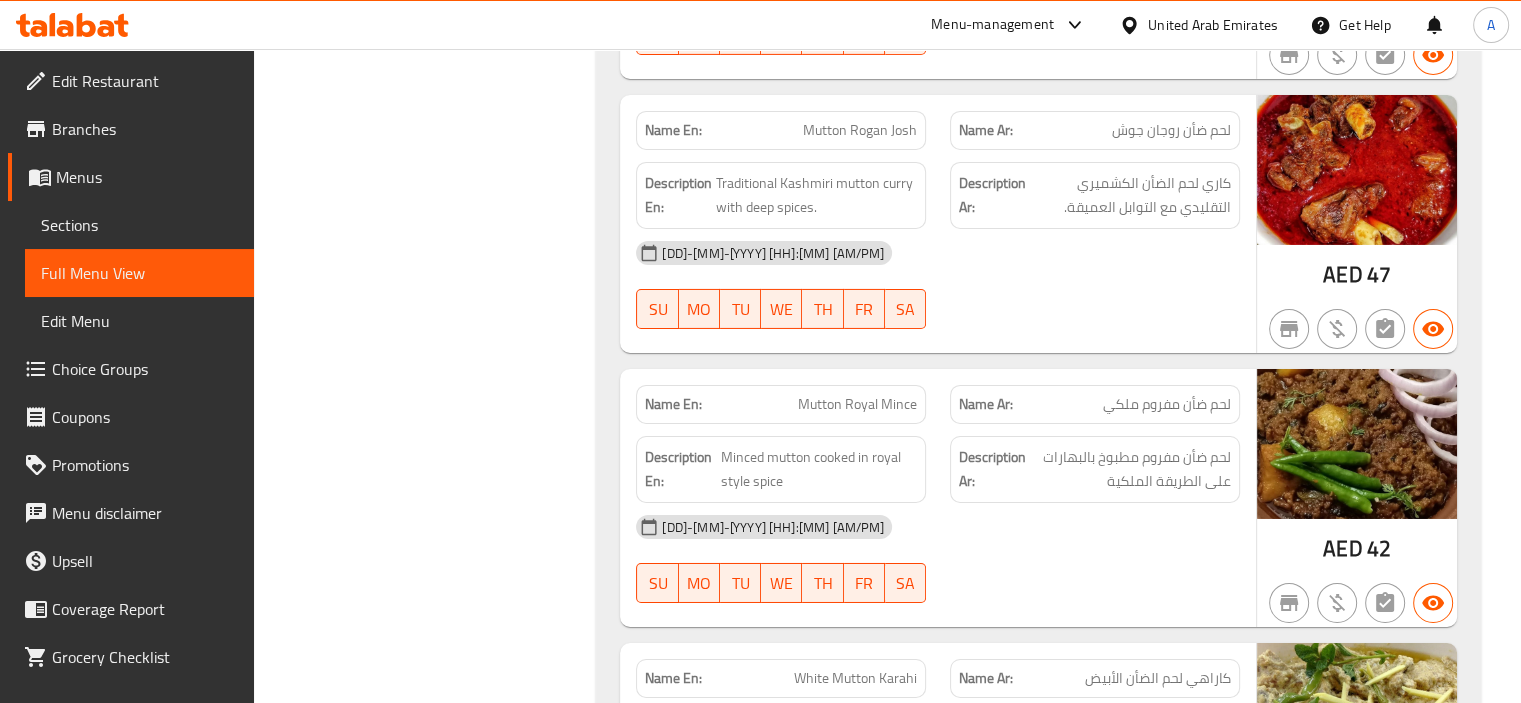 scroll, scrollTop: 6800, scrollLeft: 0, axis: vertical 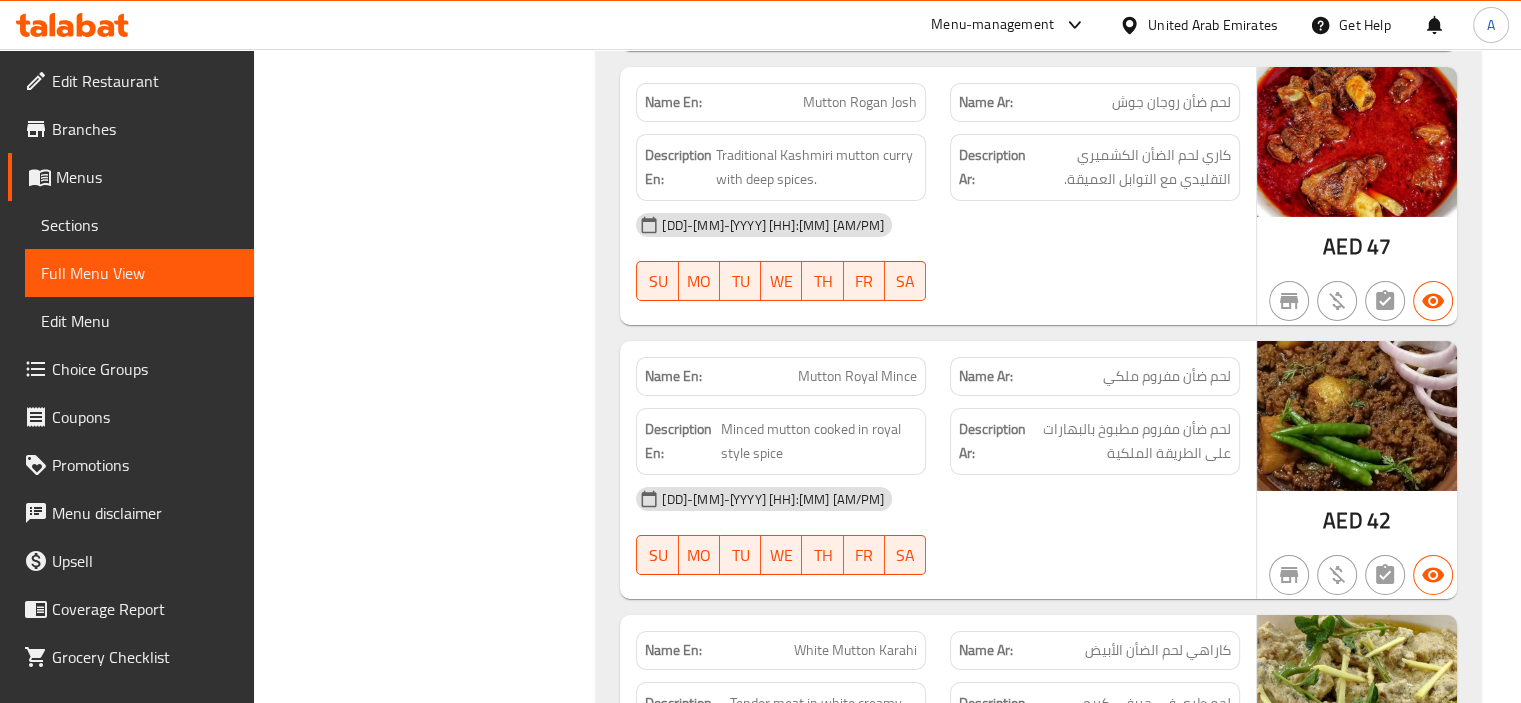 click on "Mutton Royal Mince" at bounding box center (851, -5054) 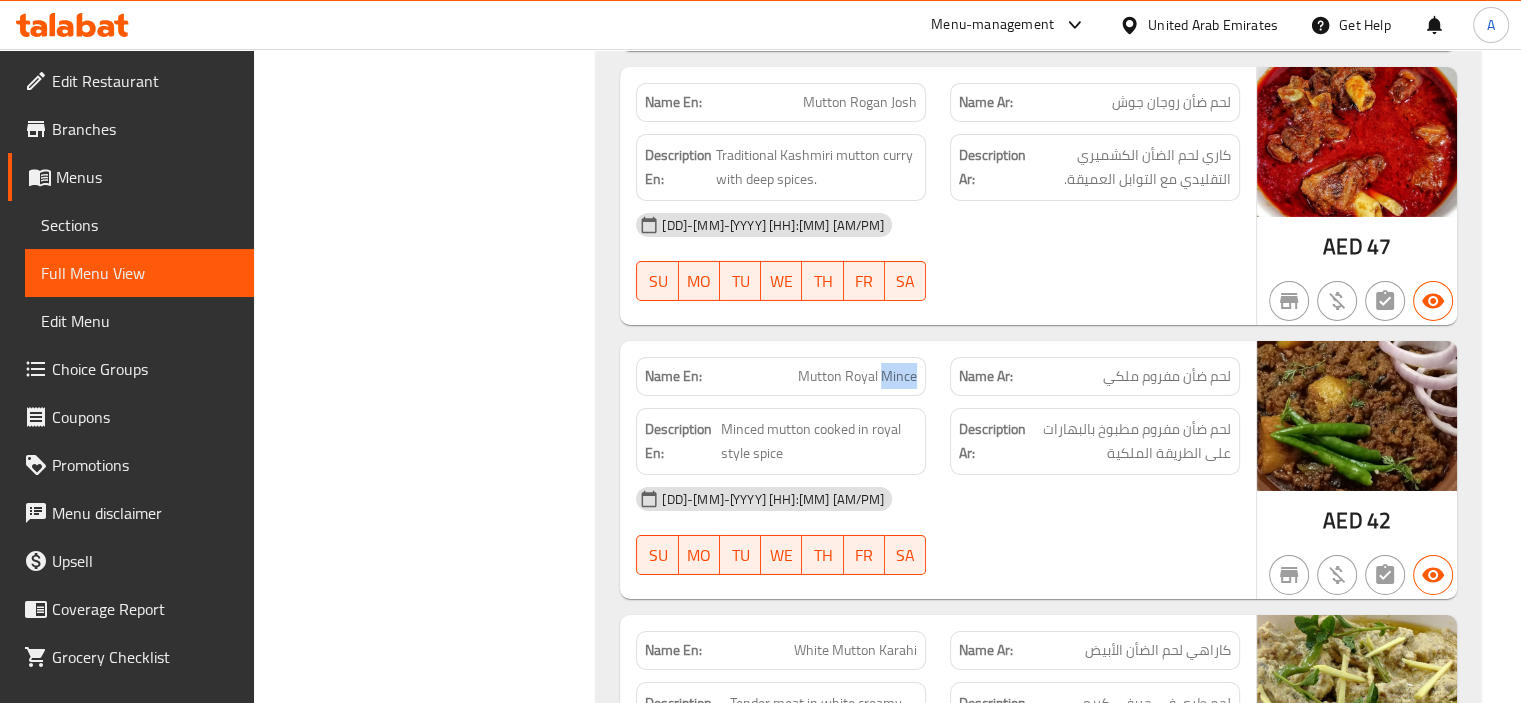 click on "Mutton Royal Mince" at bounding box center (851, -5054) 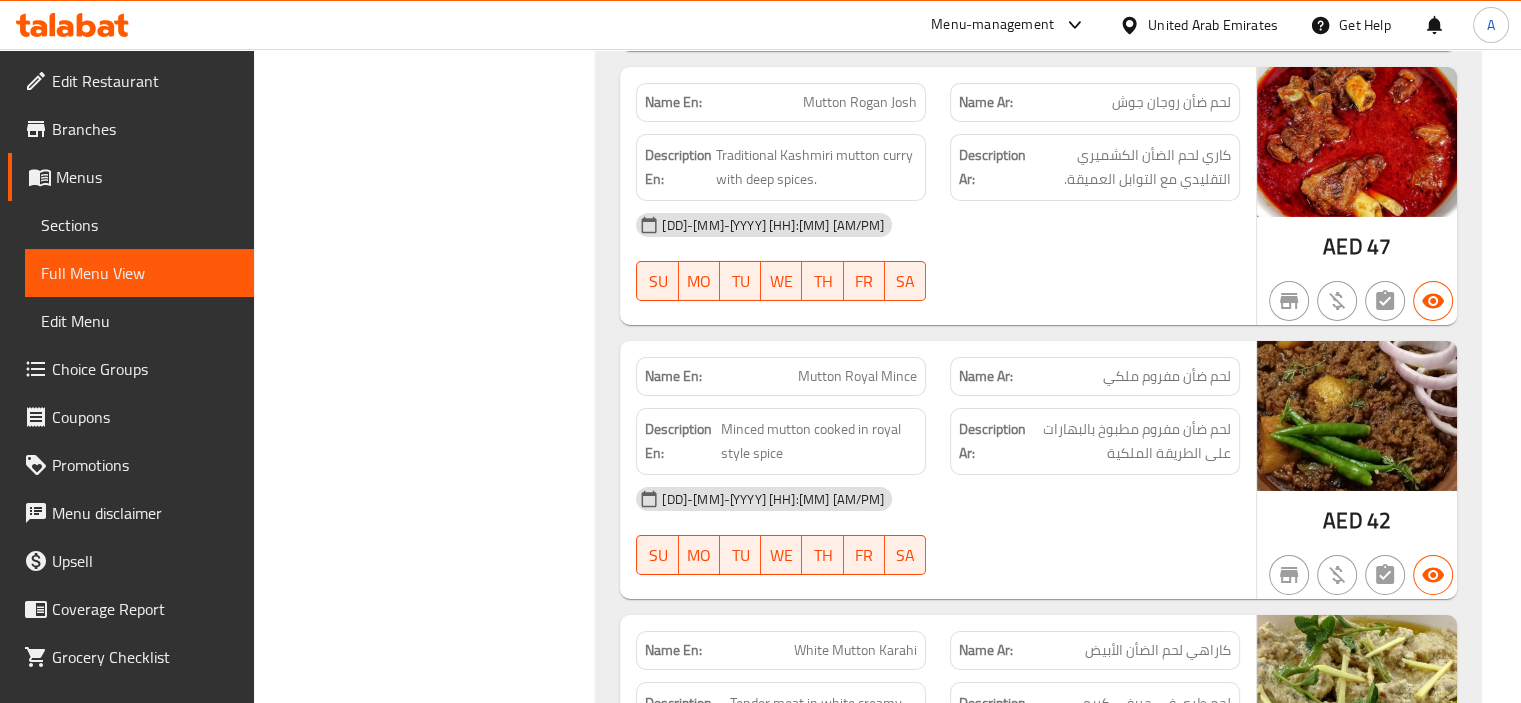 click on "Name Ar: لحم ضأن مفروم ملكي" at bounding box center (1095, -5054) 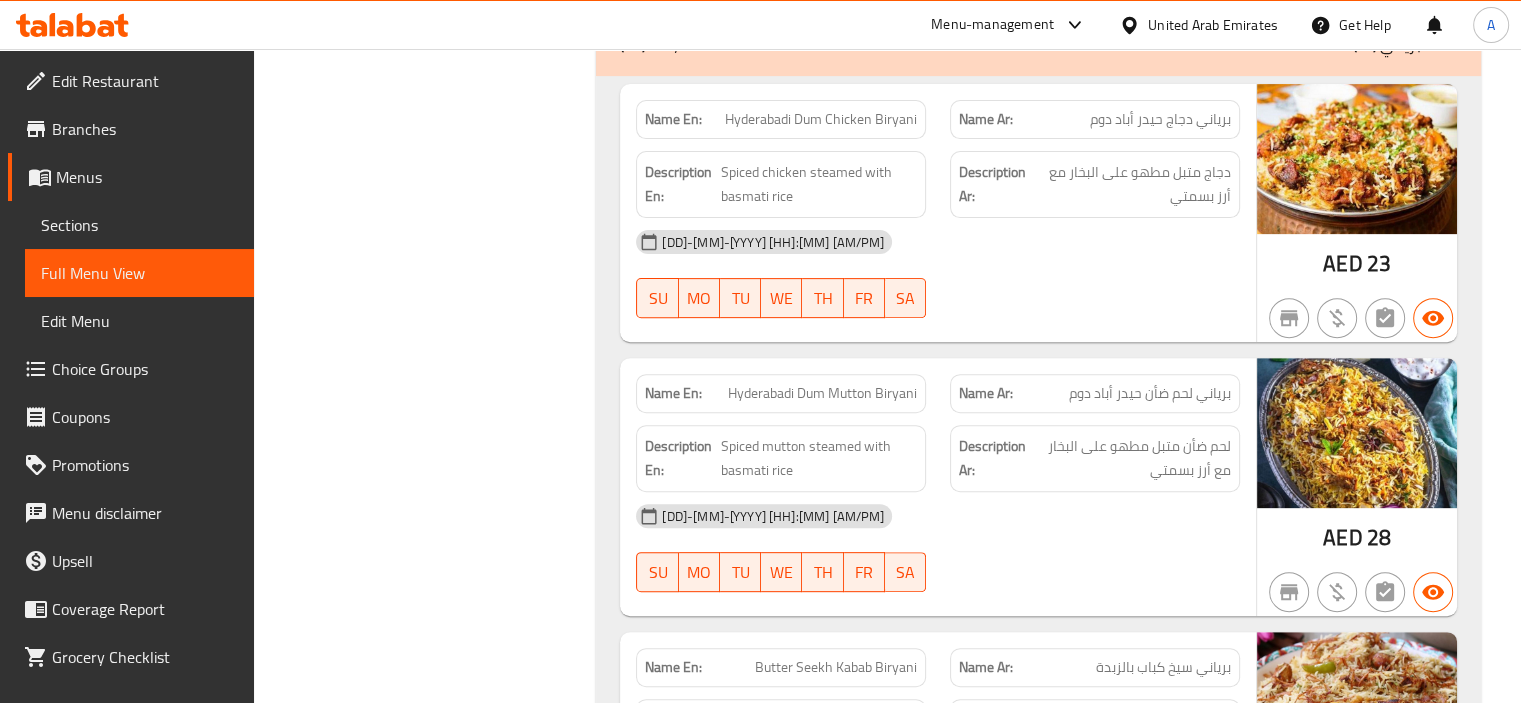scroll, scrollTop: 8300, scrollLeft: 0, axis: vertical 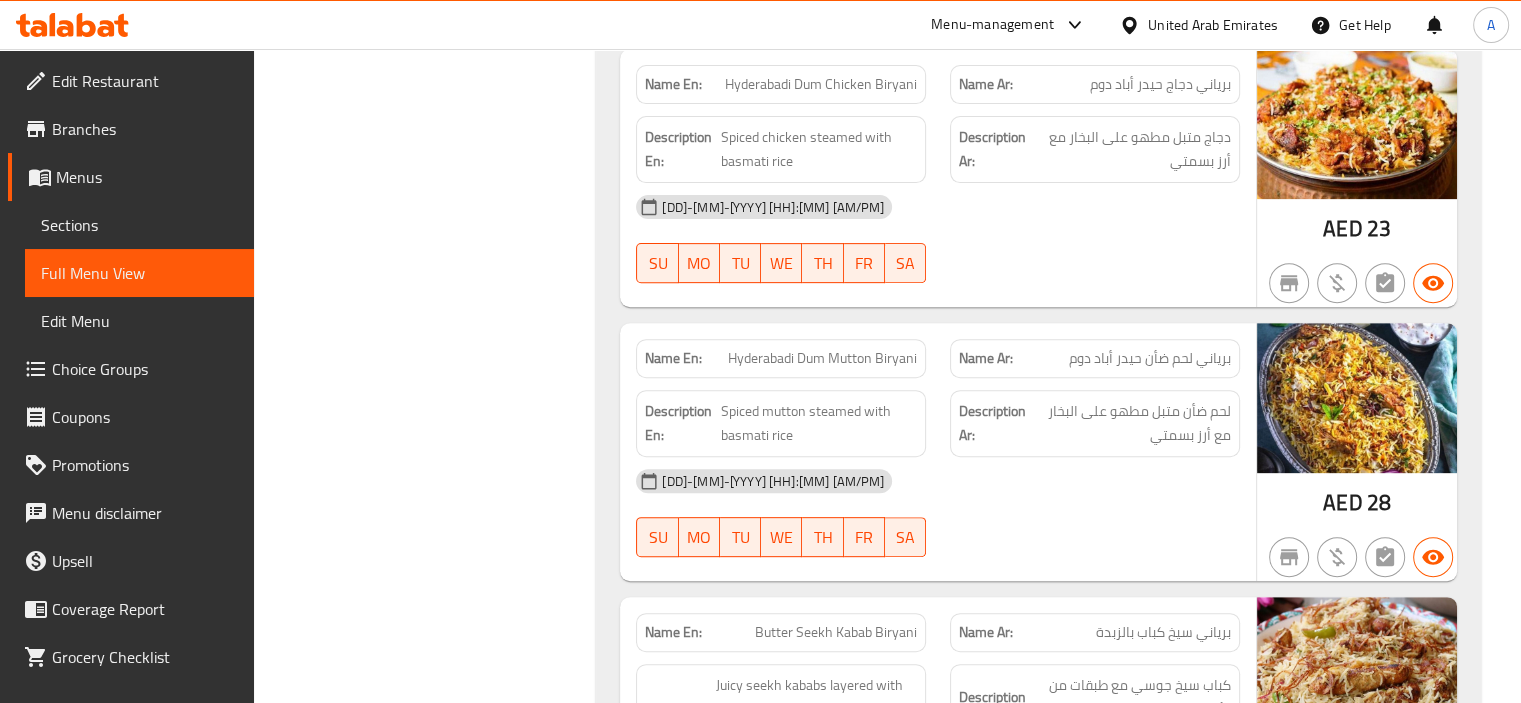 click on "Hyderabadi Dum Mutton Biryani" at bounding box center [816, -7650] 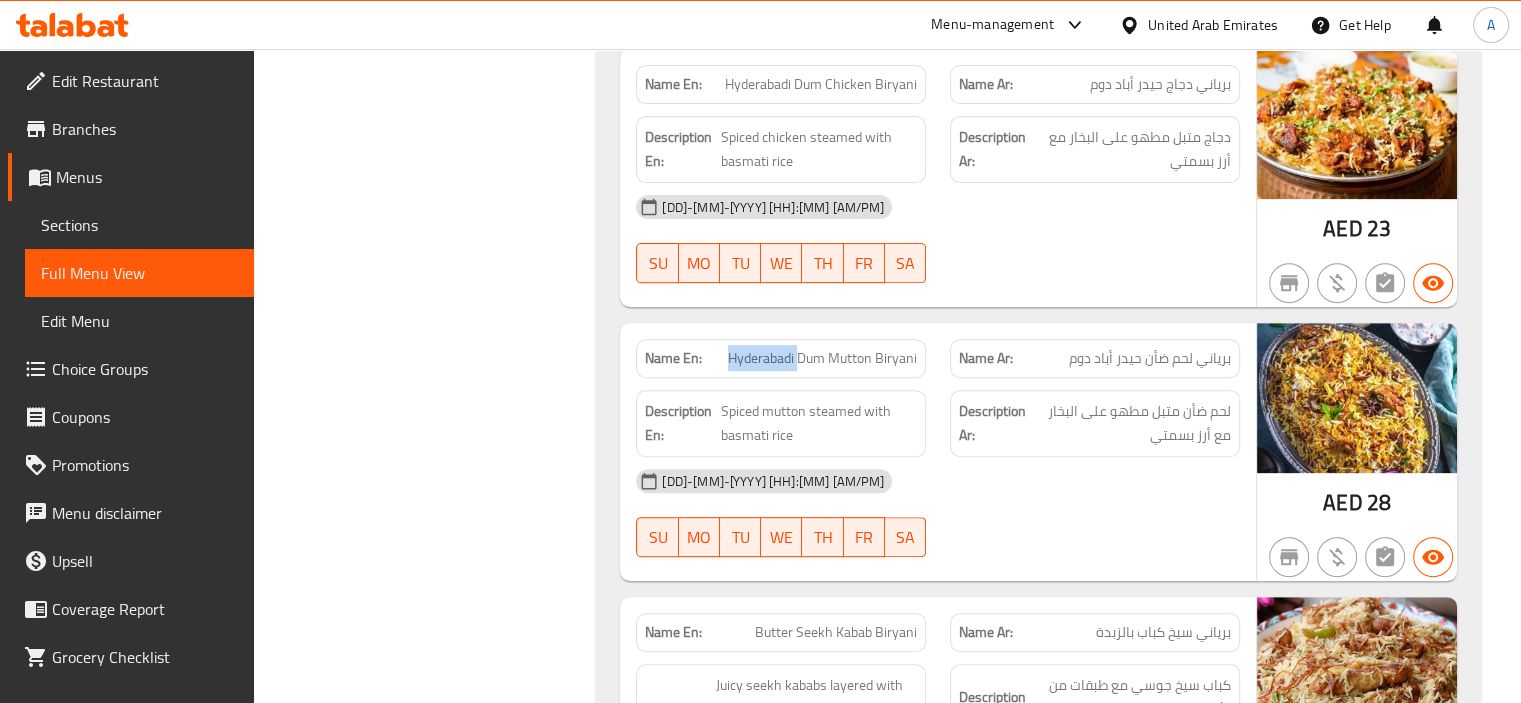 click on "Hyderabadi Dum Mutton Biryani" at bounding box center (816, -7650) 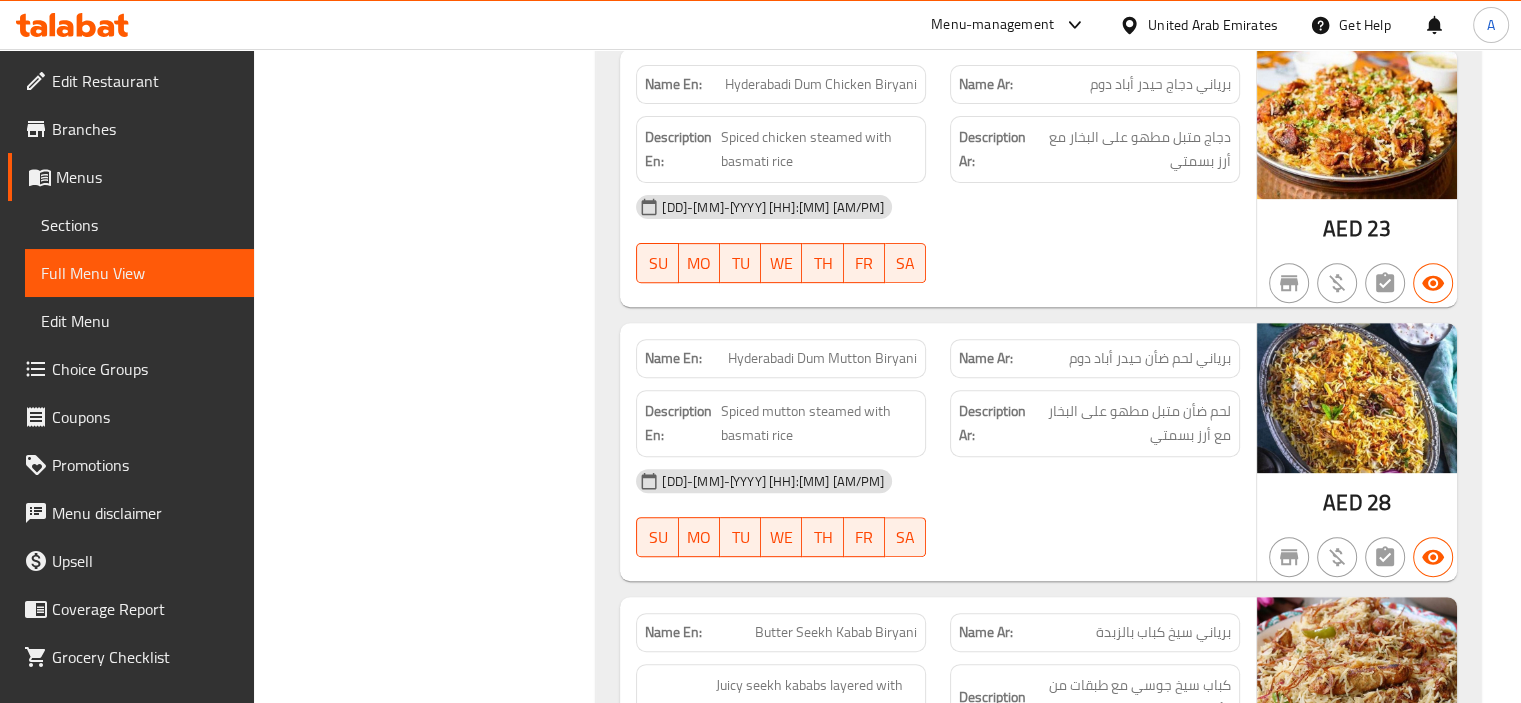 click on "Filter Branches Branches Popular filters Free items Branch specific items Has choices Upsell items Availability filters Available Not available View filters Collapse sections Collapse categories Collapse Choices" at bounding box center [433, -2582] 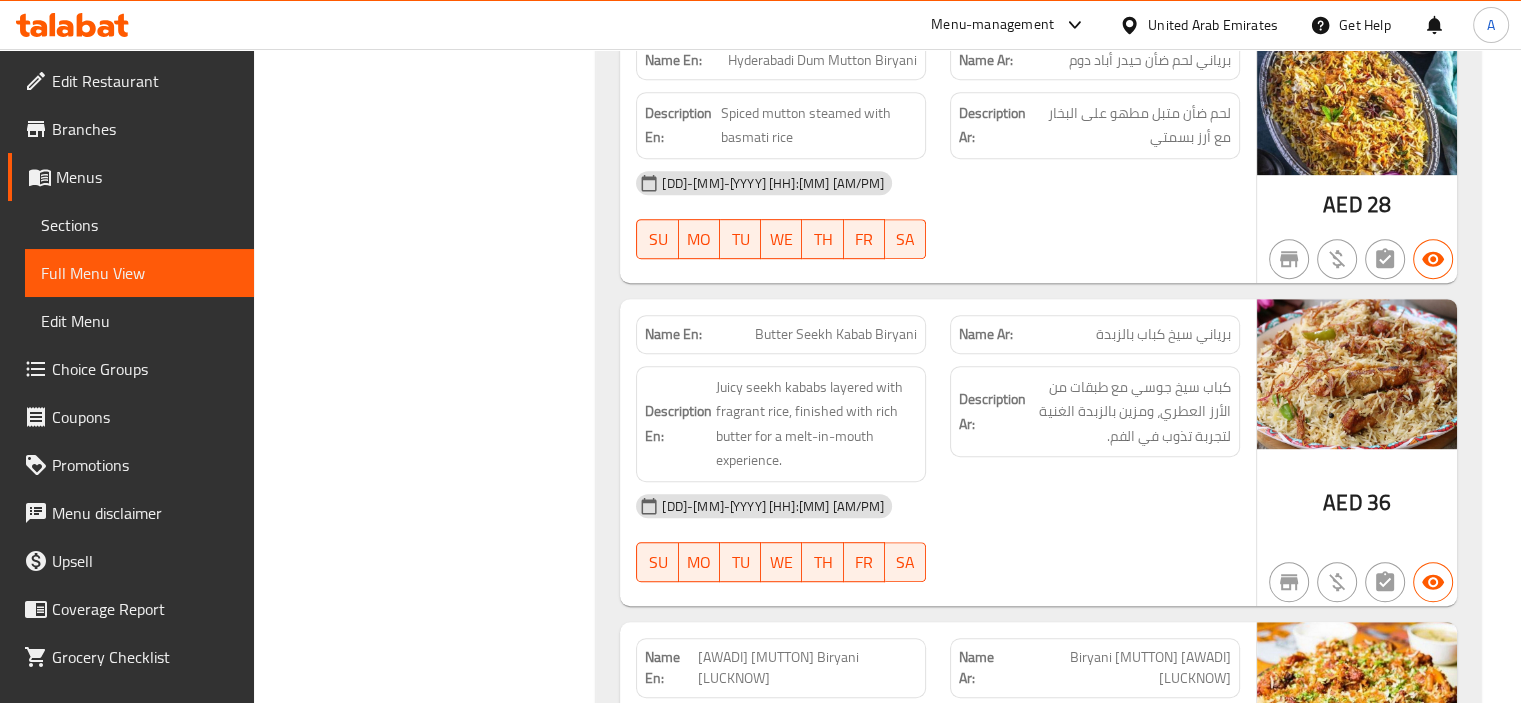 scroll, scrollTop: 8600, scrollLeft: 0, axis: vertical 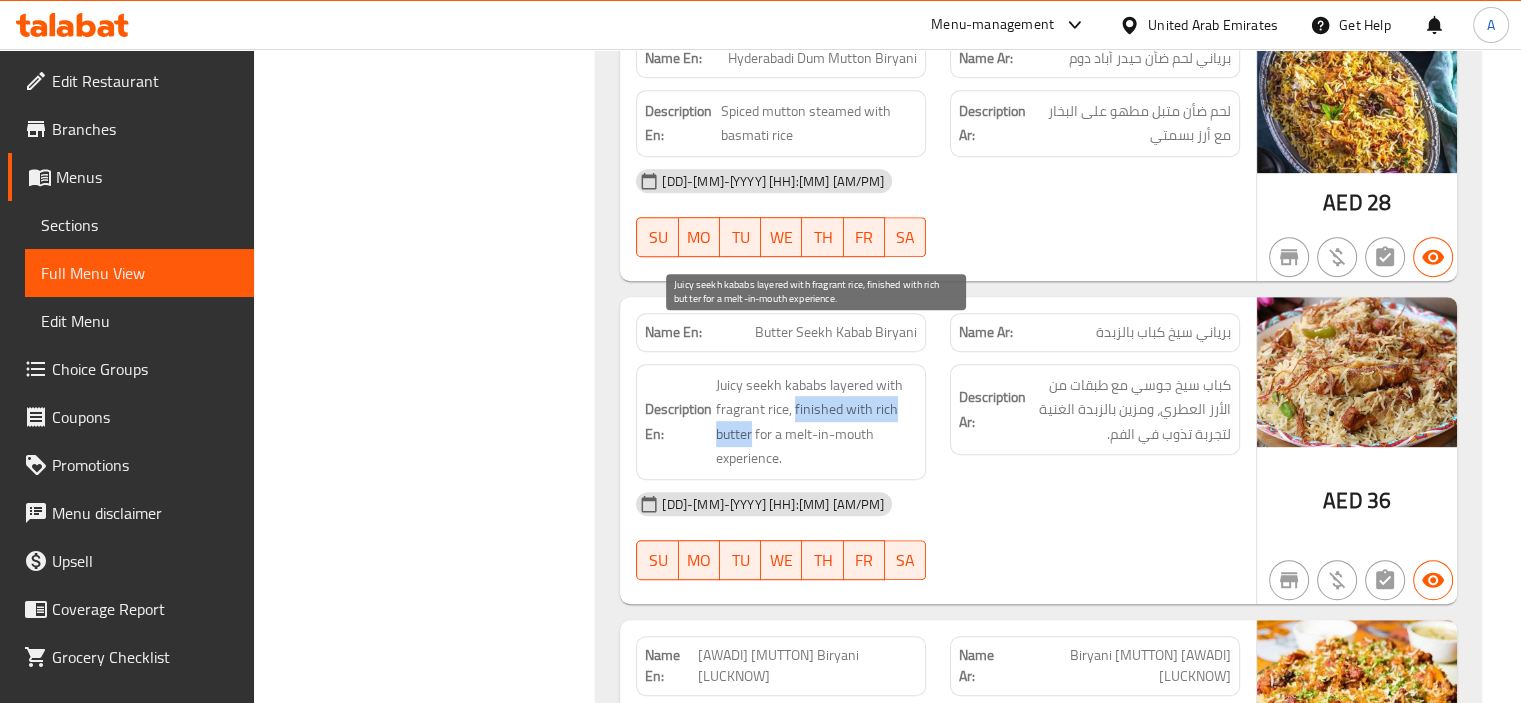 drag, startPoint x: 795, startPoint y: 357, endPoint x: 750, endPoint y: 384, distance: 52.478565 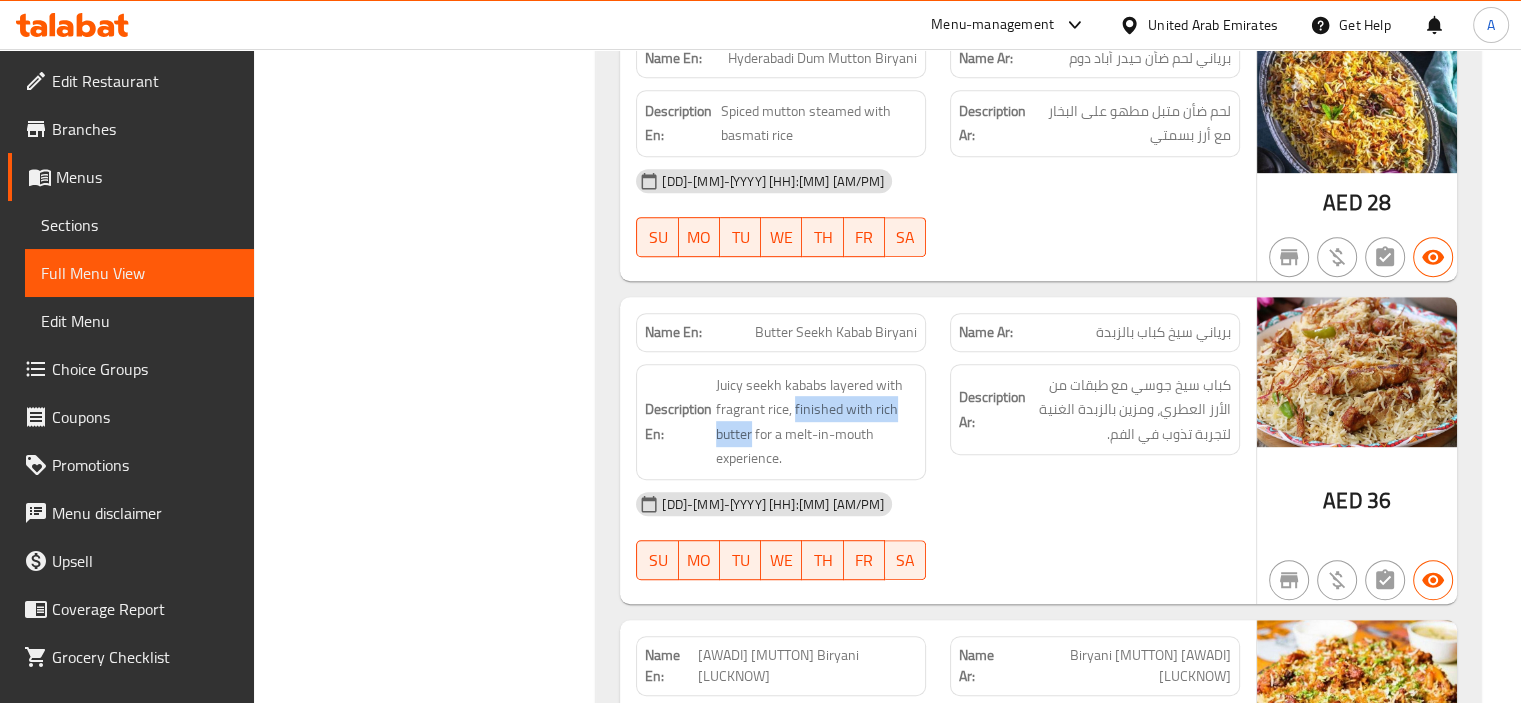 copy on "finished with rich butter" 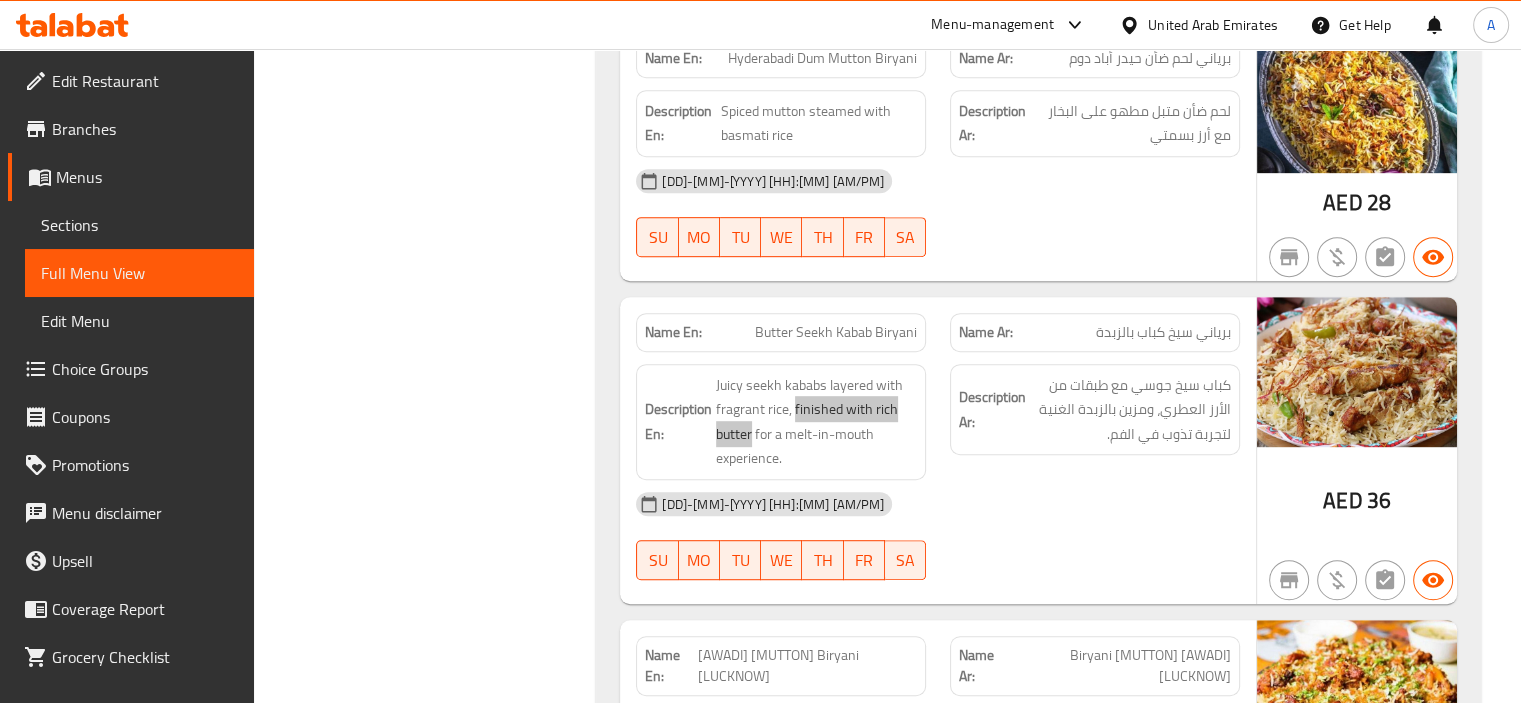 scroll, scrollTop: 8500, scrollLeft: 0, axis: vertical 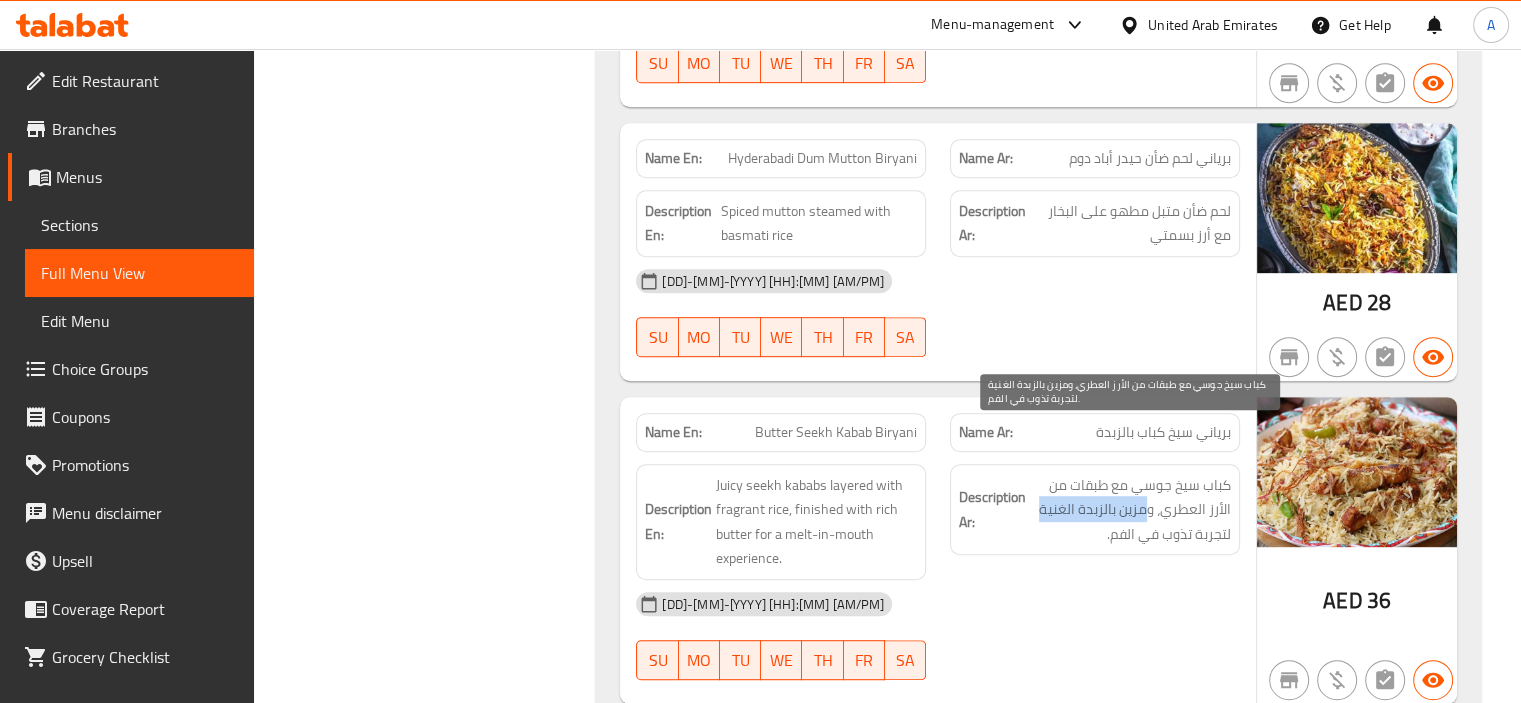 drag, startPoint x: 1144, startPoint y: 458, endPoint x: 1039, endPoint y: 456, distance: 105.01904 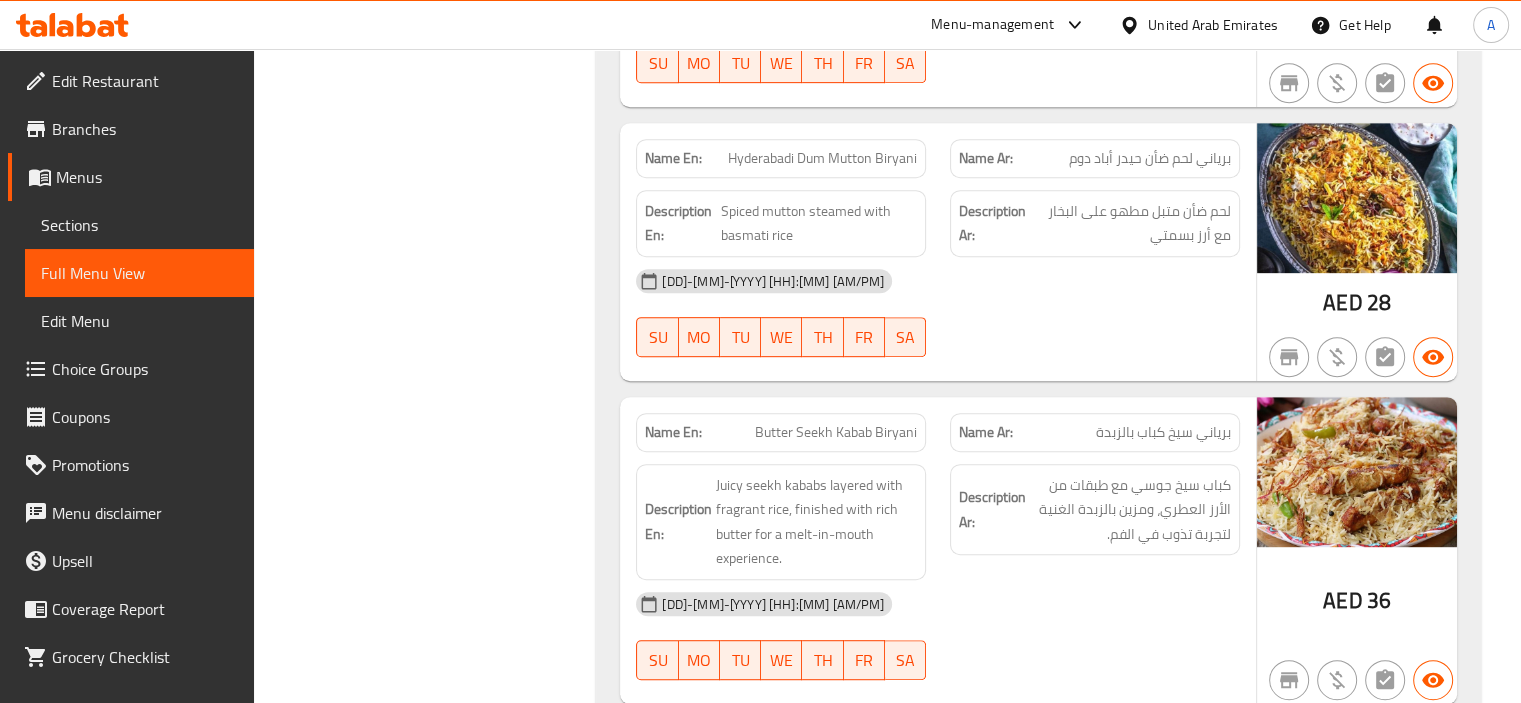 click on "Description Ar: كباب سيخ جوسي مع طبقات من الأرز العطري، ومزين بالزبدة الغنية لتجربة تذوب في الفم." at bounding box center [1095, -7511] 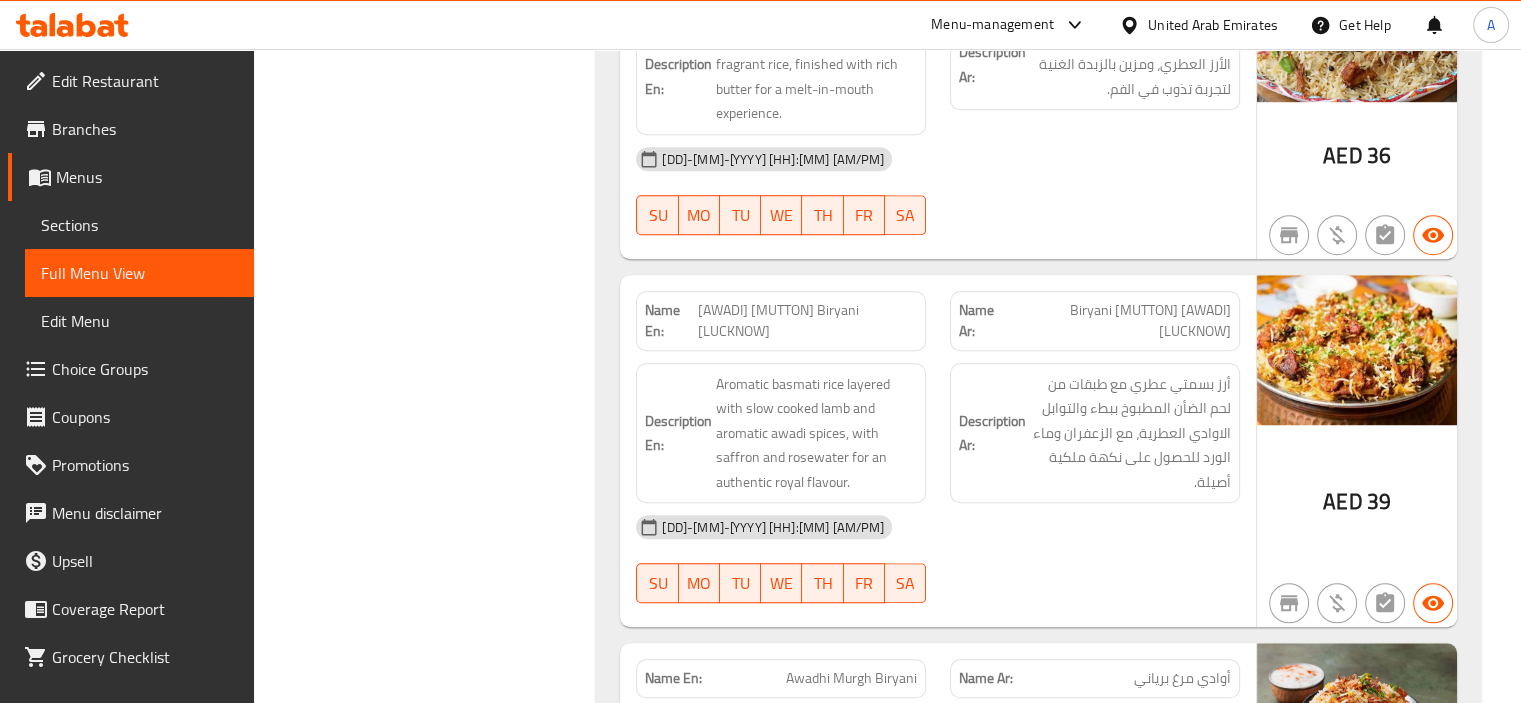 scroll, scrollTop: 9100, scrollLeft: 0, axis: vertical 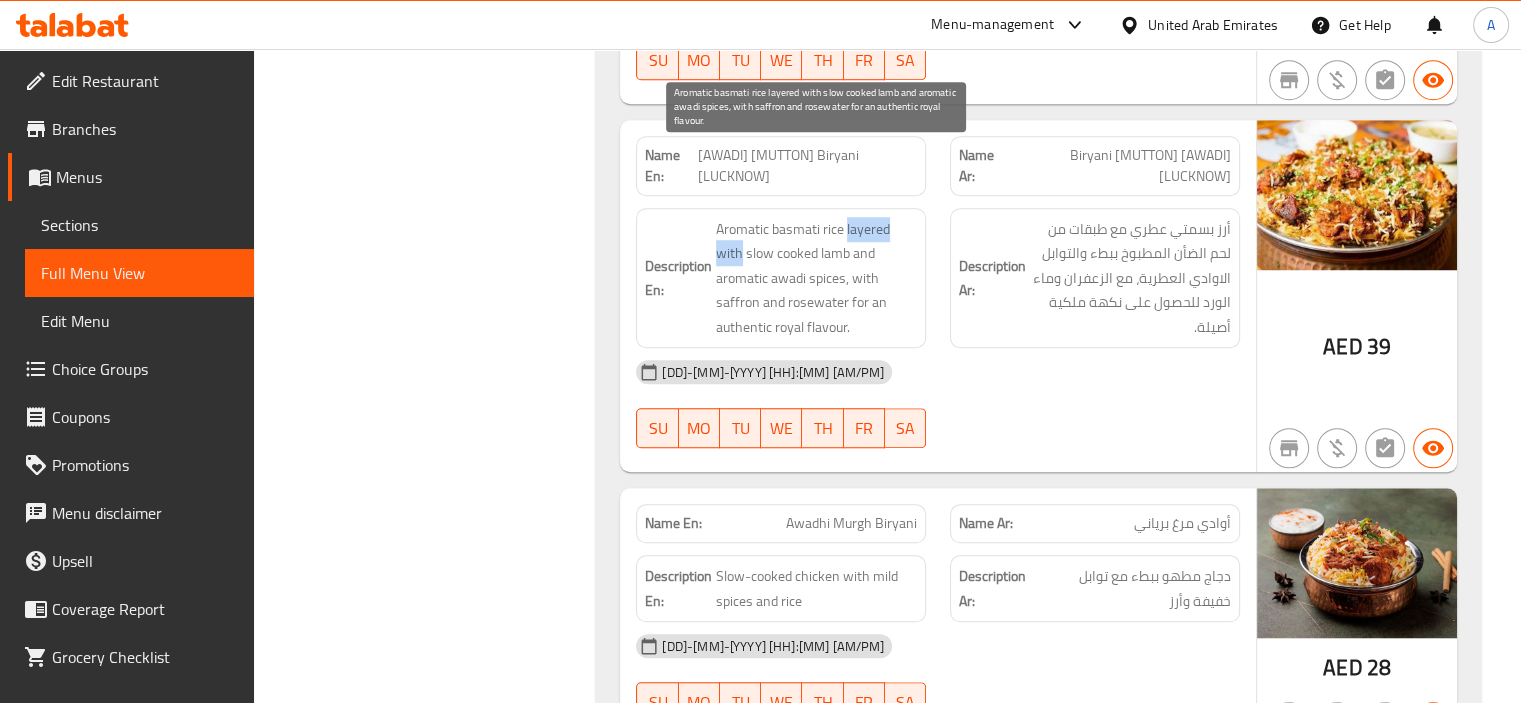 drag, startPoint x: 846, startPoint y: 152, endPoint x: 739, endPoint y: 179, distance: 110.35397 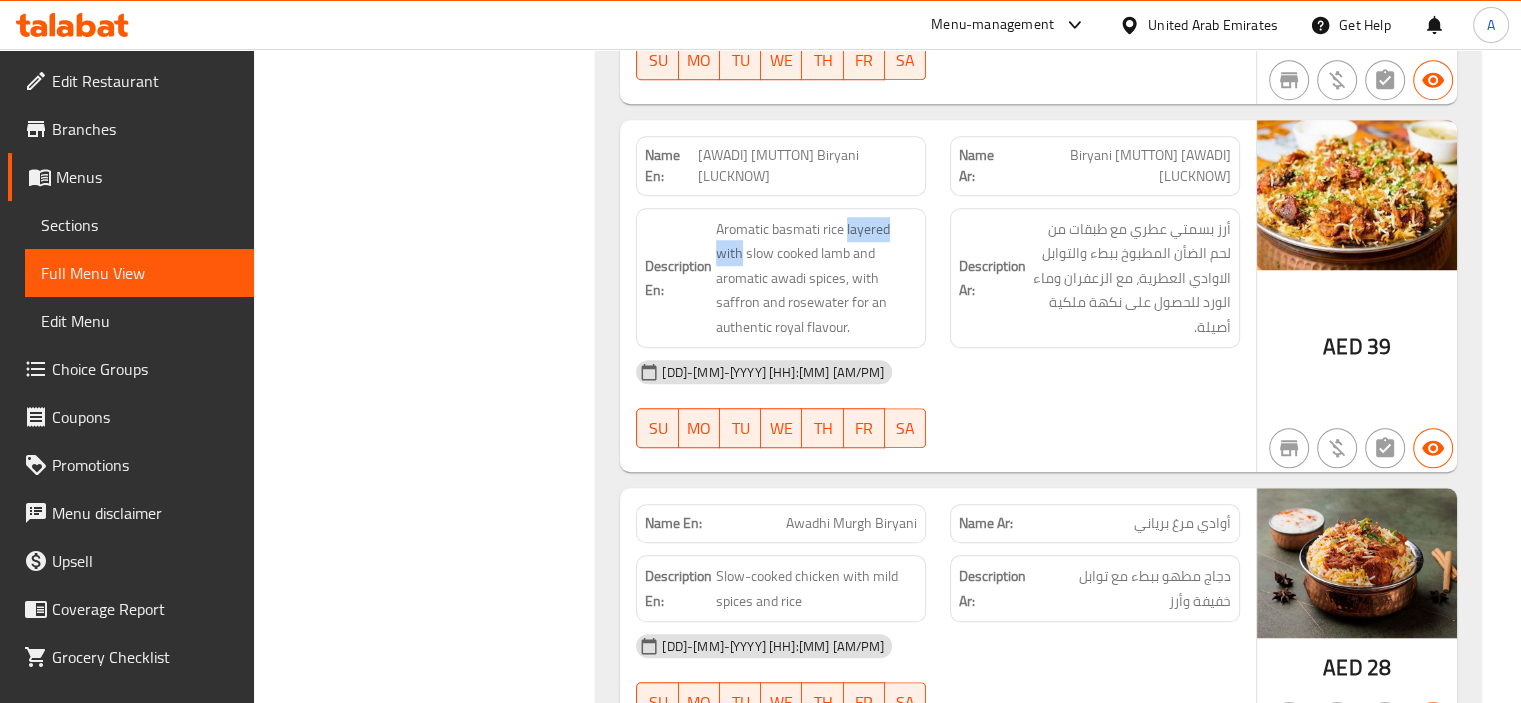 drag, startPoint x: 416, startPoint y: 401, endPoint x: 485, endPoint y: 326, distance: 101.91173 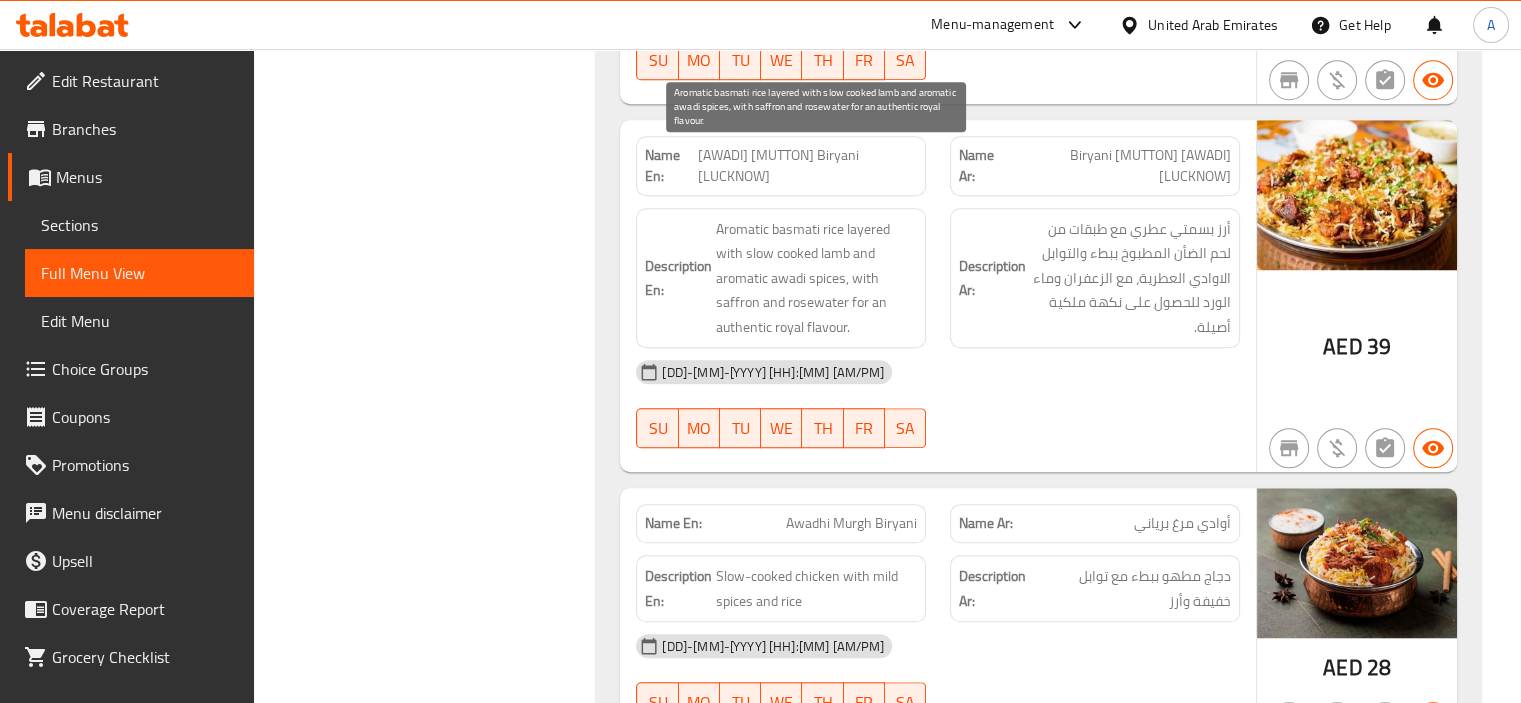 click on "Aromatic basmati rice layered with slow cooked lamb and aromatic awadi spices, with saffron and rosewater for an authentic royal flavour." at bounding box center (816, 278) 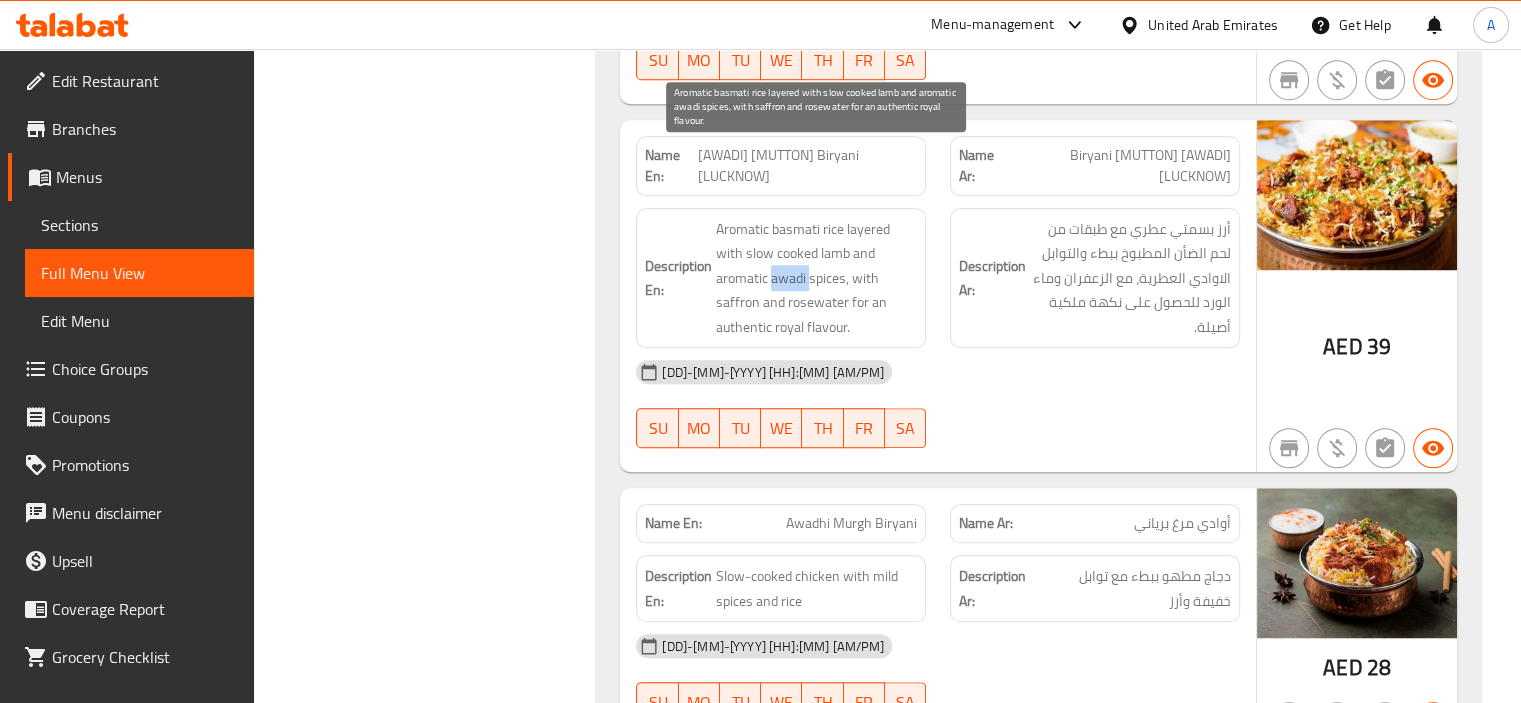 click on "Aromatic basmati rice layered with slow cooked lamb and aromatic awadi spices, with saffron and rosewater for an authentic royal flavour." at bounding box center [816, 278] 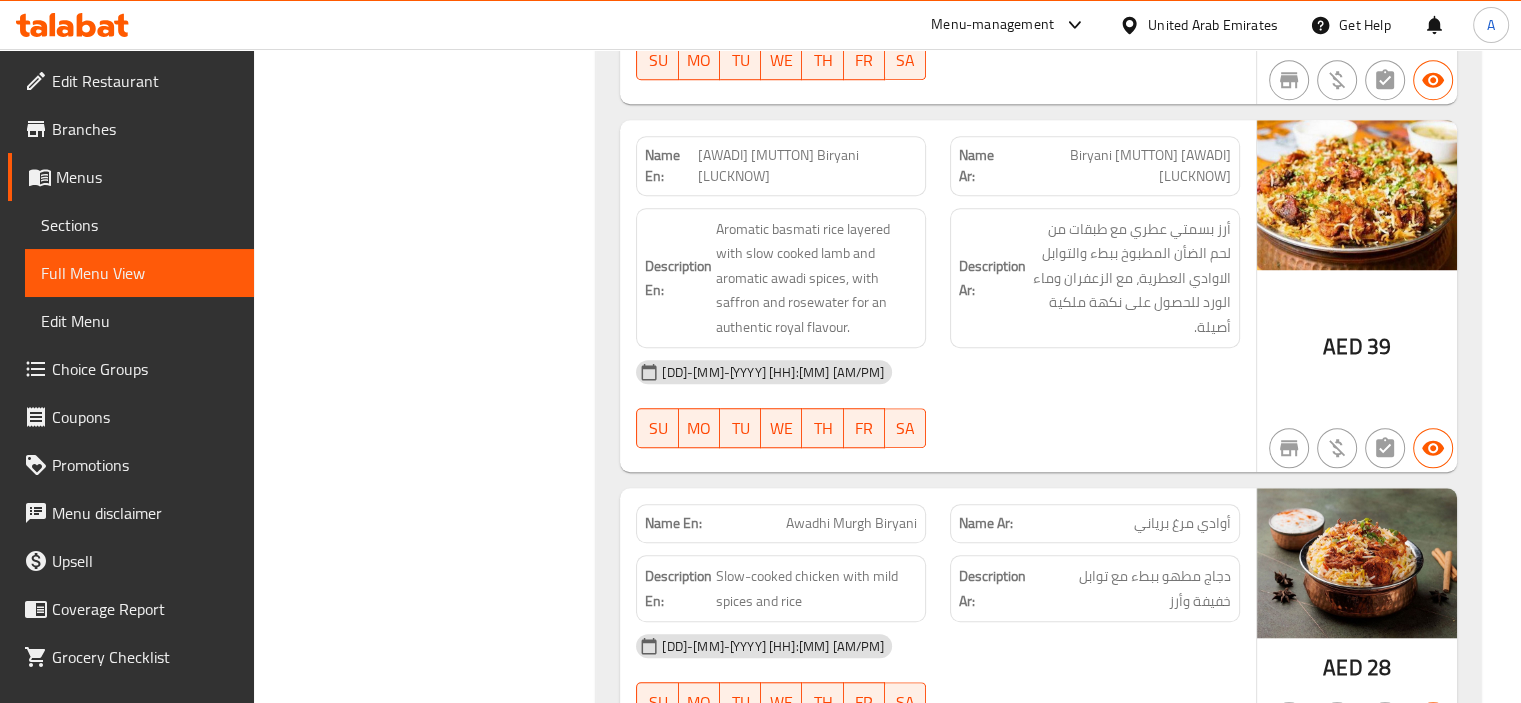 click on "05-08-2025 09:21 AM" at bounding box center (938, -7779) 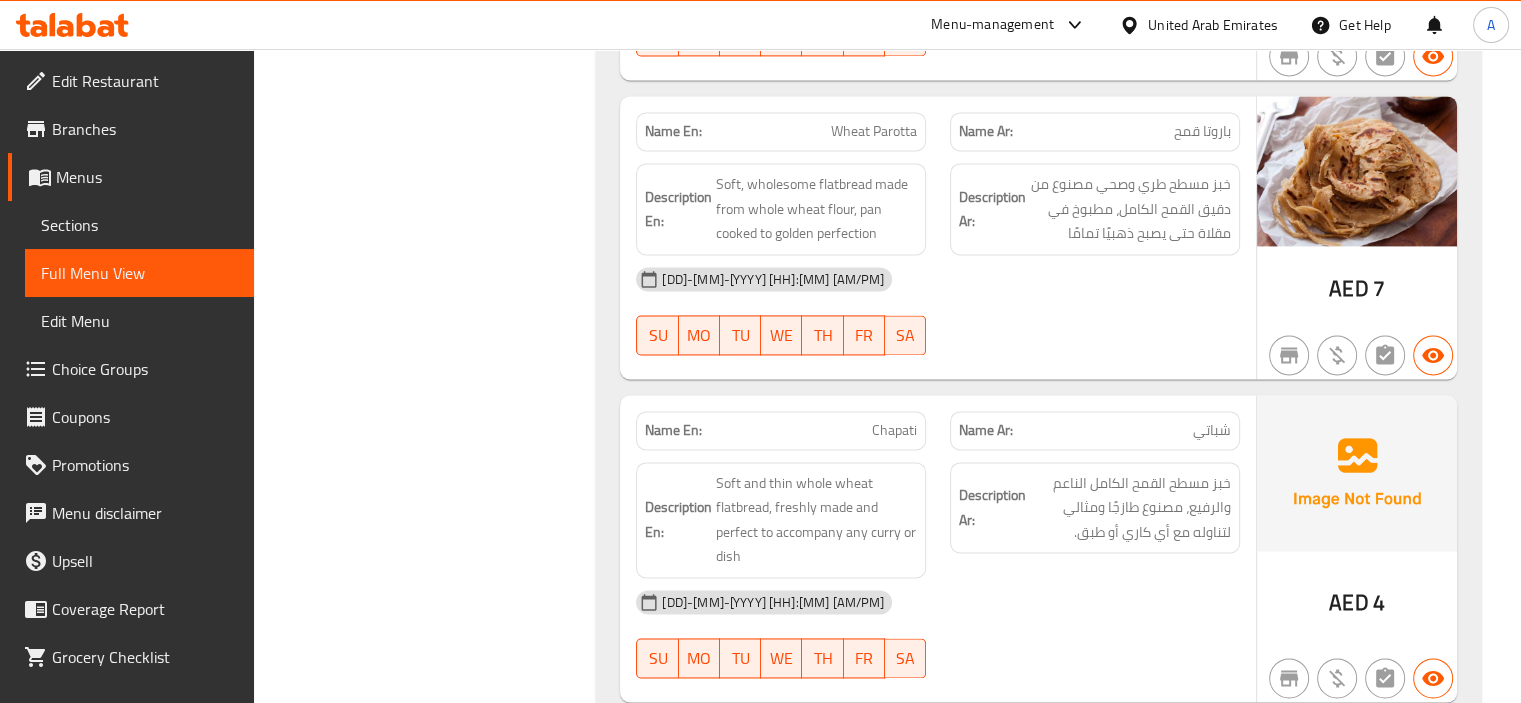 scroll, scrollTop: 10429, scrollLeft: 0, axis: vertical 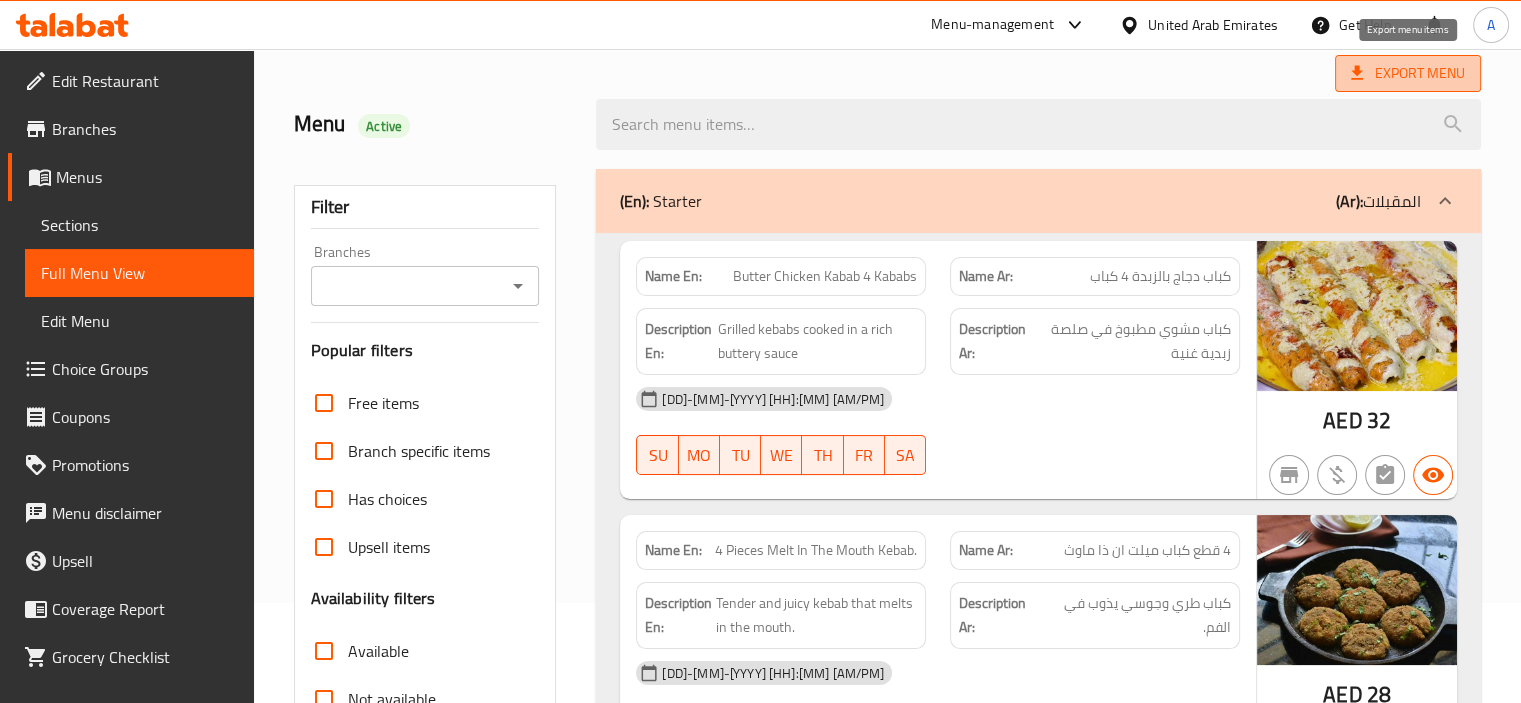click on "Export Menu" at bounding box center (1408, 73) 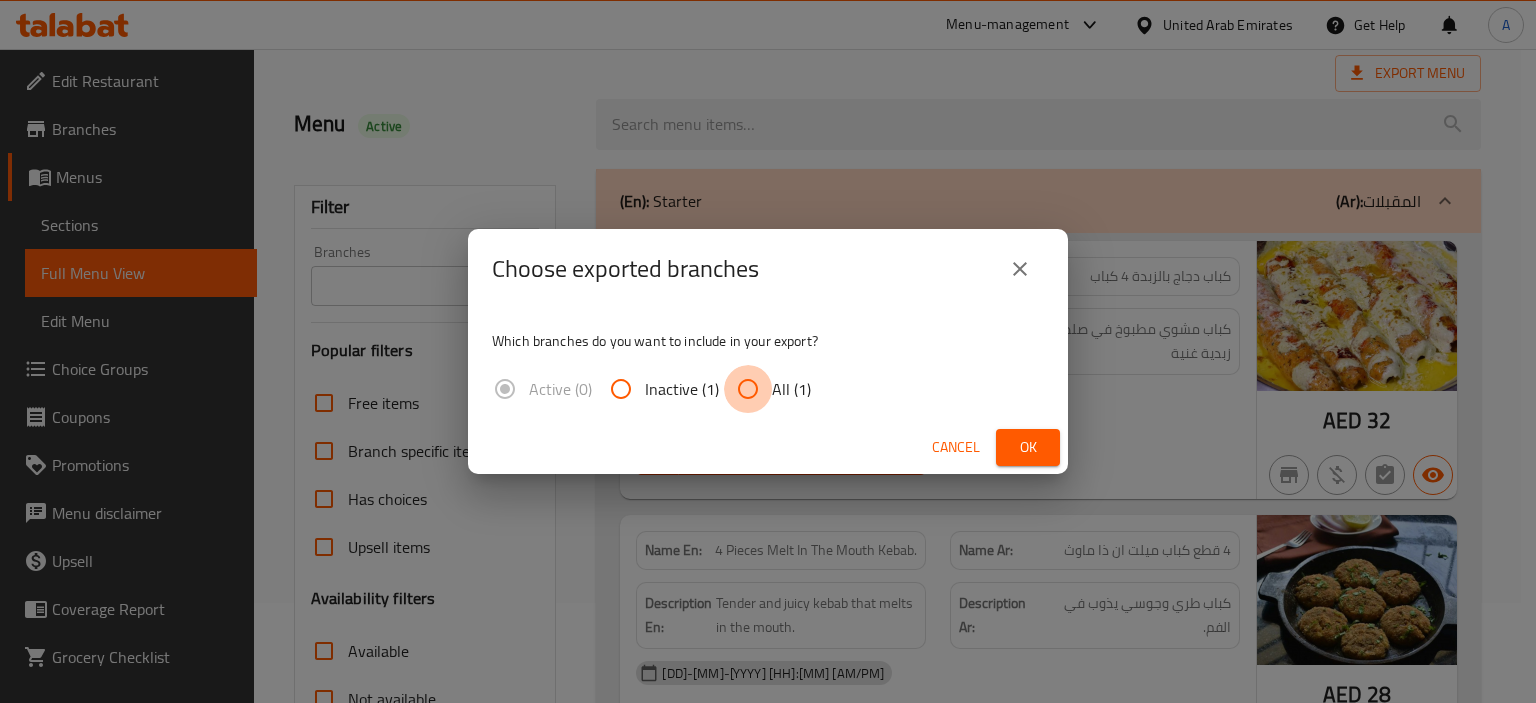click on "All (1)" at bounding box center (748, 389) 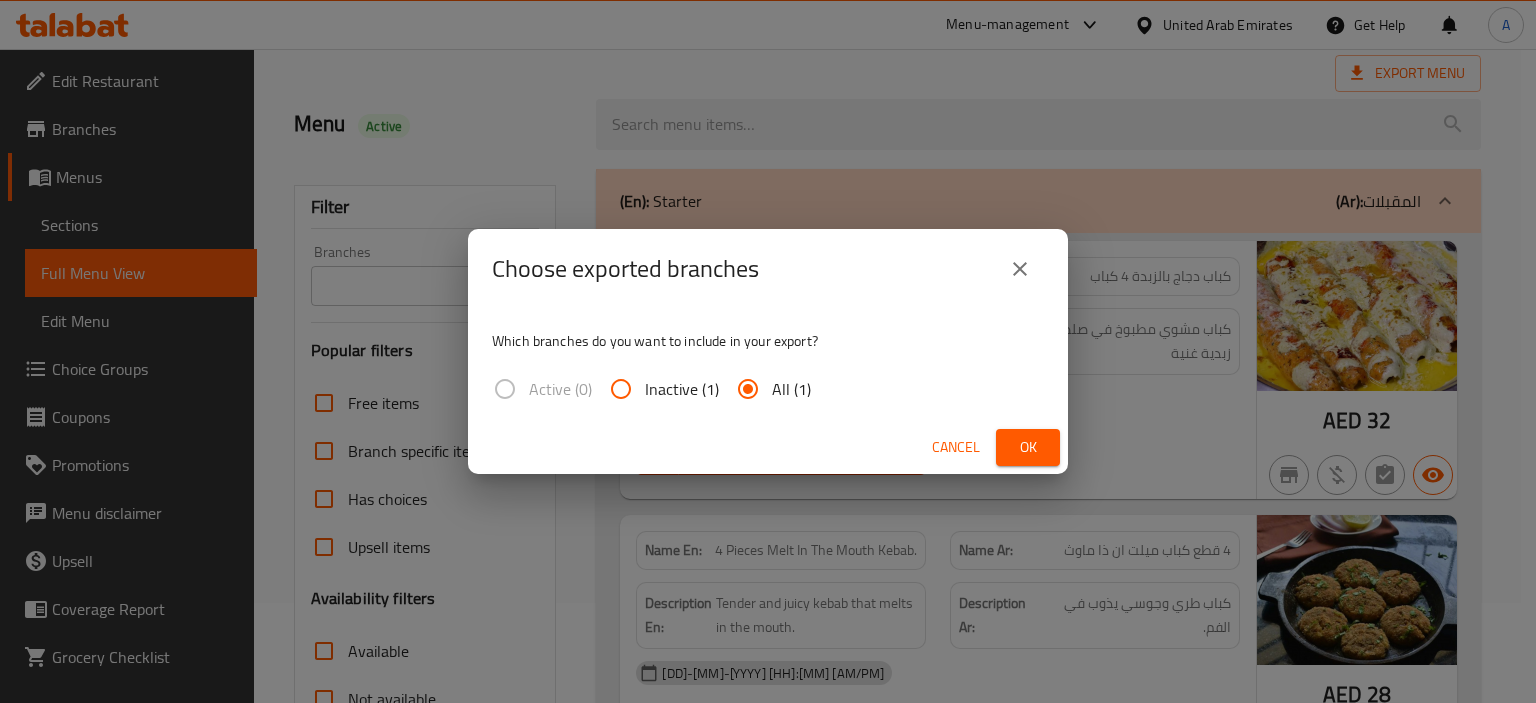 click on "Ok" at bounding box center [1028, 447] 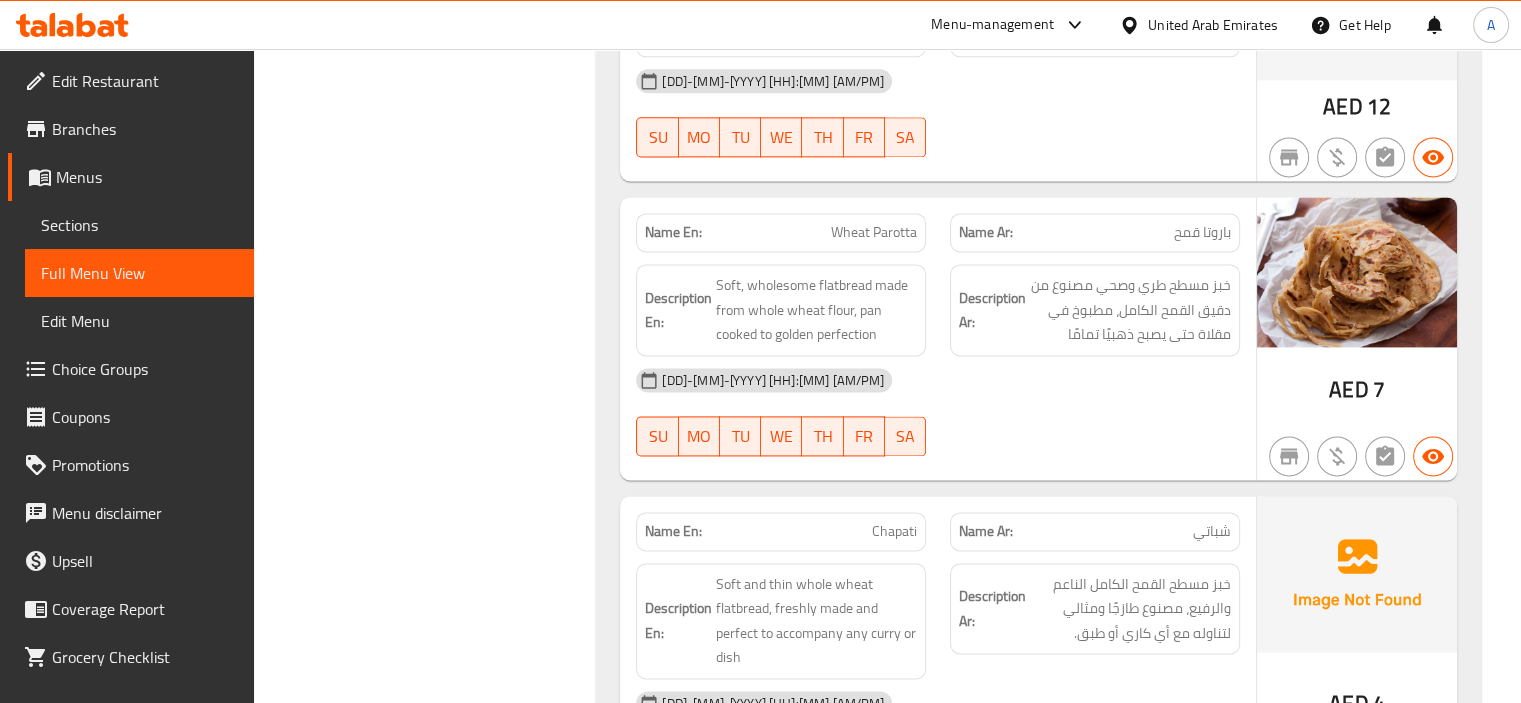 scroll, scrollTop: 10429, scrollLeft: 0, axis: vertical 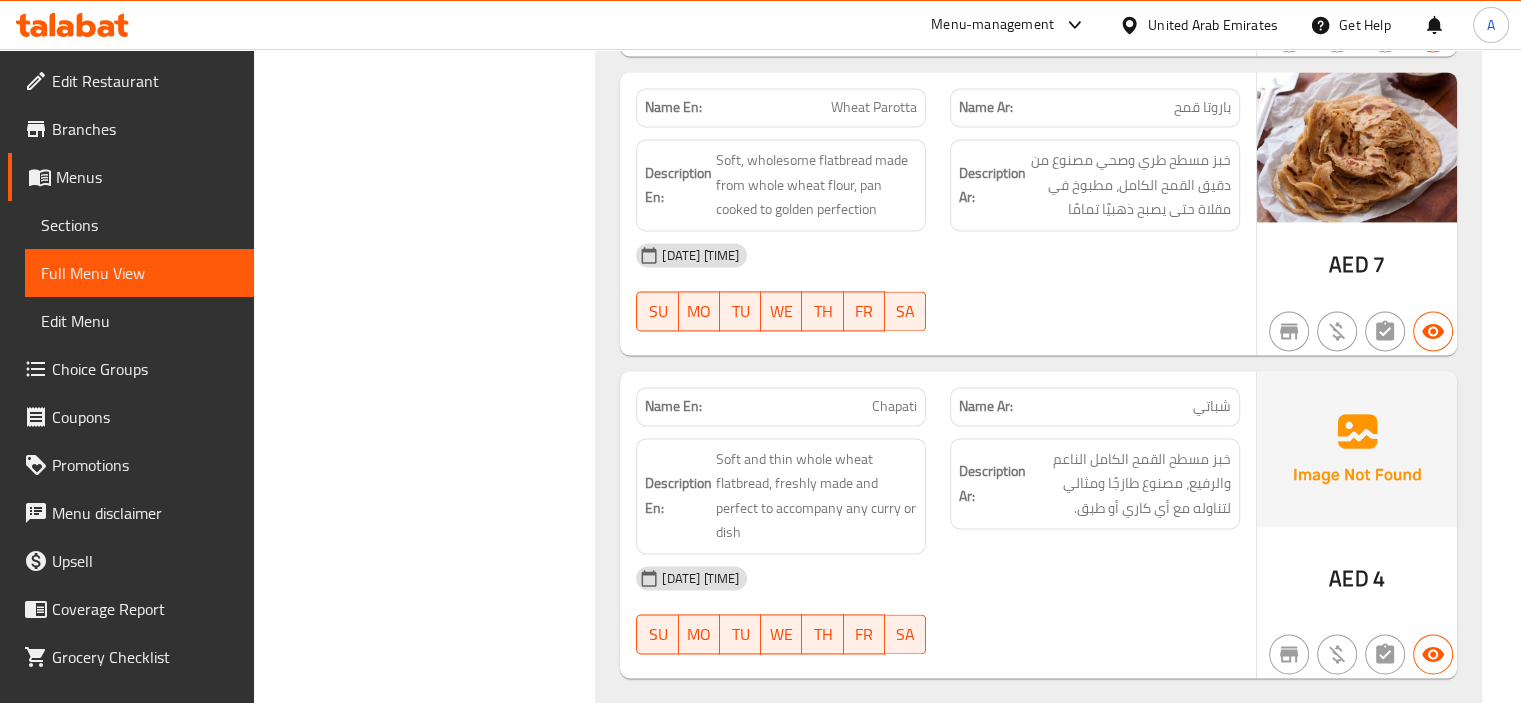 click on "Sections" at bounding box center [139, 225] 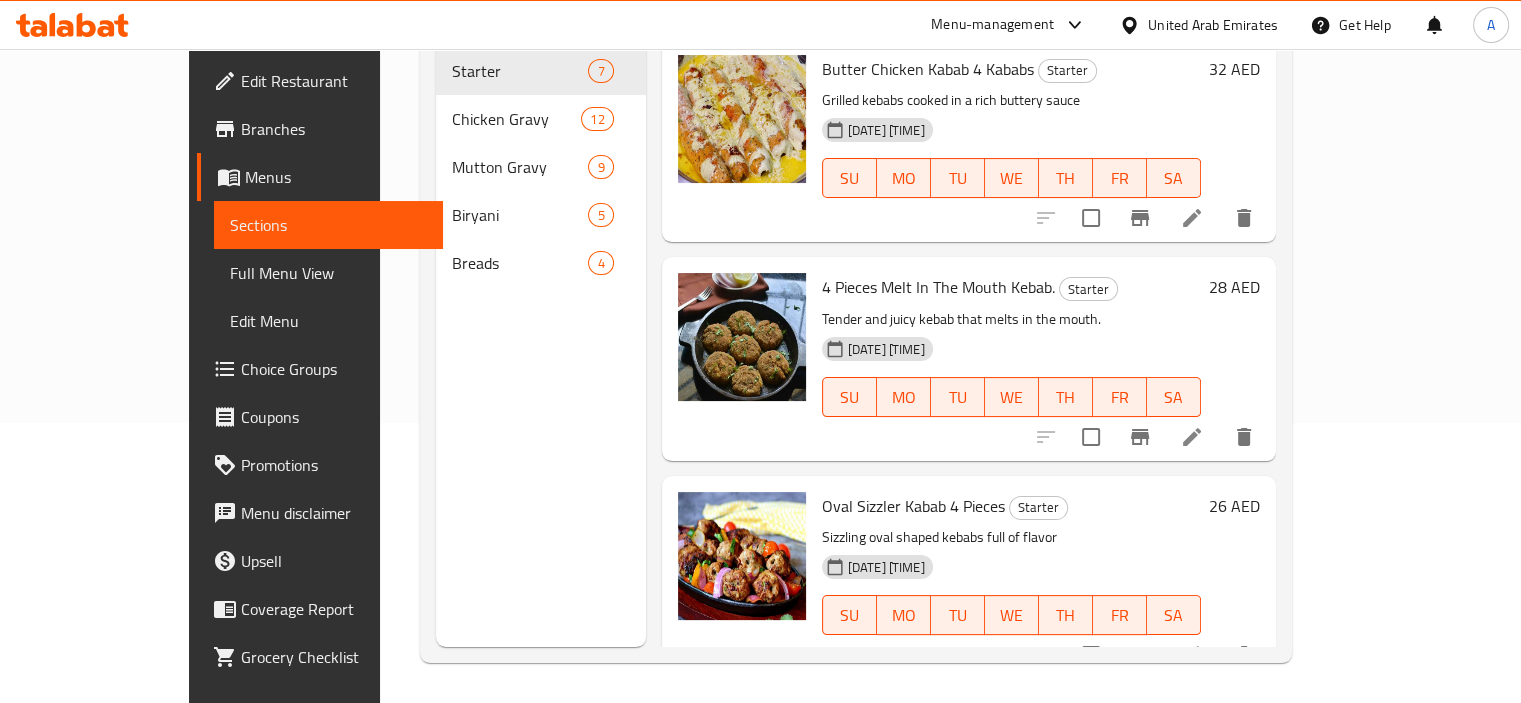 scroll, scrollTop: 280, scrollLeft: 0, axis: vertical 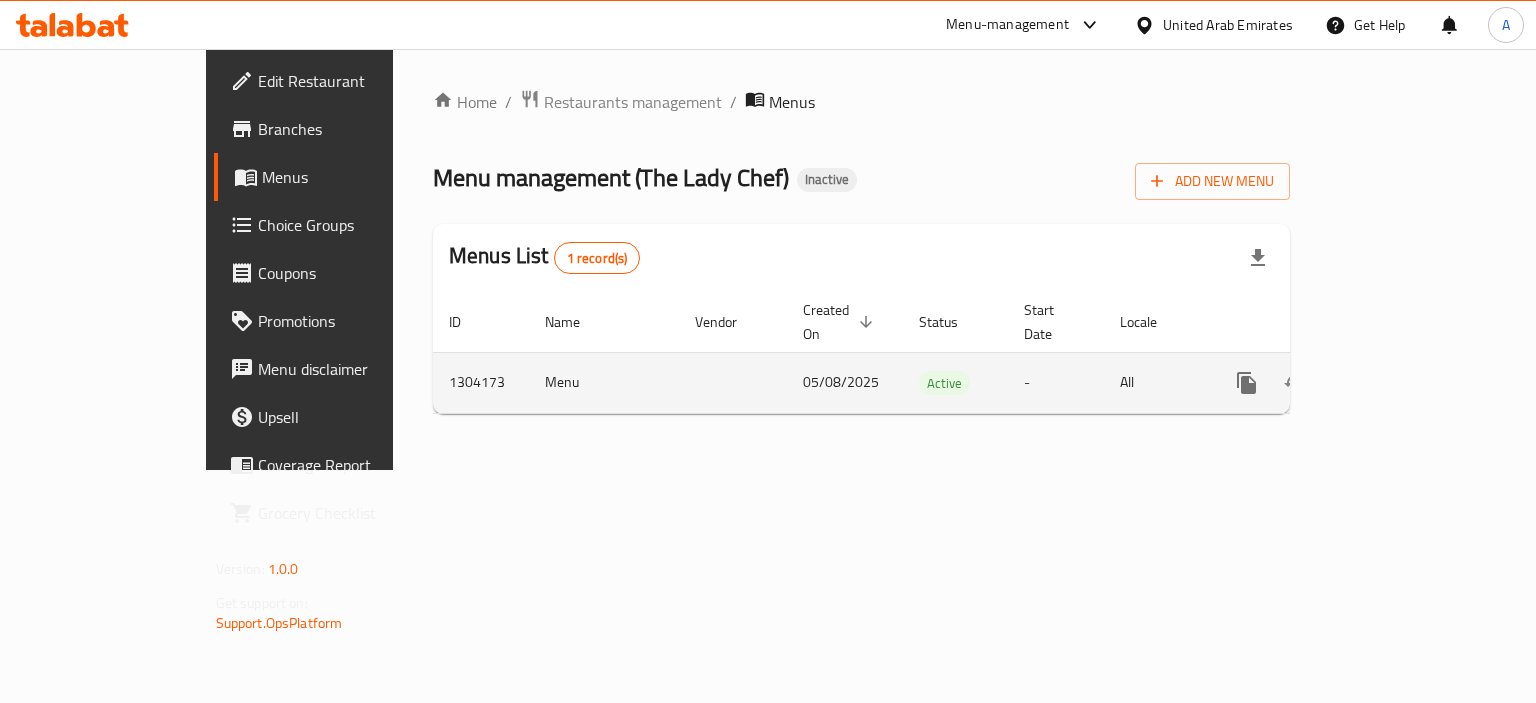 click on "Menu" at bounding box center [604, 382] 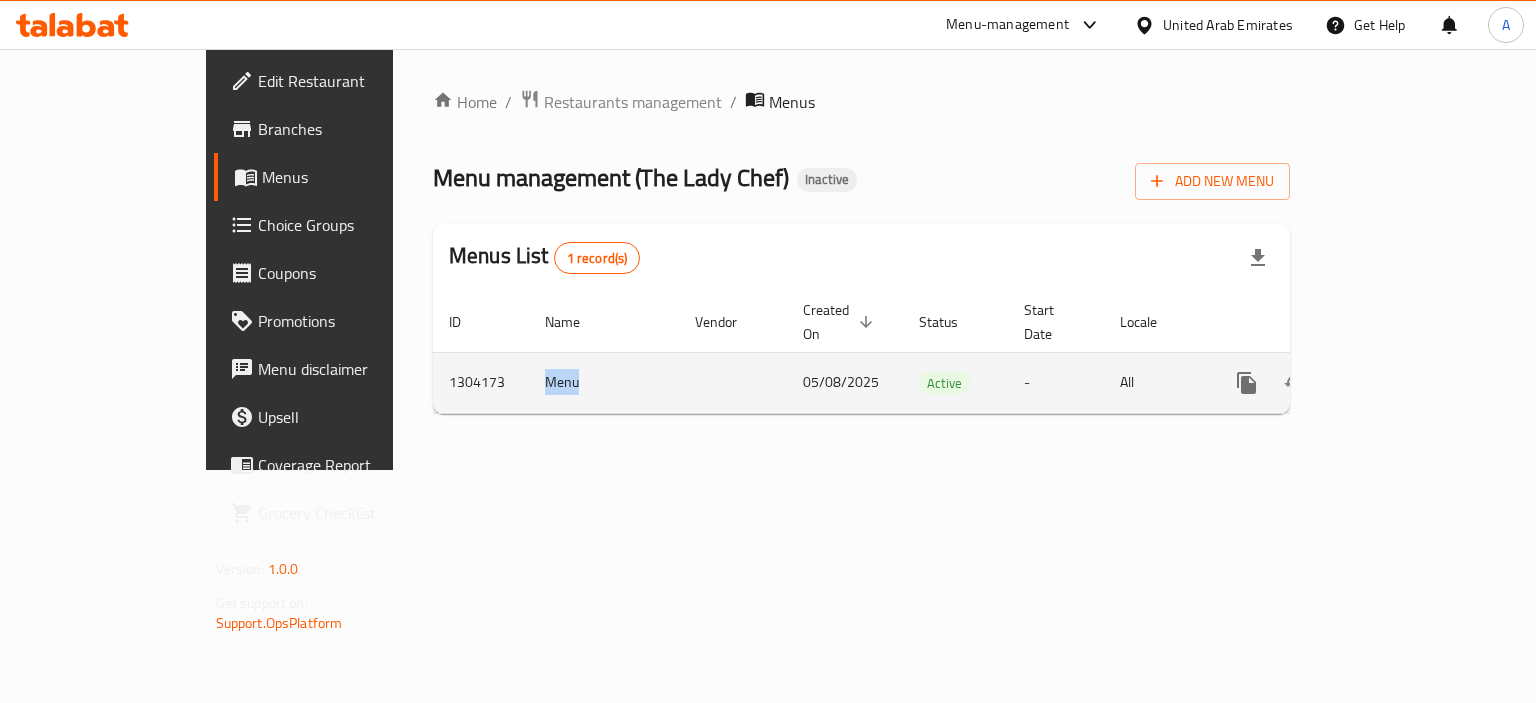 click on "Menu" at bounding box center [604, 382] 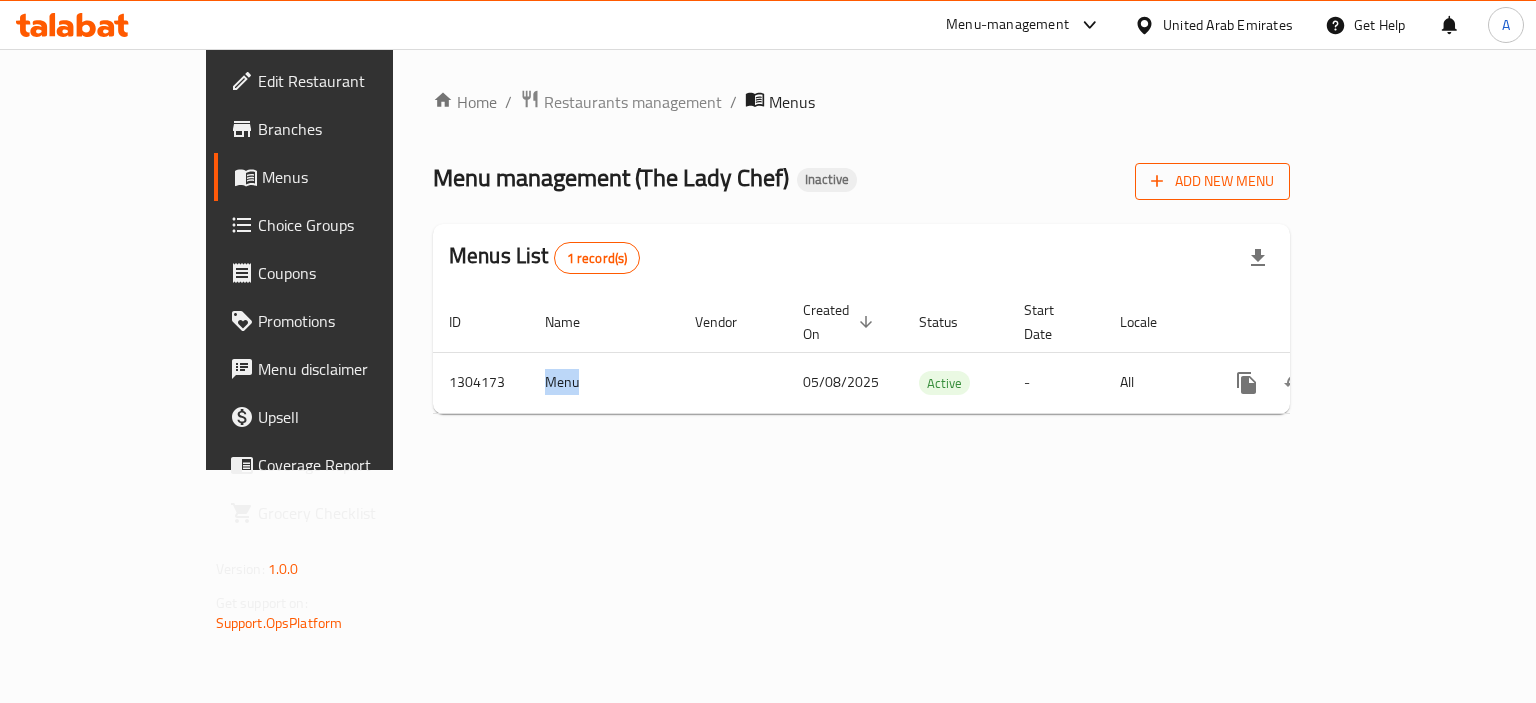 click on "Add New Menu" at bounding box center [1212, 181] 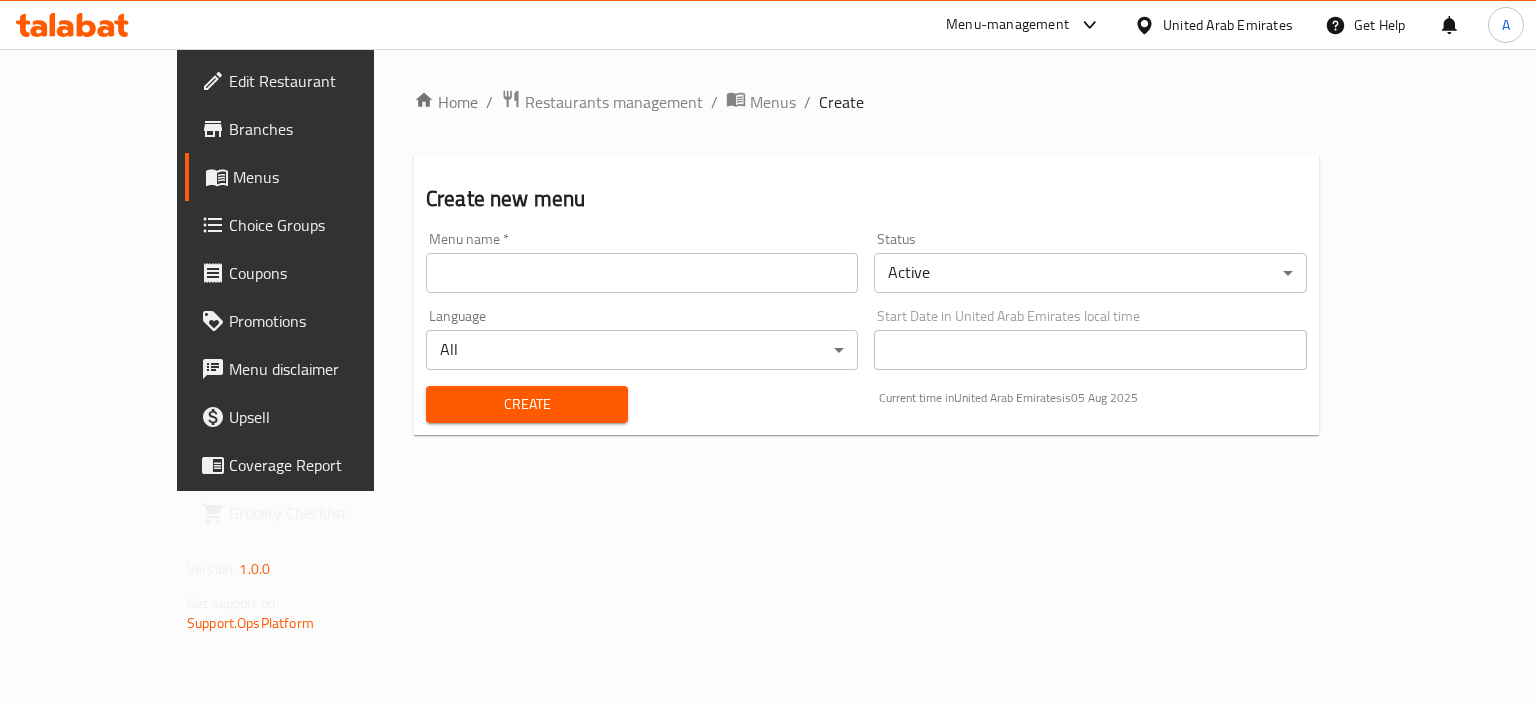 click on "Menu name   * Menu name  *" at bounding box center (642, 262) 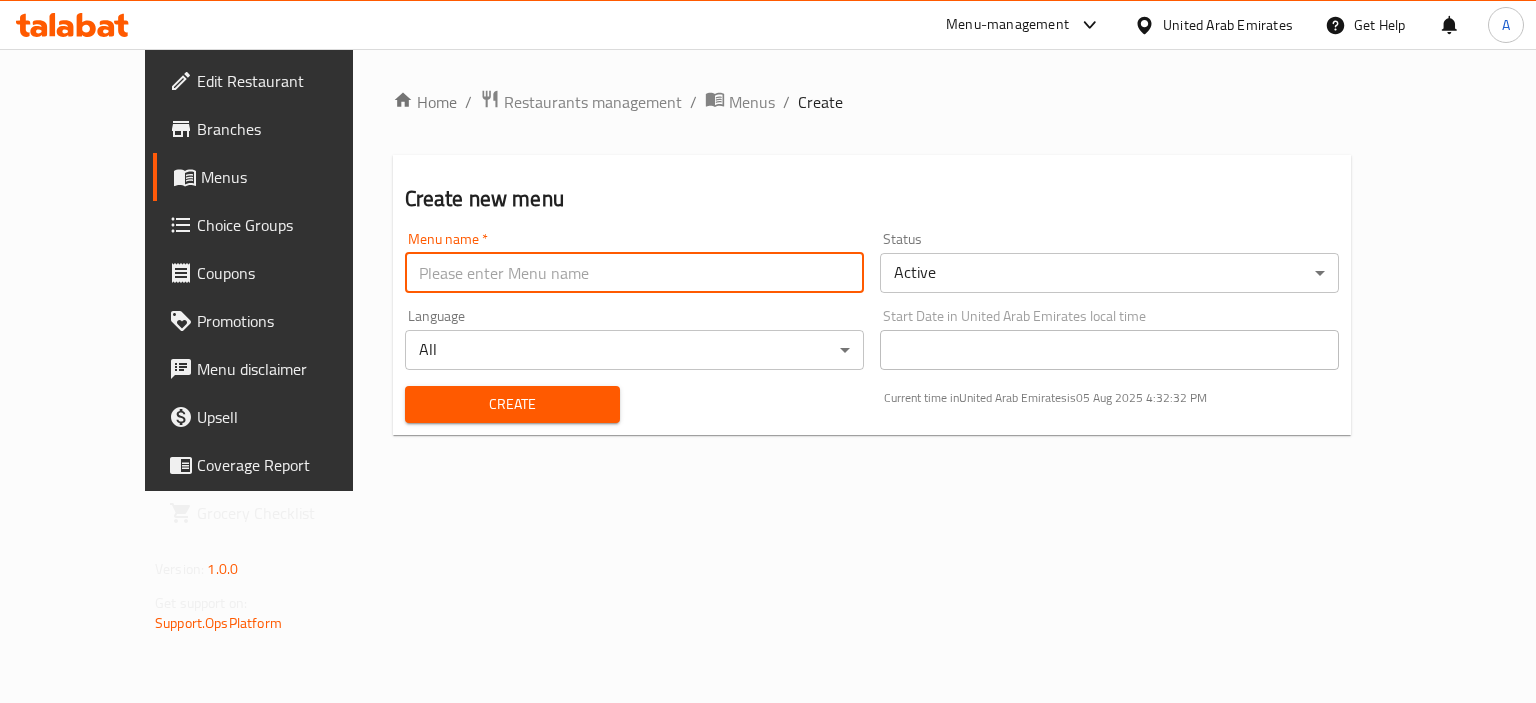 click at bounding box center [634, 273] 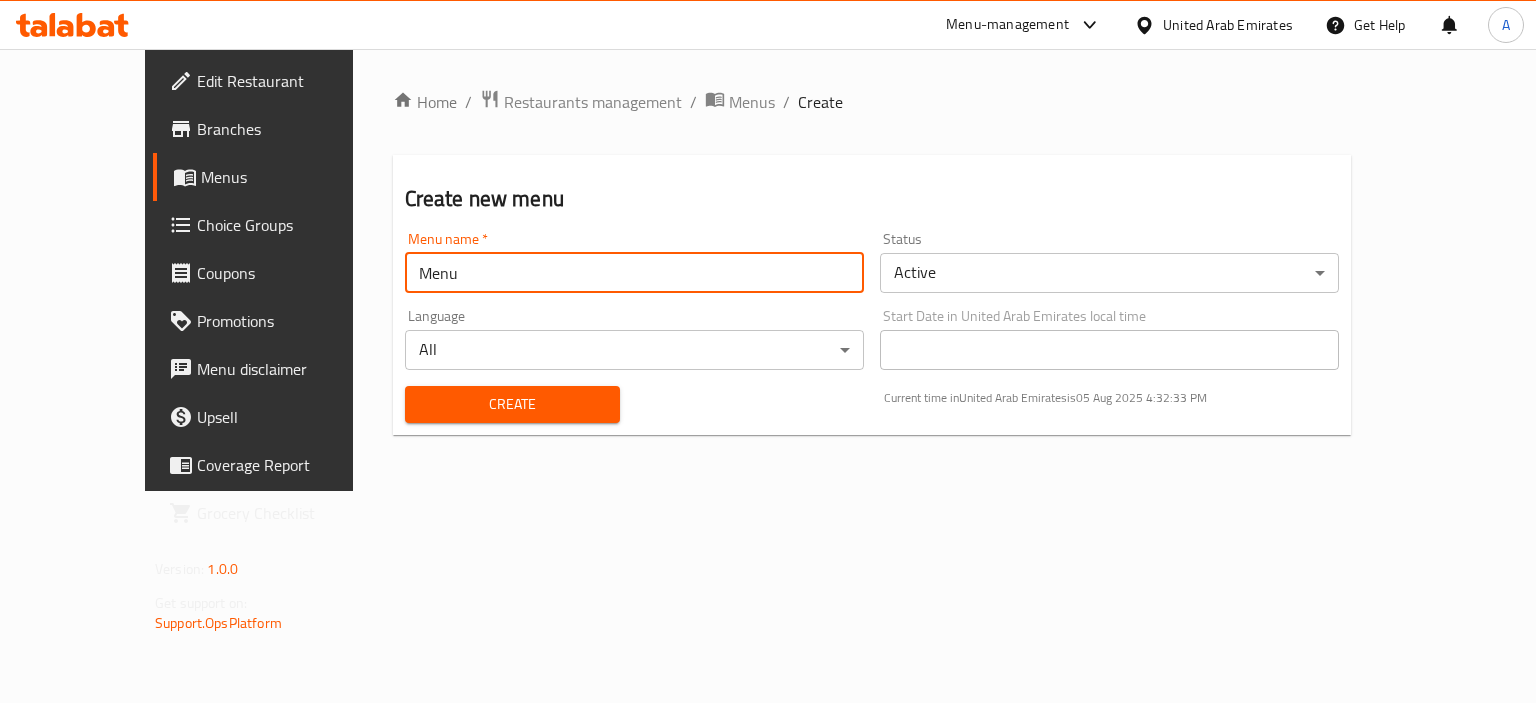 type on "Menu" 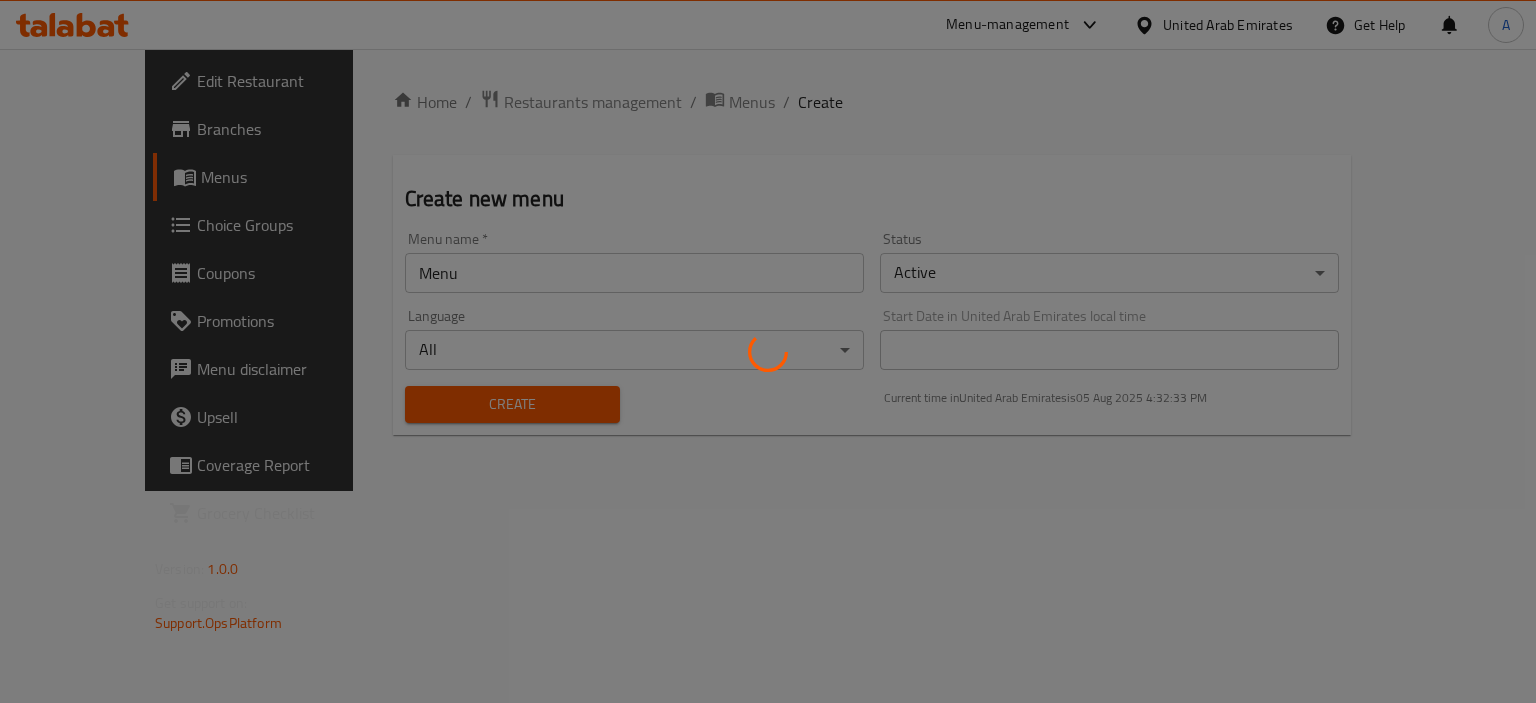 type 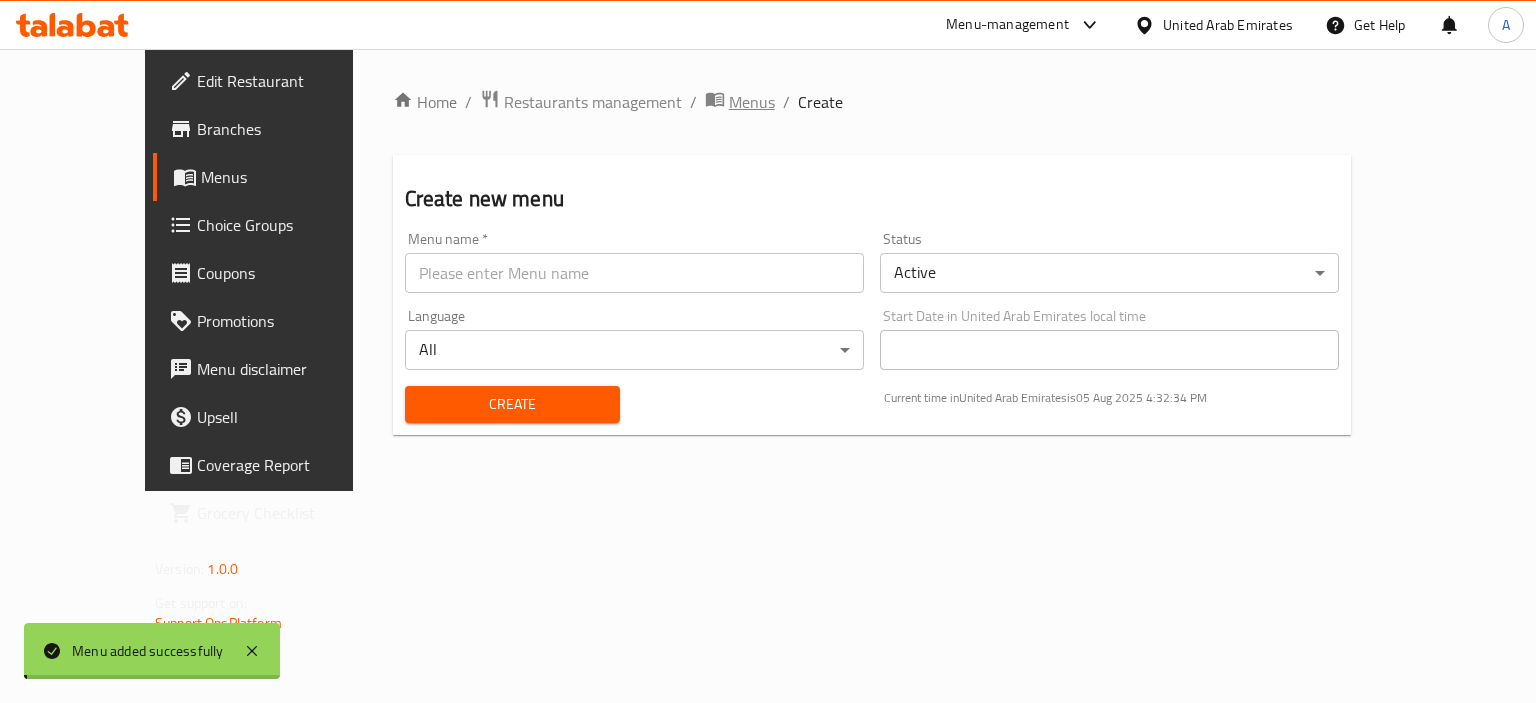 click on "Menus" at bounding box center [752, 102] 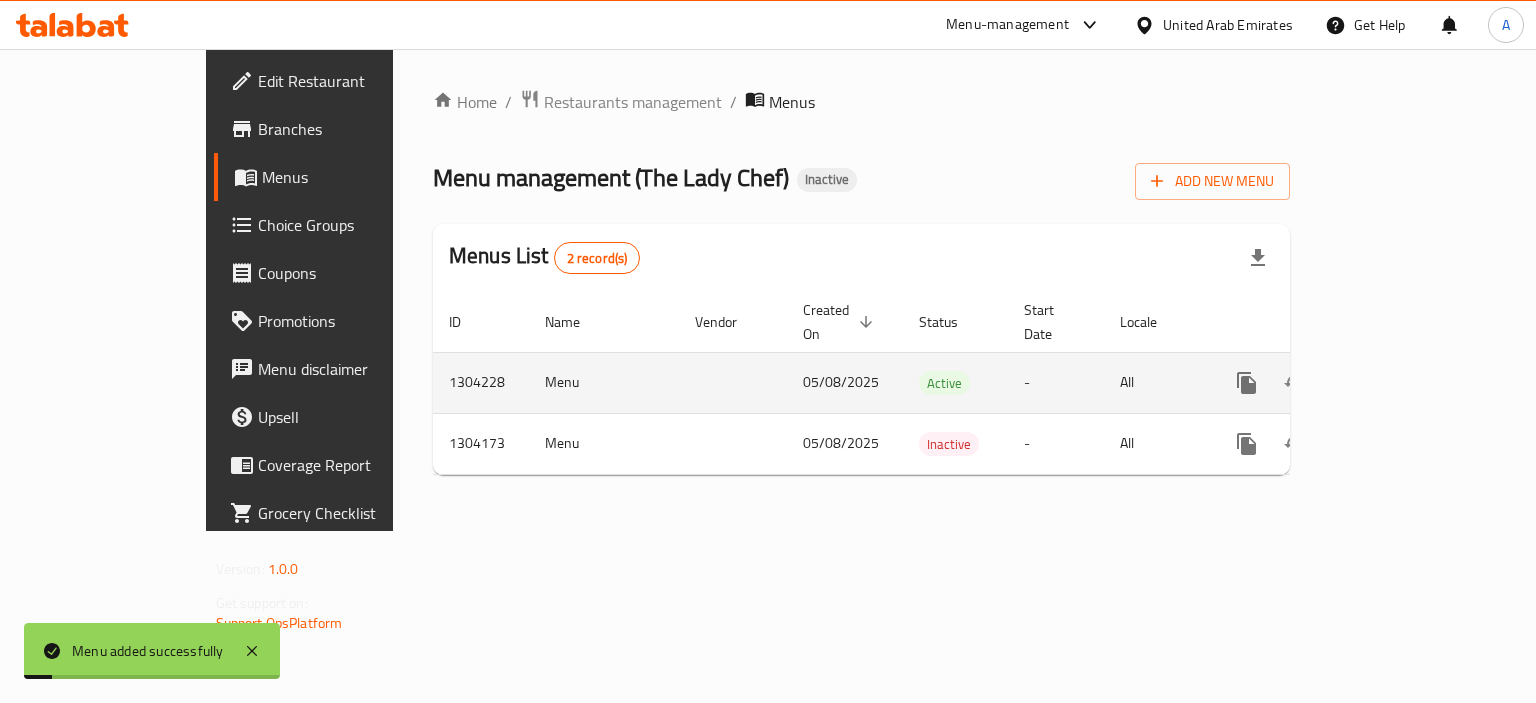 click 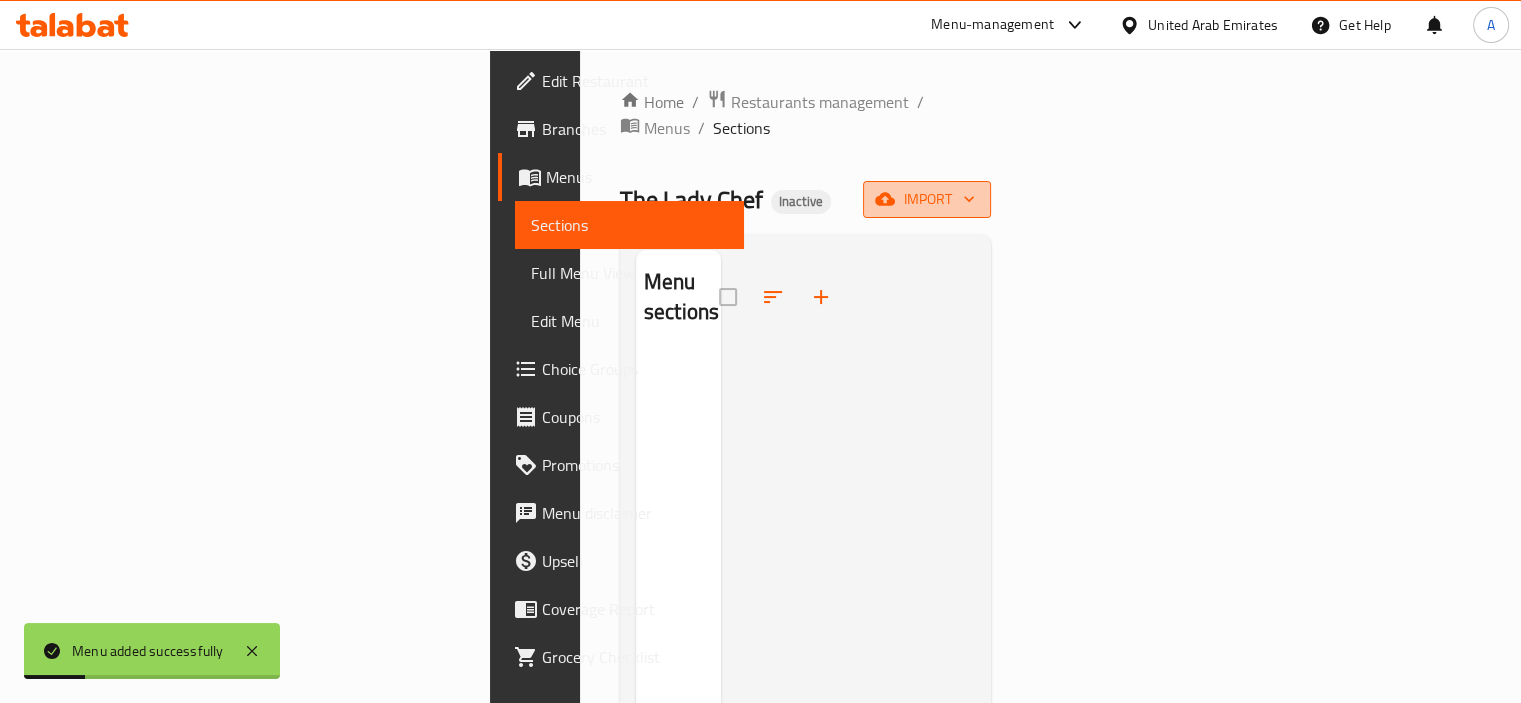 click on "import" at bounding box center (927, 199) 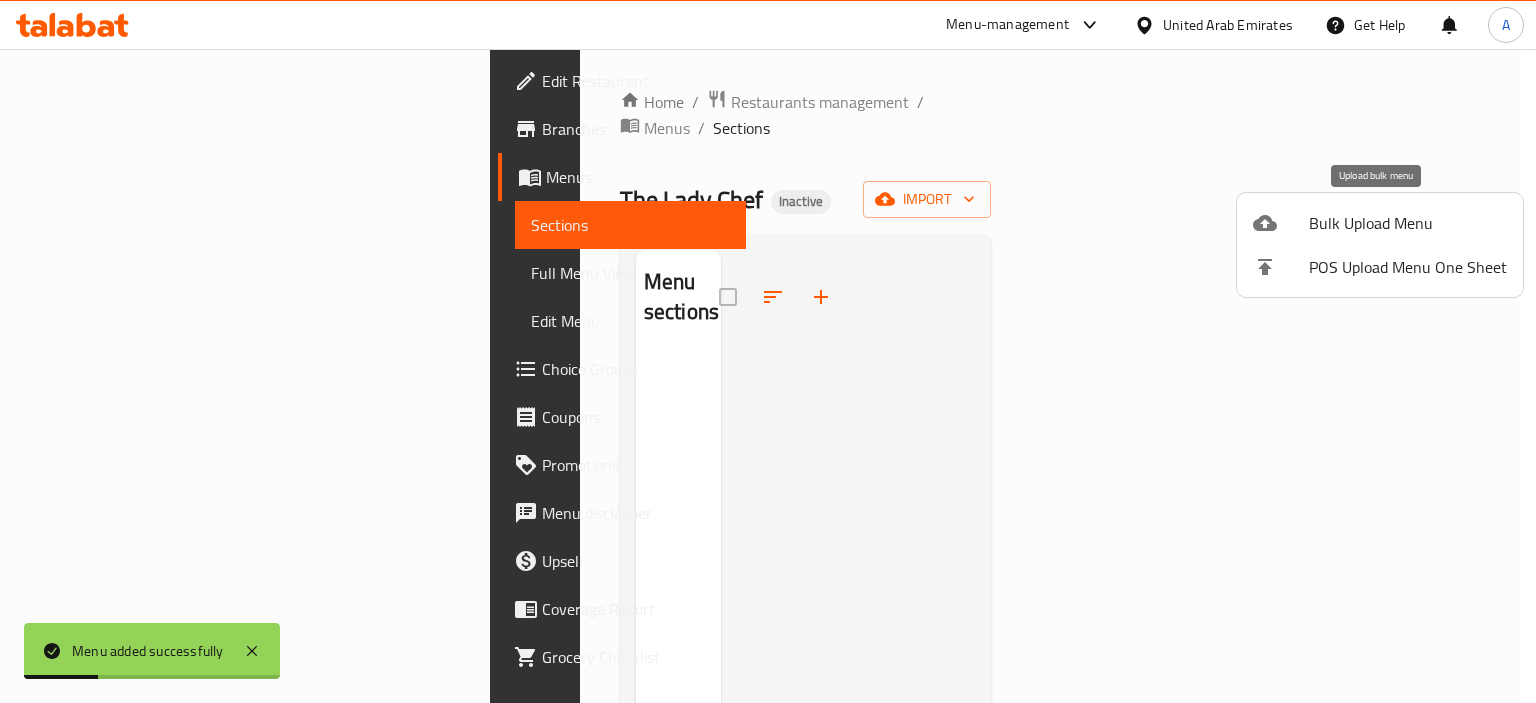 click on "Bulk Upload Menu" at bounding box center [1408, 223] 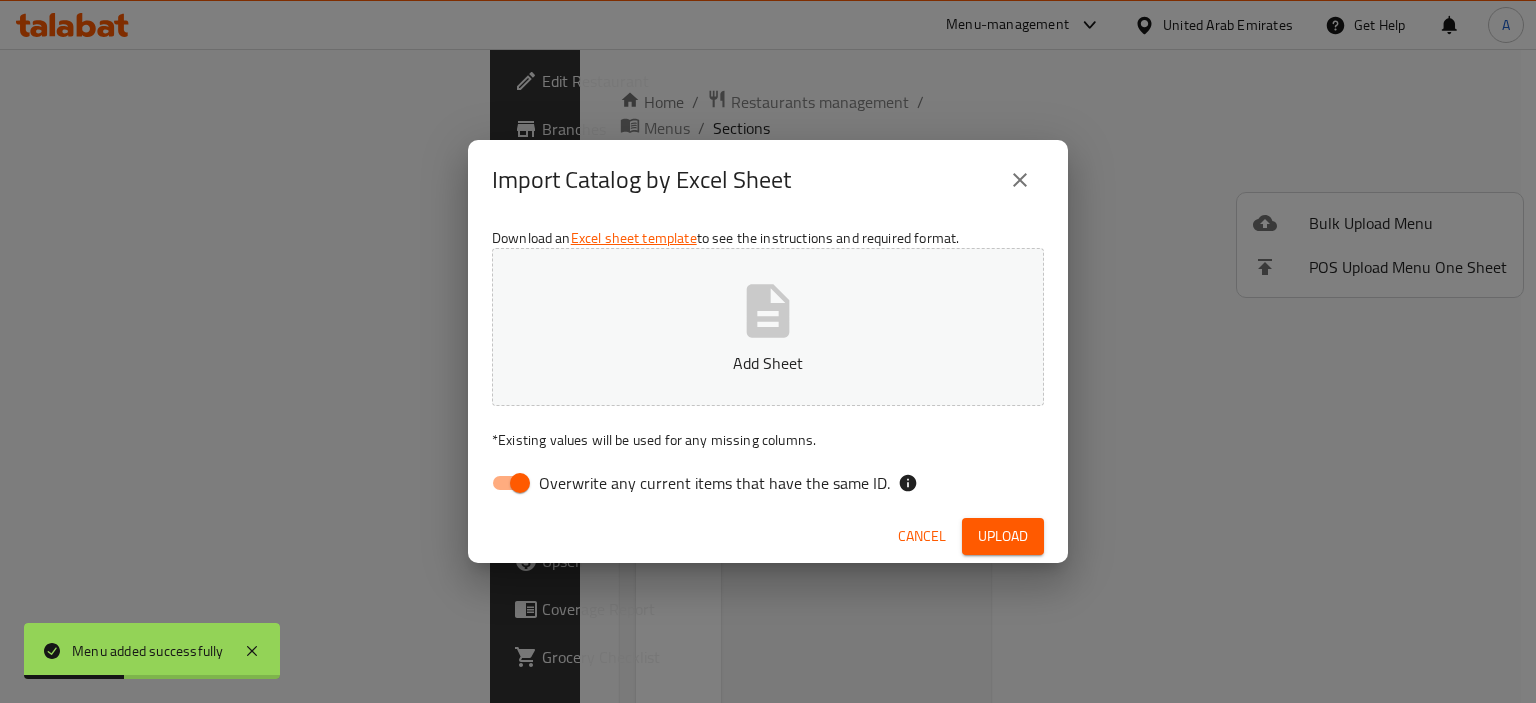 click on "Overwrite any current items that have the same ID." at bounding box center (685, 483) 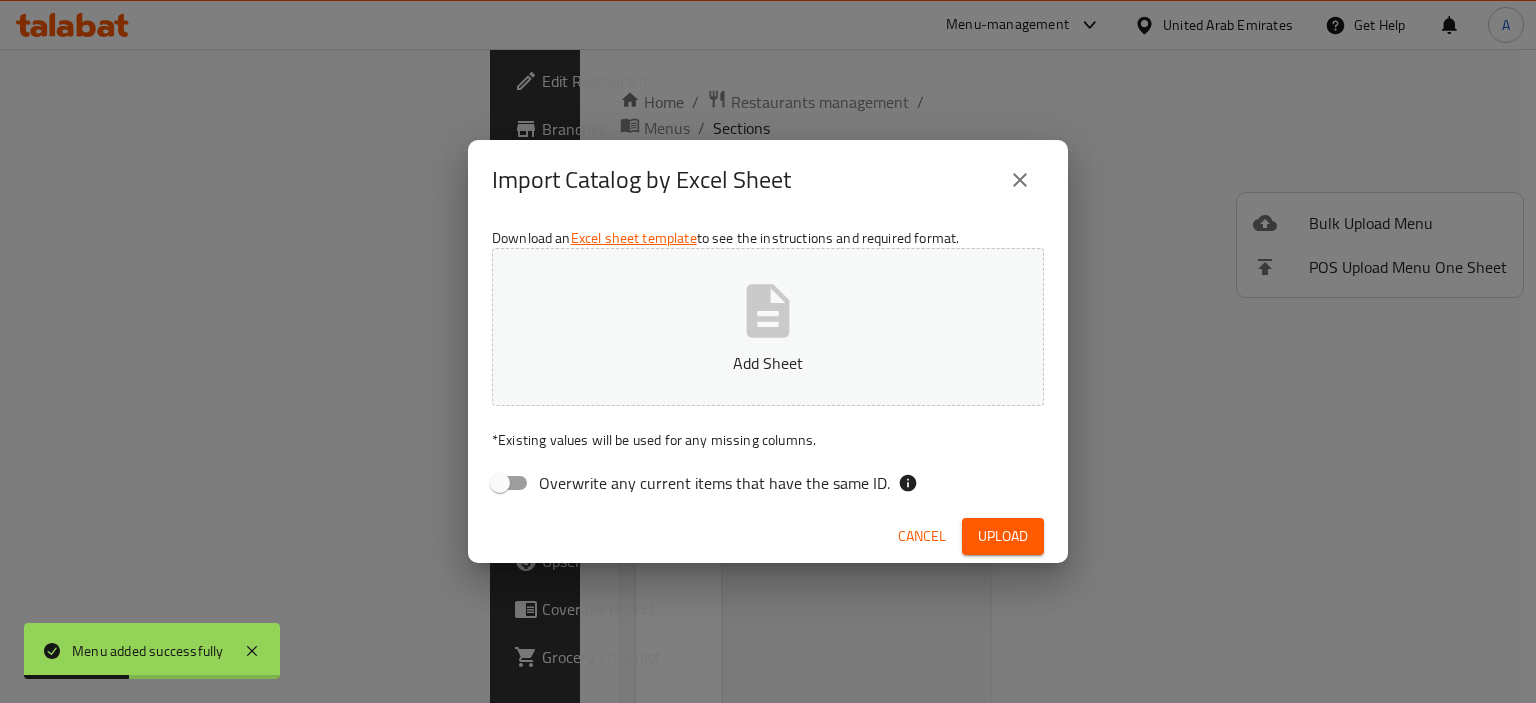 click on "Add Sheet" at bounding box center (768, 363) 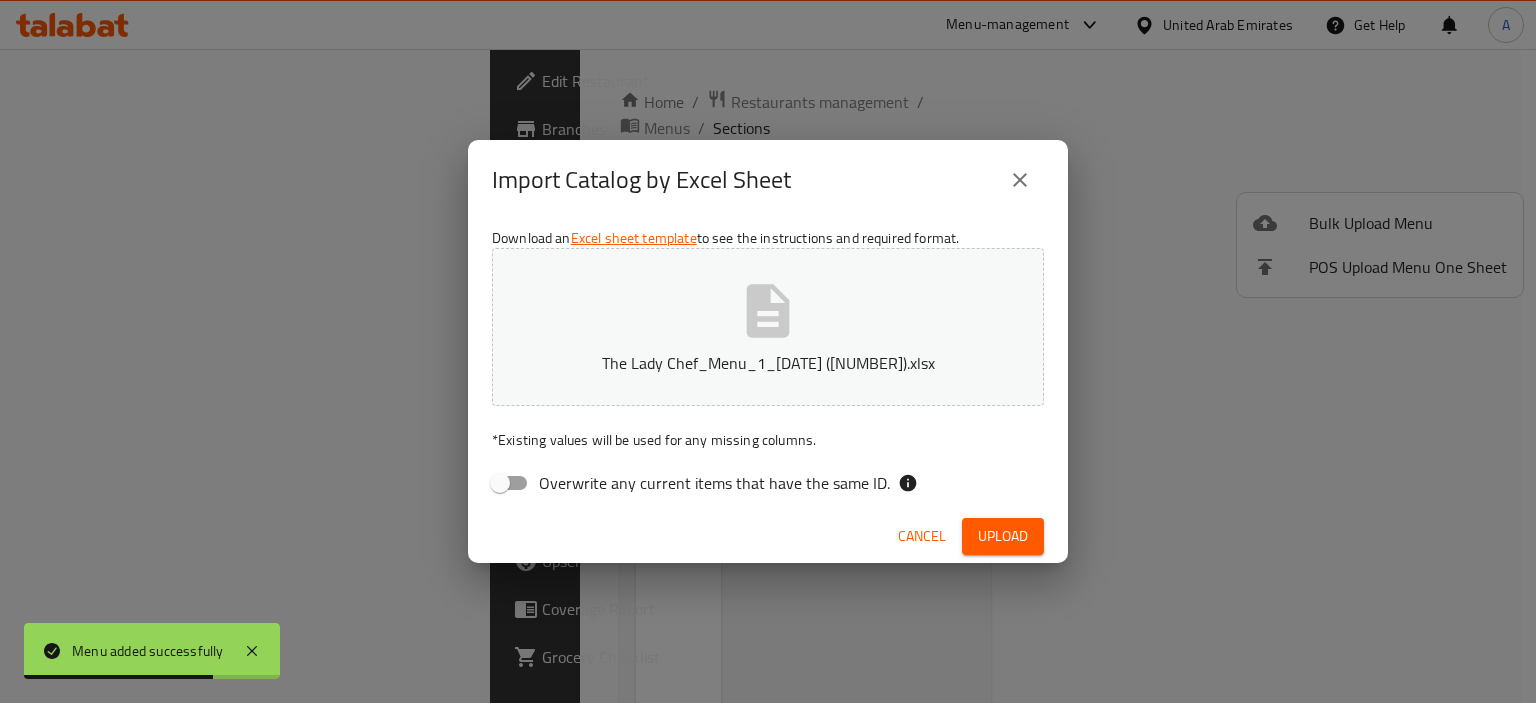 click on "Upload" at bounding box center (1003, 536) 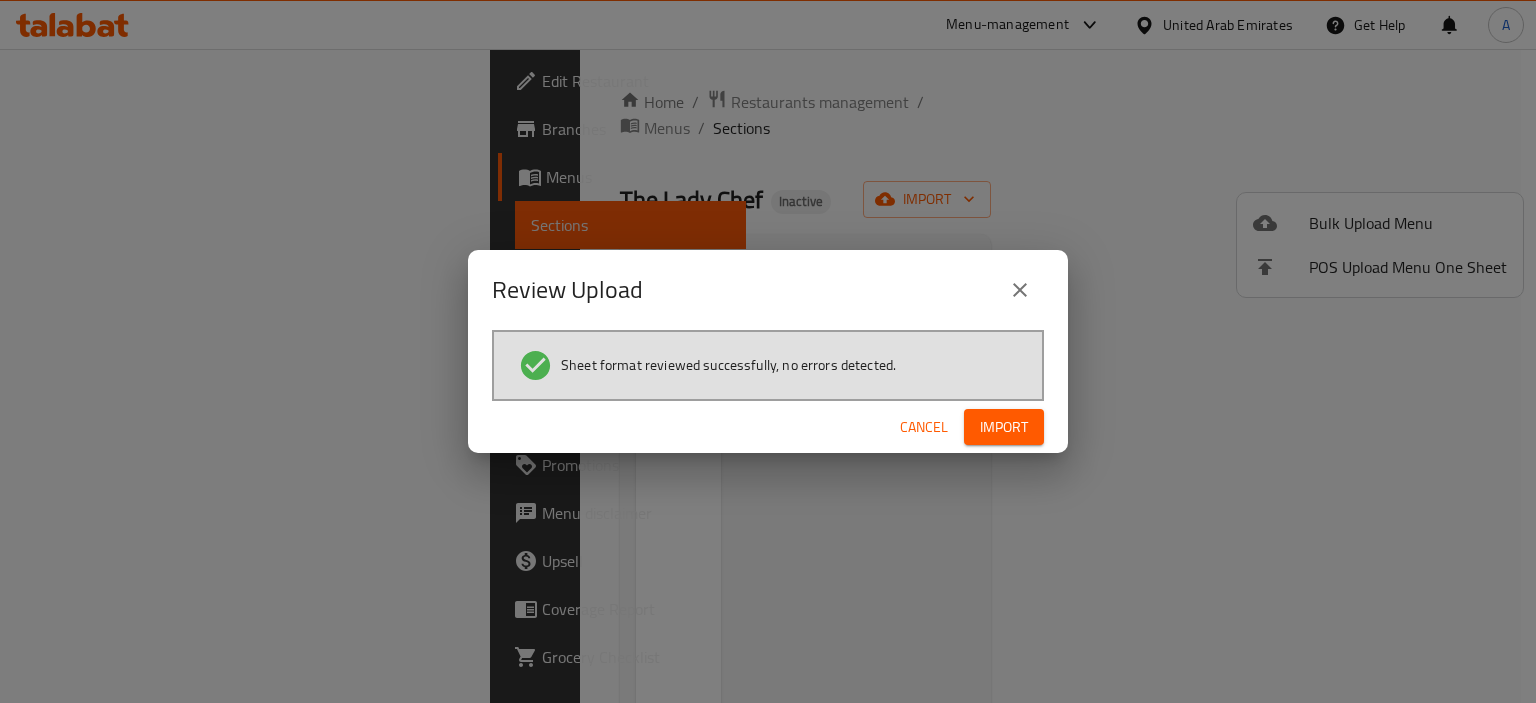 click on "Import" at bounding box center [1004, 427] 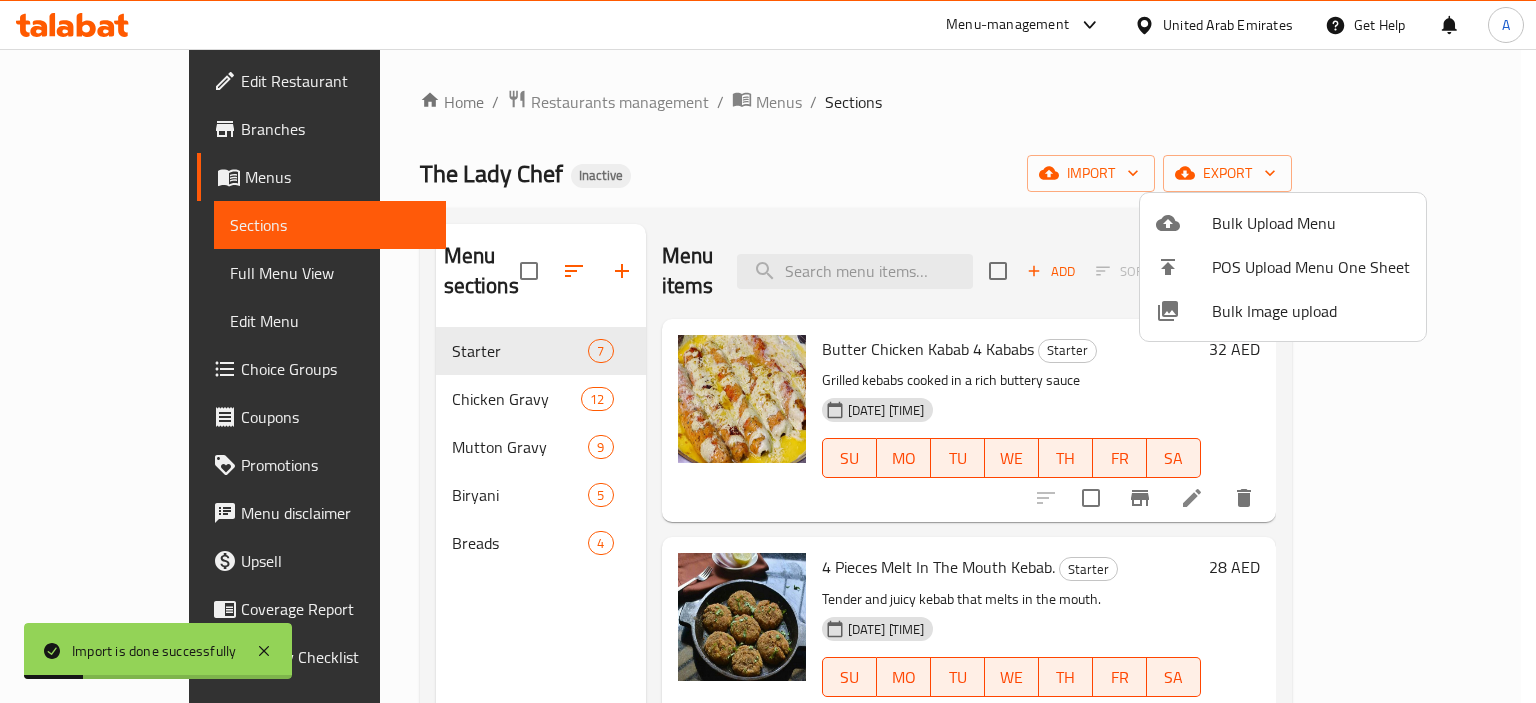 click at bounding box center (768, 351) 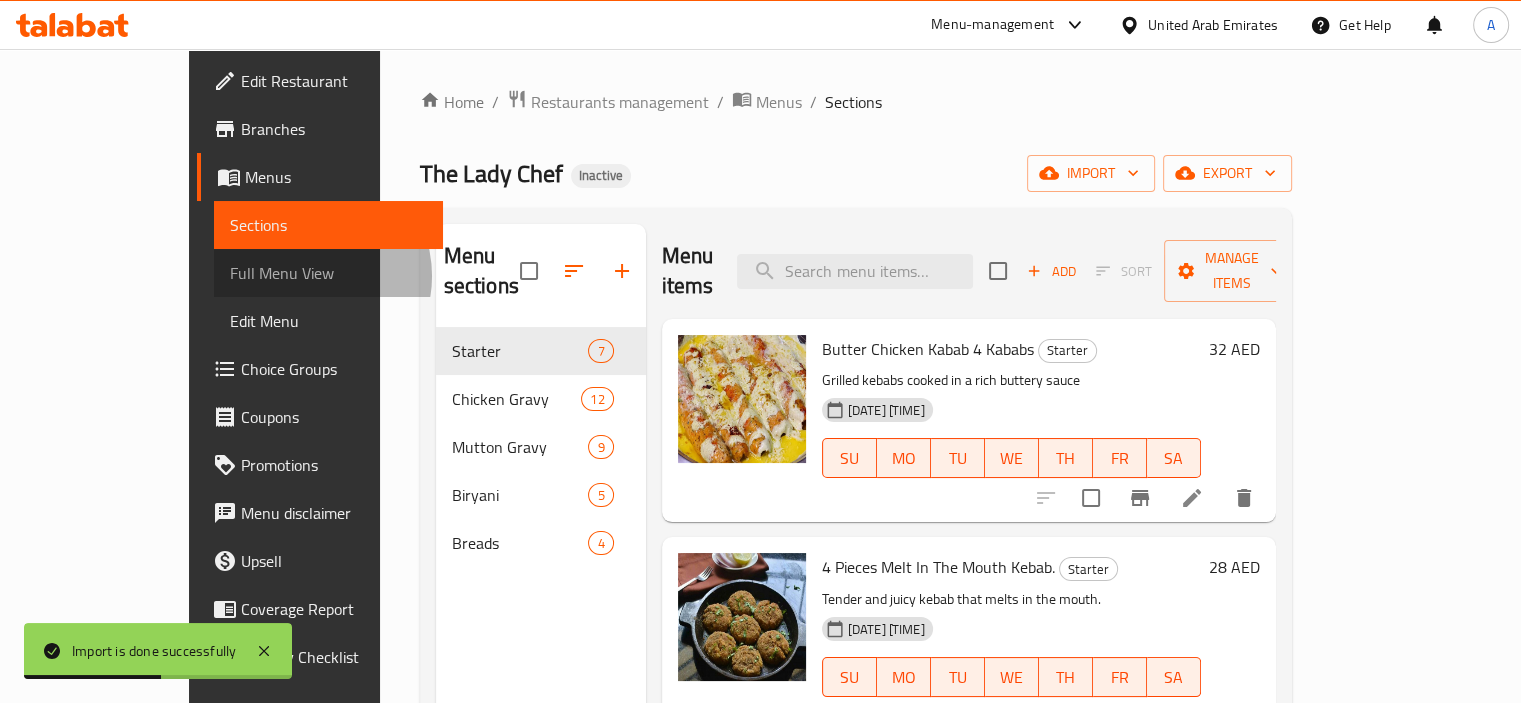 click on "Full Menu View" at bounding box center [328, 273] 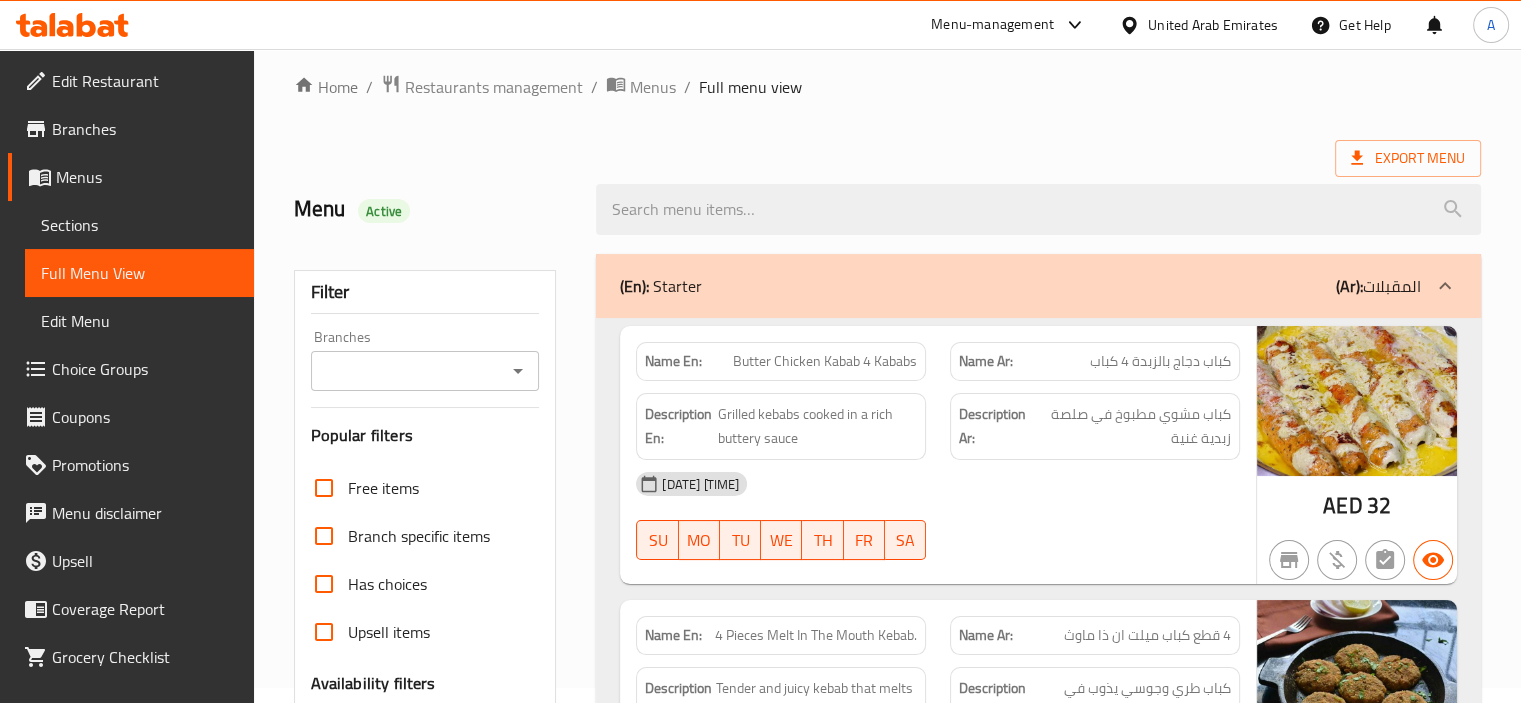 scroll, scrollTop: 500, scrollLeft: 0, axis: vertical 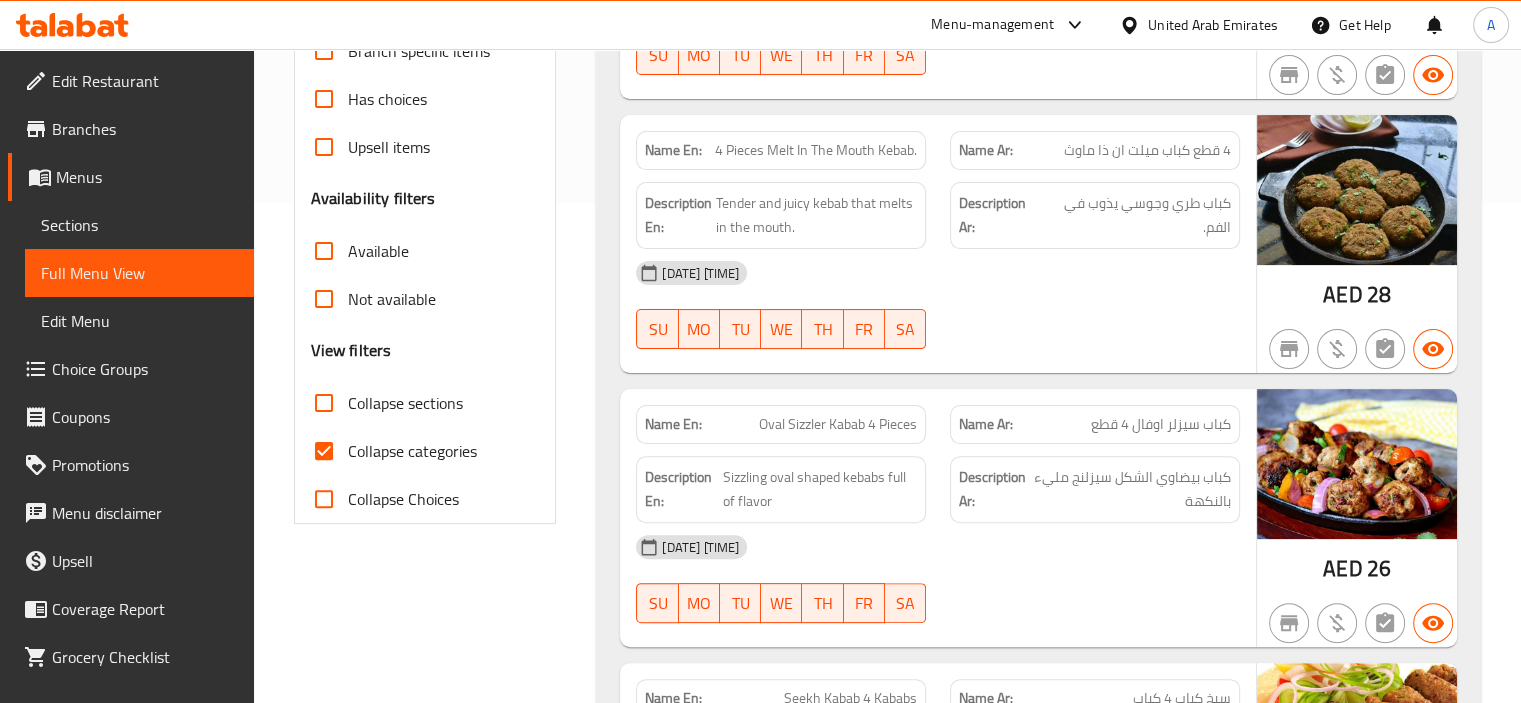 click on "Collapse categories" at bounding box center (412, 451) 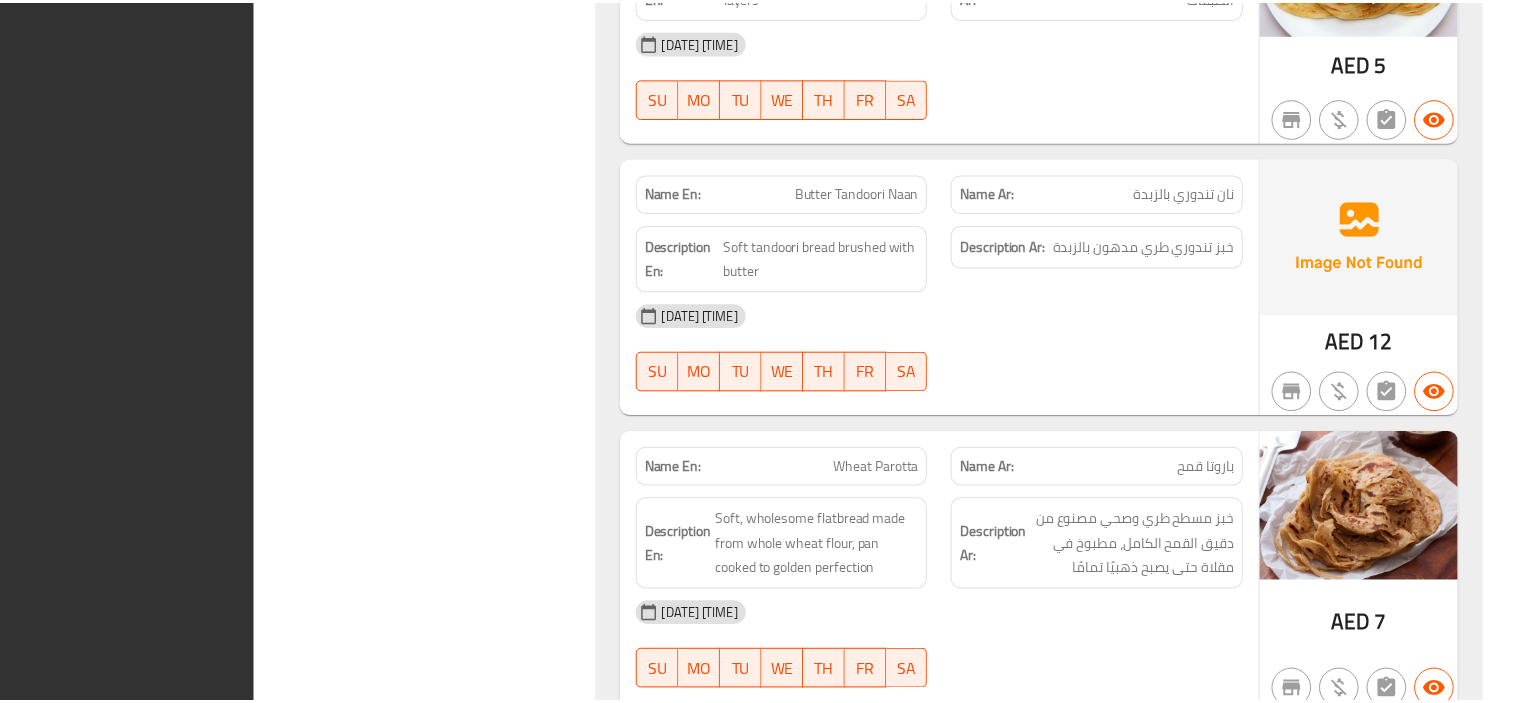 scroll, scrollTop: 10380, scrollLeft: 0, axis: vertical 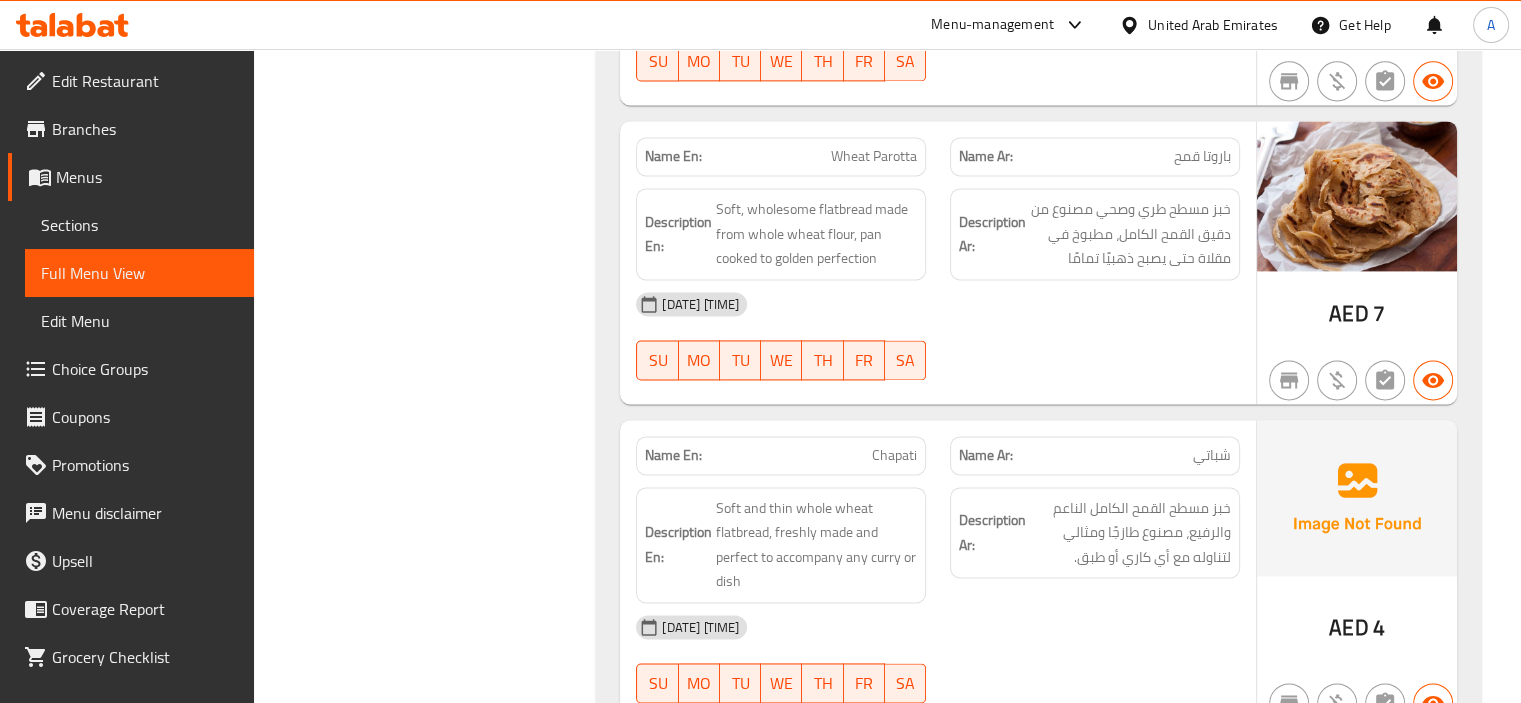 click on "Branches" at bounding box center (145, 129) 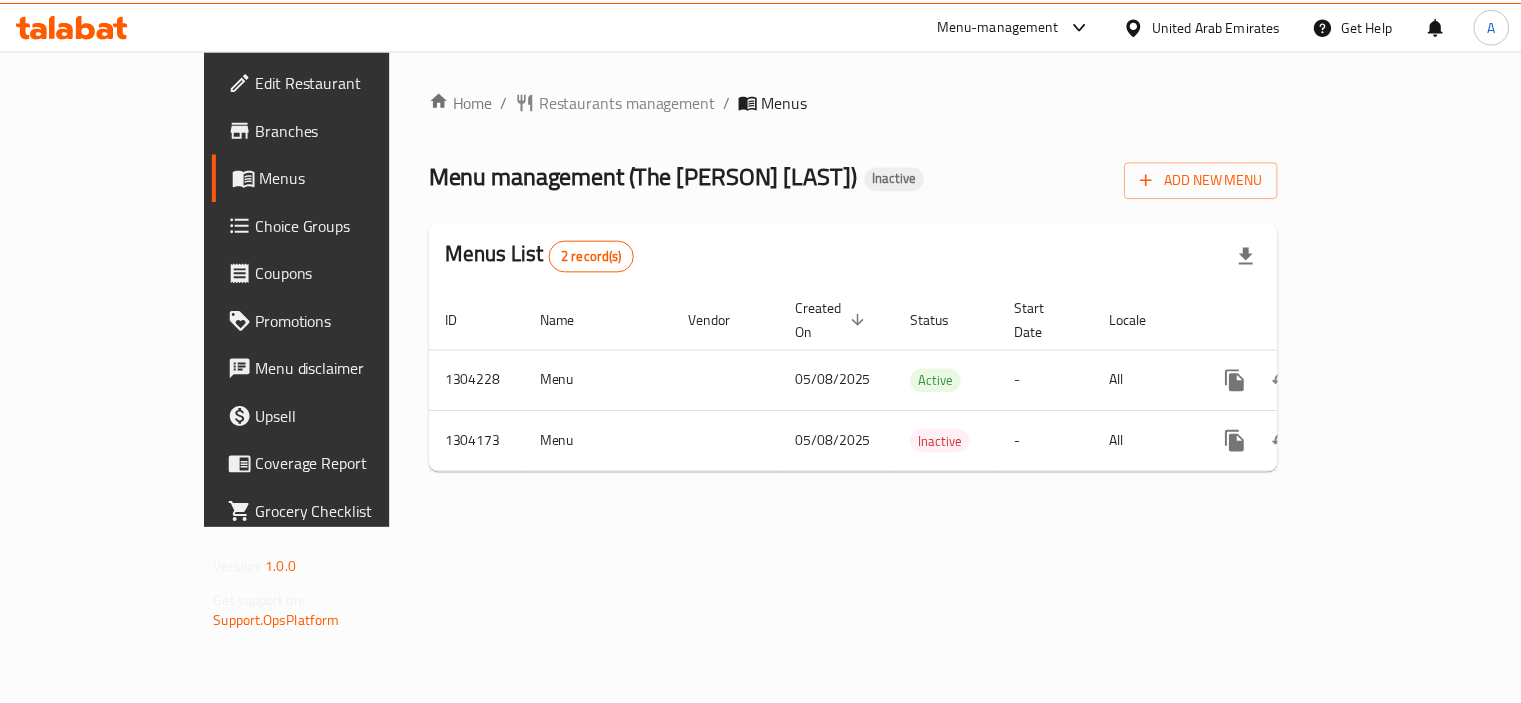 scroll, scrollTop: 0, scrollLeft: 0, axis: both 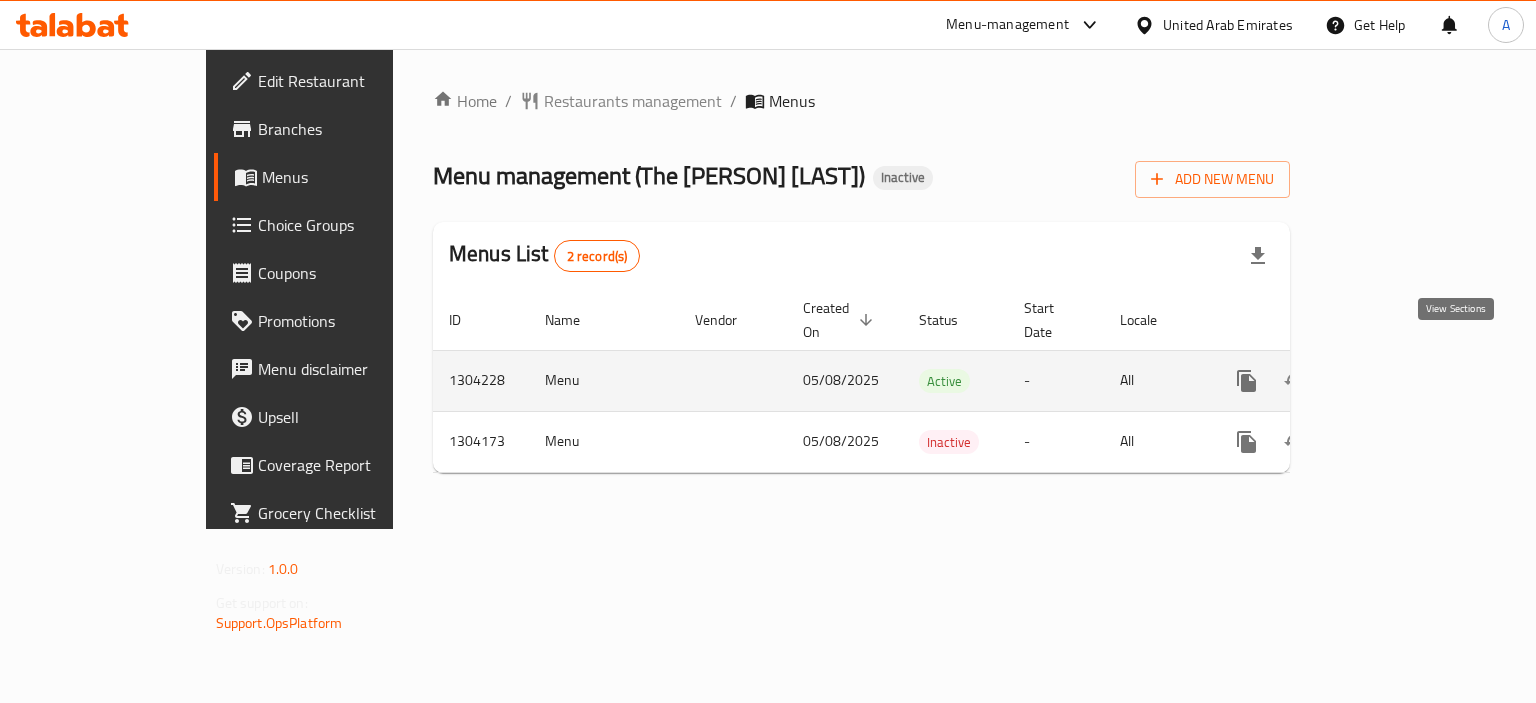 click at bounding box center [1391, 381] 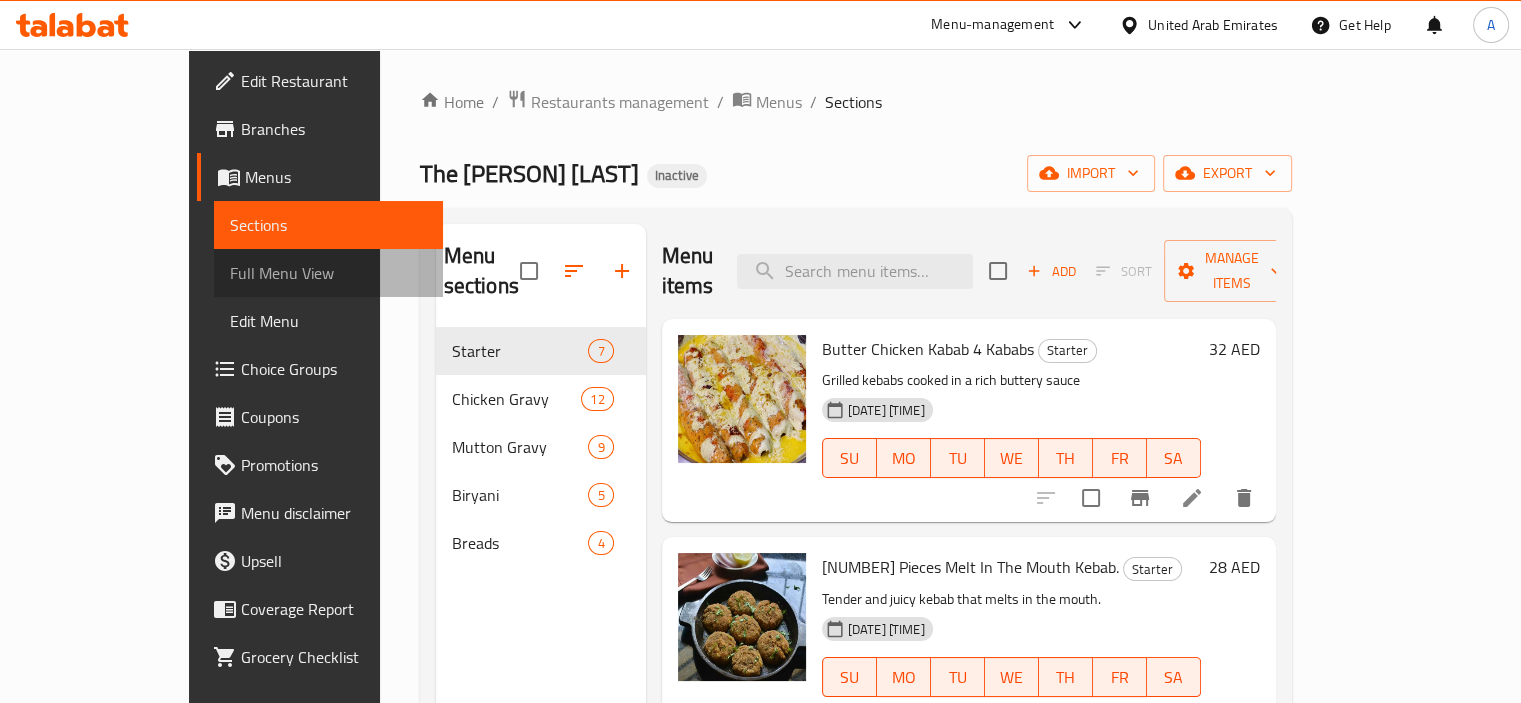 click on "Full Menu View" at bounding box center (328, 273) 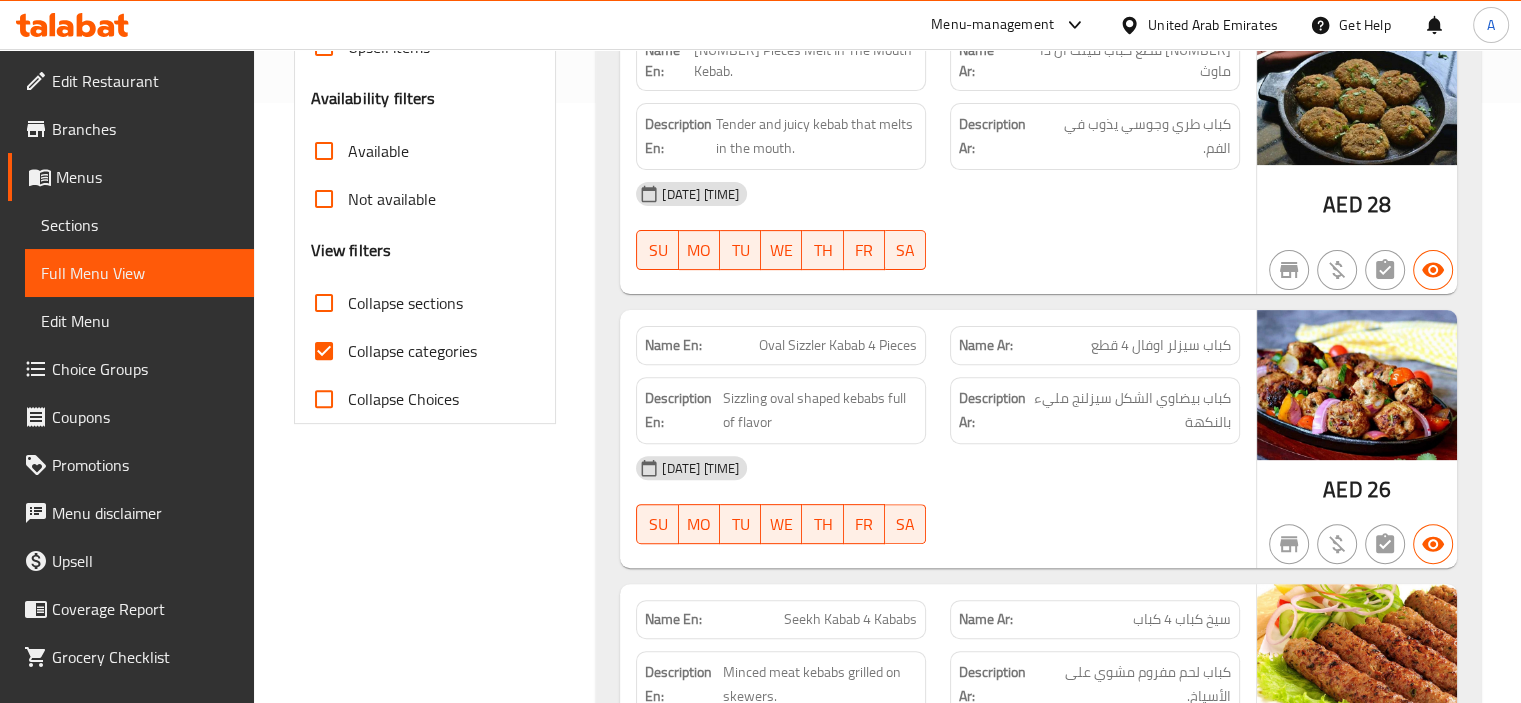 click on "Collapse categories" at bounding box center (412, 351) 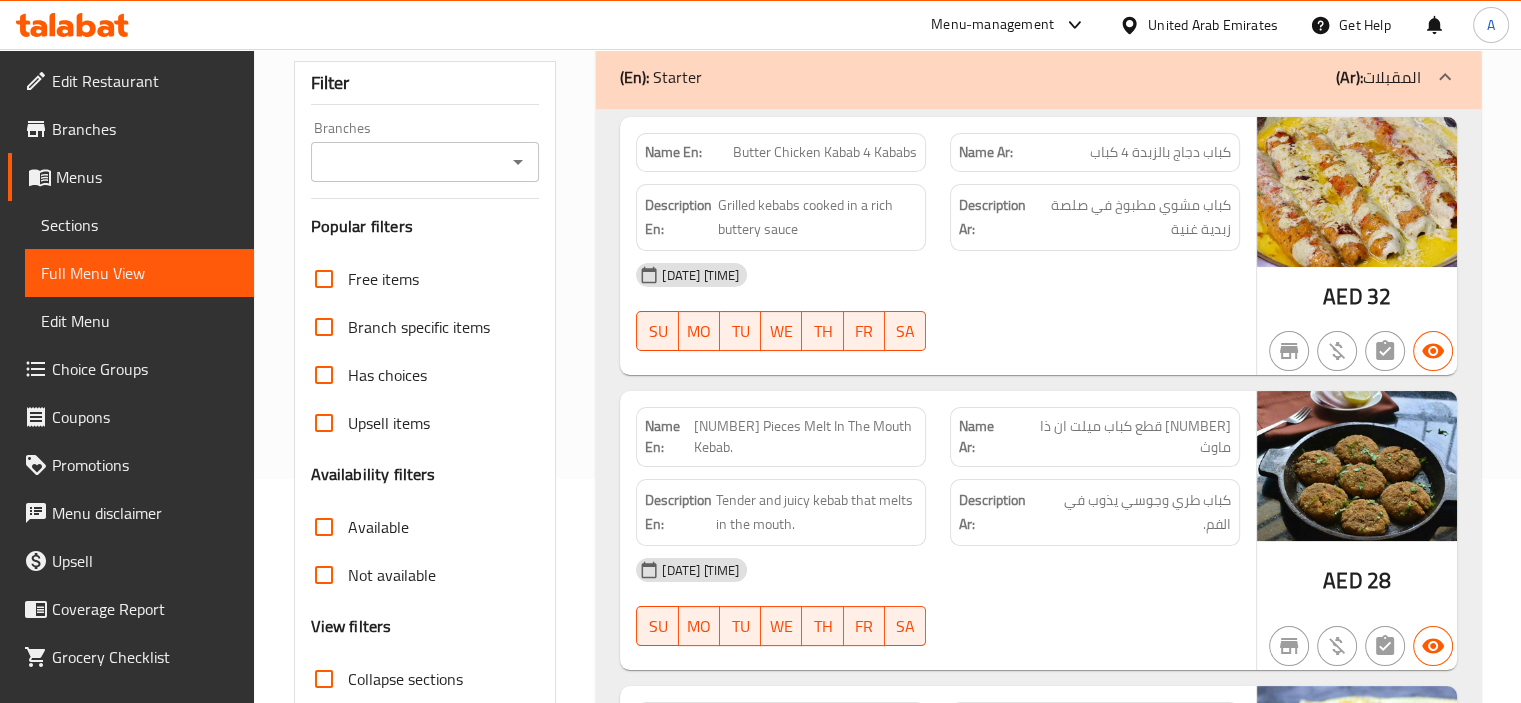 scroll, scrollTop: 300, scrollLeft: 0, axis: vertical 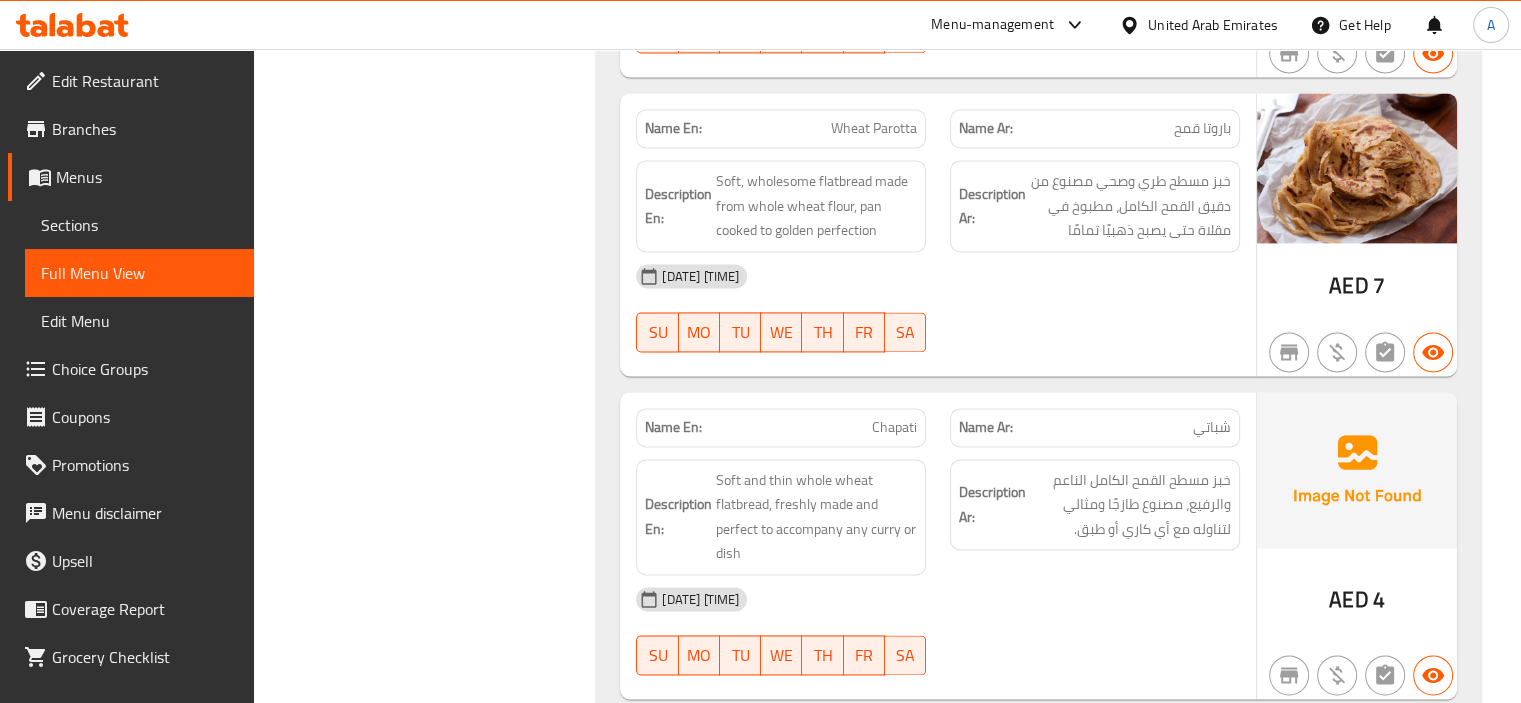 click 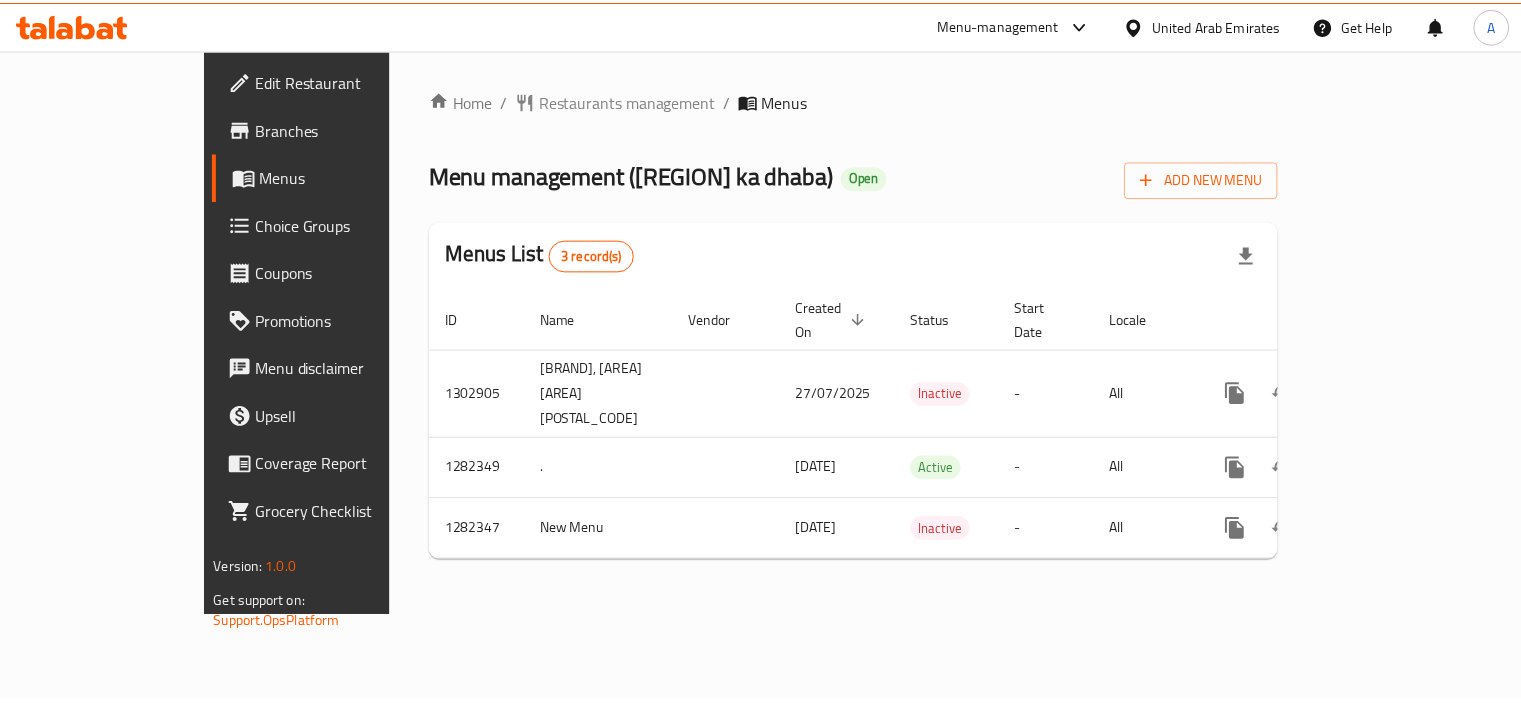scroll, scrollTop: 0, scrollLeft: 0, axis: both 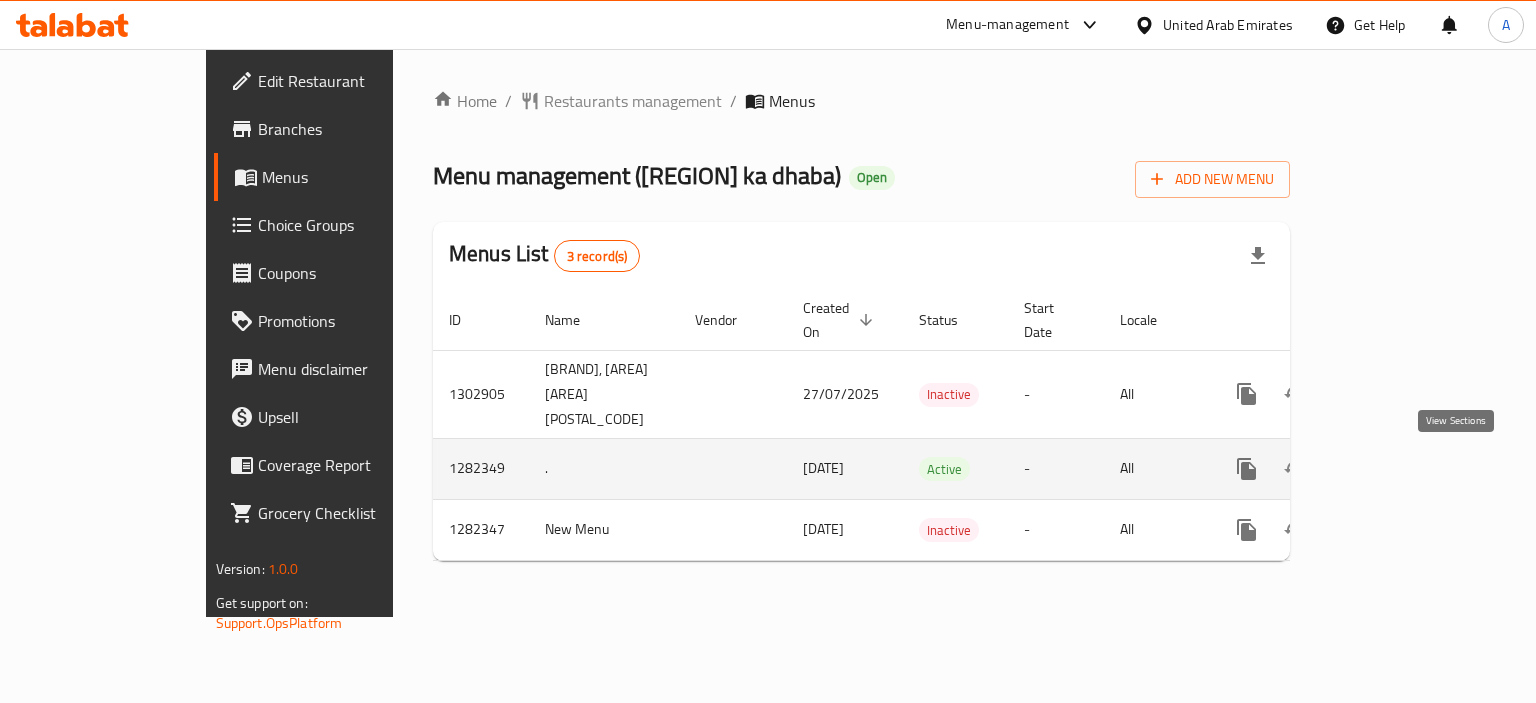 click at bounding box center (1391, 469) 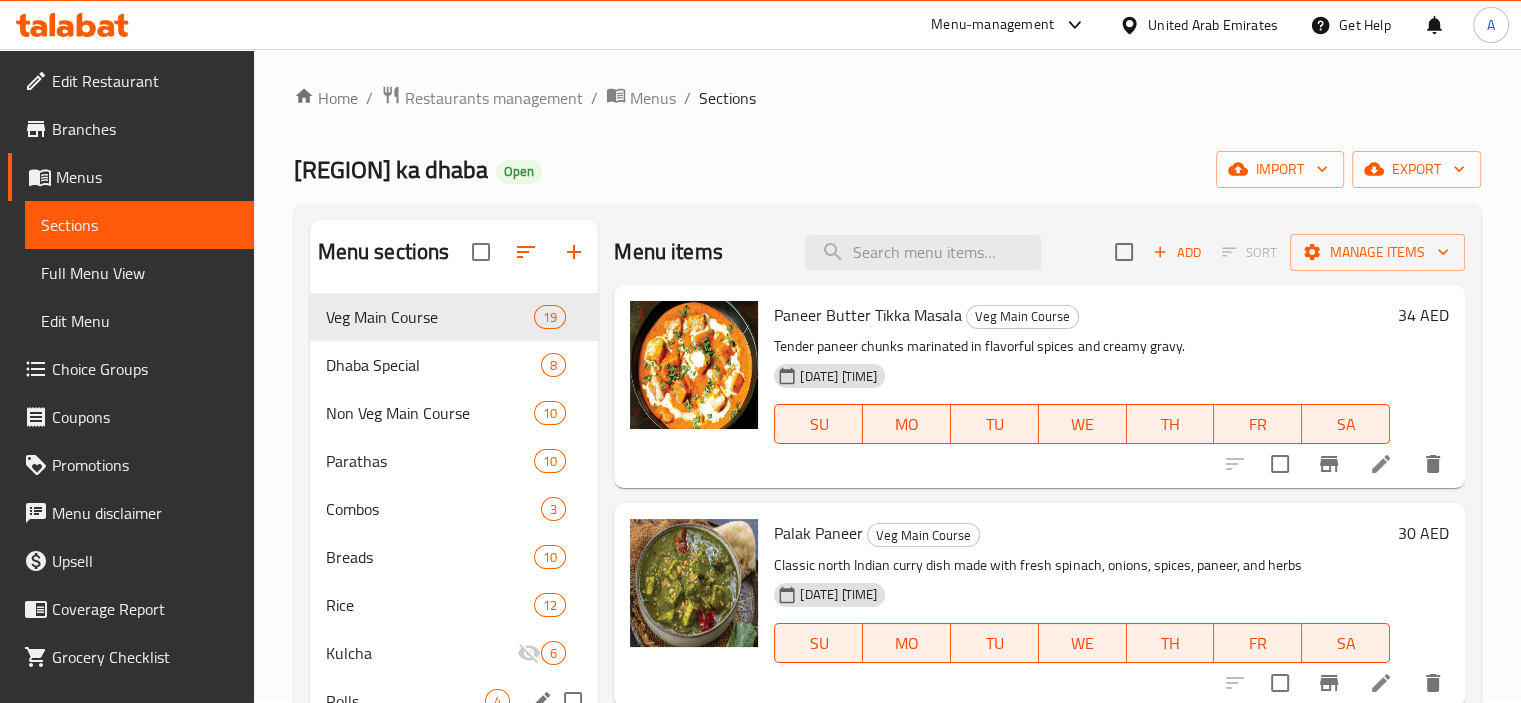 scroll, scrollTop: 0, scrollLeft: 0, axis: both 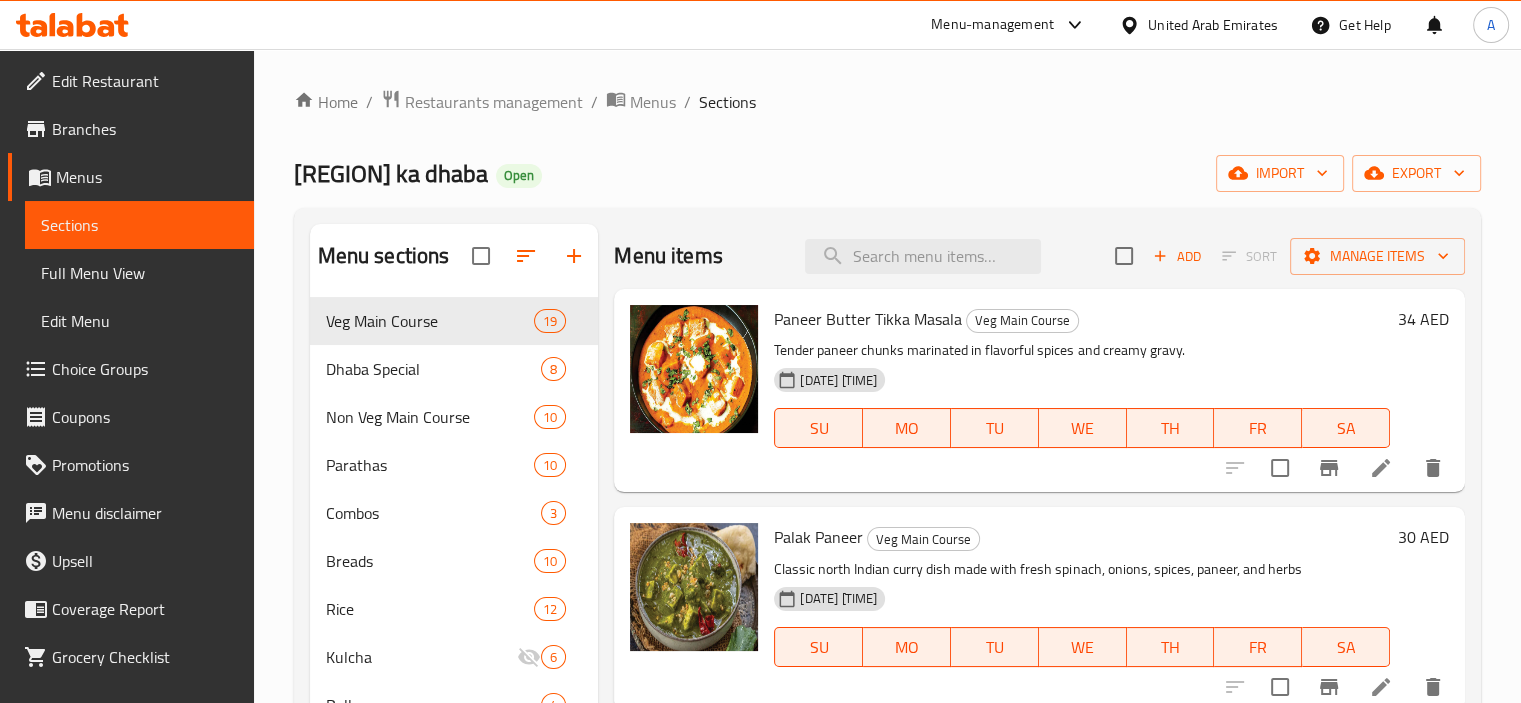 click on "Edit Restaurant" at bounding box center [131, 81] 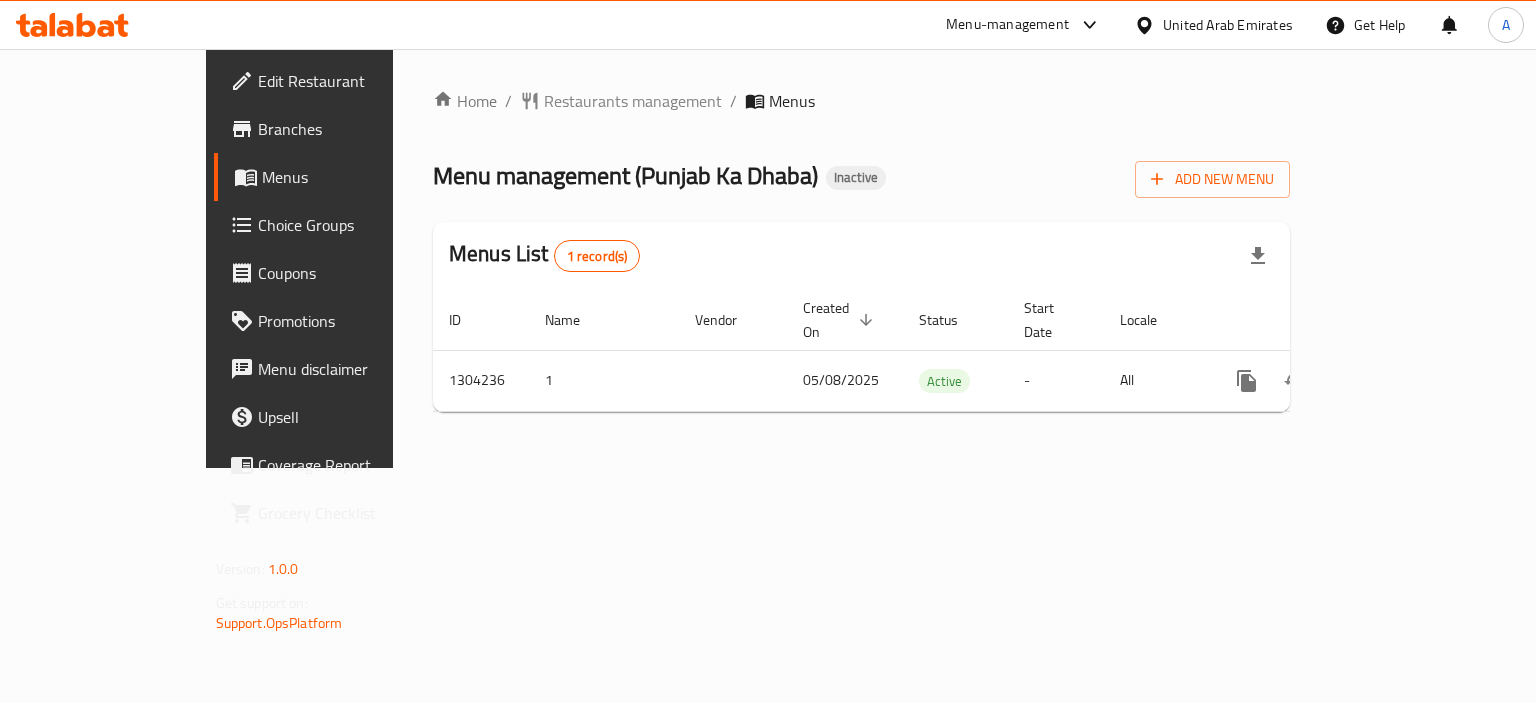 scroll, scrollTop: 0, scrollLeft: 0, axis: both 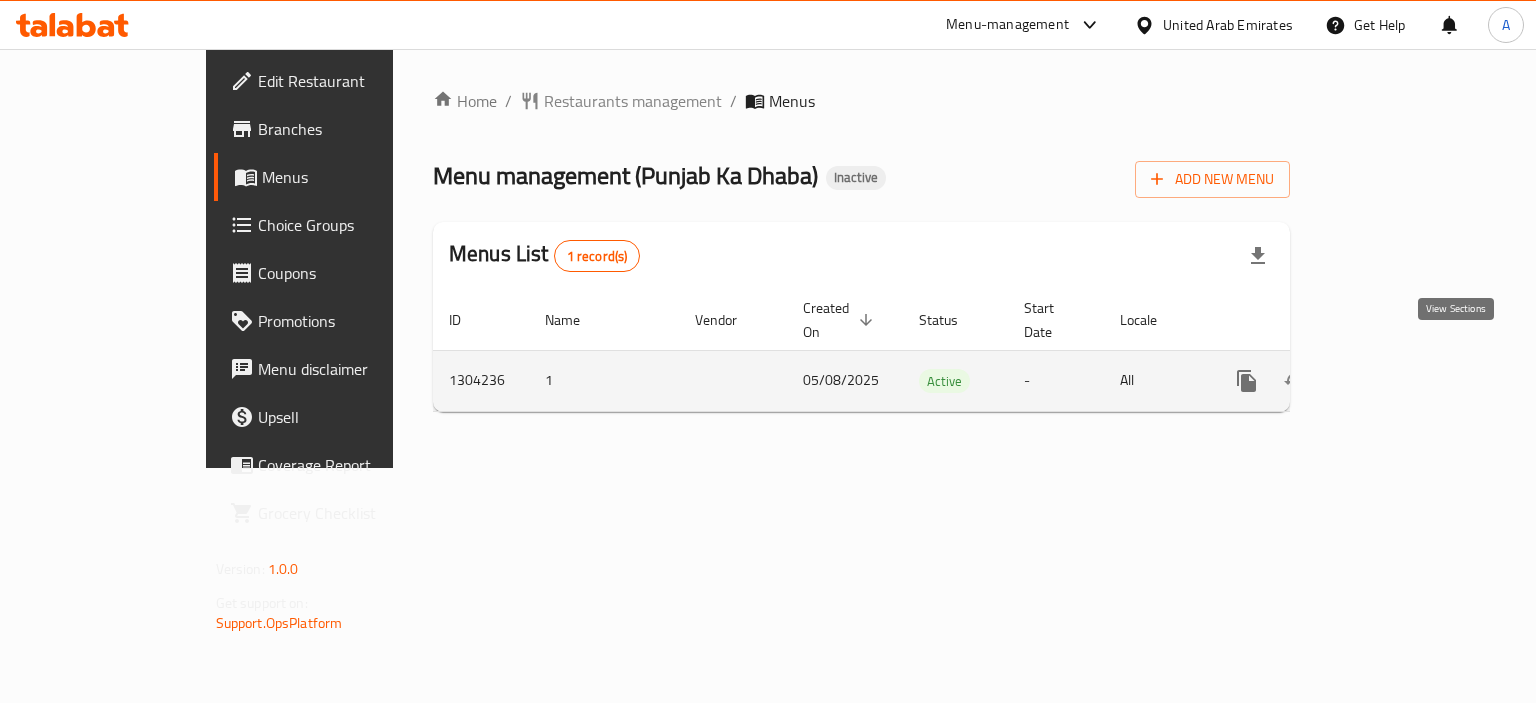 click at bounding box center [1391, 381] 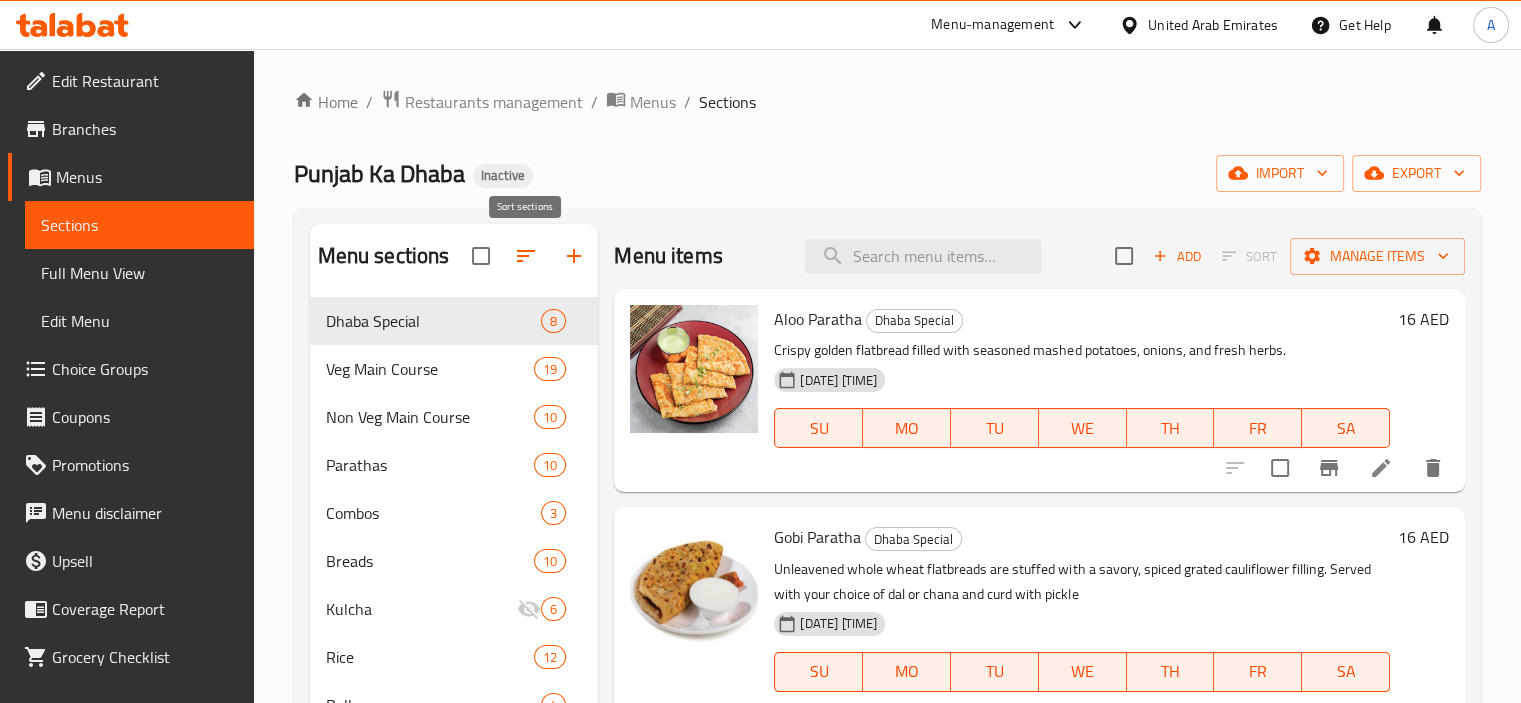 click 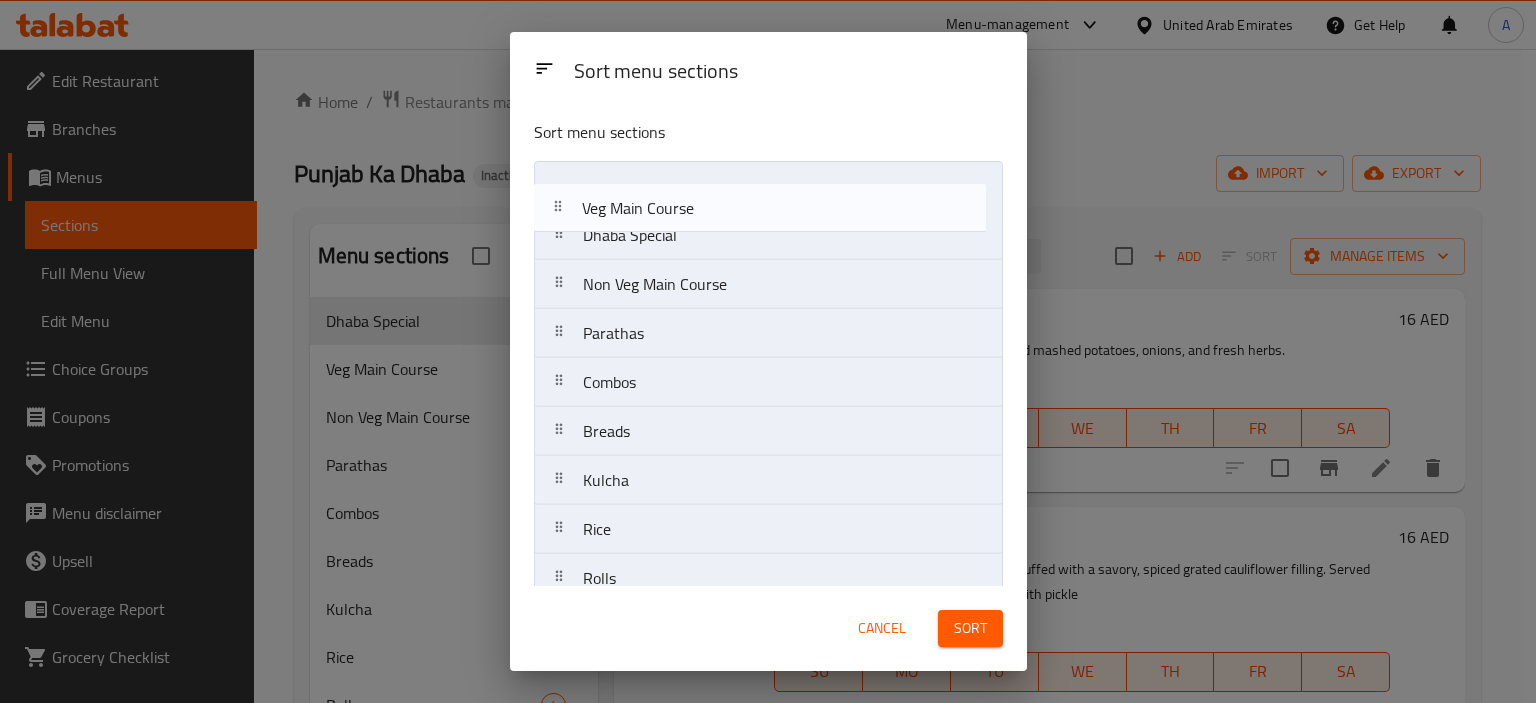drag, startPoint x: 570, startPoint y: 236, endPoint x: 568, endPoint y: 187, distance: 49.0408 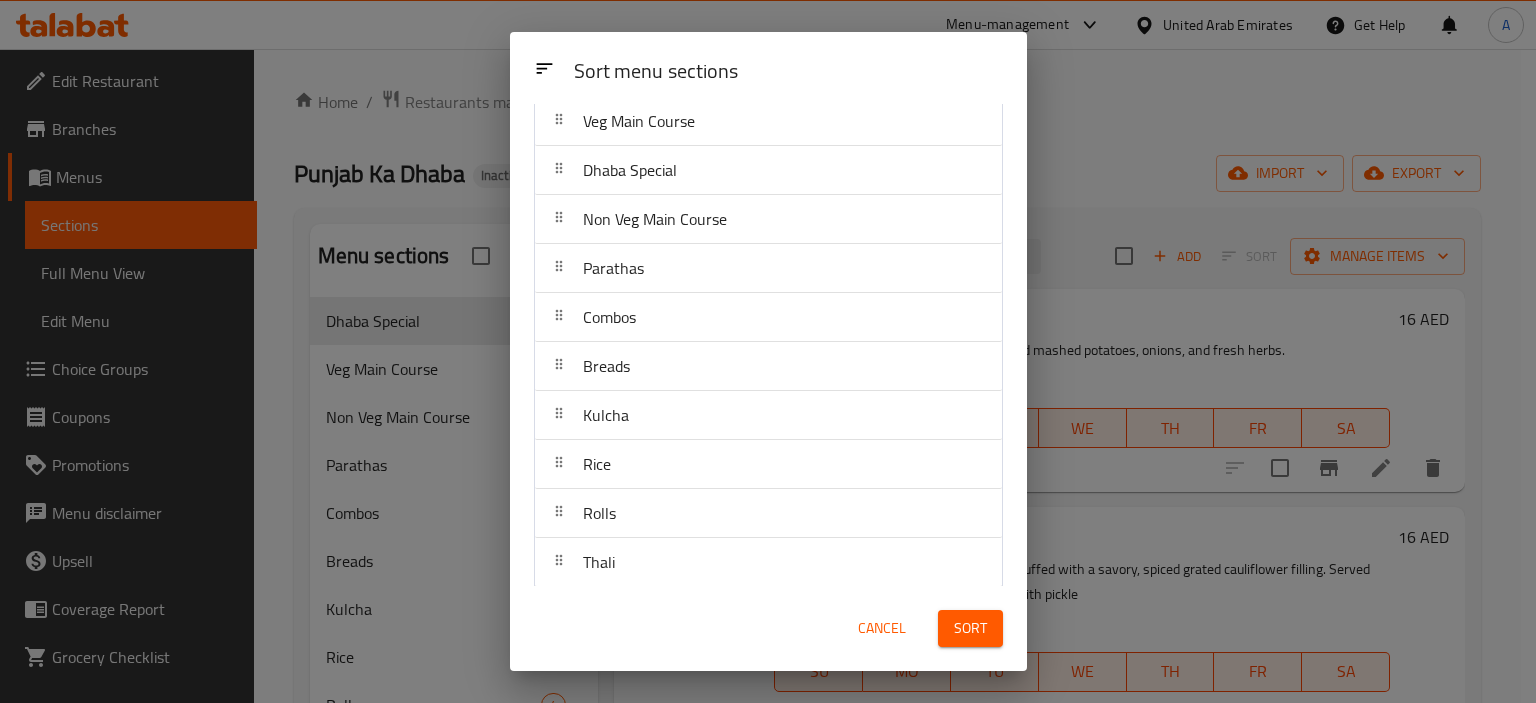 scroll, scrollTop: 100, scrollLeft: 0, axis: vertical 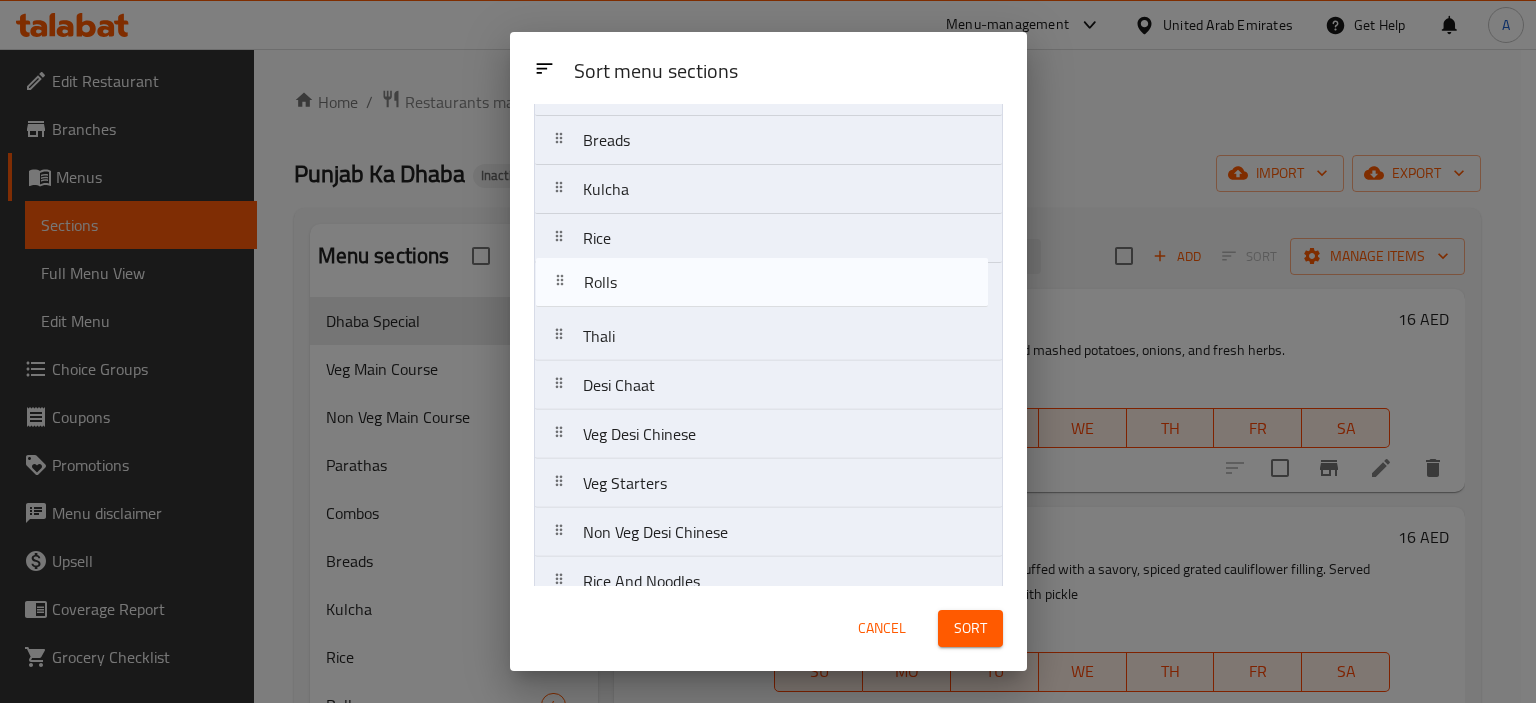 click on "Veg Main Course Dhaba Special Non Veg Main Course Parathas Combos Breads Kulcha Rice Rolls Thali Desi Chaat Veg Desi Chinese Veg Starters Non Veg Desi Chinese Rice And Noodles Non Veg Starters Extra And Drinks" at bounding box center [768, 287] 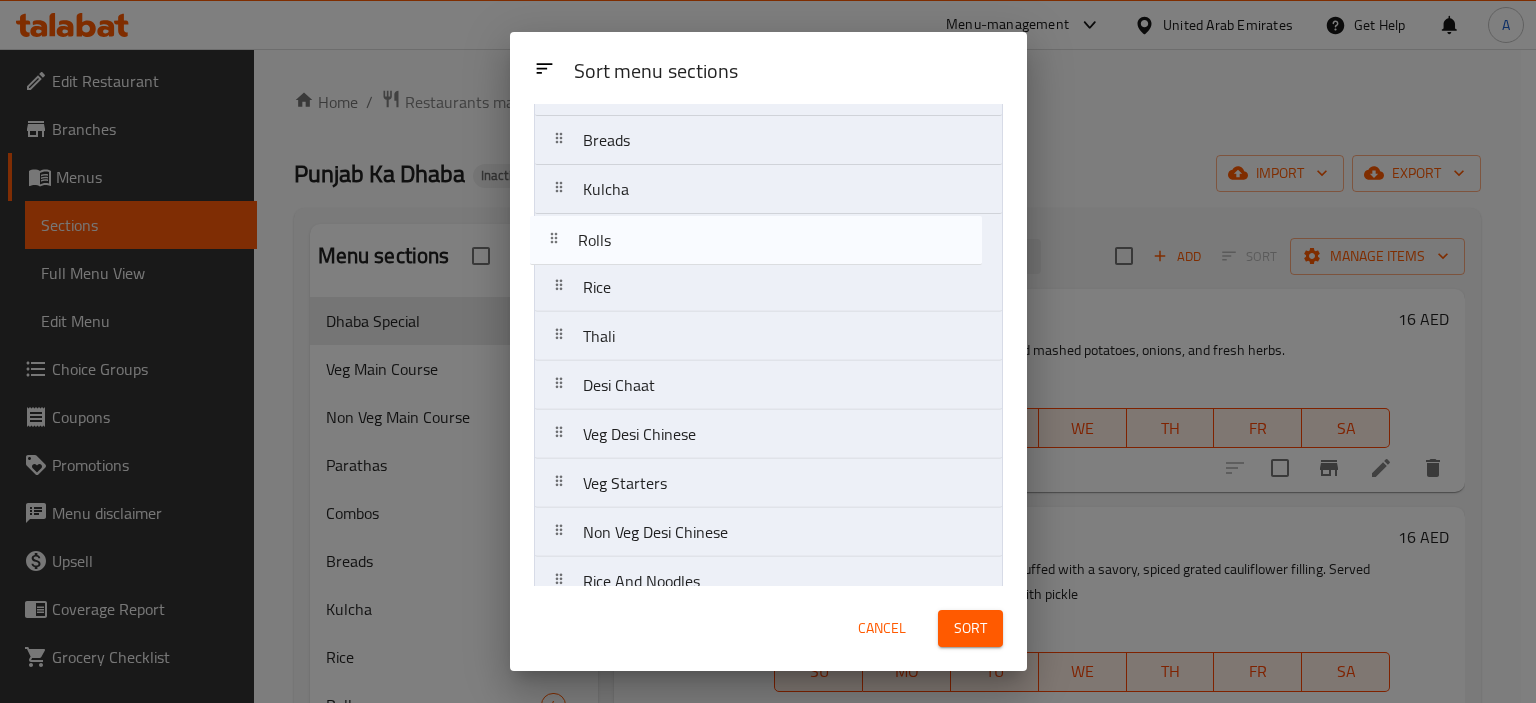 drag, startPoint x: 556, startPoint y: 295, endPoint x: 552, endPoint y: 245, distance: 50.159744 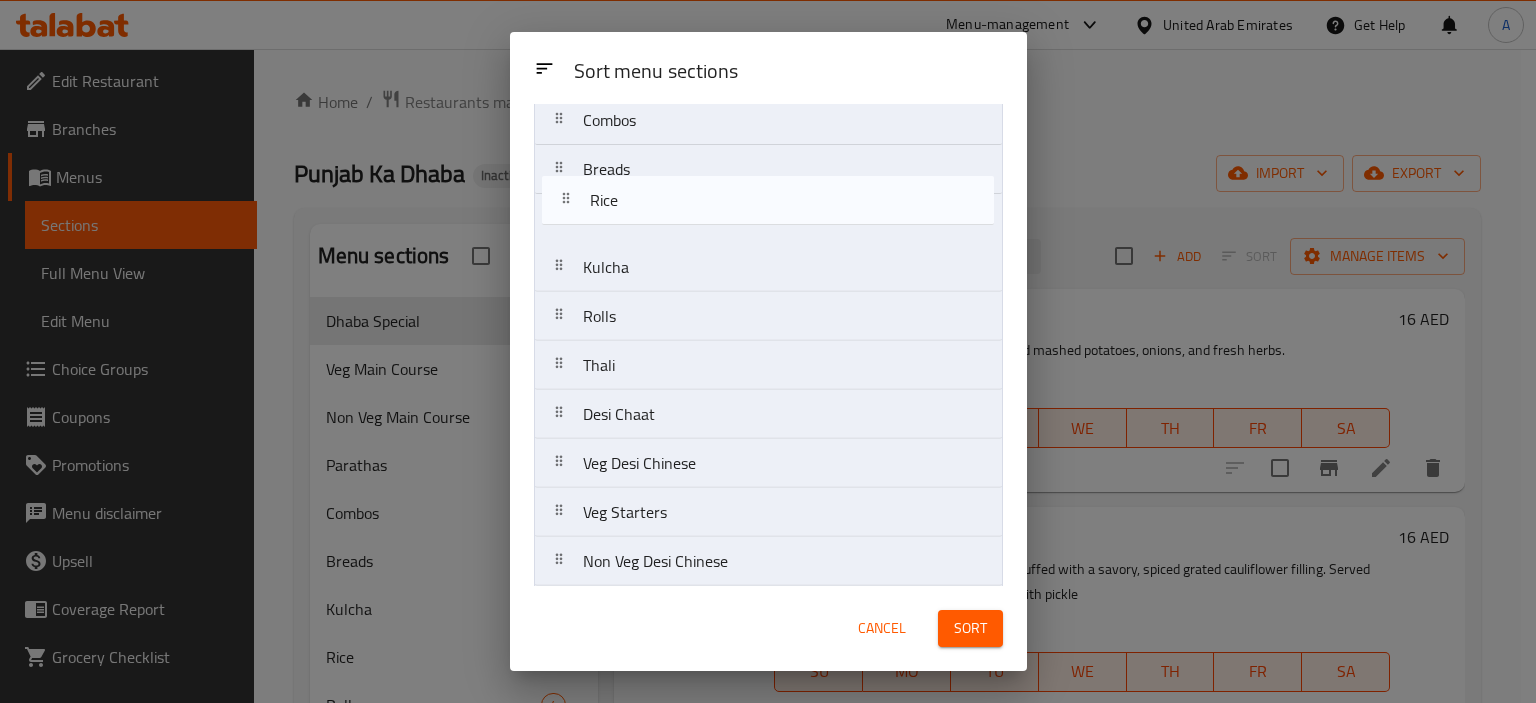 drag, startPoint x: 557, startPoint y: 287, endPoint x: 565, endPoint y: 196, distance: 91.350975 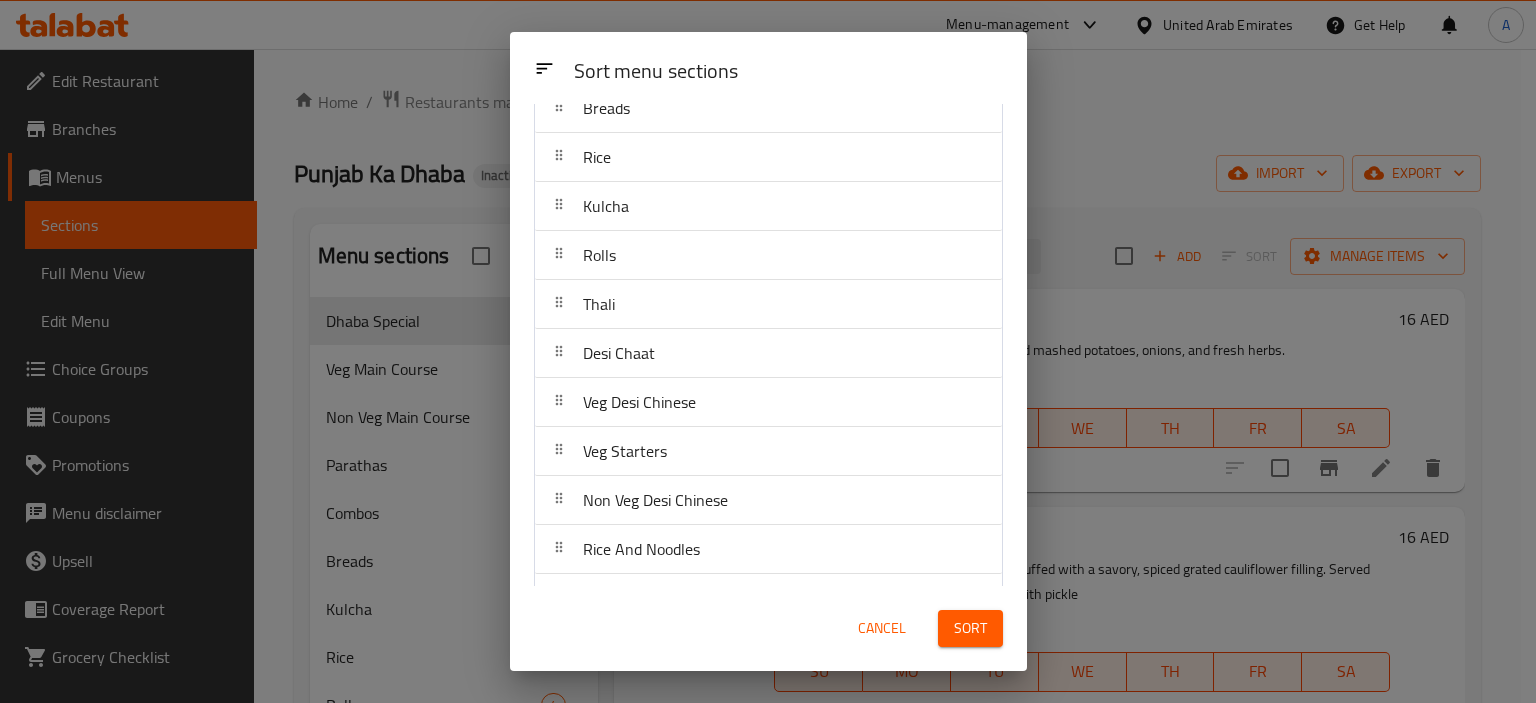 scroll, scrollTop: 357, scrollLeft: 0, axis: vertical 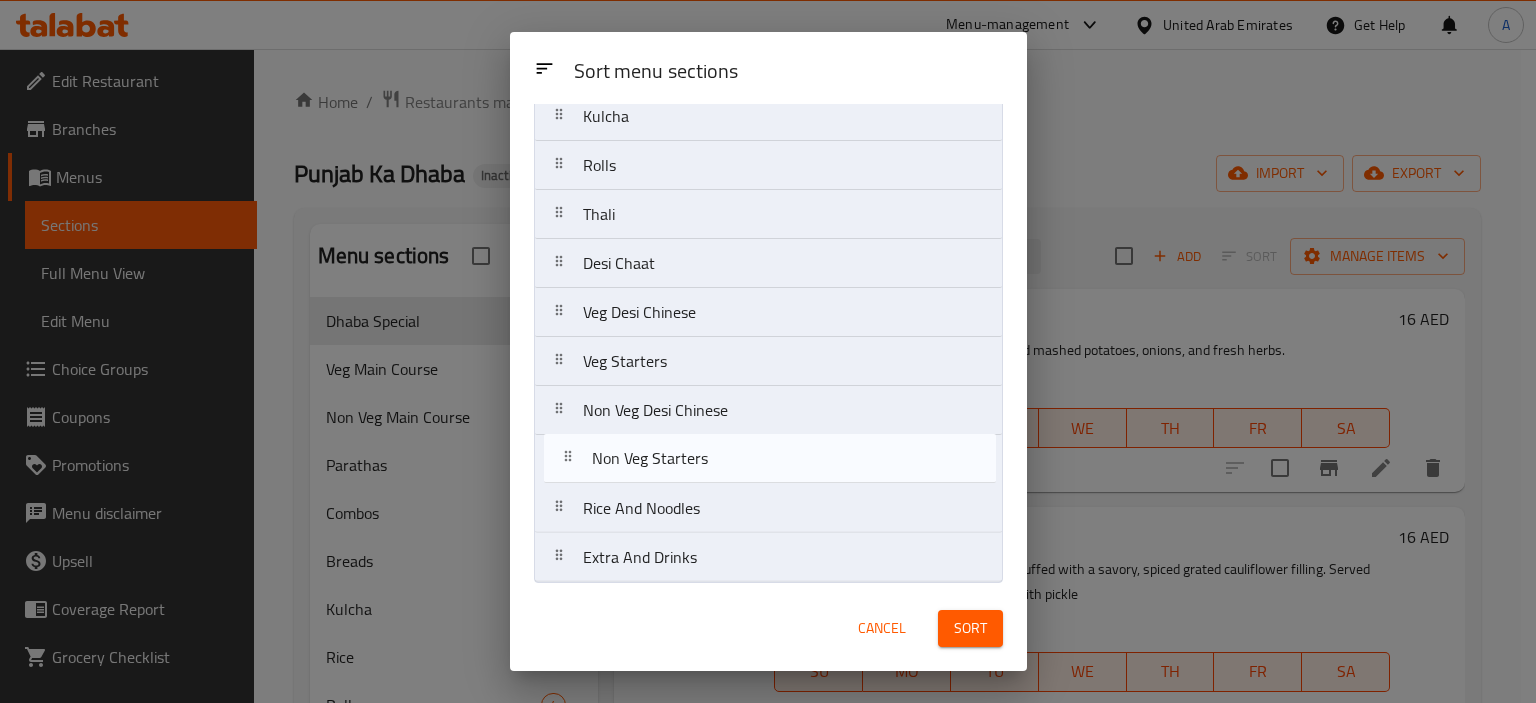 drag, startPoint x: 572, startPoint y: 504, endPoint x: 582, endPoint y: 443, distance: 61.81424 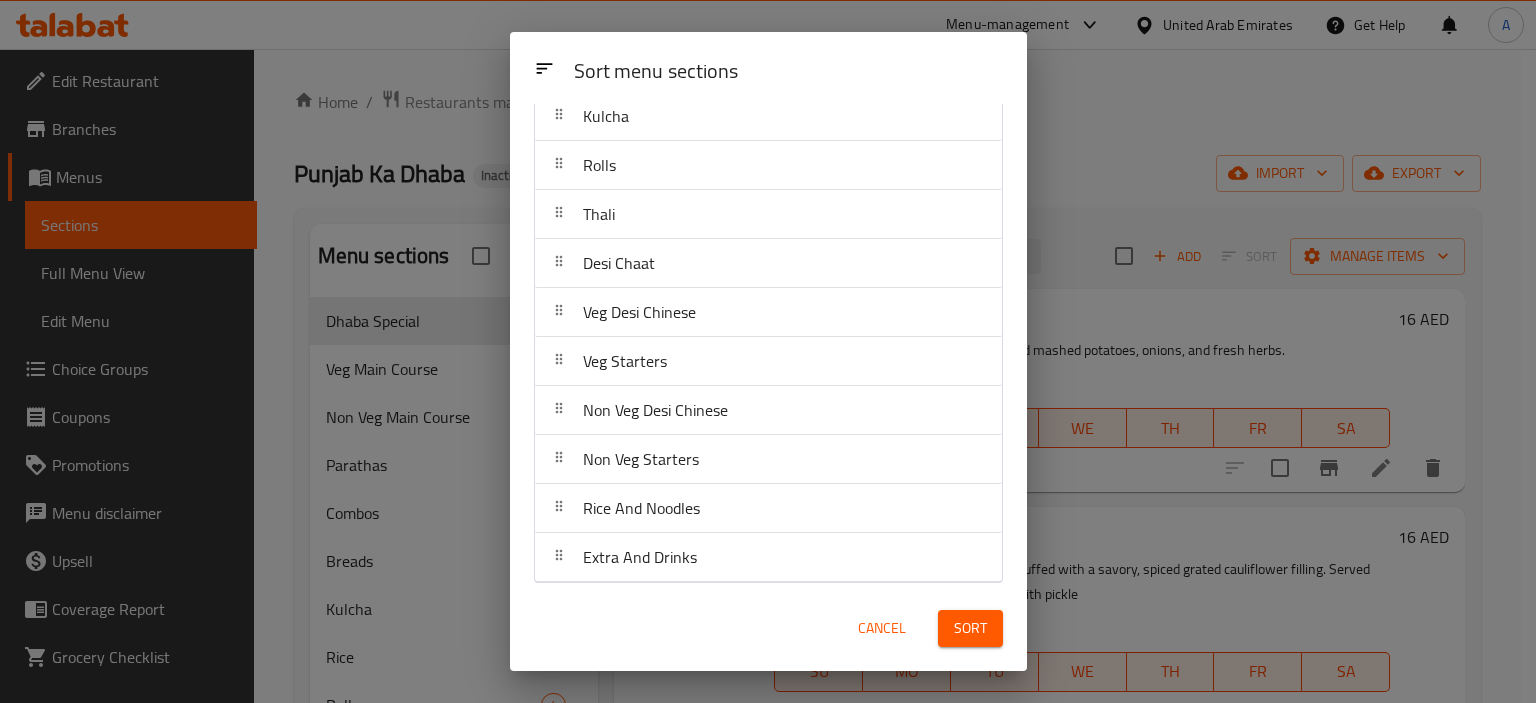 click on "Sort" at bounding box center [970, 628] 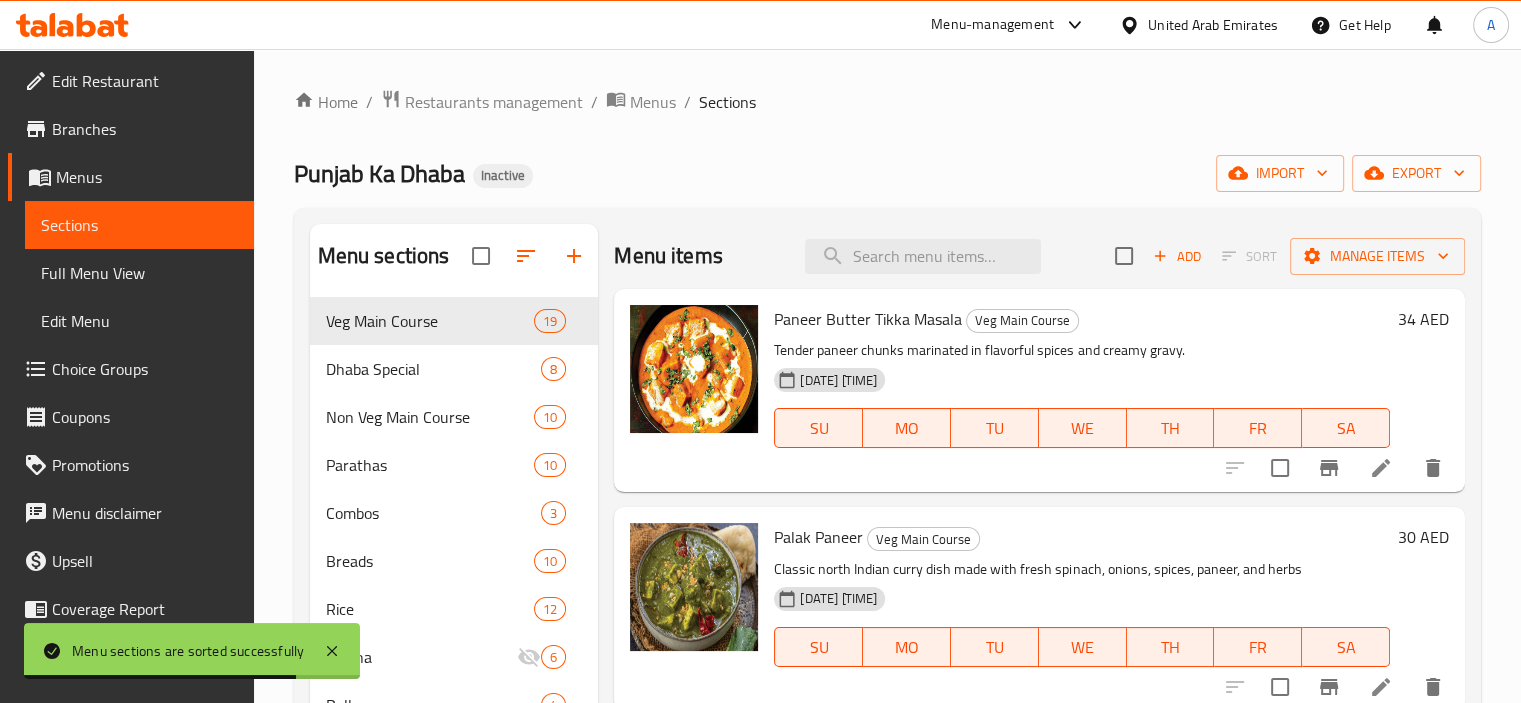 click on "Full Menu View" at bounding box center (139, 273) 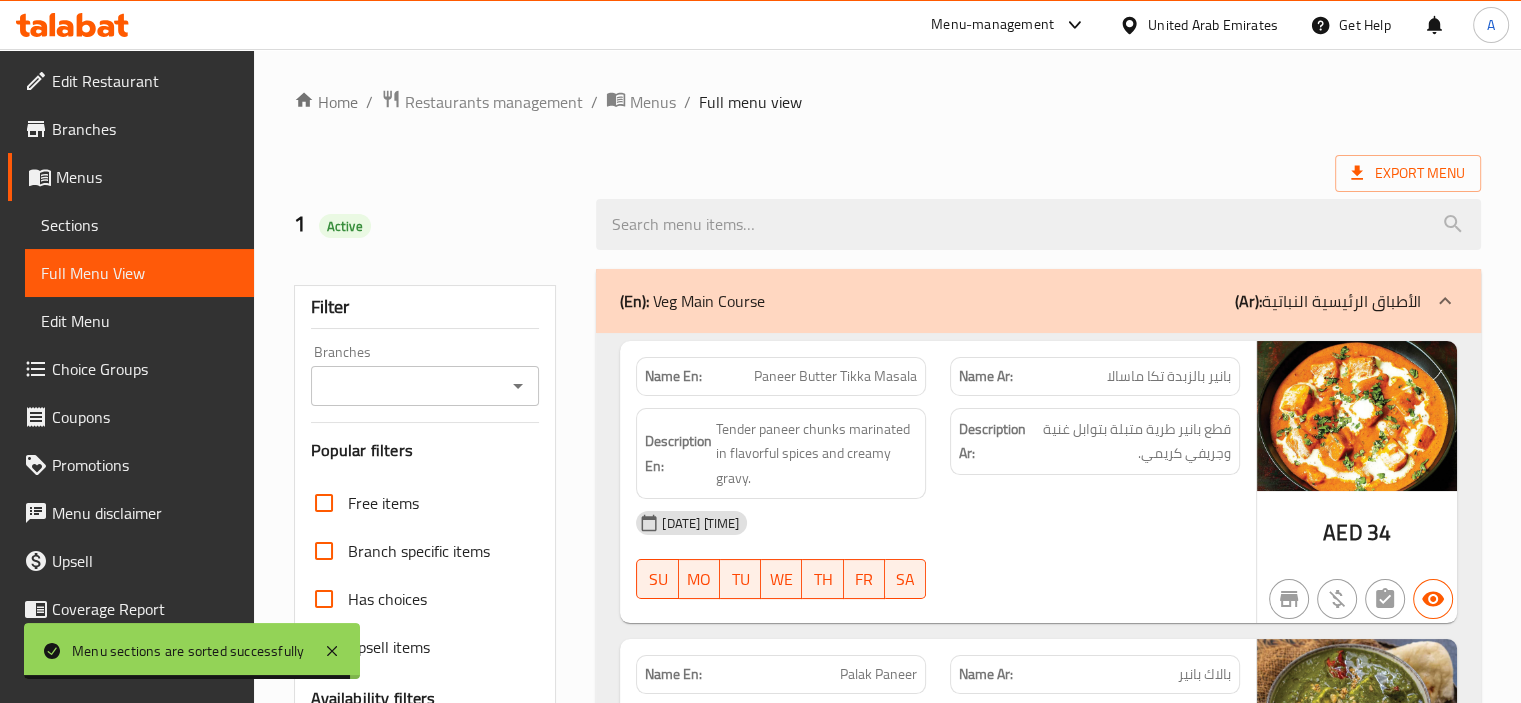 click at bounding box center [517, 386] 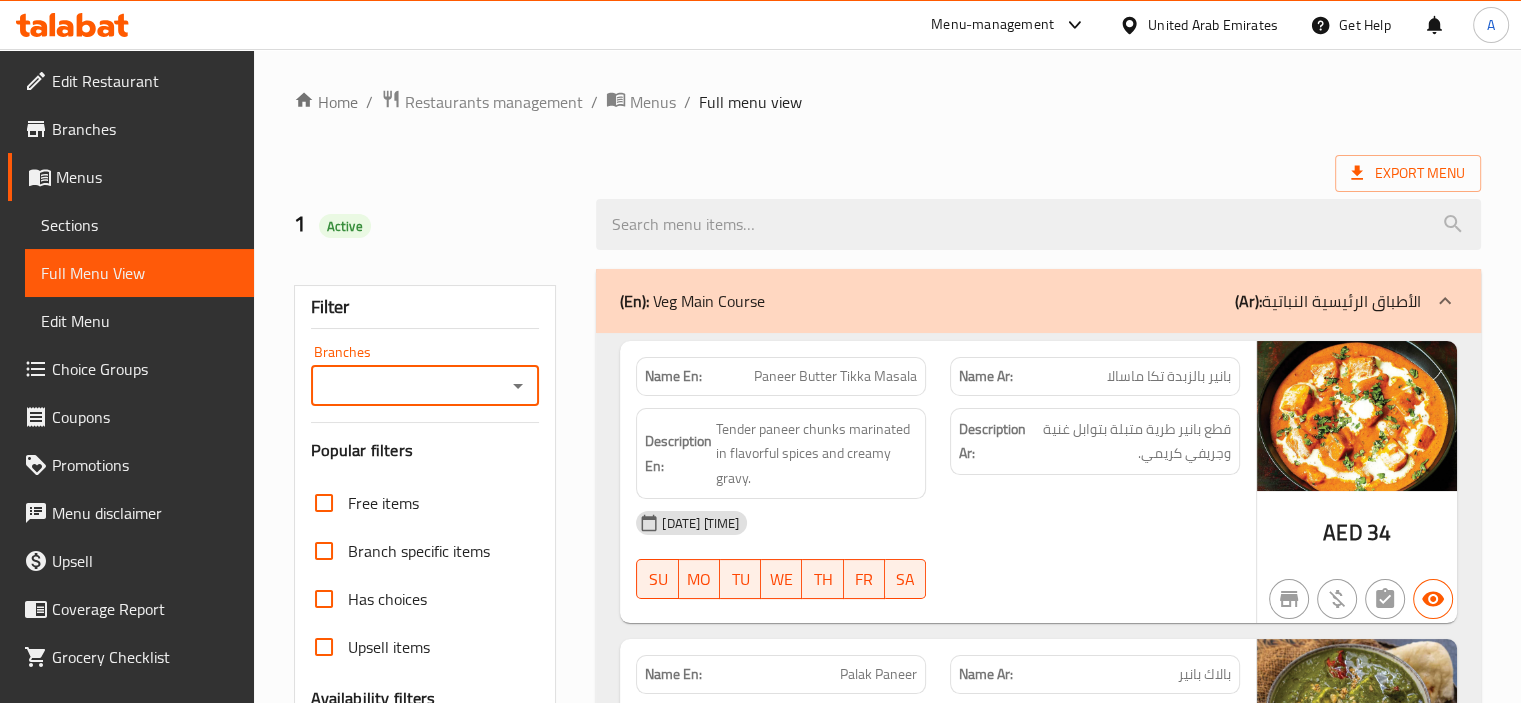 click 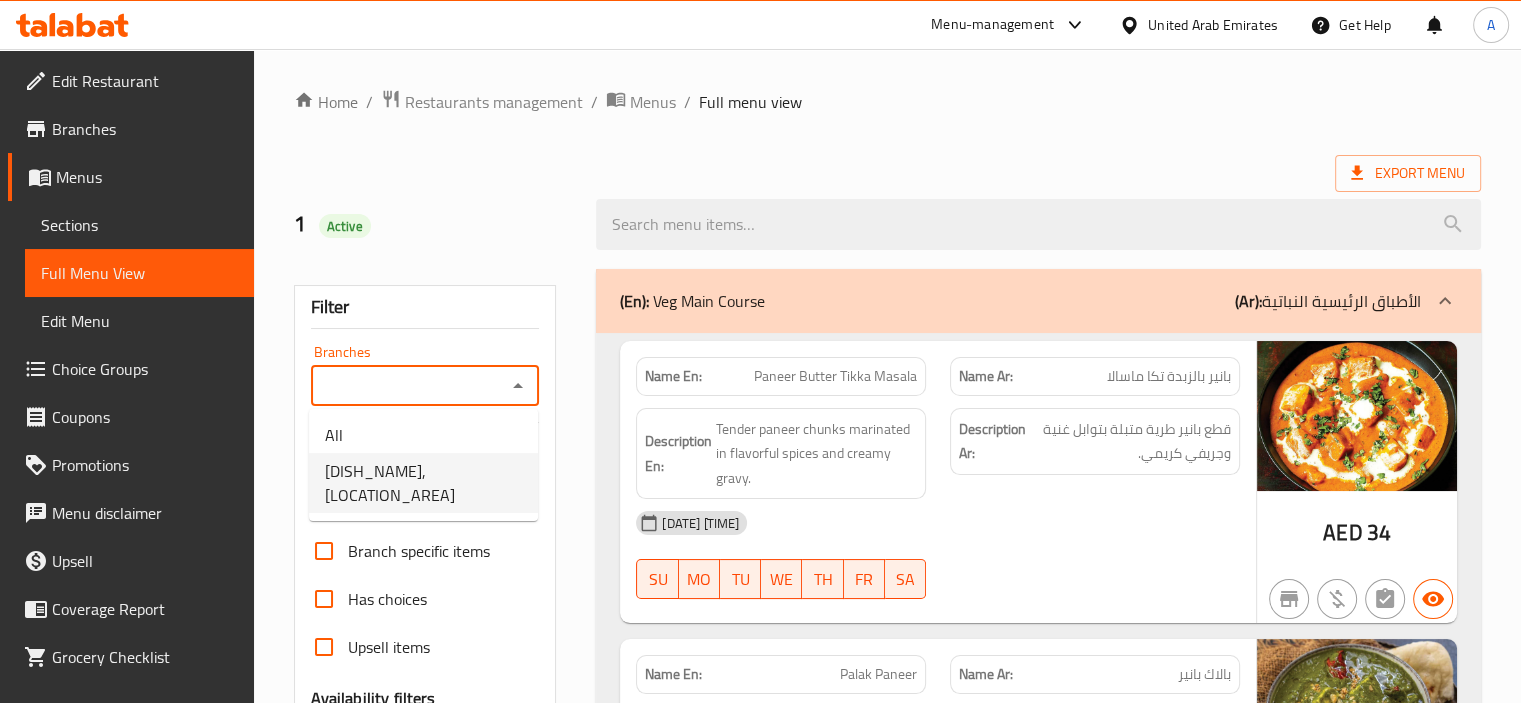 click on "Punjab Ka Dhaba, Al Nahda 1" at bounding box center (423, 483) 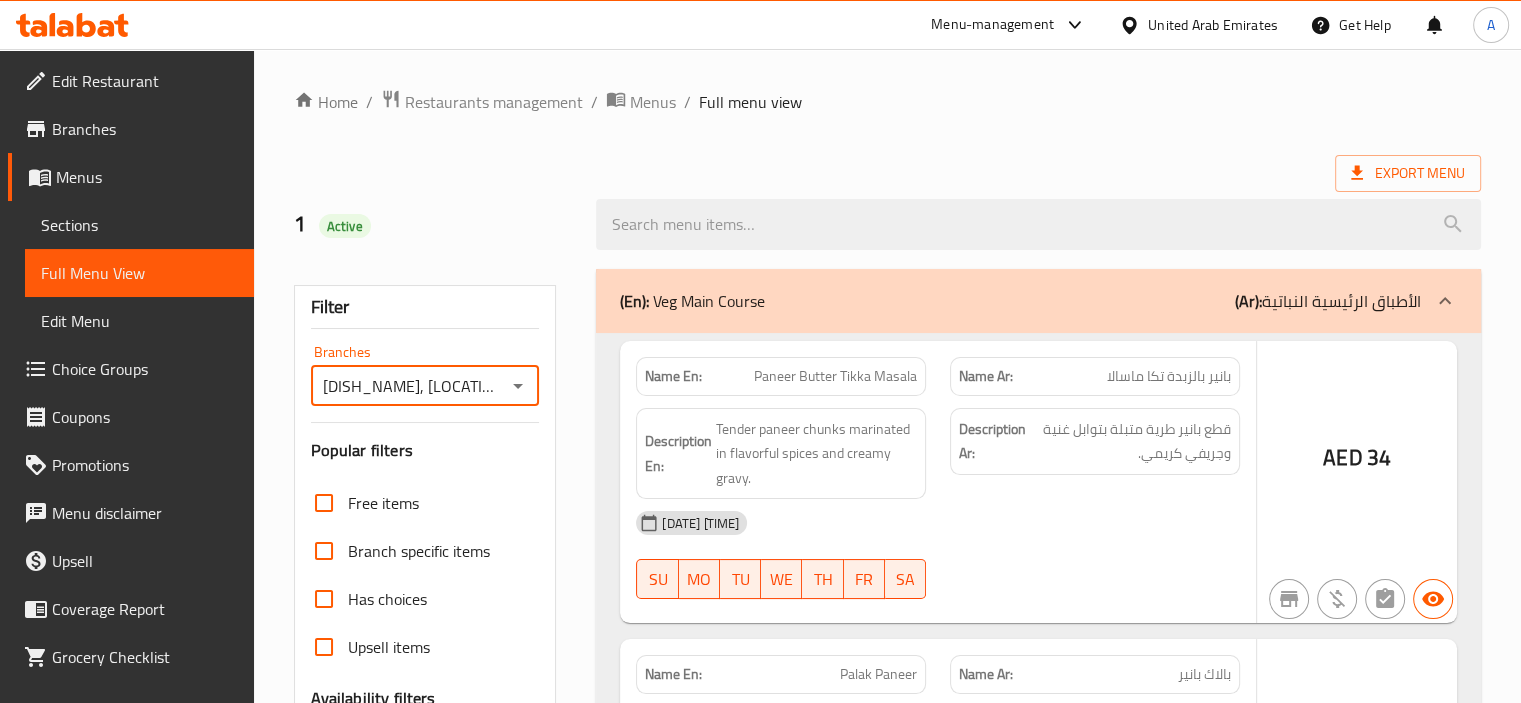 click at bounding box center [760, 351] 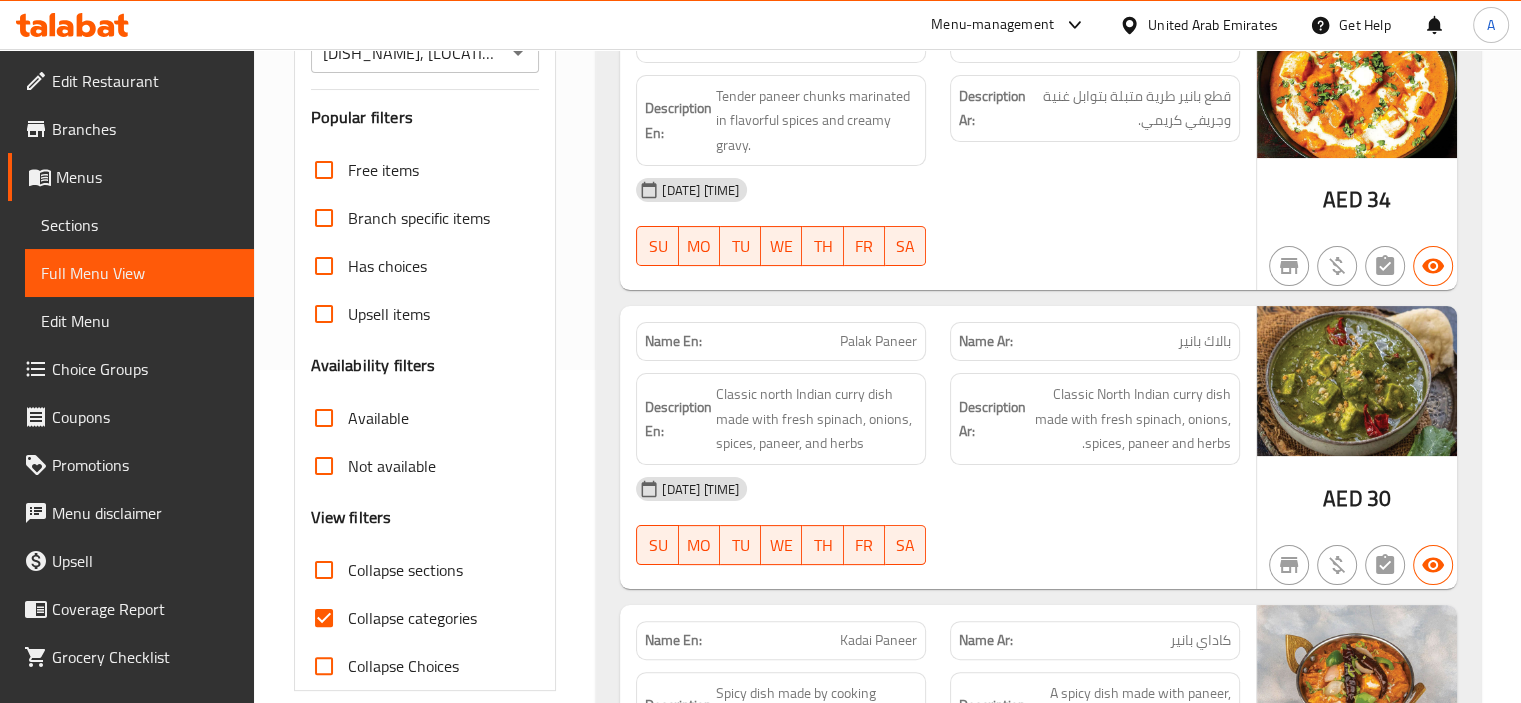 scroll, scrollTop: 400, scrollLeft: 0, axis: vertical 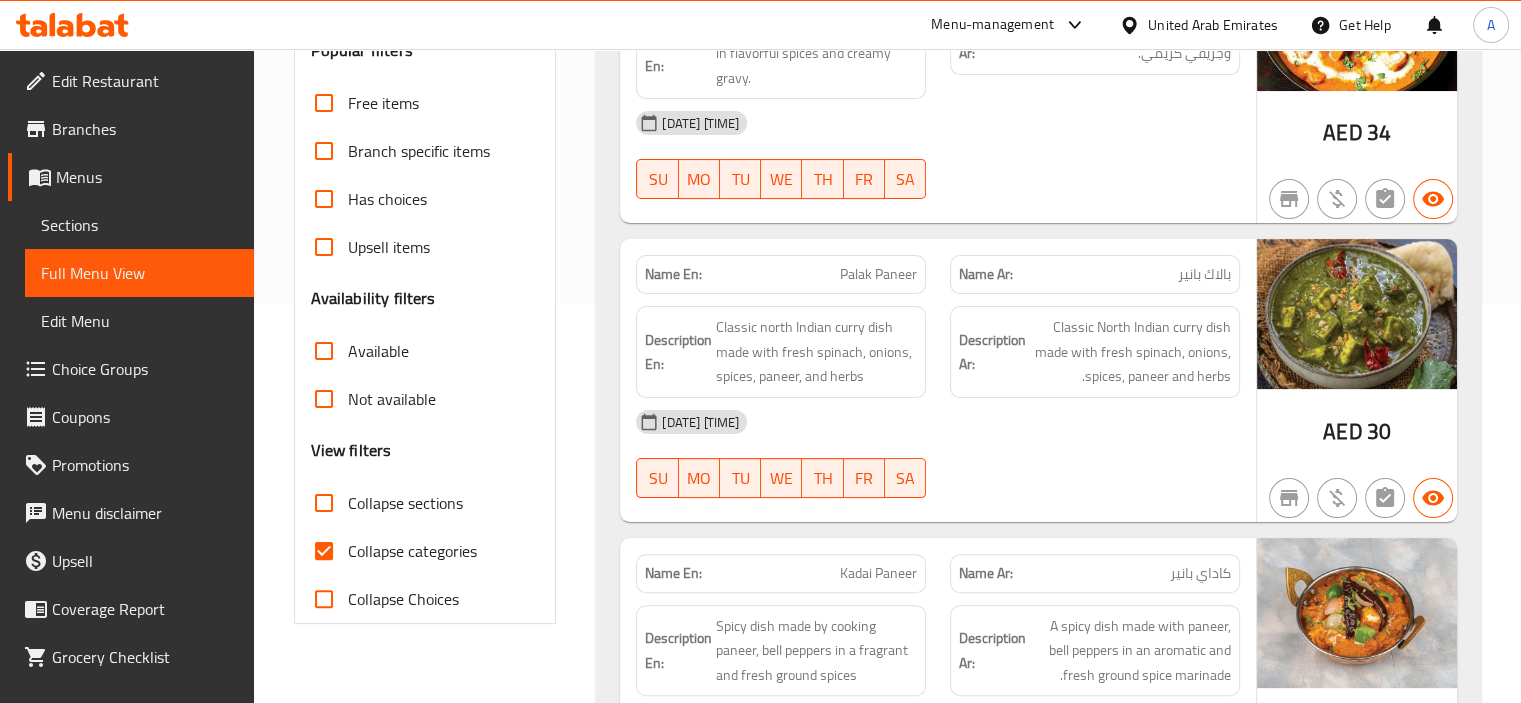 click on "Collapse categories" at bounding box center (412, 551) 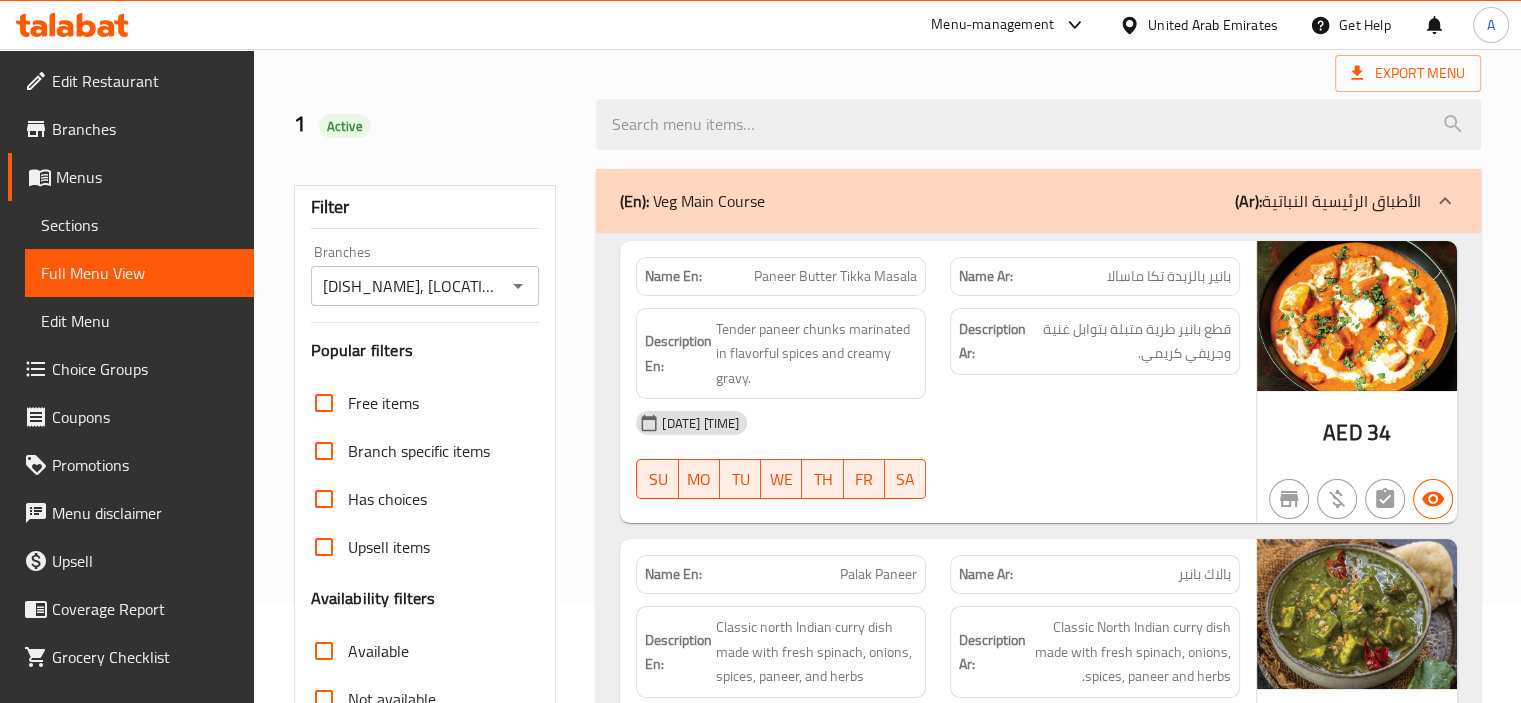 scroll, scrollTop: 6553, scrollLeft: 0, axis: vertical 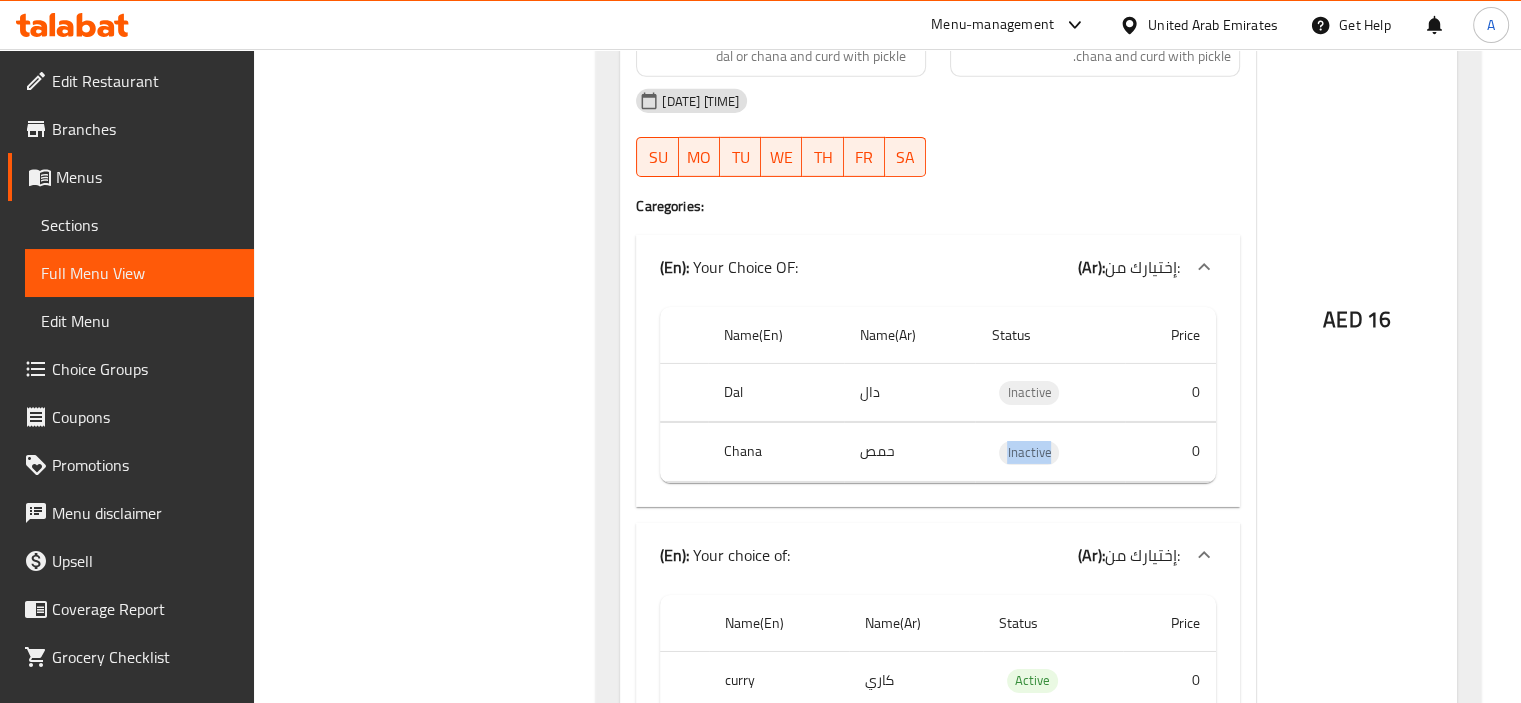 click on "AED 16" at bounding box center [1357, -5773] 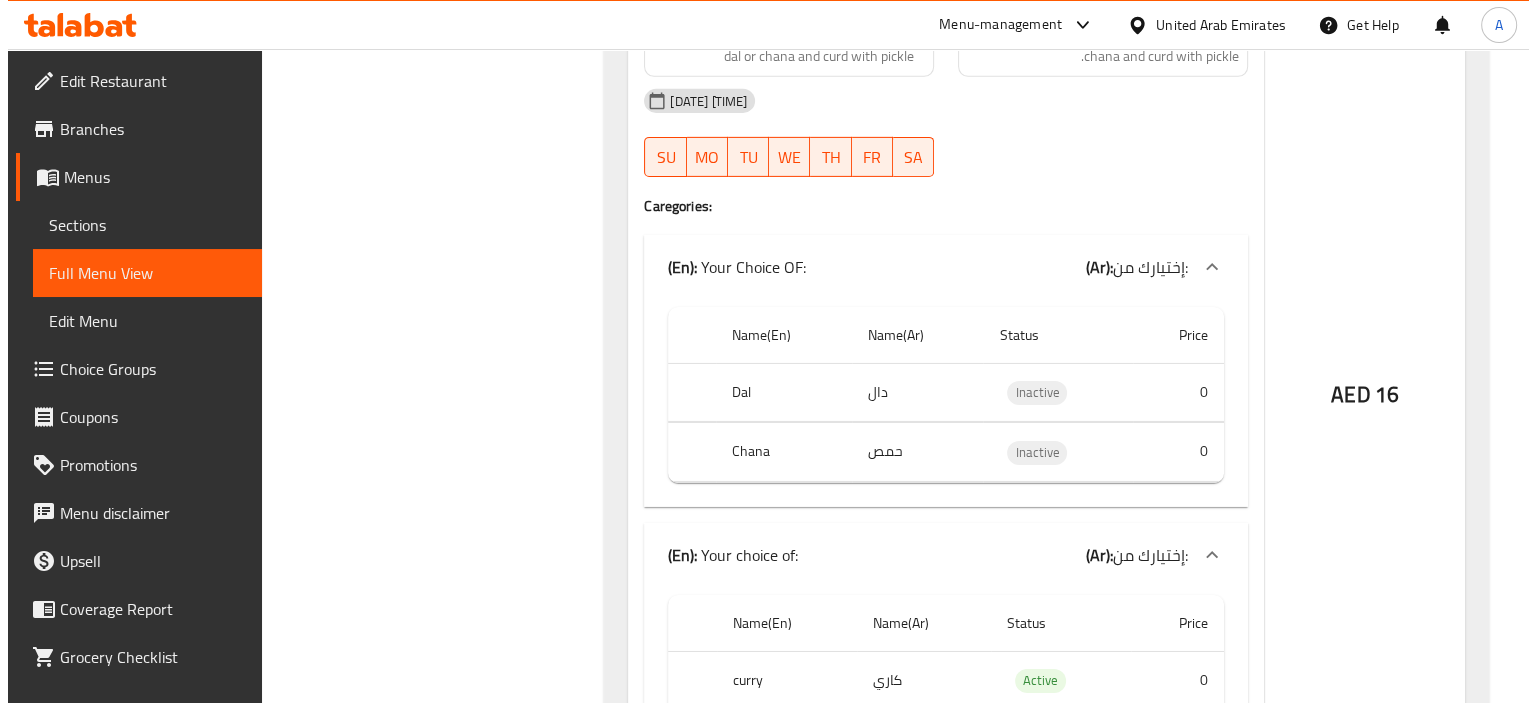 scroll, scrollTop: 0, scrollLeft: 0, axis: both 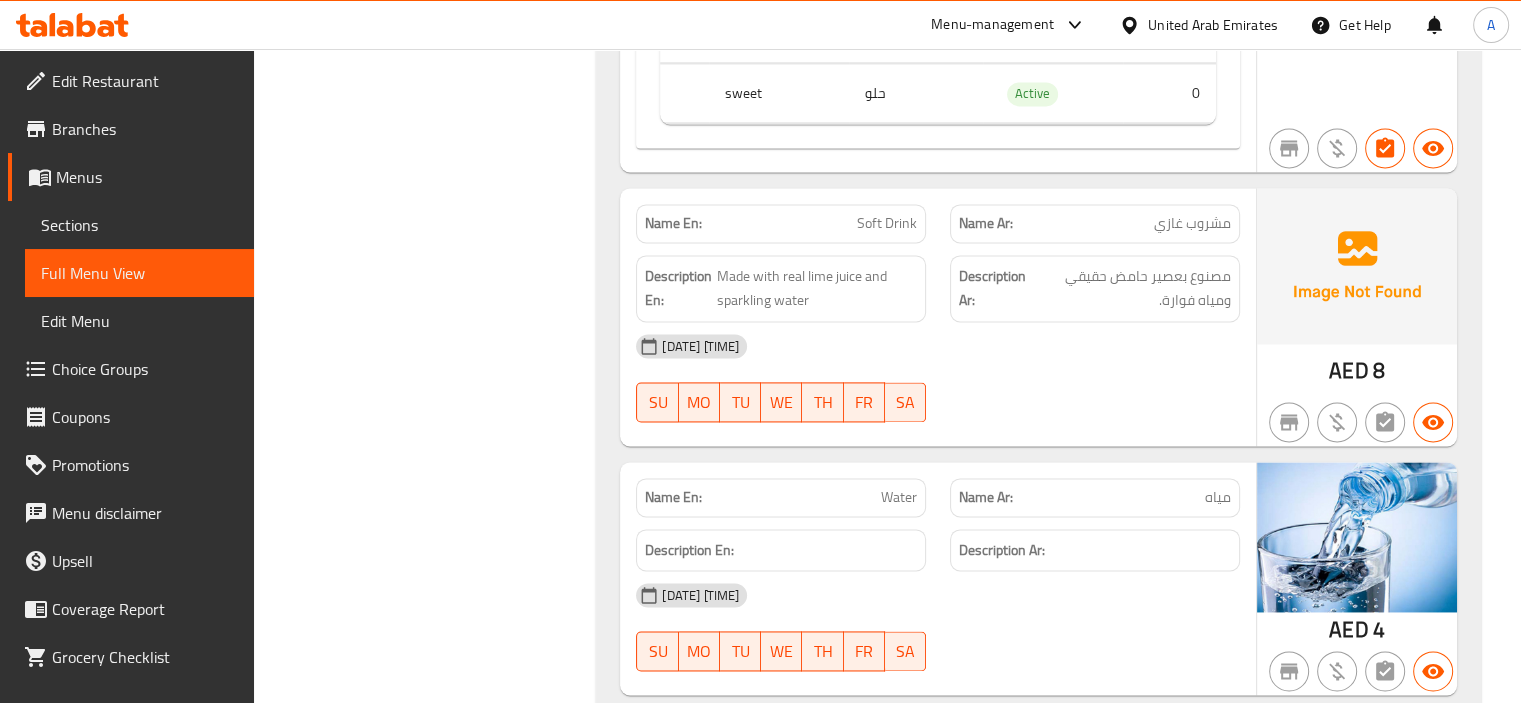 click on "Sections" at bounding box center [139, 225] 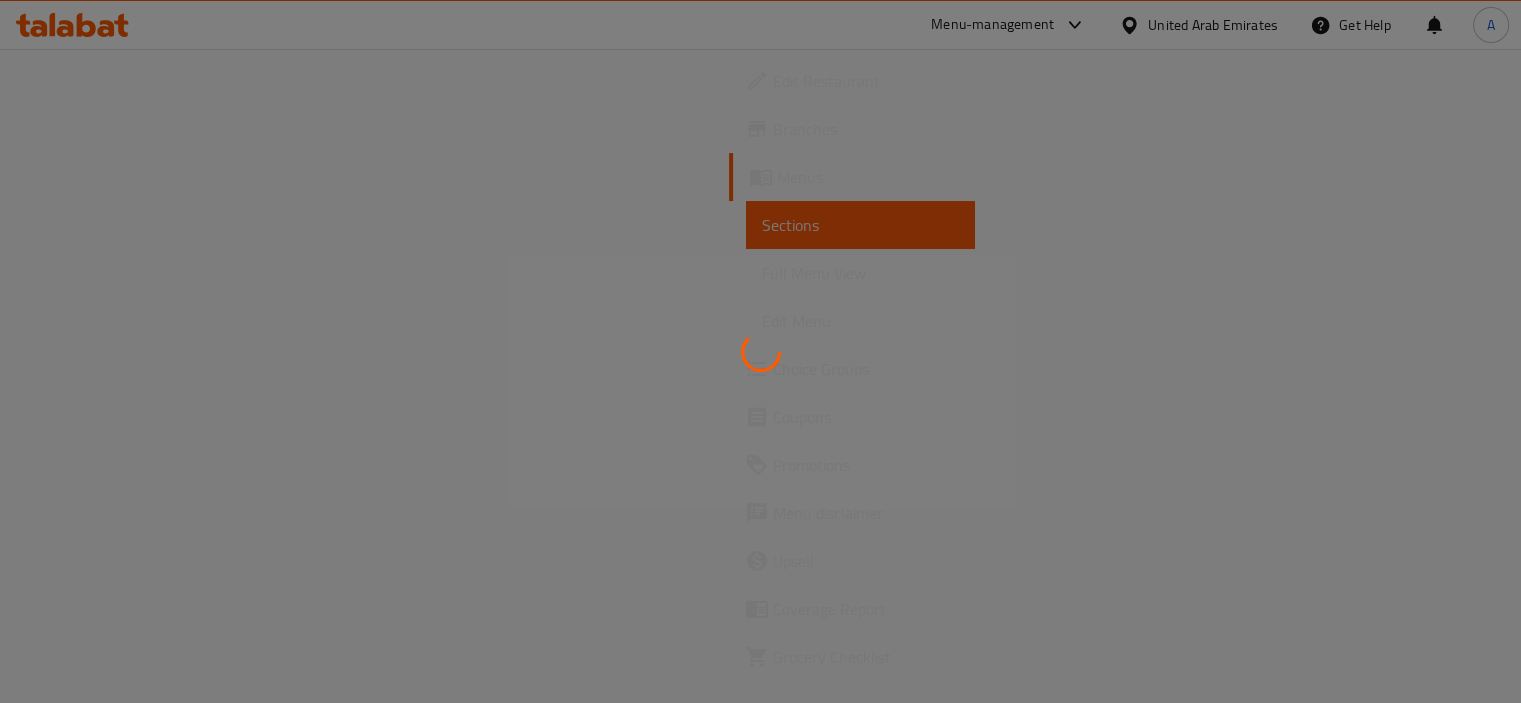 scroll, scrollTop: 0, scrollLeft: 0, axis: both 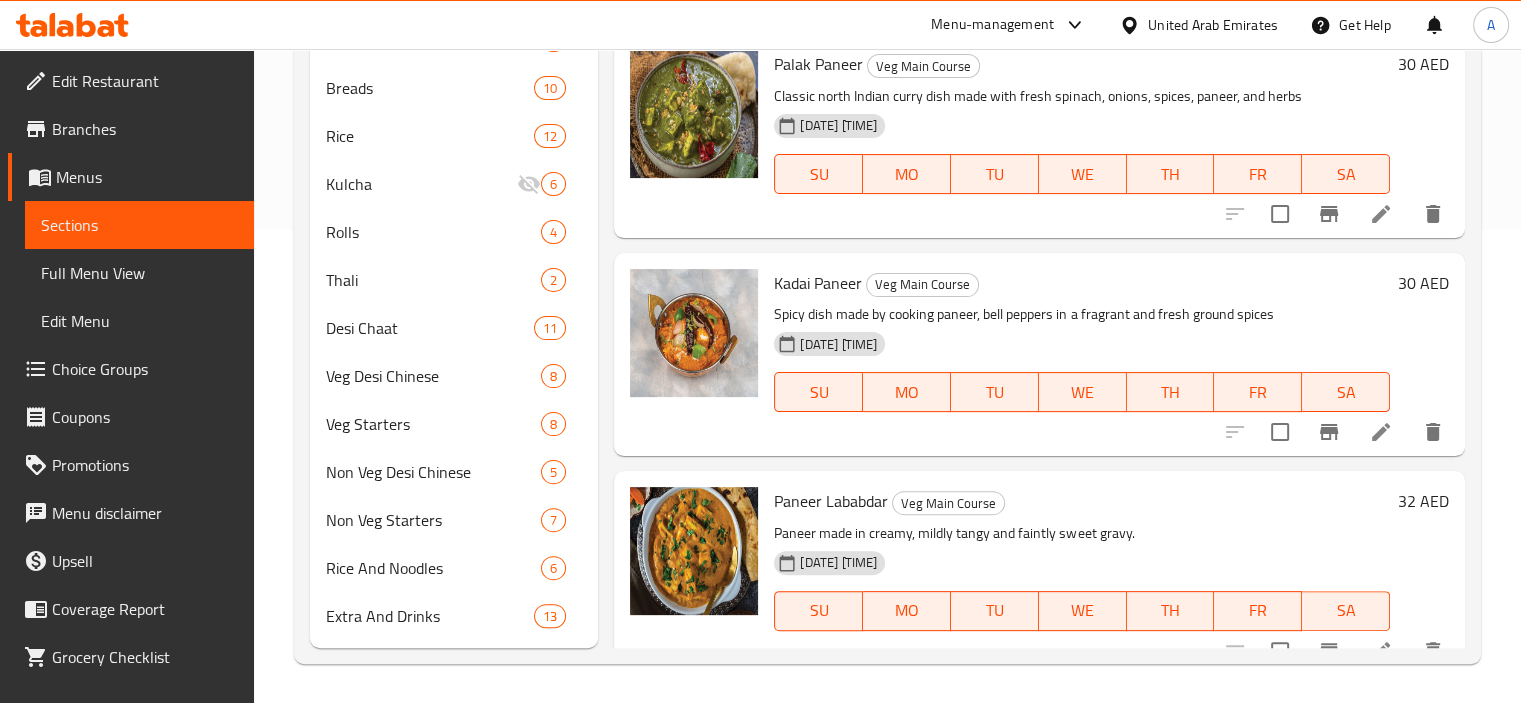 click on "Menu items Add Sort Manage items Paneer Butter Tikka Masala   Veg Main Course Tender paneer chunks marinated in flavorful spices and creamy gravy. 05-08-2025 12:51 PM SU MO TU WE TH FR SA 34   AED Palak Paneer   Veg Main Course Classic north Indian curry dish made with fresh spinach, onions, spices, paneer, and herbs 05-08-2025 12:51 PM SU MO TU WE TH FR SA 30   AED Kadai Paneer   Veg Main Course Spicy dish made by cooking paneer, bell peppers in a fragrant and fresh ground spices 05-08-2025 12:51 PM SU MO TU WE TH FR SA 30   AED Paneer Lababdar   Veg Main Course Paneer made in creamy, mildly tangy and faintly sweet gravy. 05-08-2025 12:51 PM SU MO TU WE TH FR SA 32   AED Paneer Bhurji   Veg Main Course Scrambled paneer cooked with onions, tomatoes and spices 05-08-2025 12:51 PM SU MO TU WE TH FR SA 30   AED Dal Makhani   Veg Main Course Whole black lentils soaked overnight, slow cooked with spices, butter, and cream 05-08-2025 12:51 PM SU MO TU WE TH FR SA Branch specific 30   AED Dhaba Dal   Veg Main Course" at bounding box center [1031, 199] 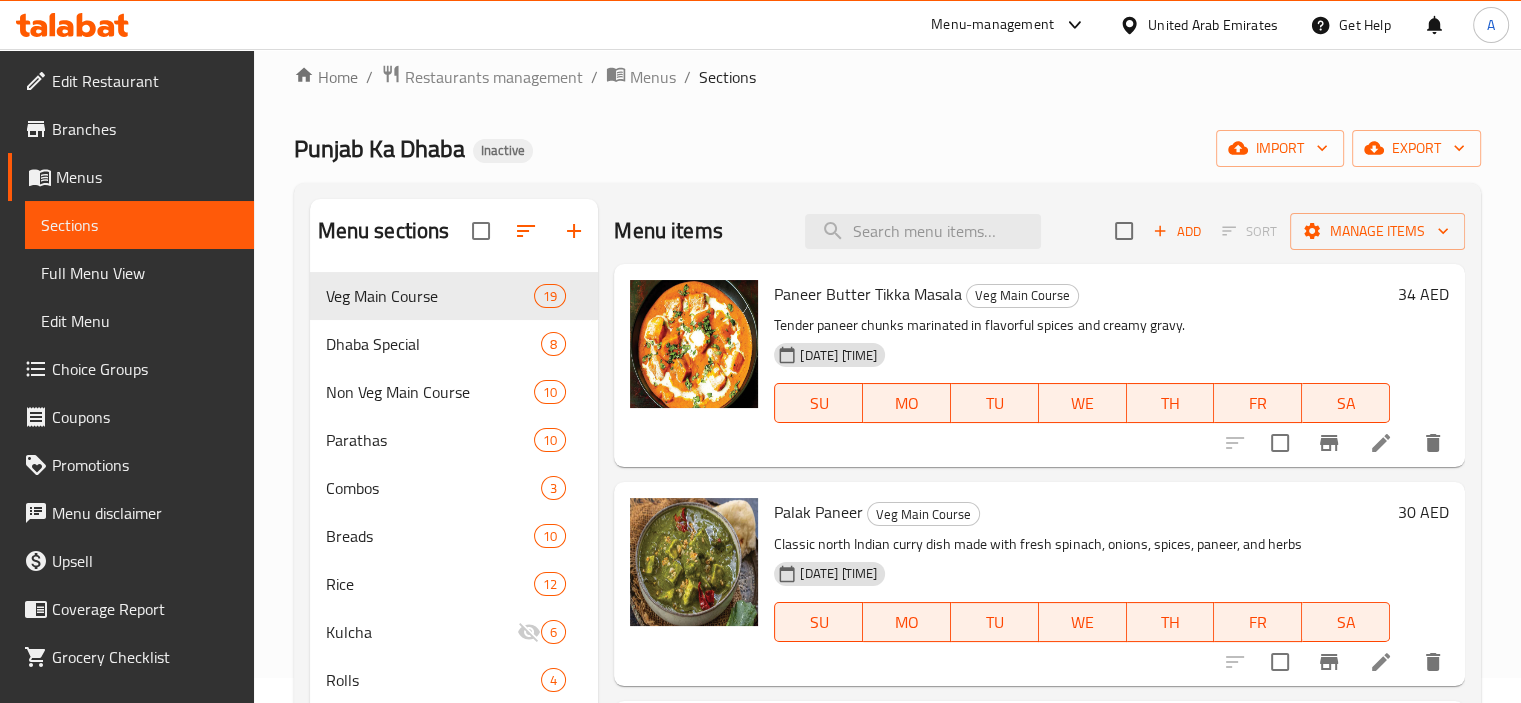 scroll, scrollTop: 0, scrollLeft: 0, axis: both 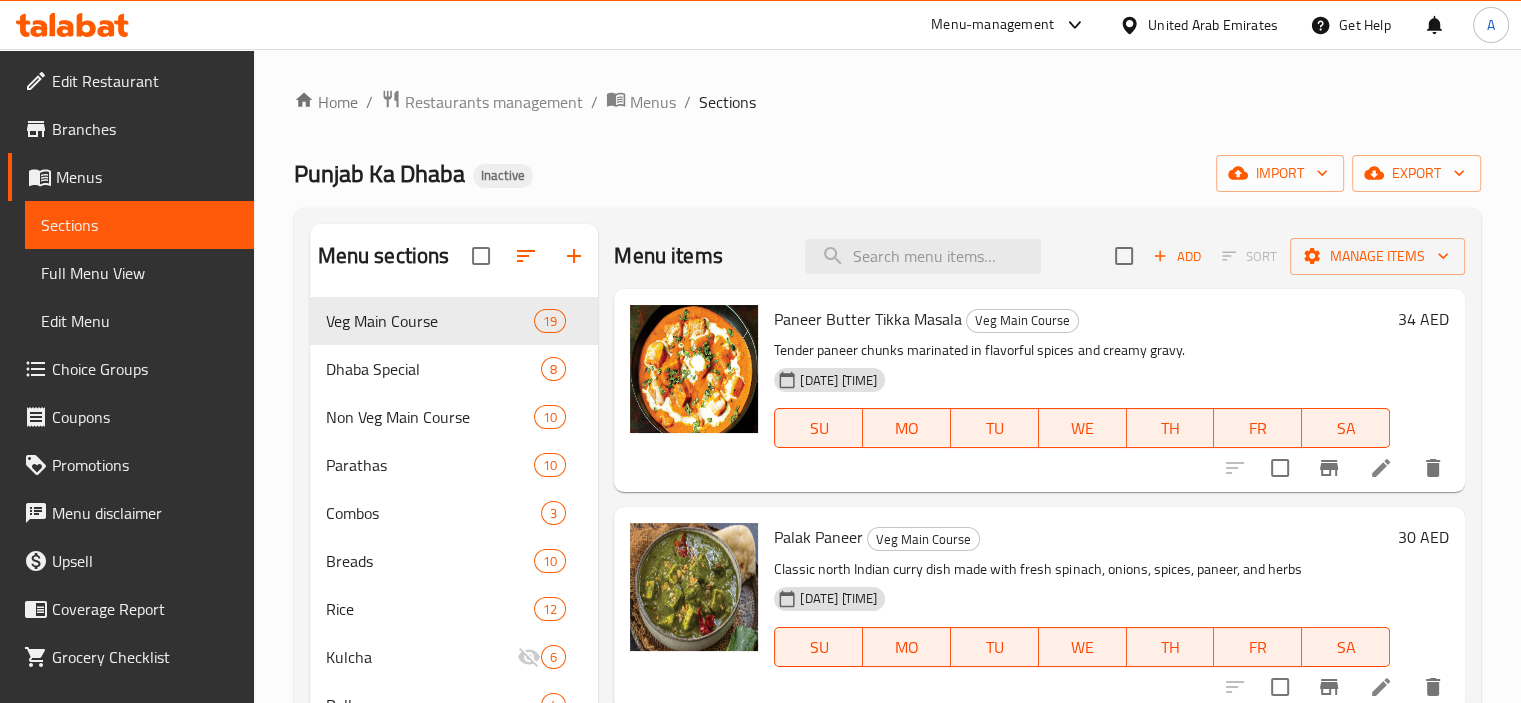 click on "Full Menu View" at bounding box center [139, 273] 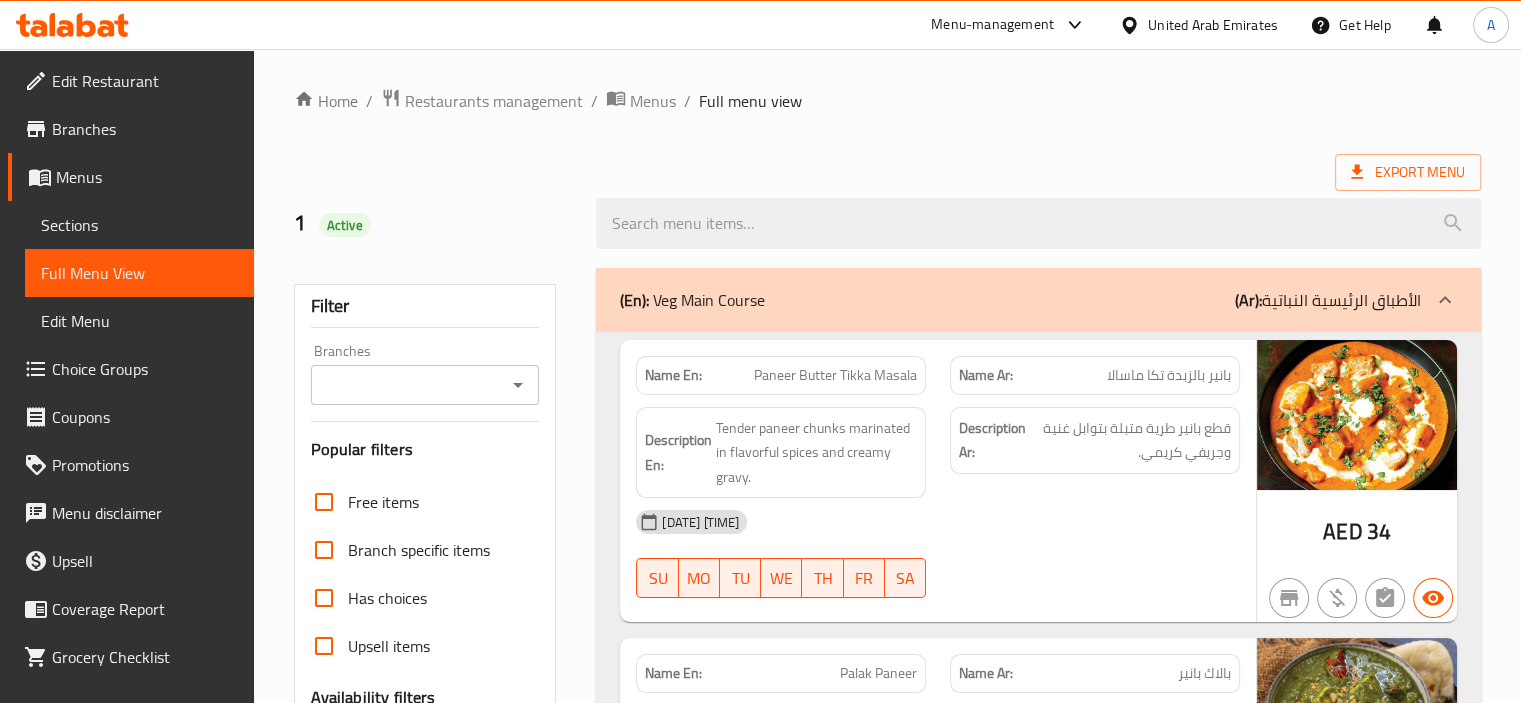 scroll, scrollTop: 400, scrollLeft: 0, axis: vertical 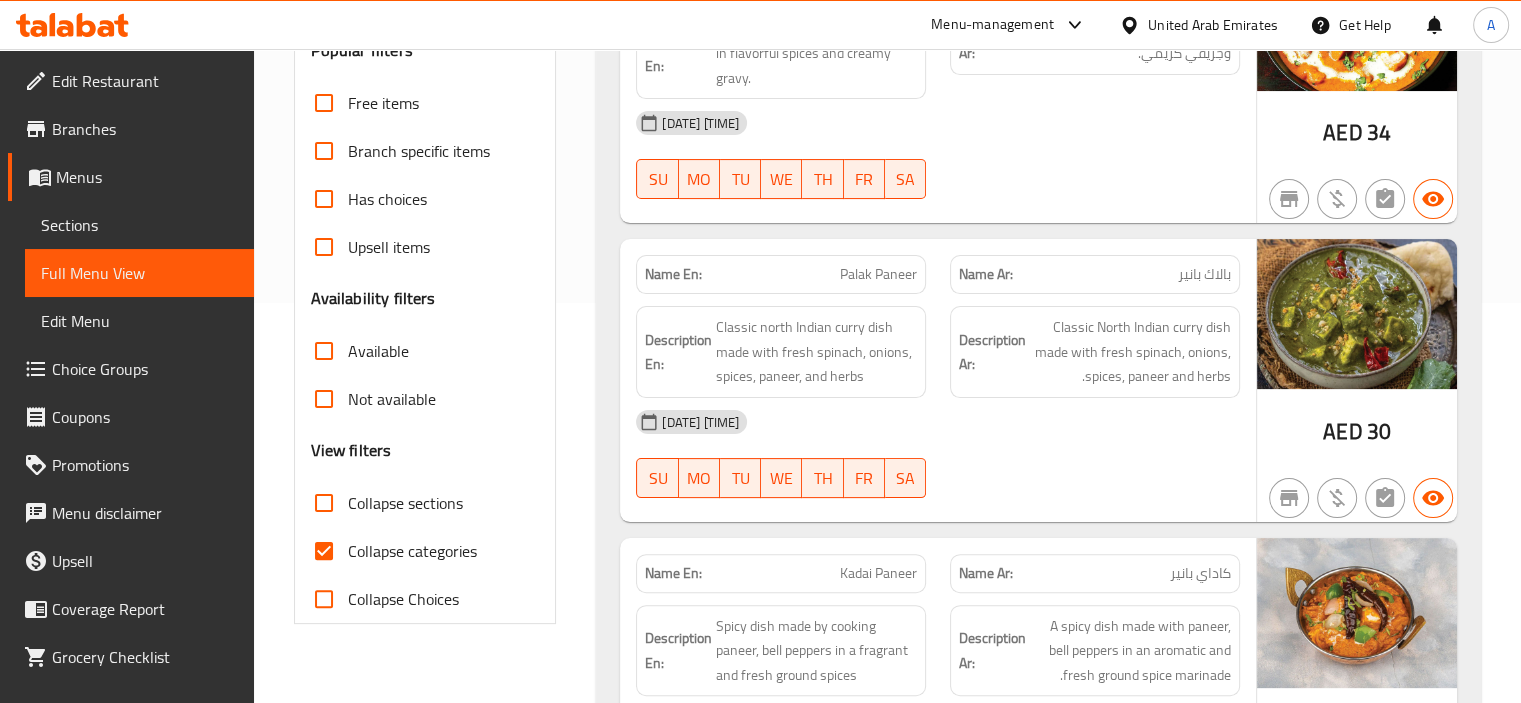 click on "Collapse categories" at bounding box center (388, 551) 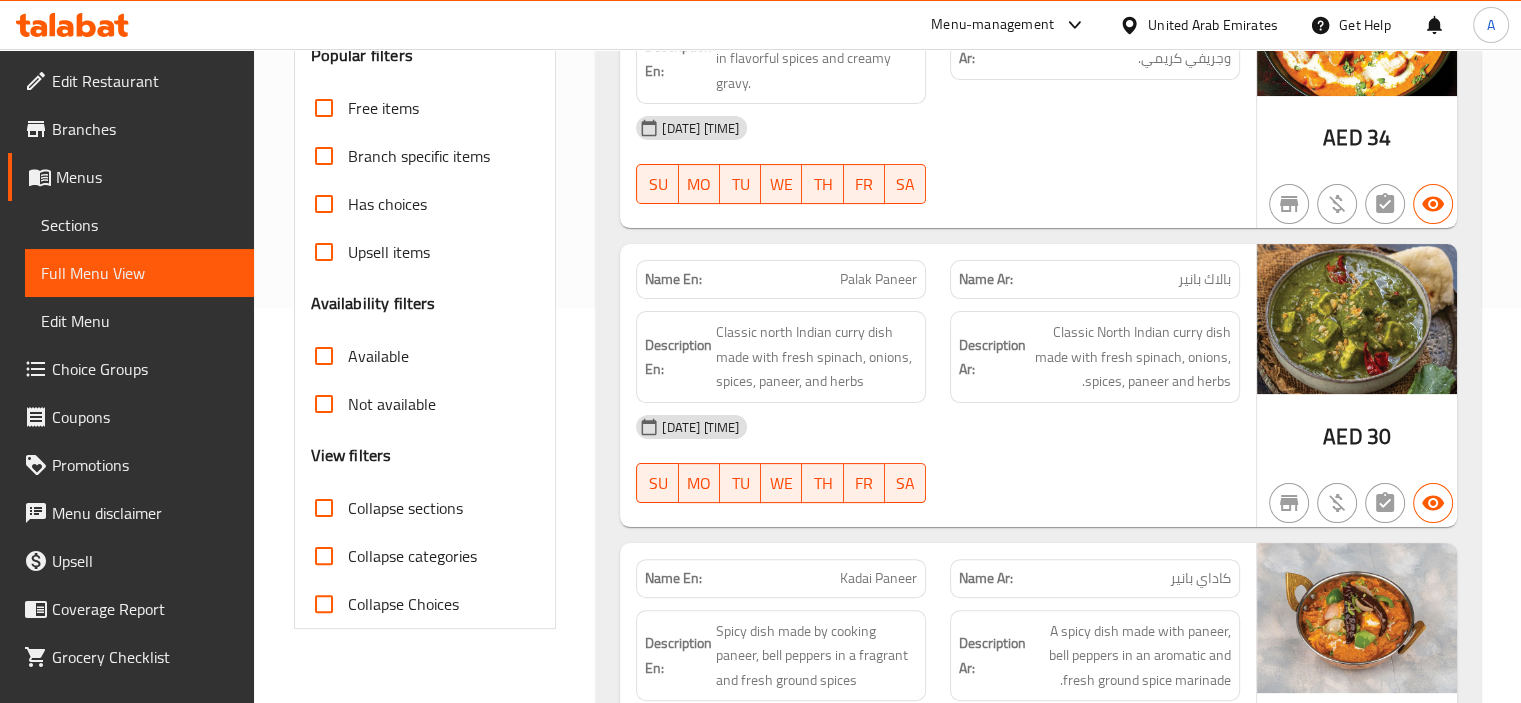 scroll, scrollTop: 0, scrollLeft: 0, axis: both 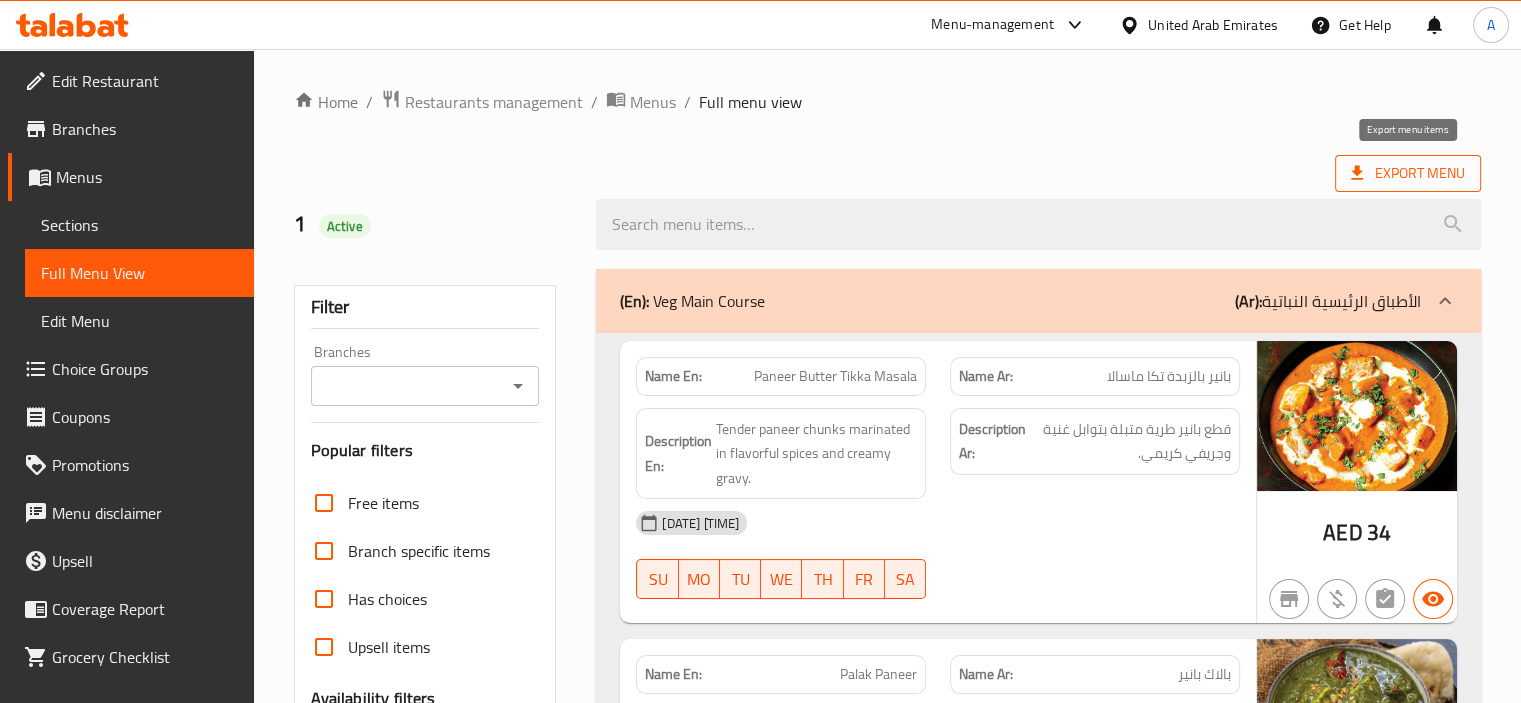 click on "Export Menu" at bounding box center (1408, 173) 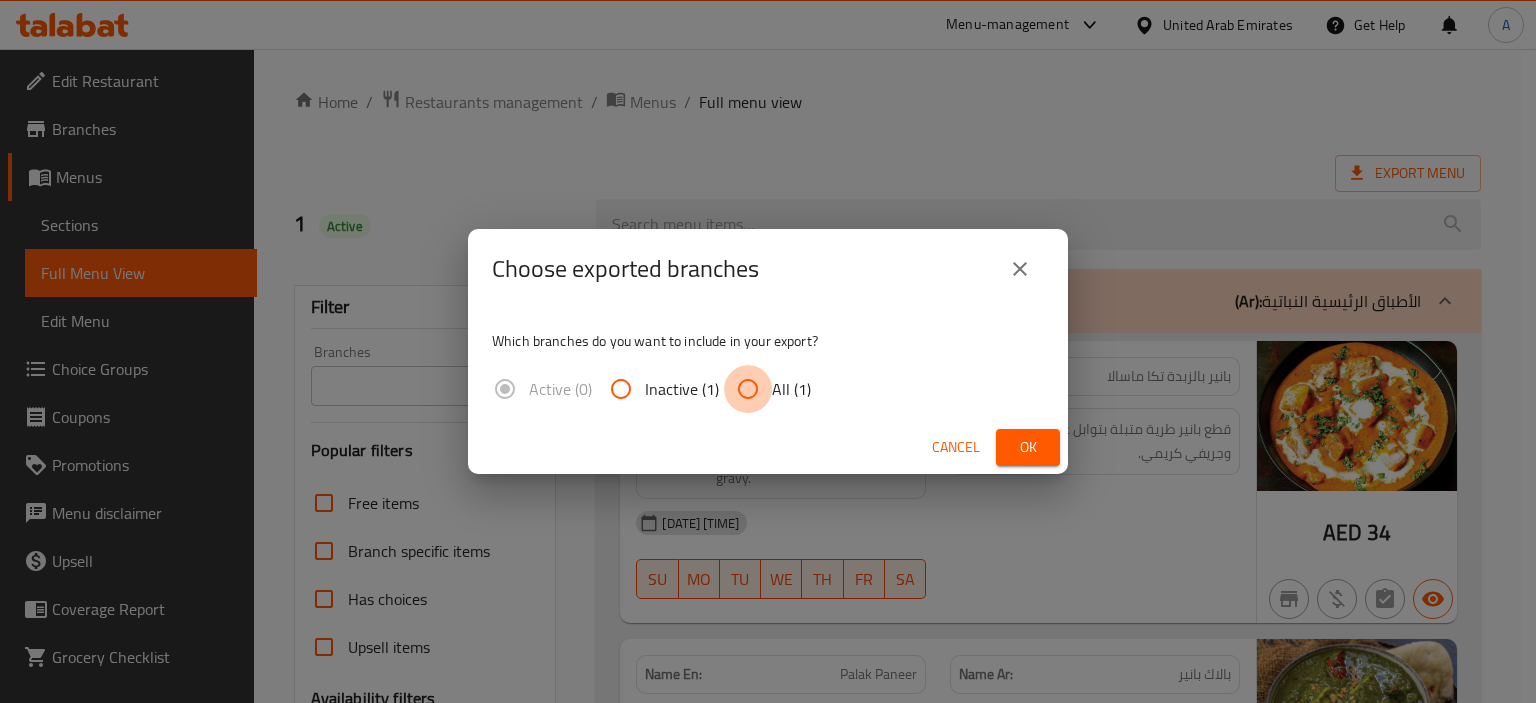 click on "All (1)" at bounding box center (748, 389) 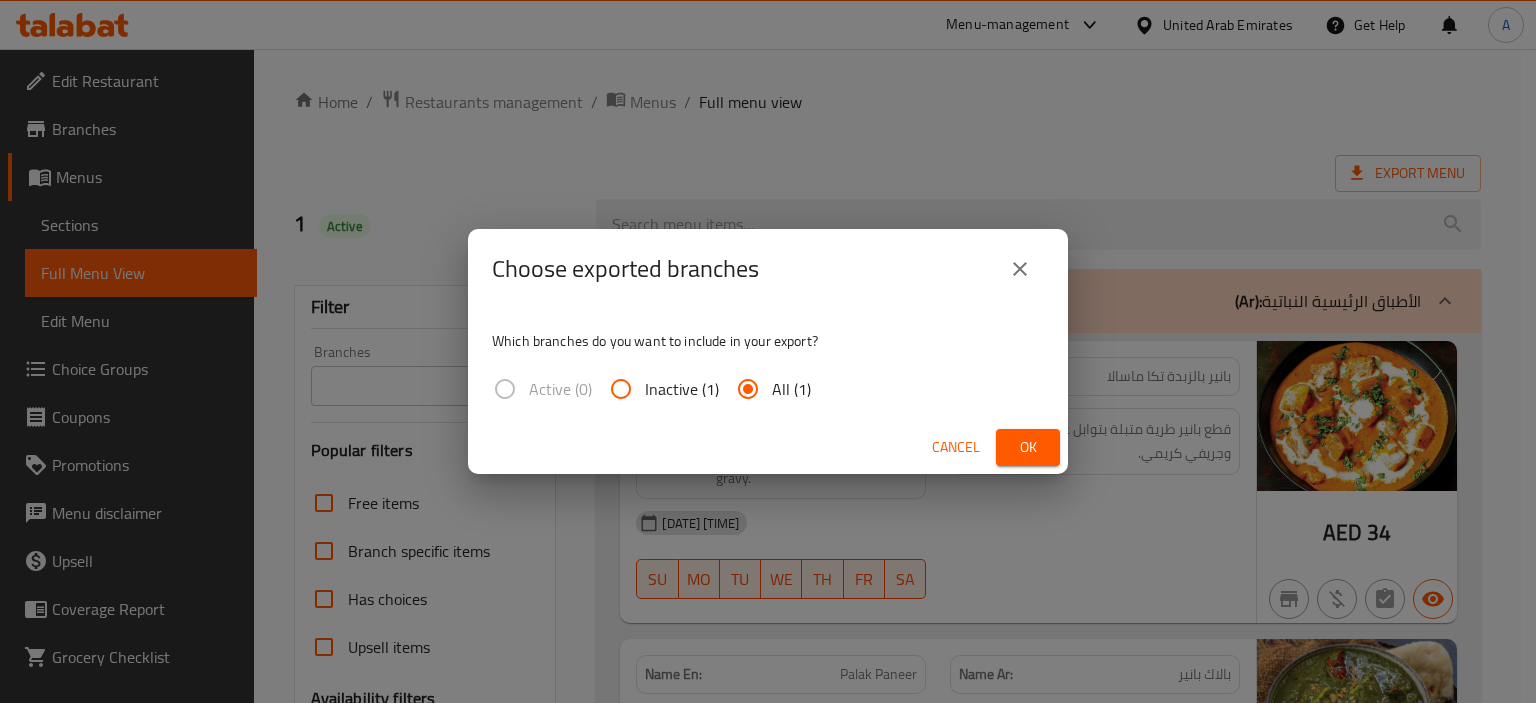 click on "Ok" at bounding box center (1028, 447) 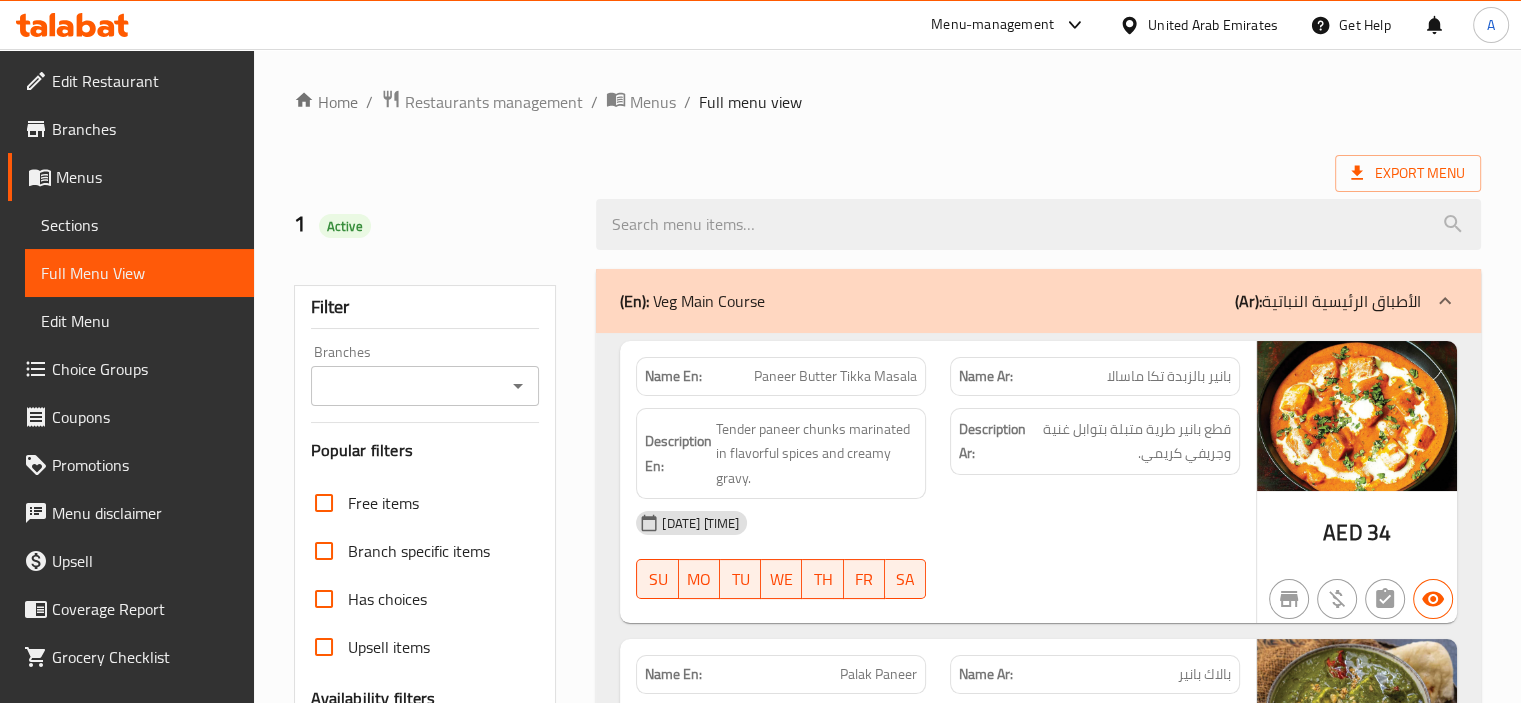 click 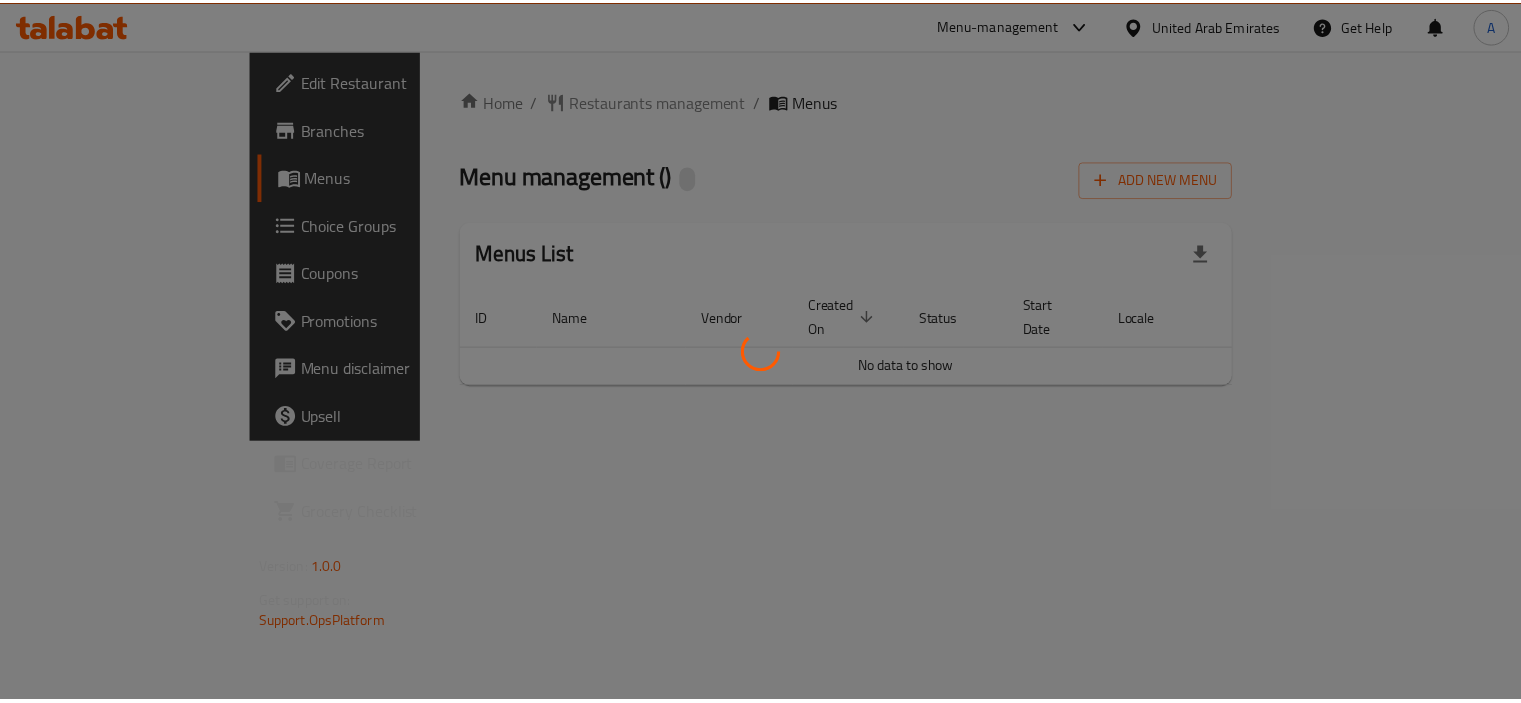 scroll, scrollTop: 0, scrollLeft: 0, axis: both 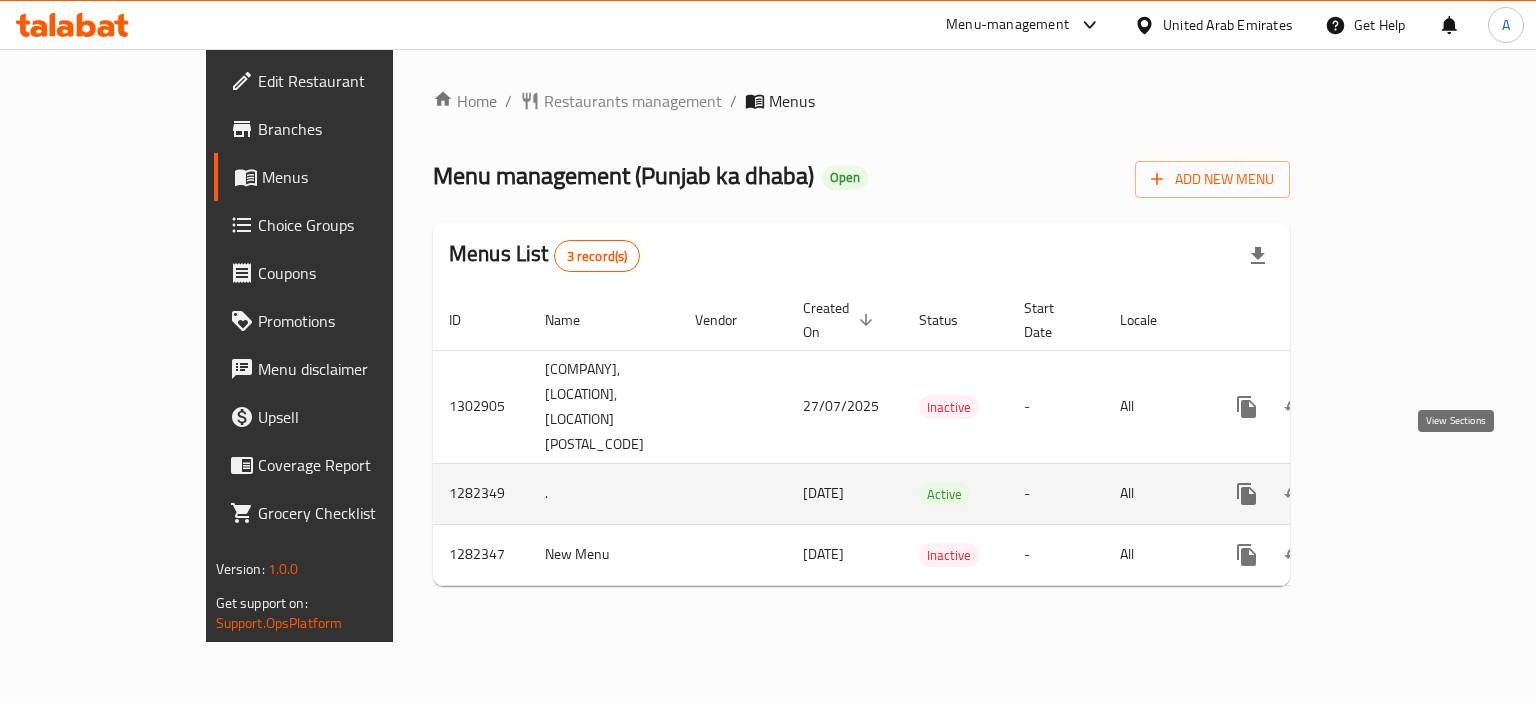 click 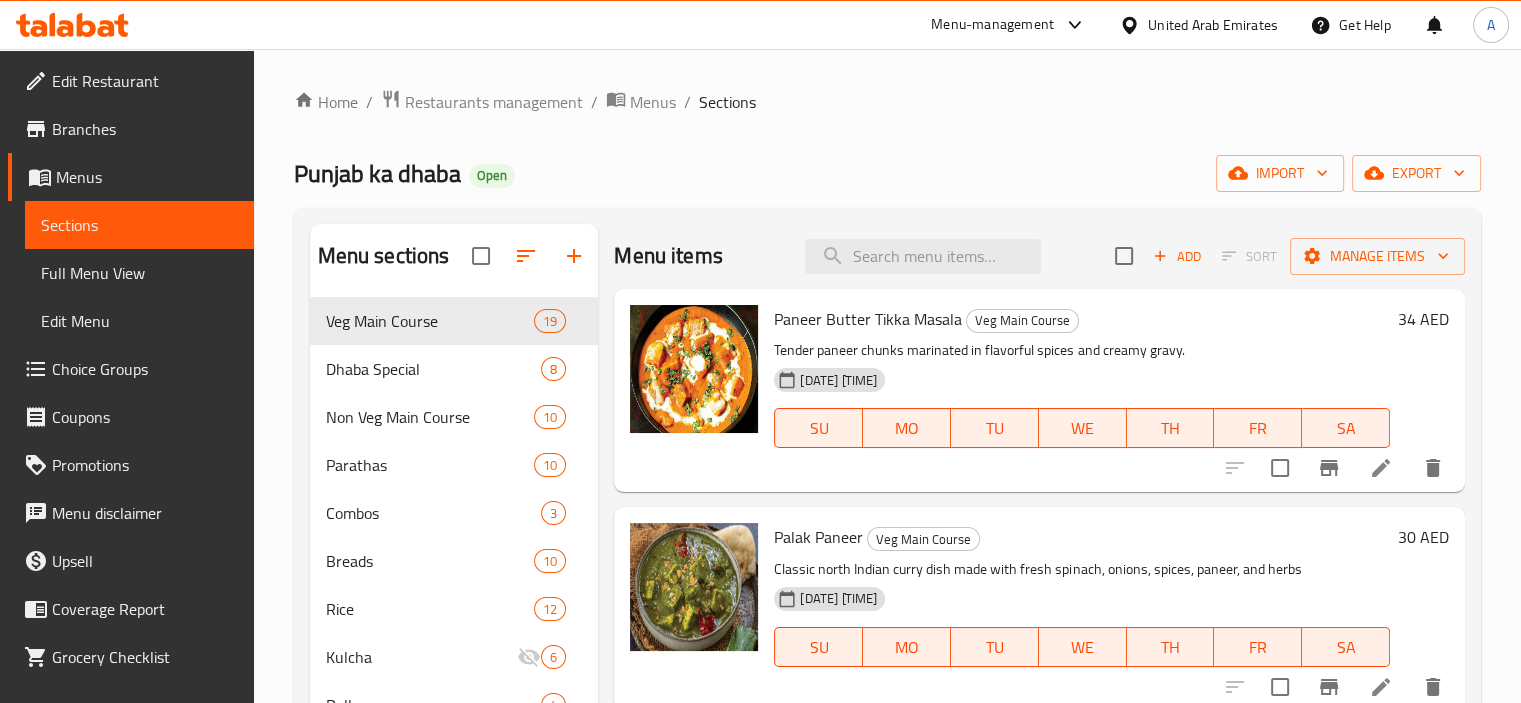 click on "Full Menu View" at bounding box center (139, 273) 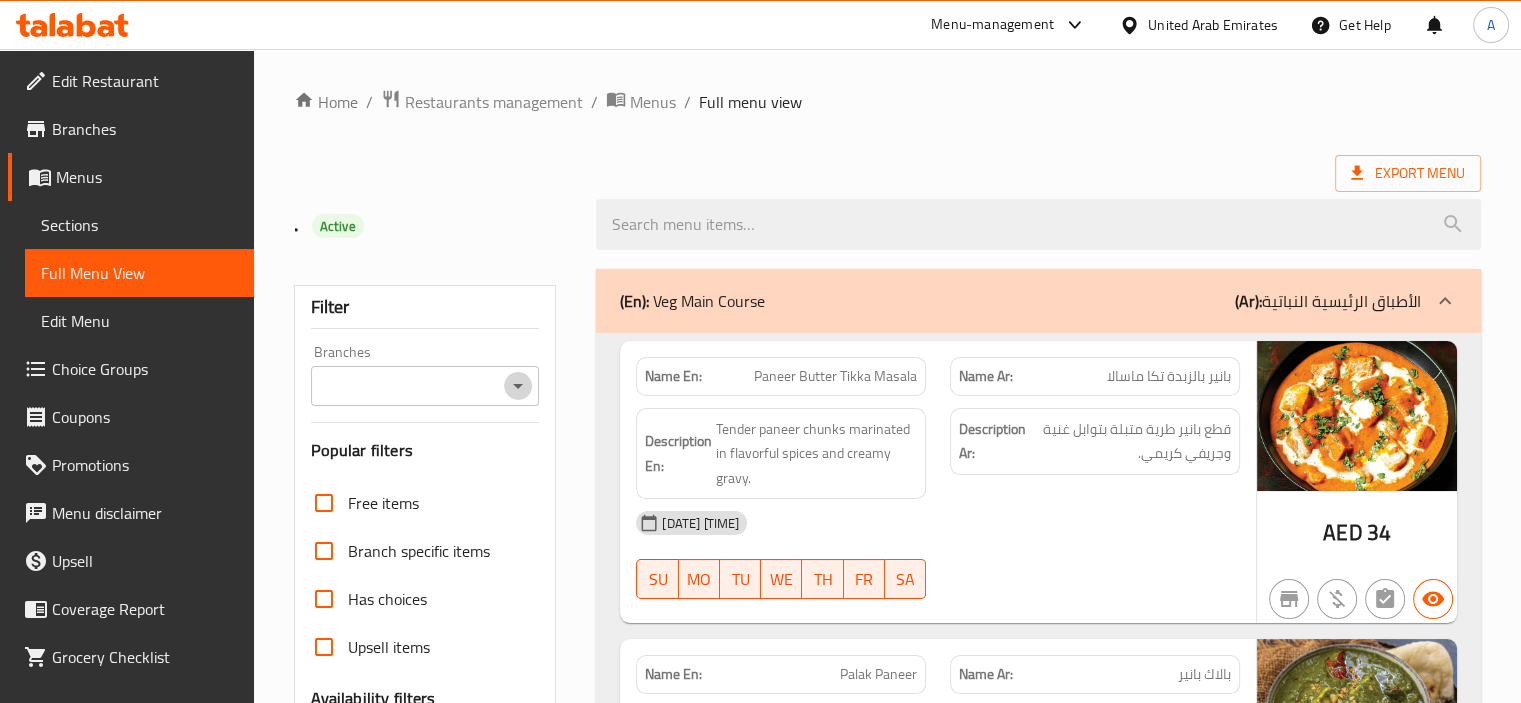click 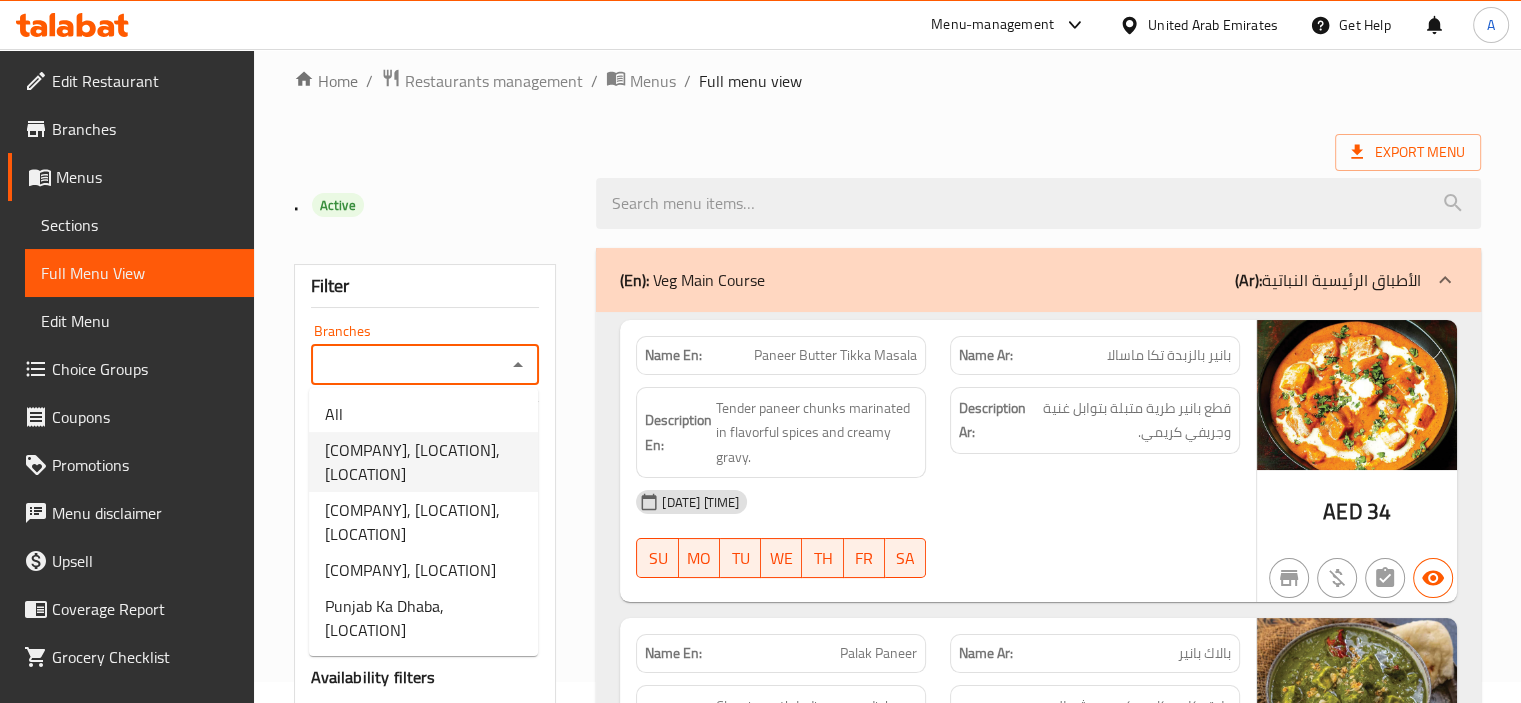 scroll, scrollTop: 0, scrollLeft: 0, axis: both 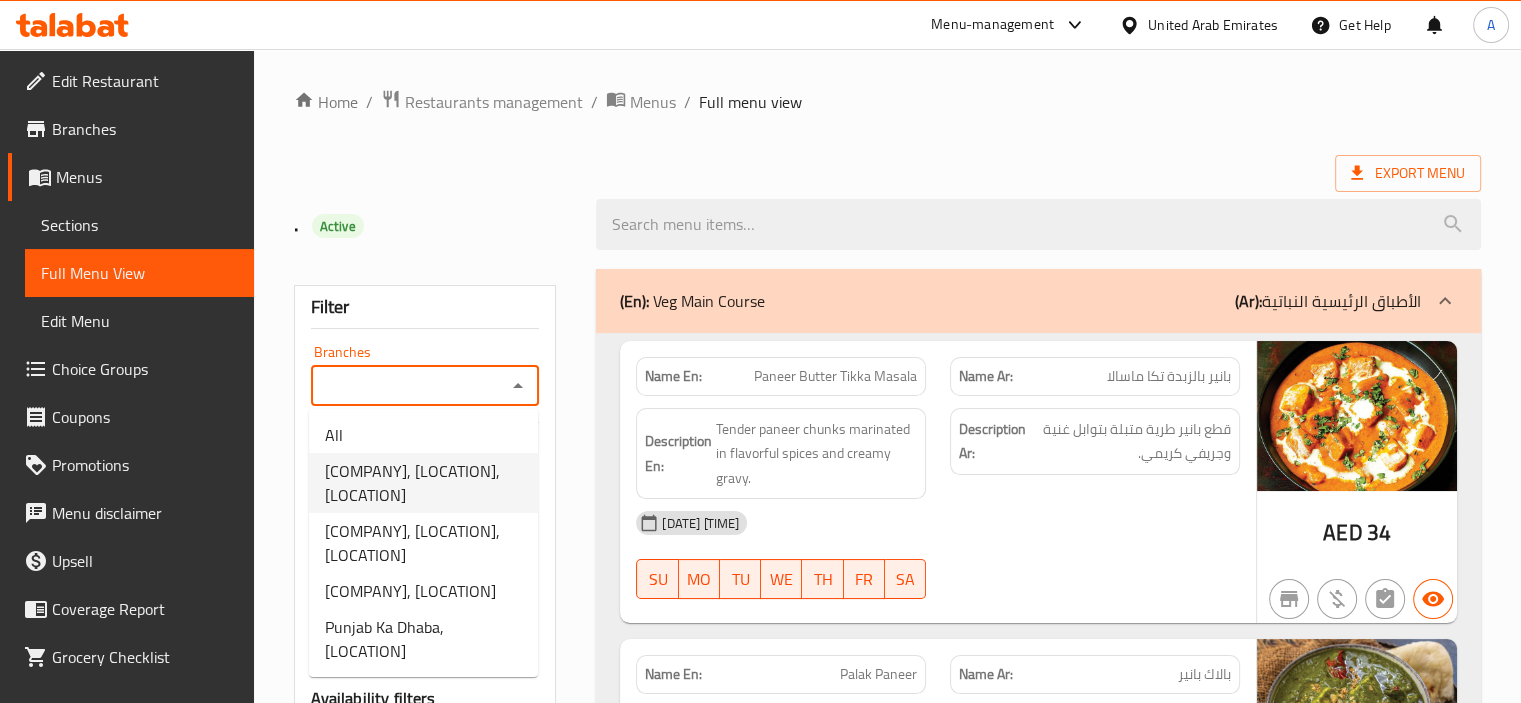click on "Punjab ka dhaba, Dubai Silicon Oasis" at bounding box center [423, 483] 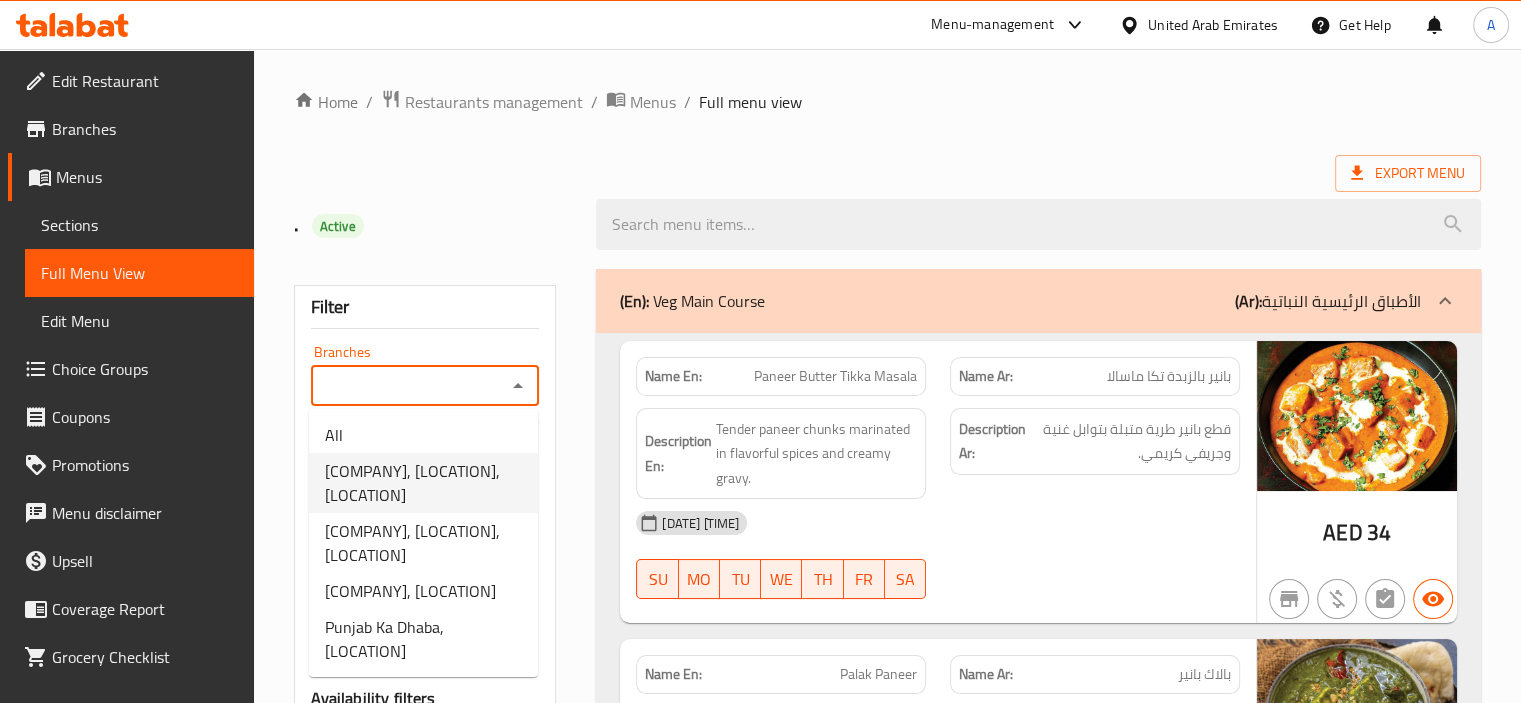 type on "Punjab ka dhaba, Dubai Silicon Oasis" 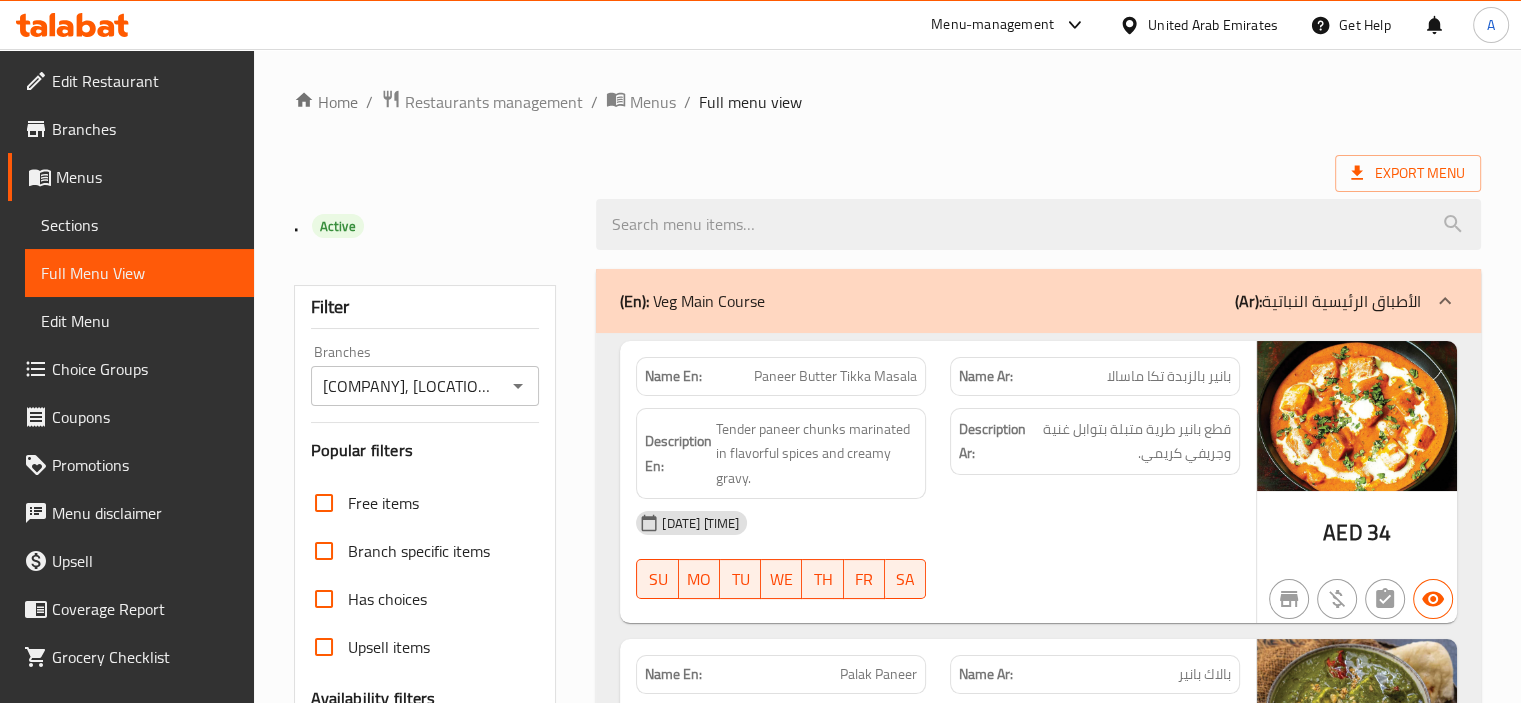 click on ".   Active" at bounding box center [433, 224] 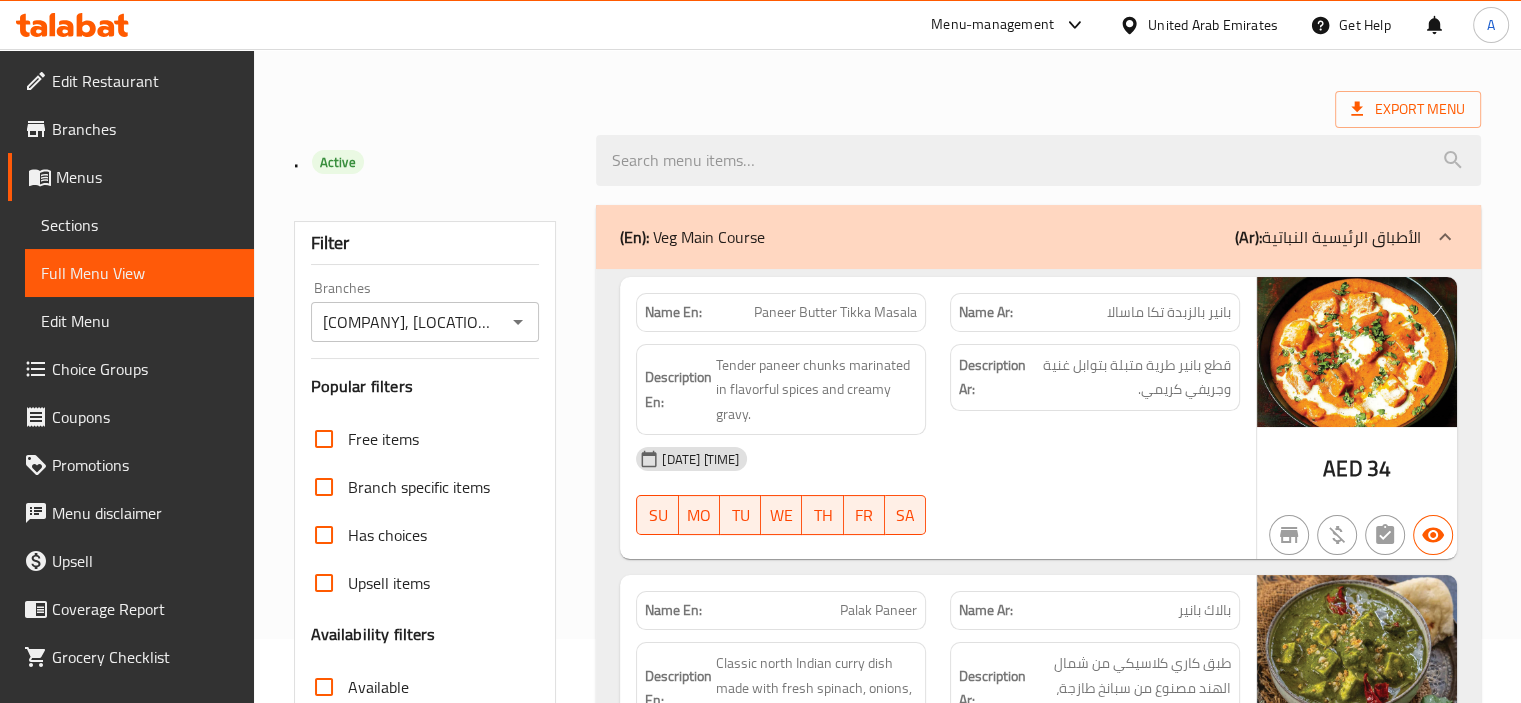 scroll, scrollTop: 100, scrollLeft: 0, axis: vertical 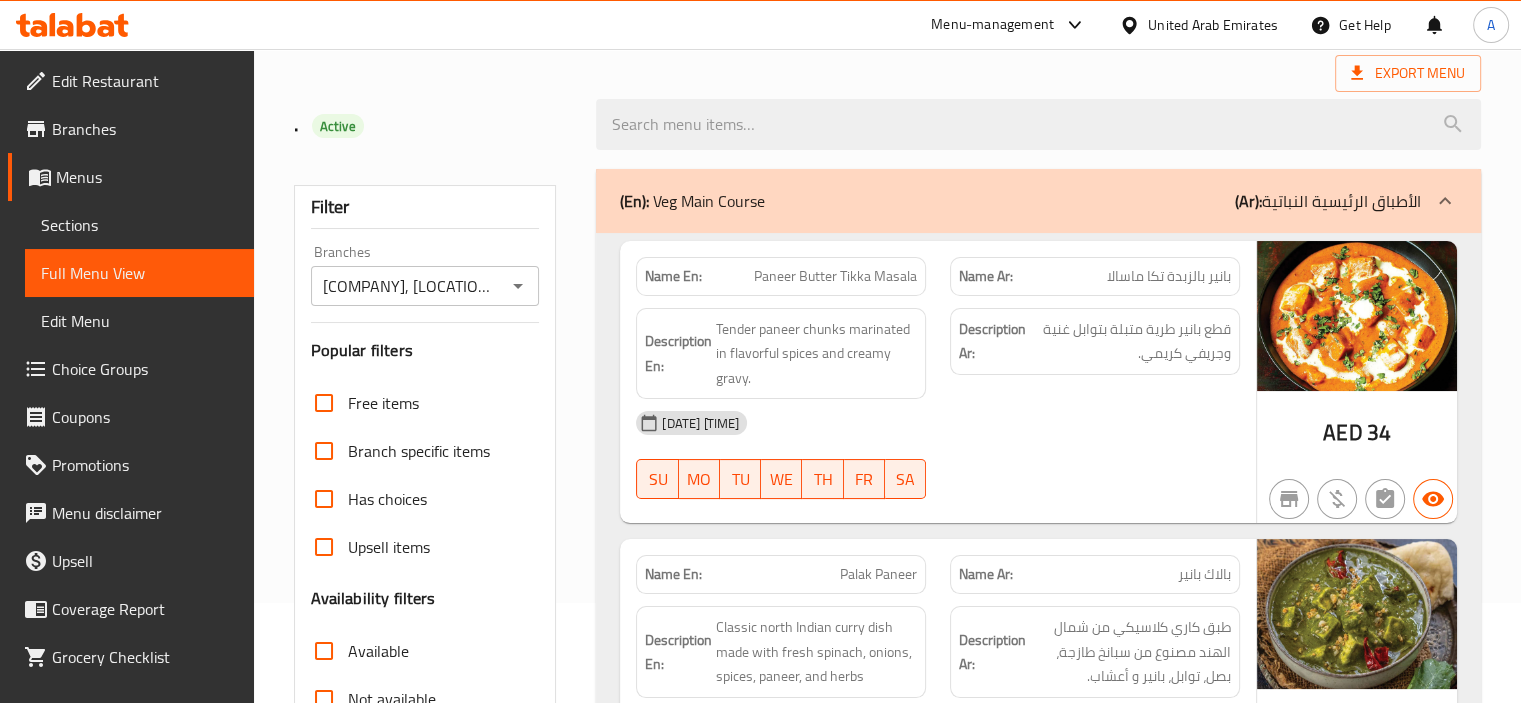 click on "Name En: Paneer Butter Tikka Masala" at bounding box center (781, 276) 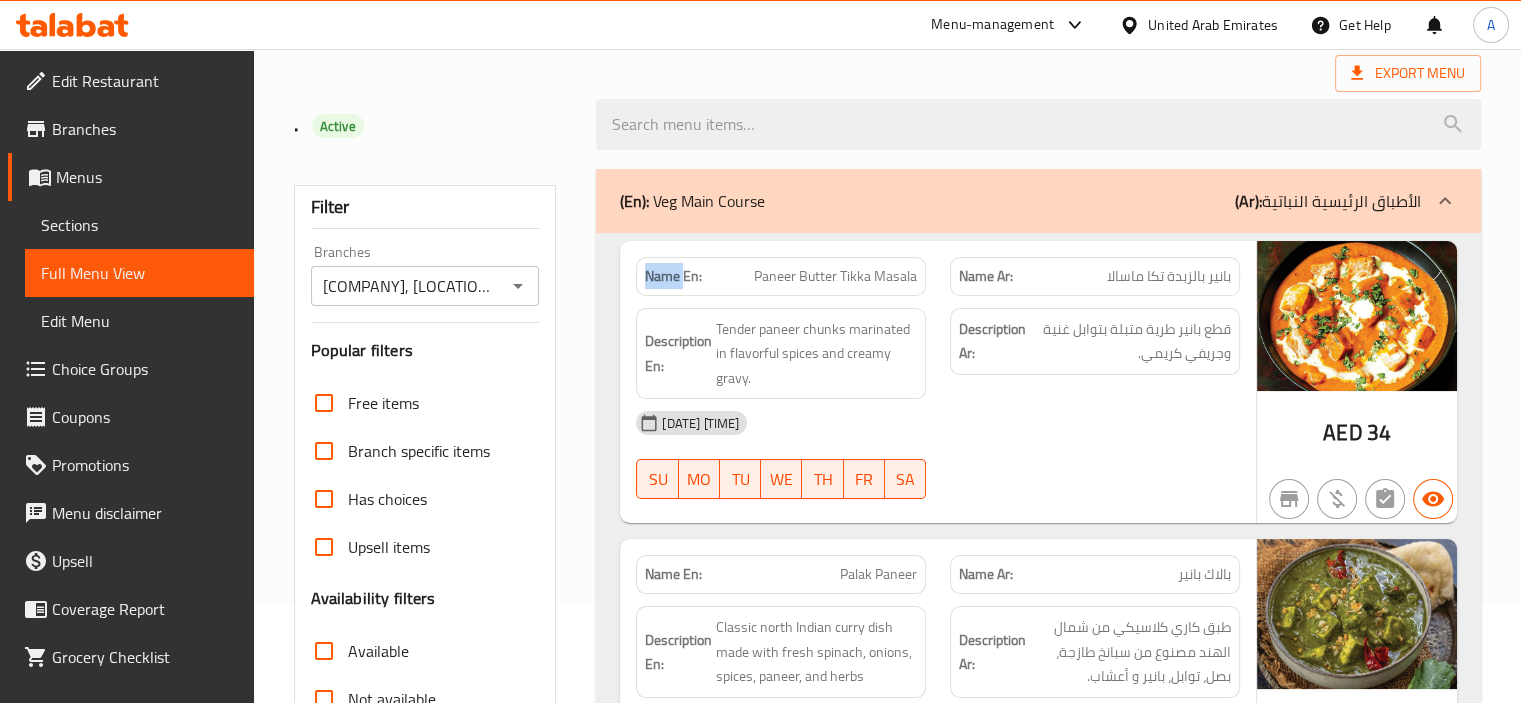 click on "Name En: Paneer Butter Tikka Masala" at bounding box center (781, 276) 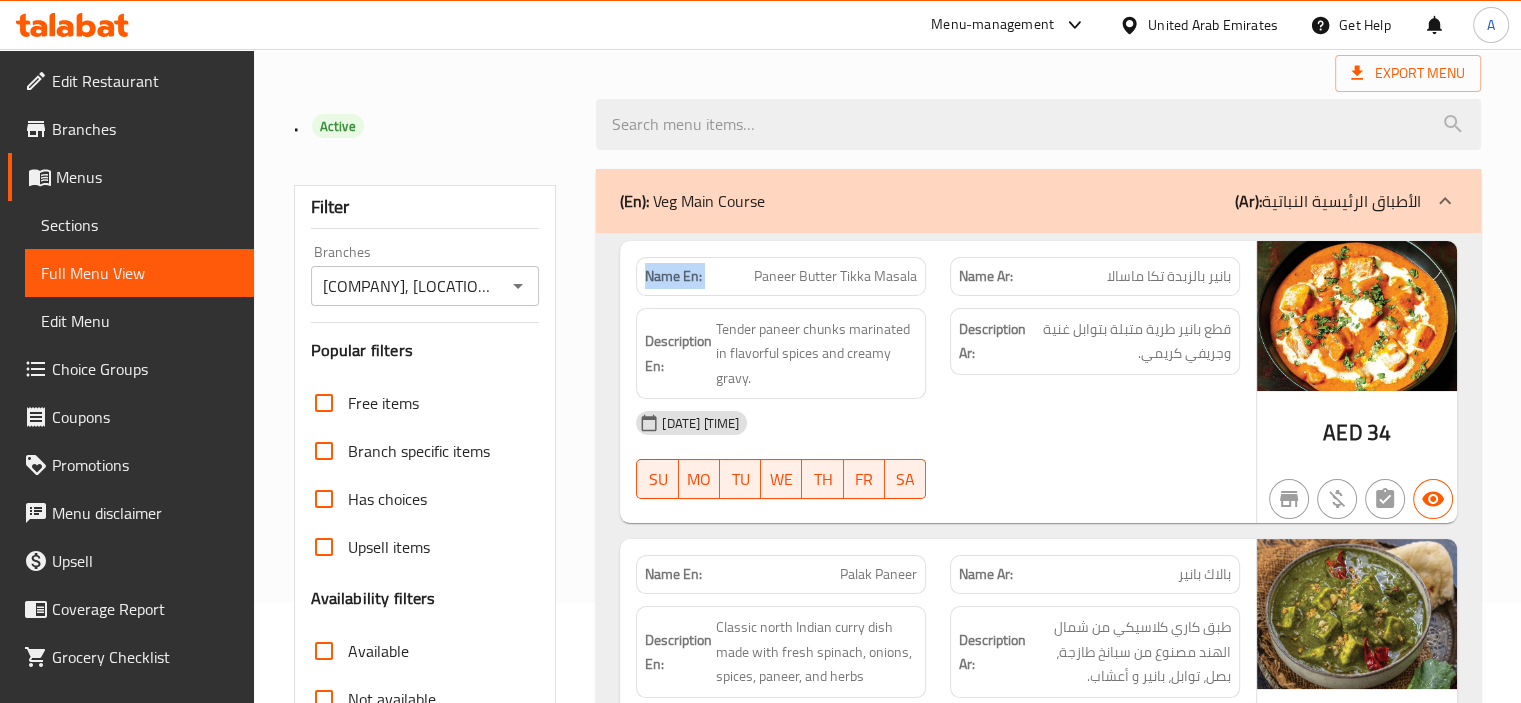 copy on "Name En:" 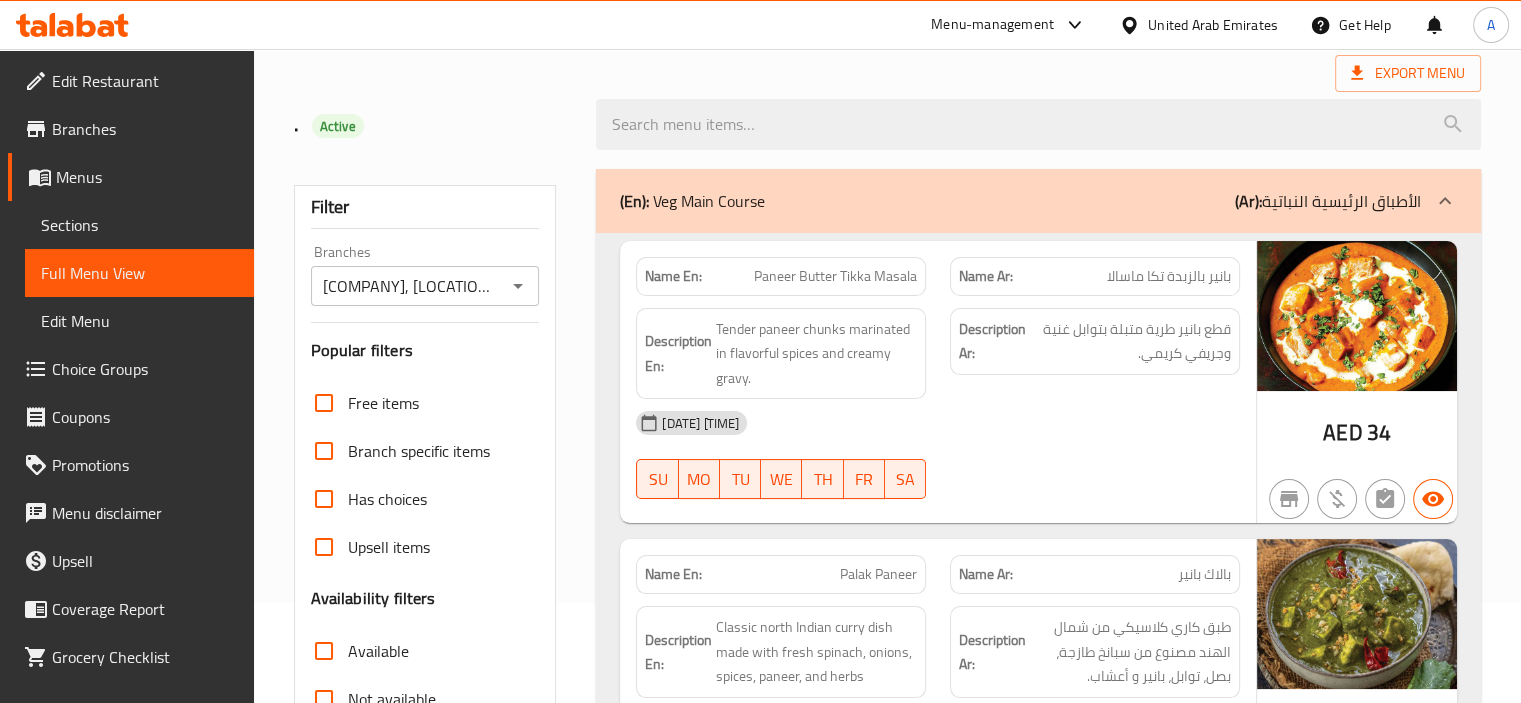 click on ".   Active" at bounding box center (433, 124) 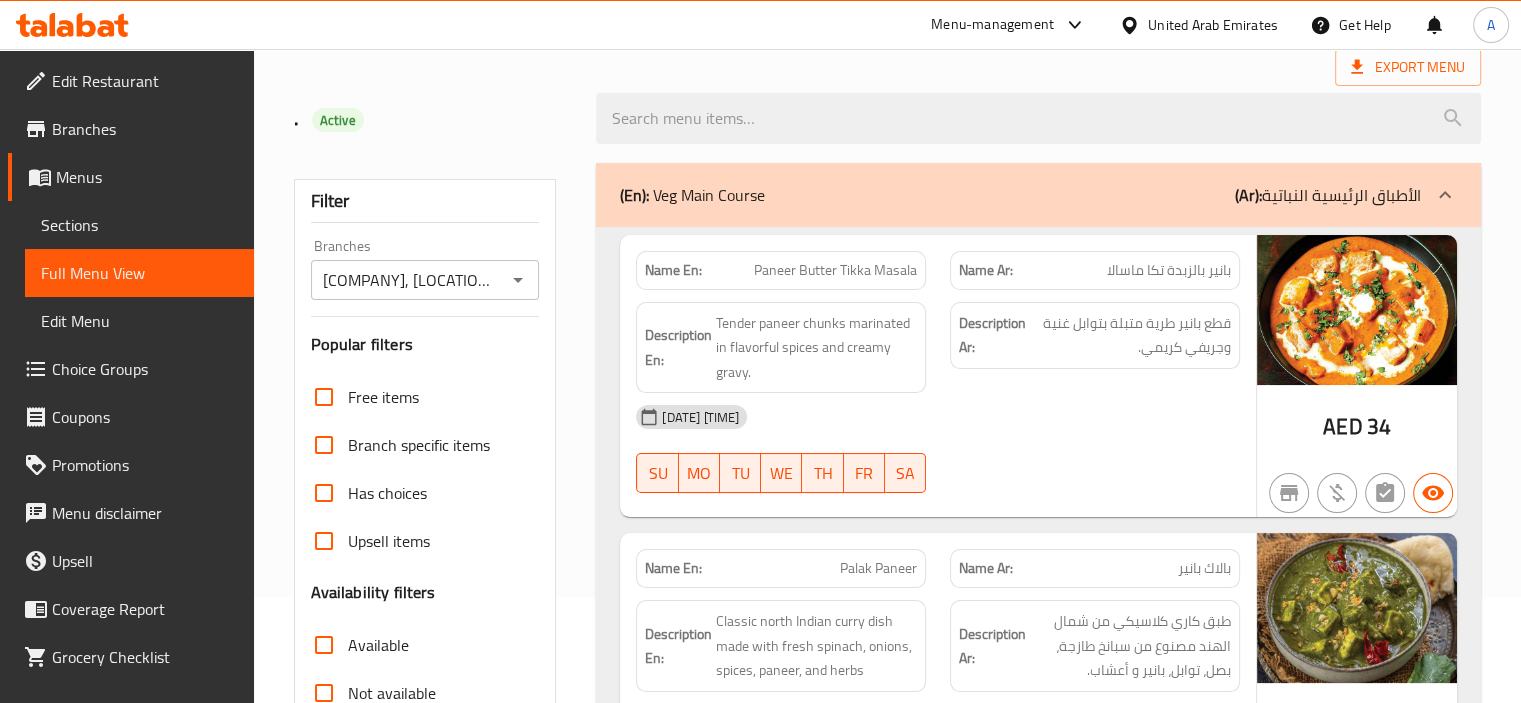 scroll, scrollTop: 400, scrollLeft: 0, axis: vertical 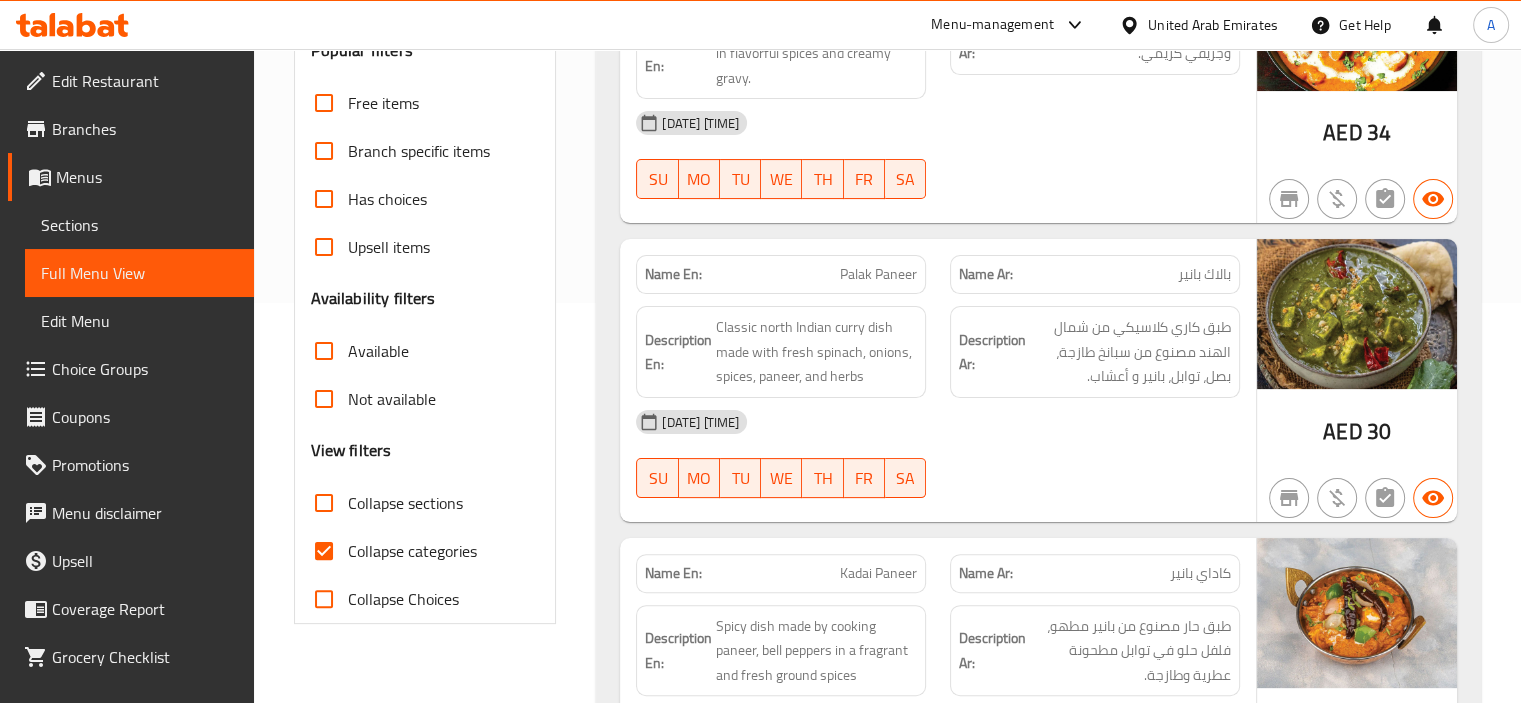 click on "Collapse categories" at bounding box center (412, 551) 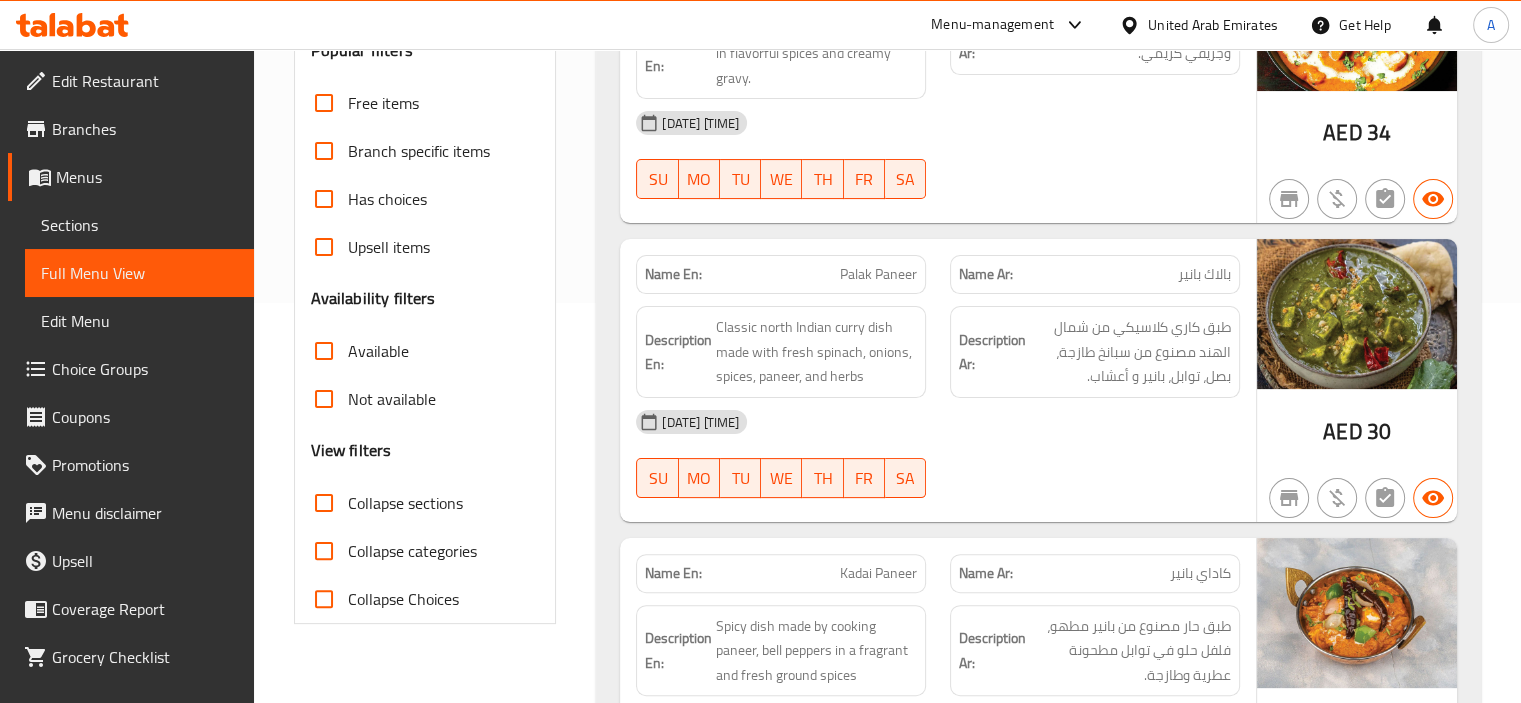 scroll, scrollTop: 100, scrollLeft: 0, axis: vertical 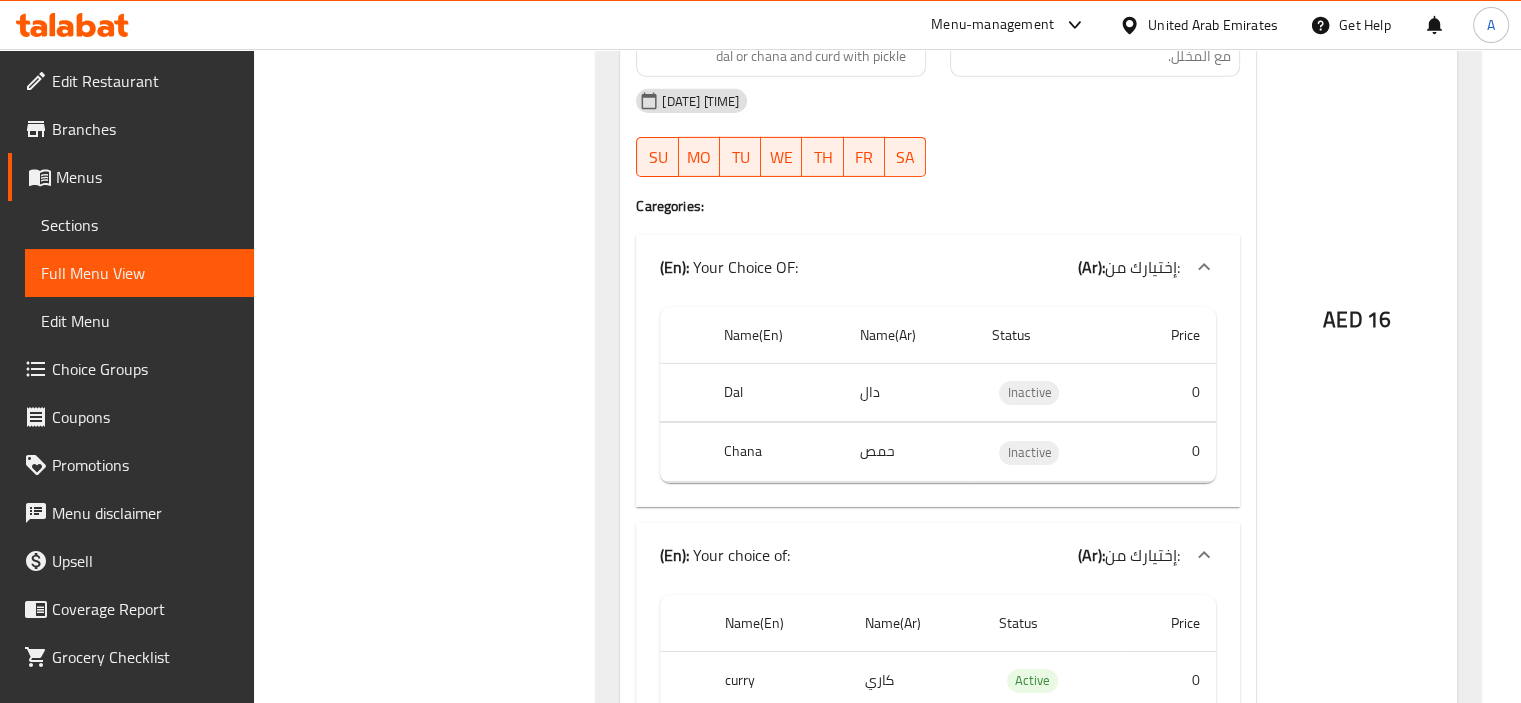 click on "(En):   Veg Main Course (Ar): الأطباق الرئيسية النباتية Name En: Paneer Butter Tikka Masala Name Ar: بانير بالزبدة تكا ماسالا Description En: Tender paneer chunks marinated in flavorful spices and creamy gravy. Description Ar: قطع بانير طرية متبلة بتوابل غنية وجريفي كريمي. 05-04-2025 06:16 AM SU MO TU WE TH FR SA AED 34 Name En: Palak Paneer Name Ar: بالاك بانير Description En: Classic north Indian curry dish made with fresh spinach, onions, spices, paneer, and herbs Description Ar: طبق كاري كلاسيكي من شمال الهند مصنوع من سبانخ طازجة، بصل، توابل، بانير و أعشاب. 05-04-2025 06:16 AM SU MO TU WE TH FR SA AED 30 Name En: Kadai Paneer Name Ar: كاداي بانير Description En: Spicy dish made by cooking paneer, bell peppers in a fragrant and fresh ground spices Description Ar: 05-04-2025 06:16 AM SU MO TU WE TH FR SA AED 30 Name En: Paneer Lababdar Name Ar:" at bounding box center [1038, 22130] 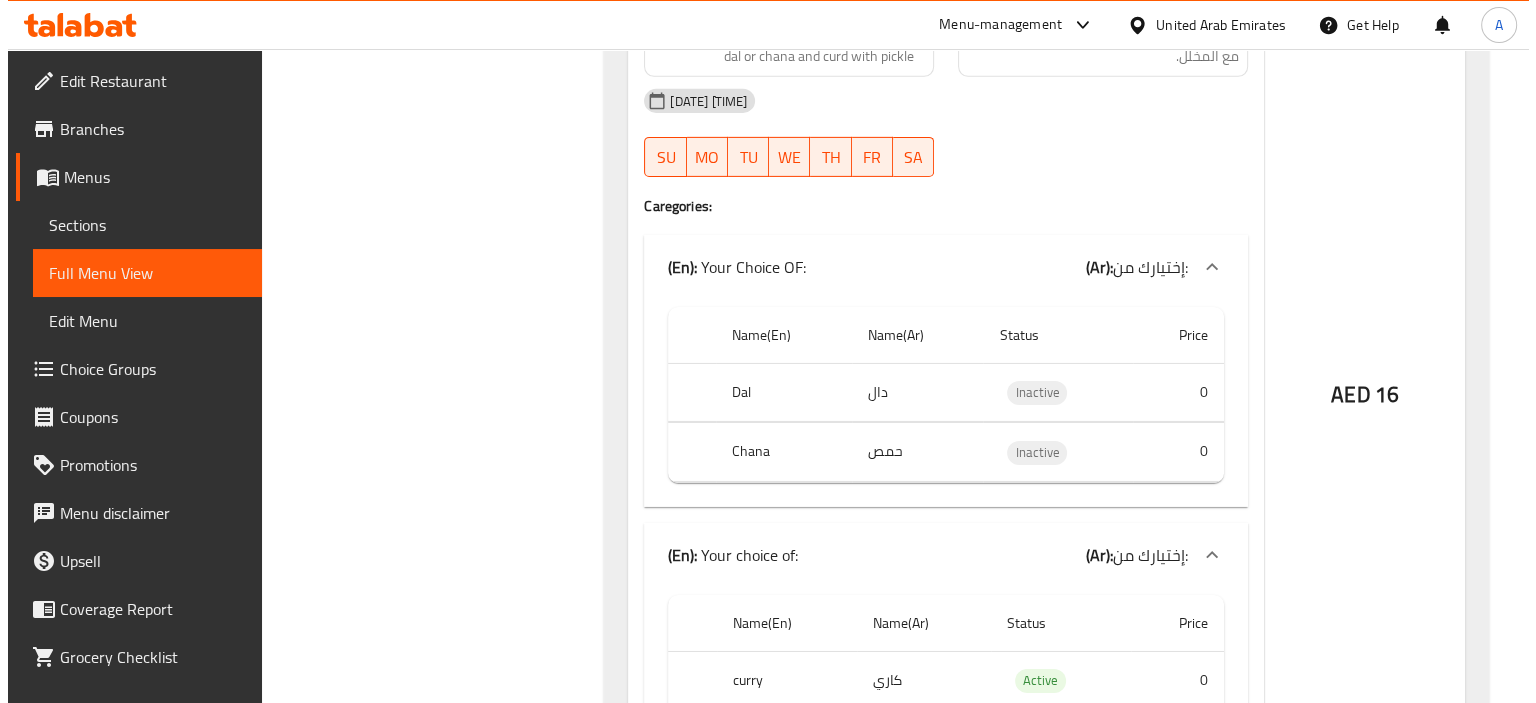 scroll, scrollTop: 0, scrollLeft: 0, axis: both 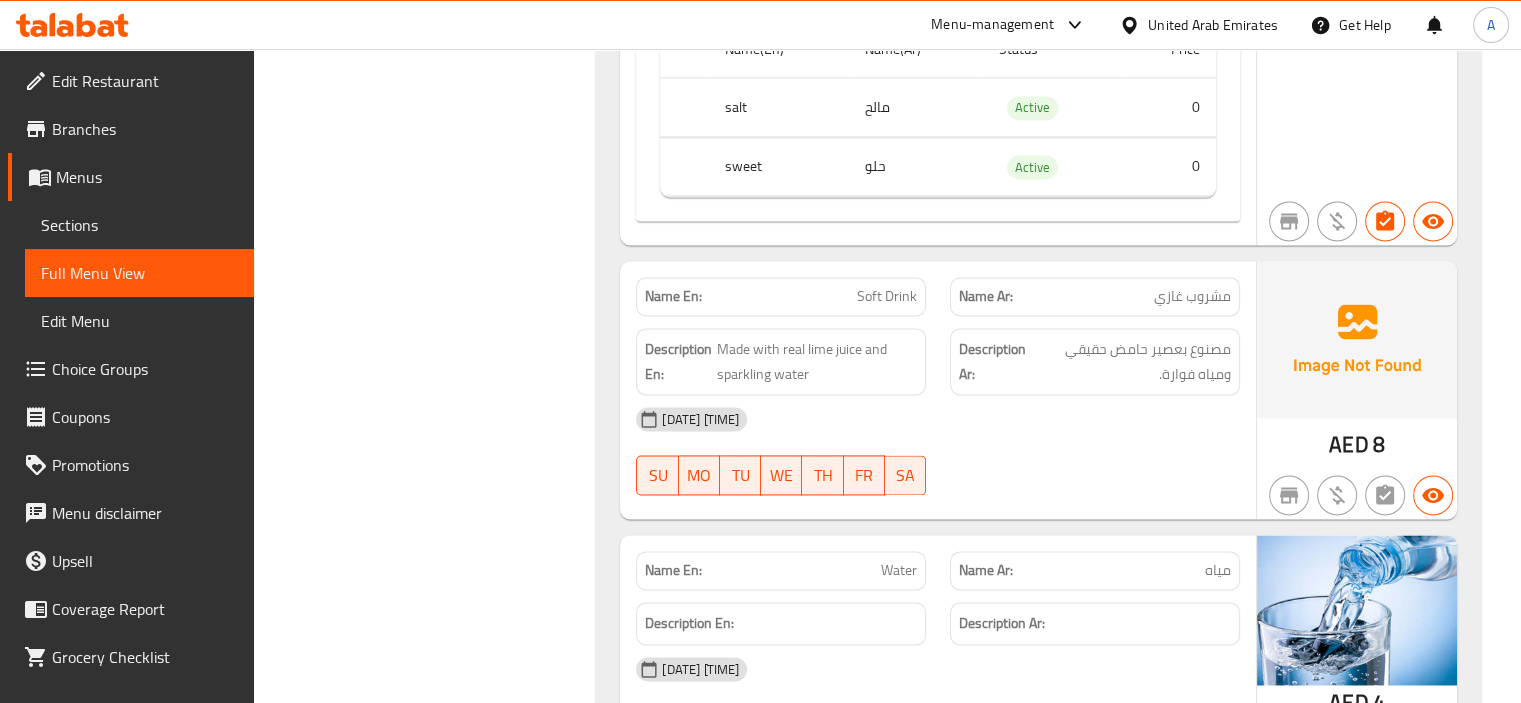 click on "Sections" at bounding box center (139, 225) 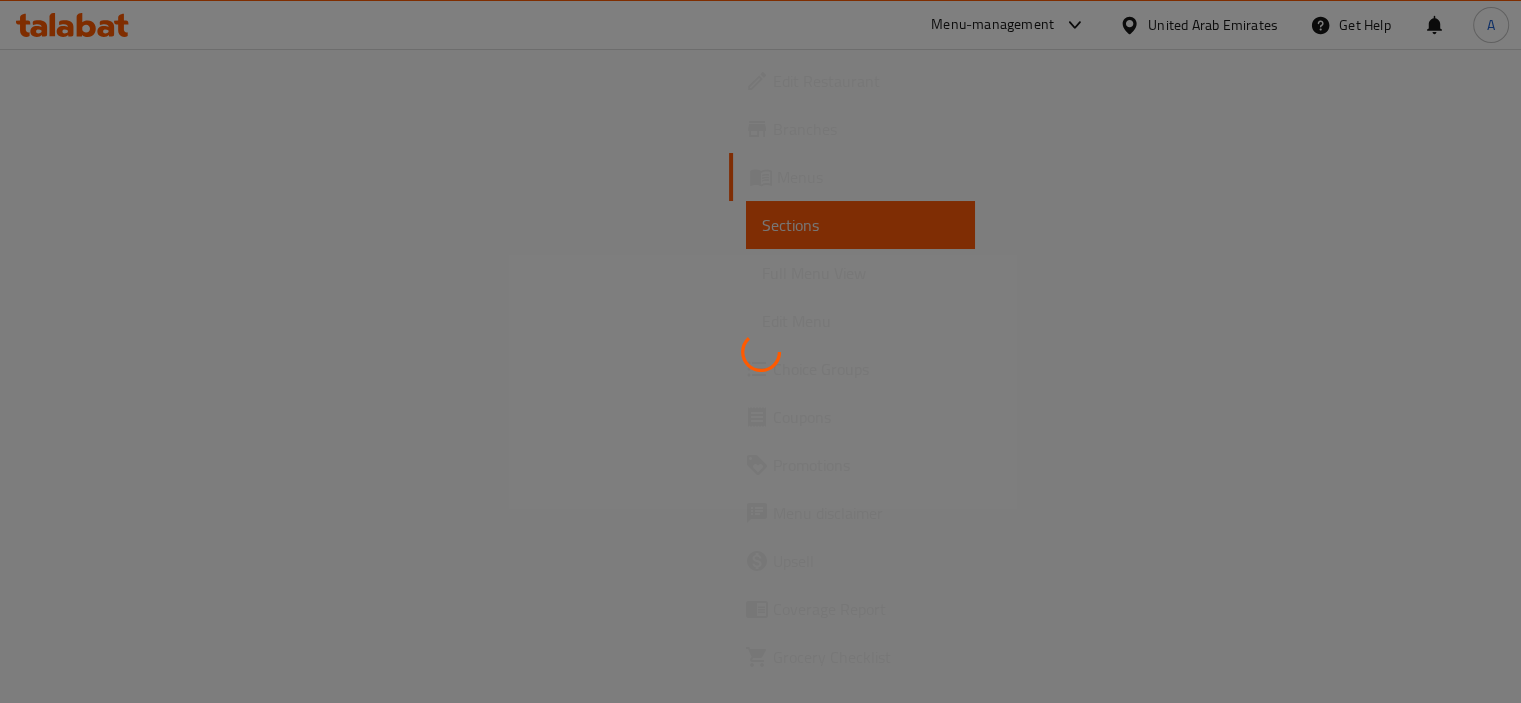 scroll, scrollTop: 0, scrollLeft: 0, axis: both 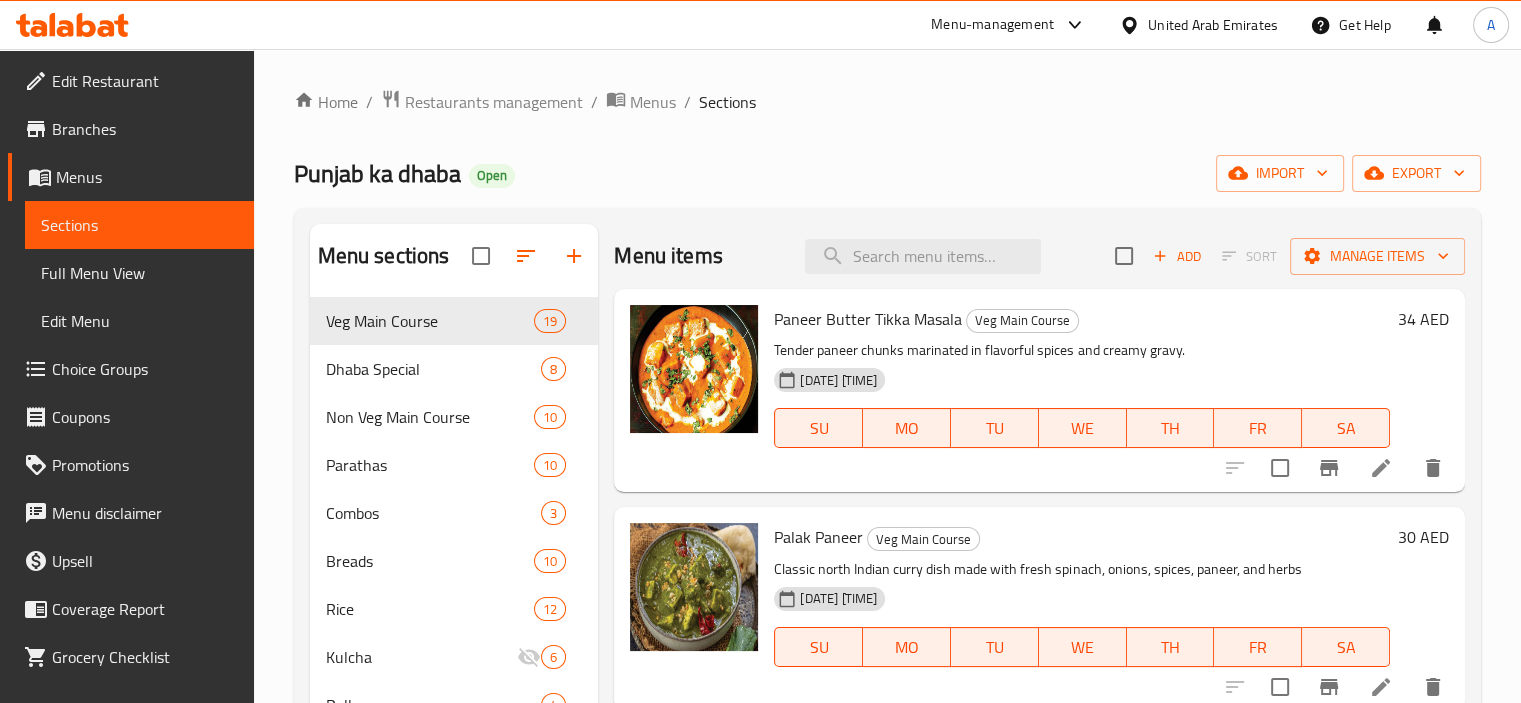 click on "Full Menu View" at bounding box center (139, 273) 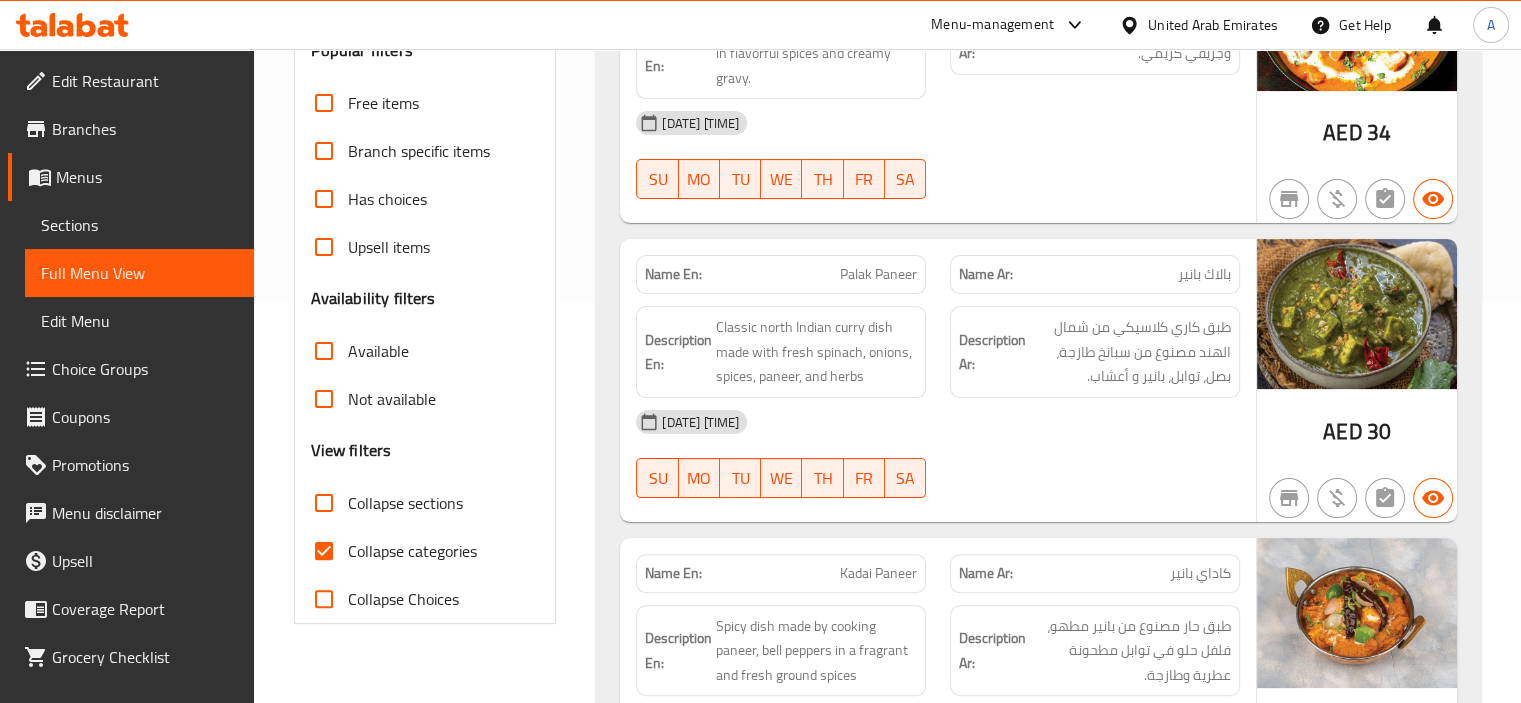 scroll, scrollTop: 700, scrollLeft: 0, axis: vertical 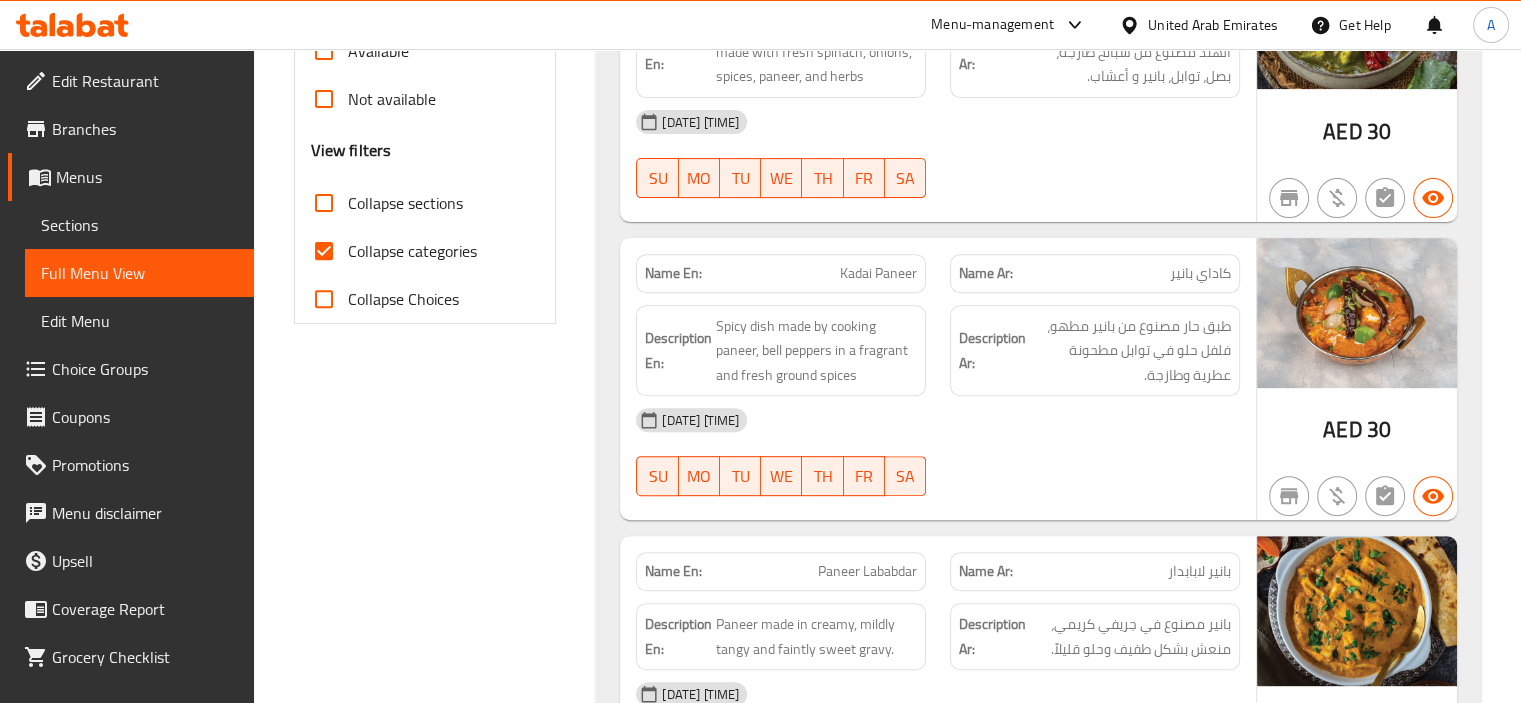 click on "Collapse categories" at bounding box center [412, 251] 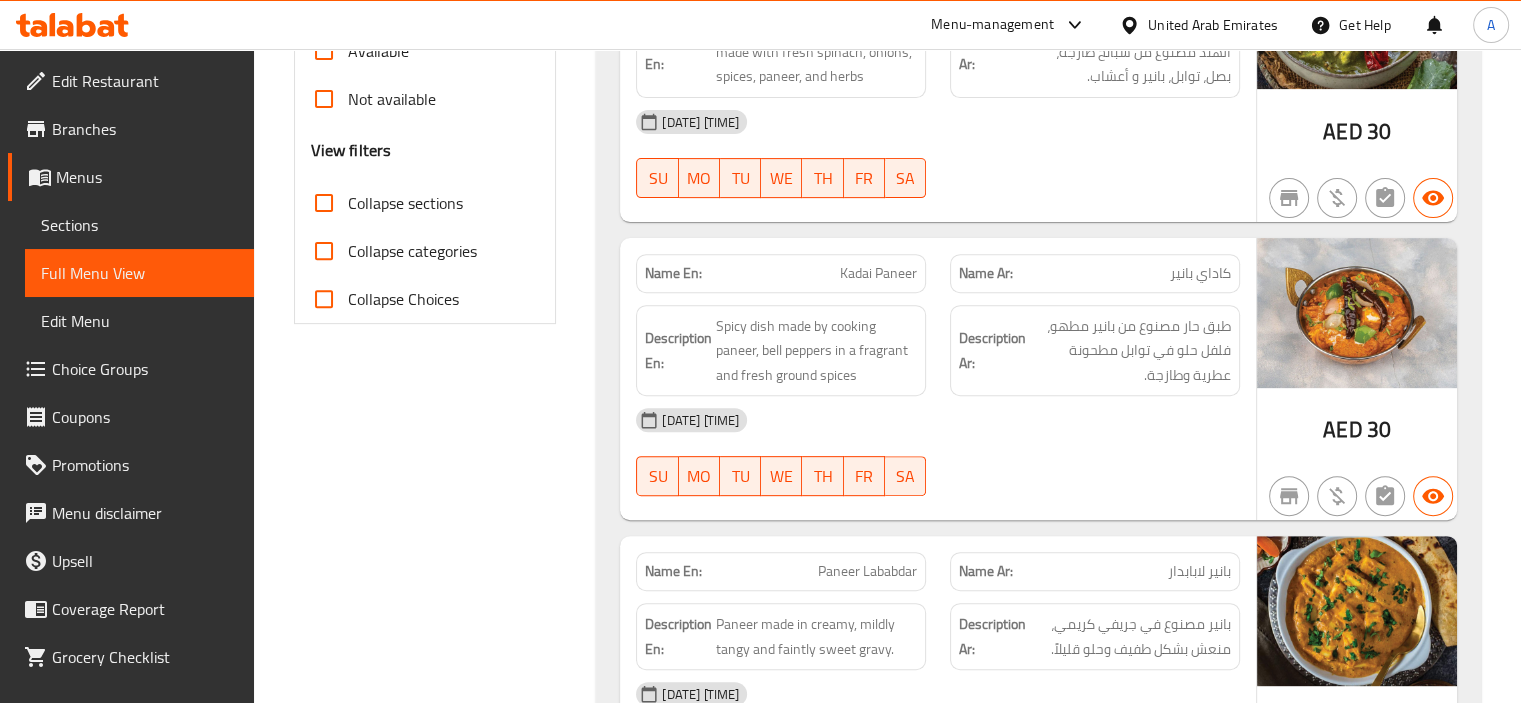 scroll, scrollTop: 251, scrollLeft: 0, axis: vertical 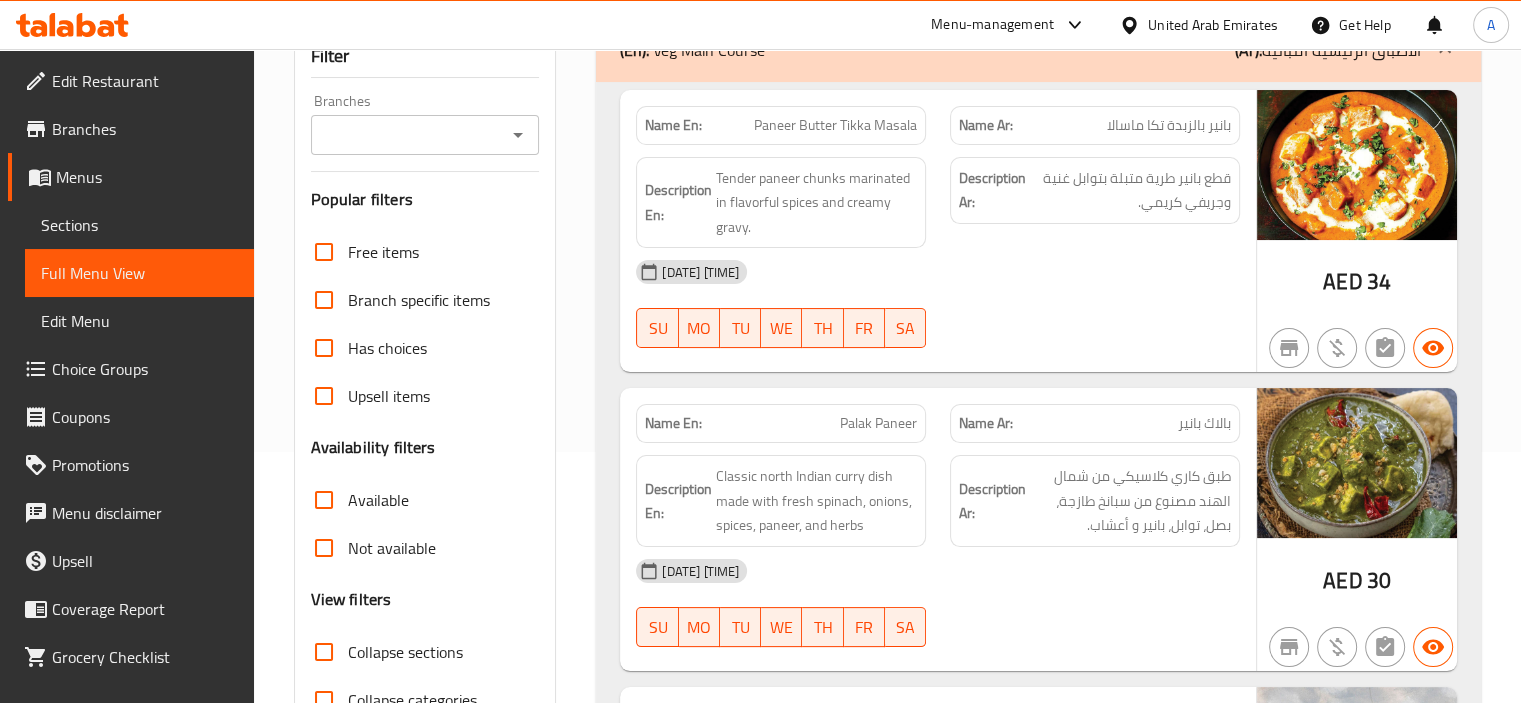 click on "Export Menu" at bounding box center [1408, -78] 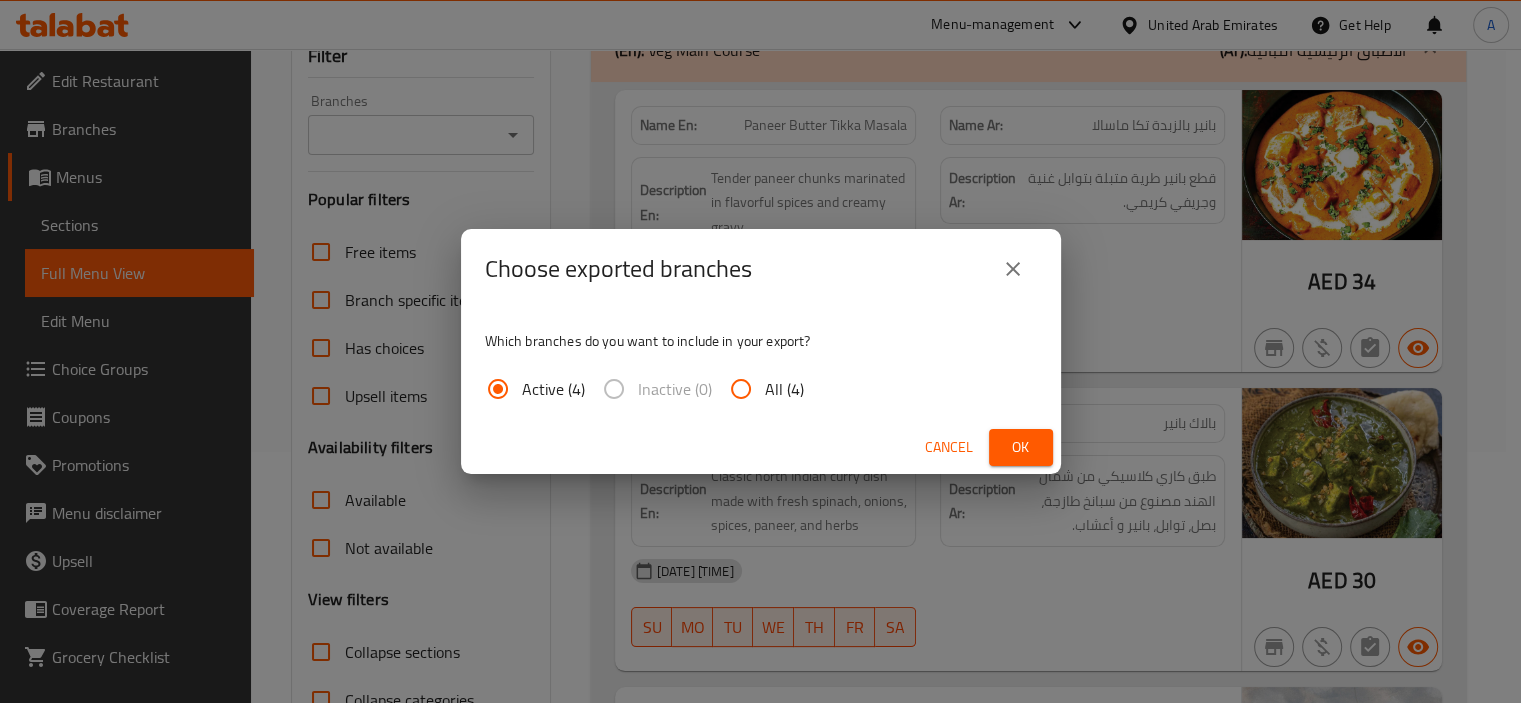 scroll, scrollTop: 0, scrollLeft: 0, axis: both 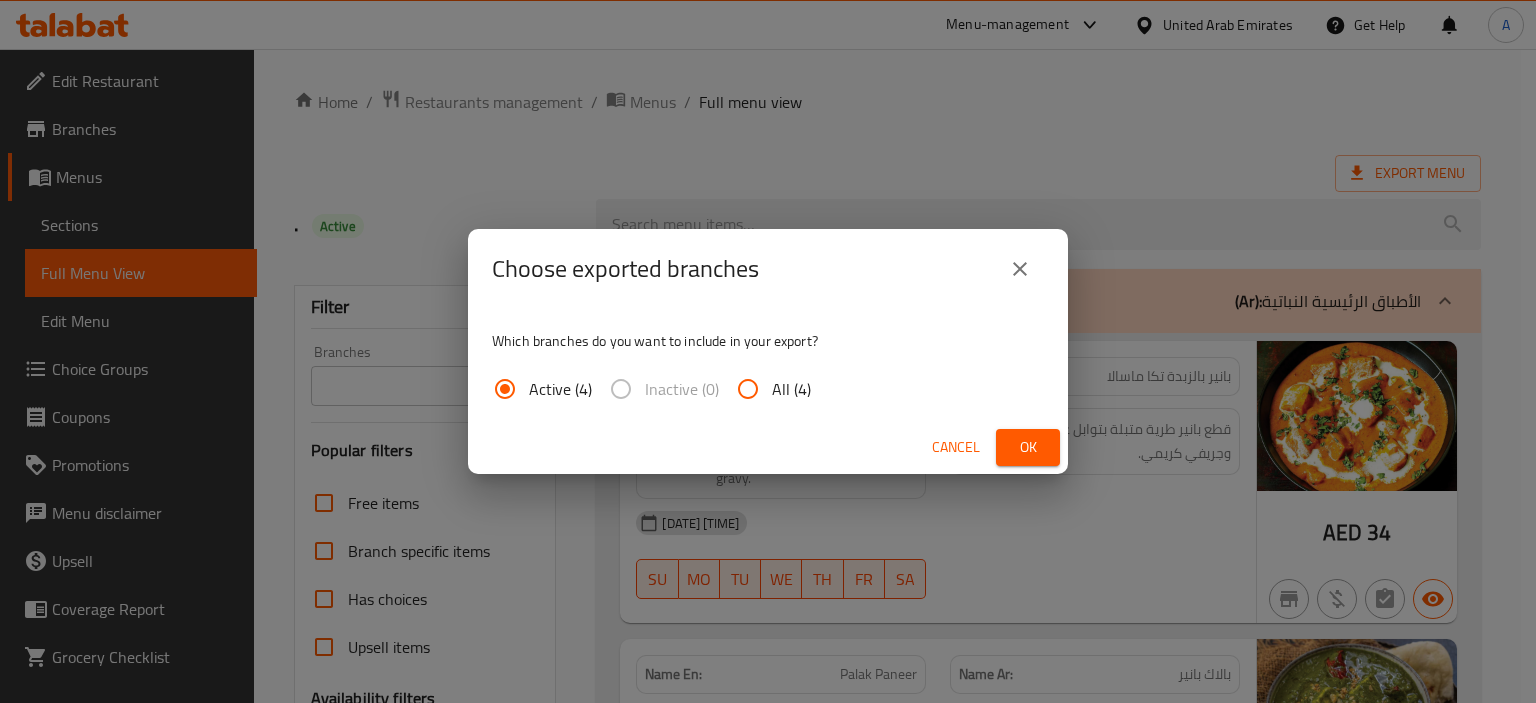click on "All (4)" at bounding box center (748, 389) 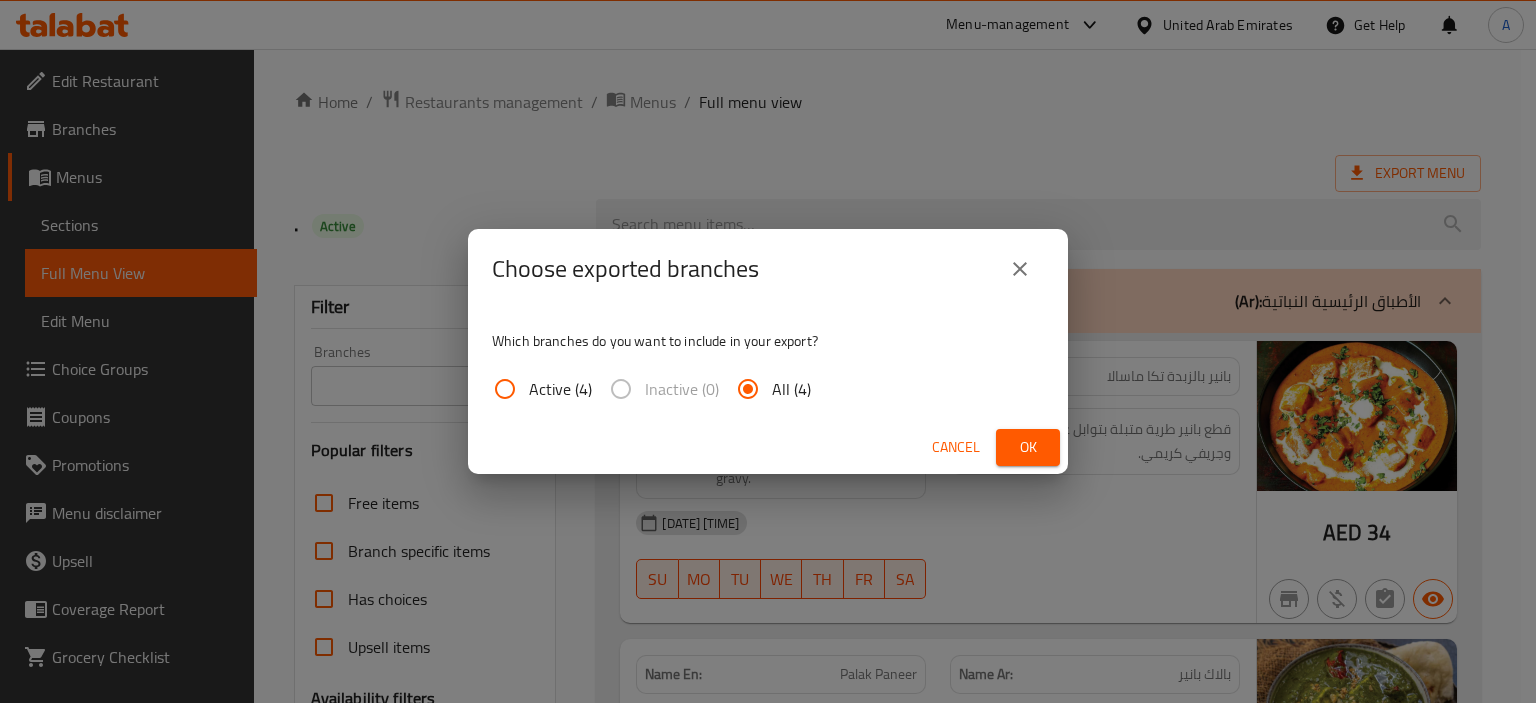 click on "Ok" at bounding box center [1028, 447] 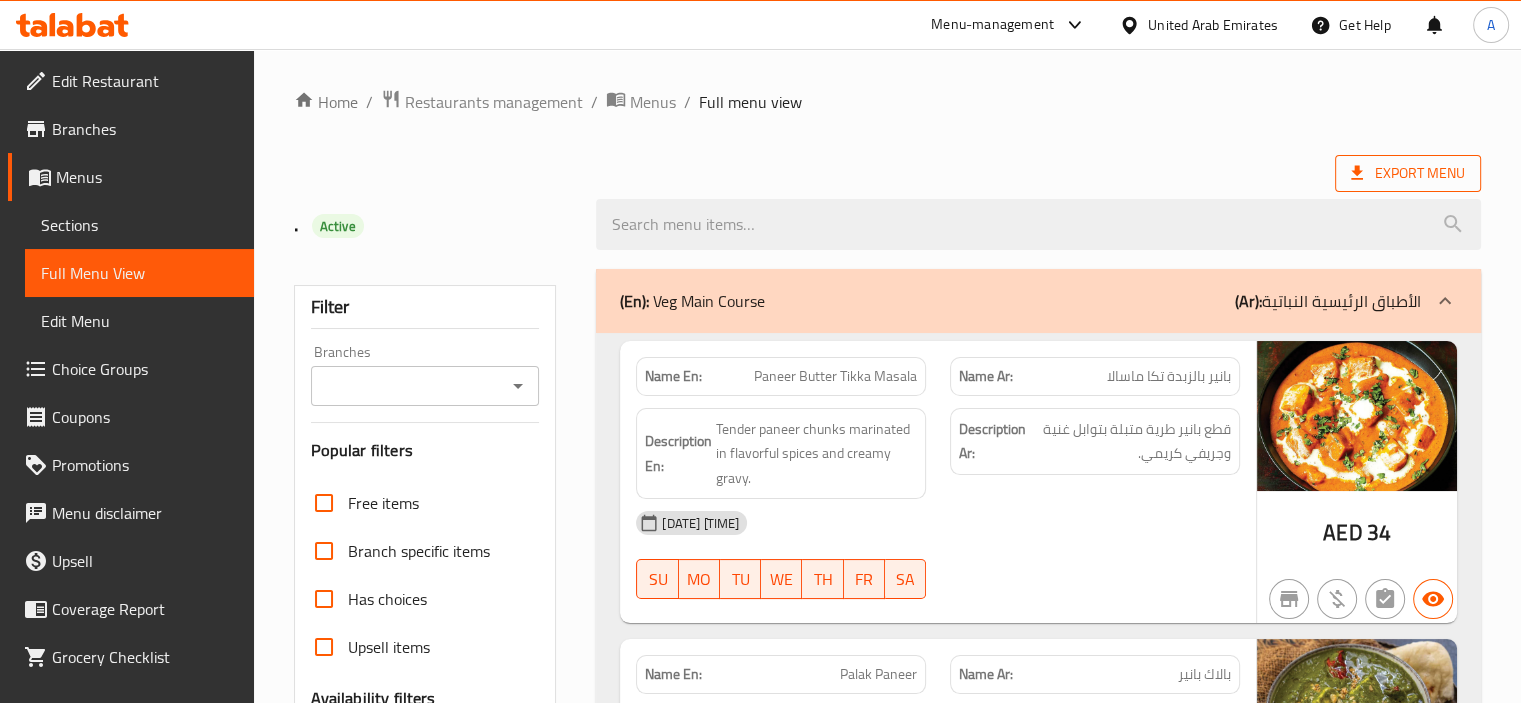 click on "Export Menu" at bounding box center (1408, 173) 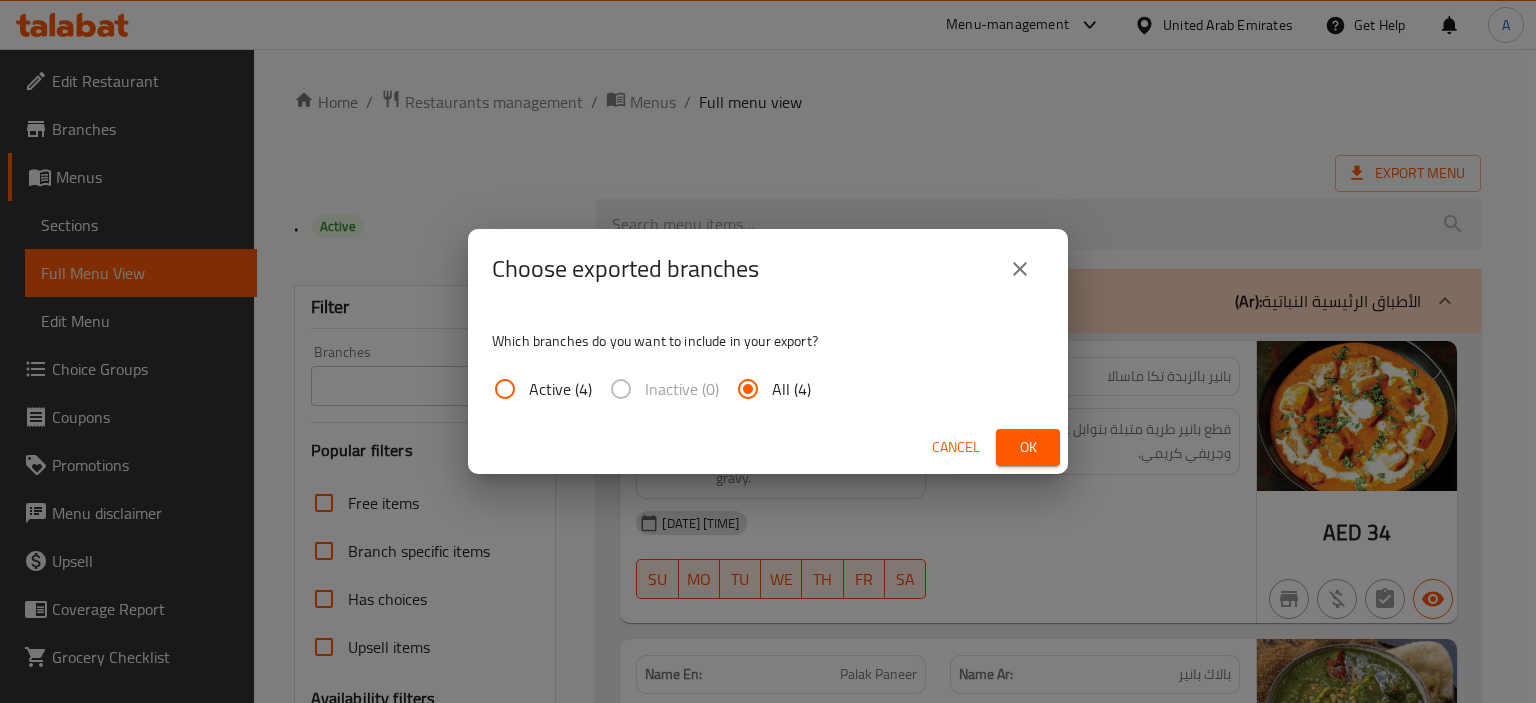 click on "Ok" at bounding box center [1028, 447] 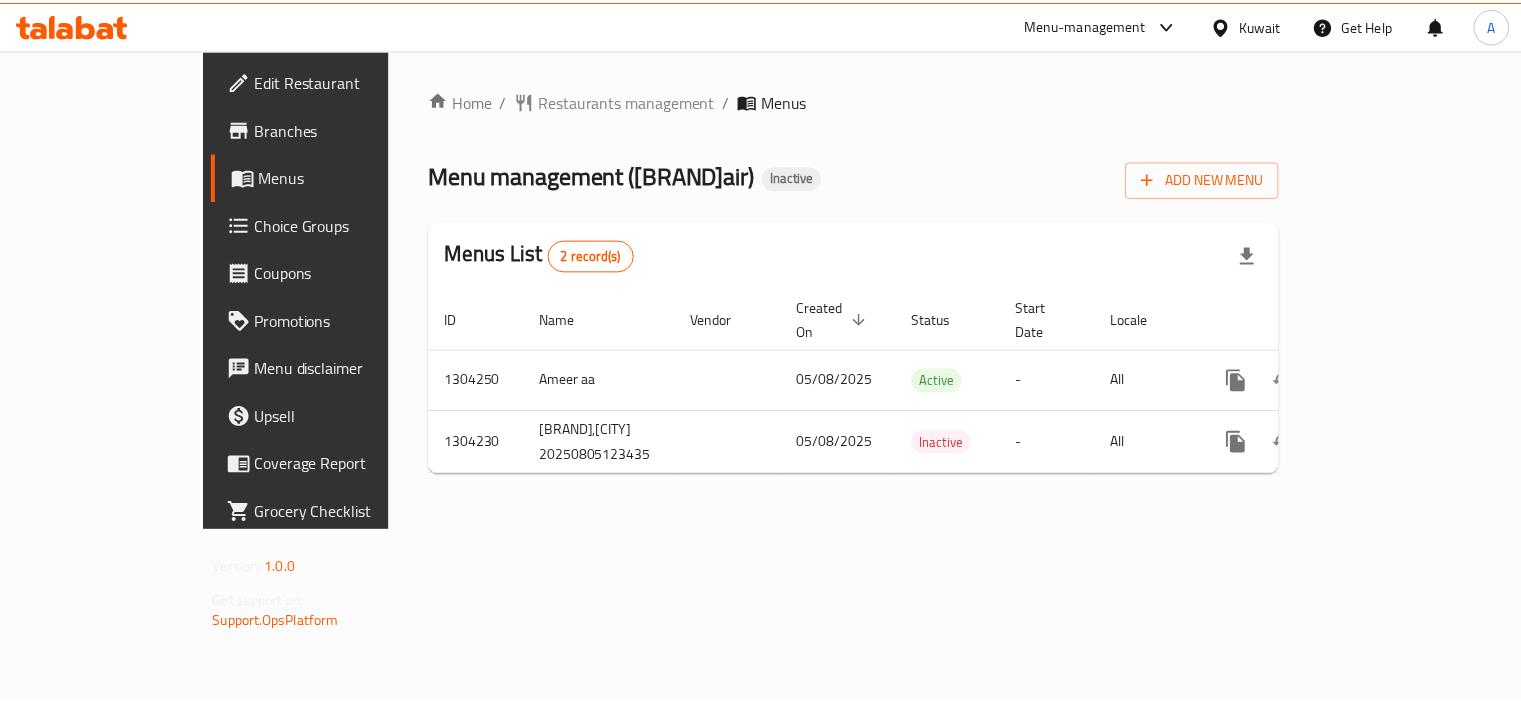 scroll, scrollTop: 0, scrollLeft: 0, axis: both 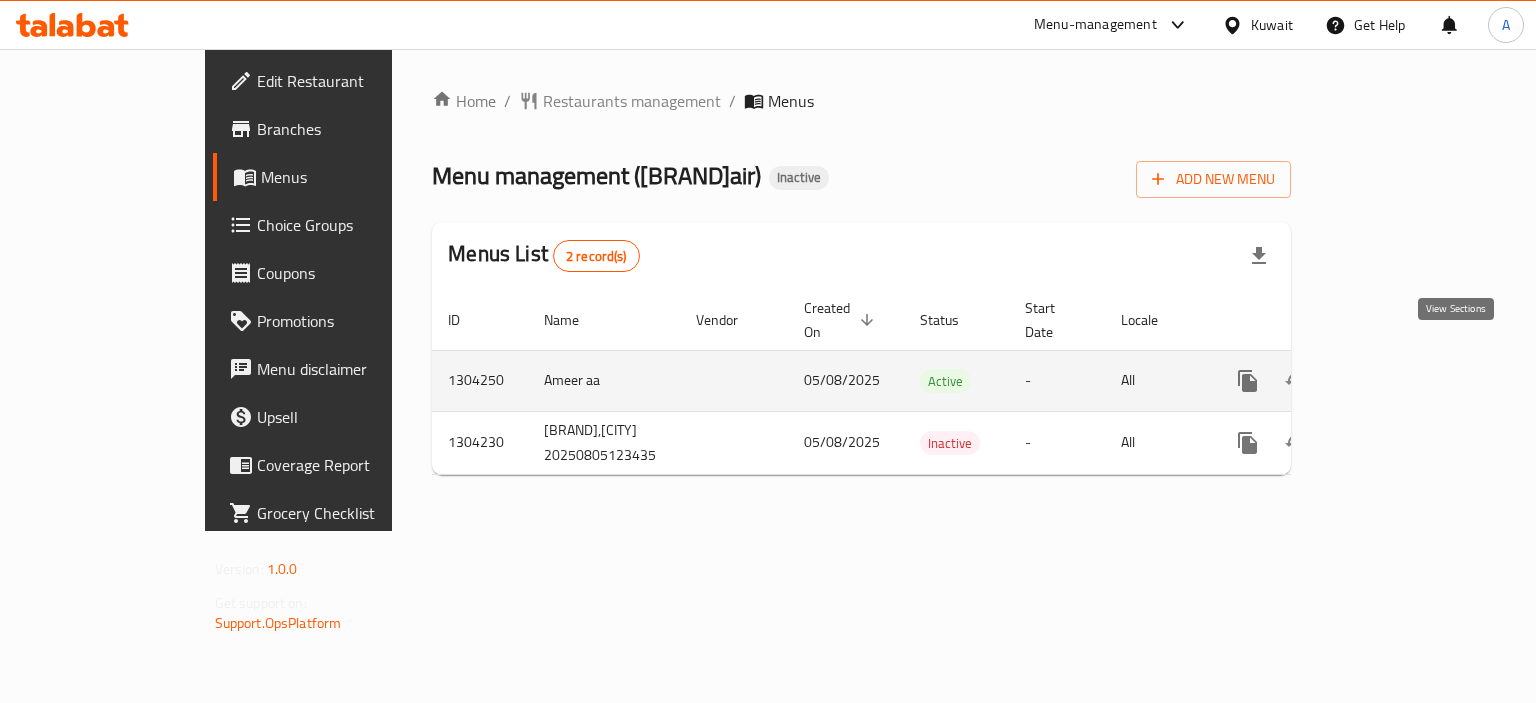 click 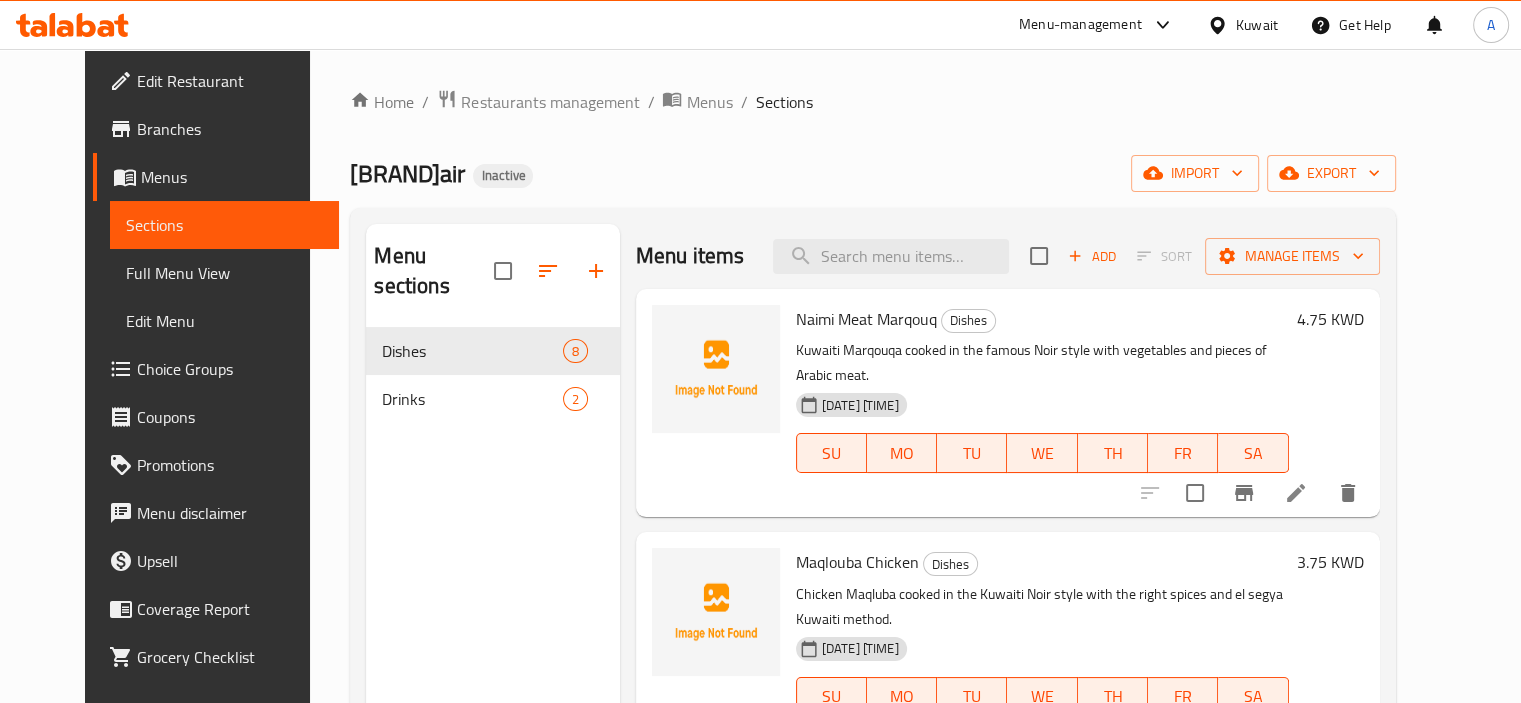 click on "Full Menu View" at bounding box center [224, 273] 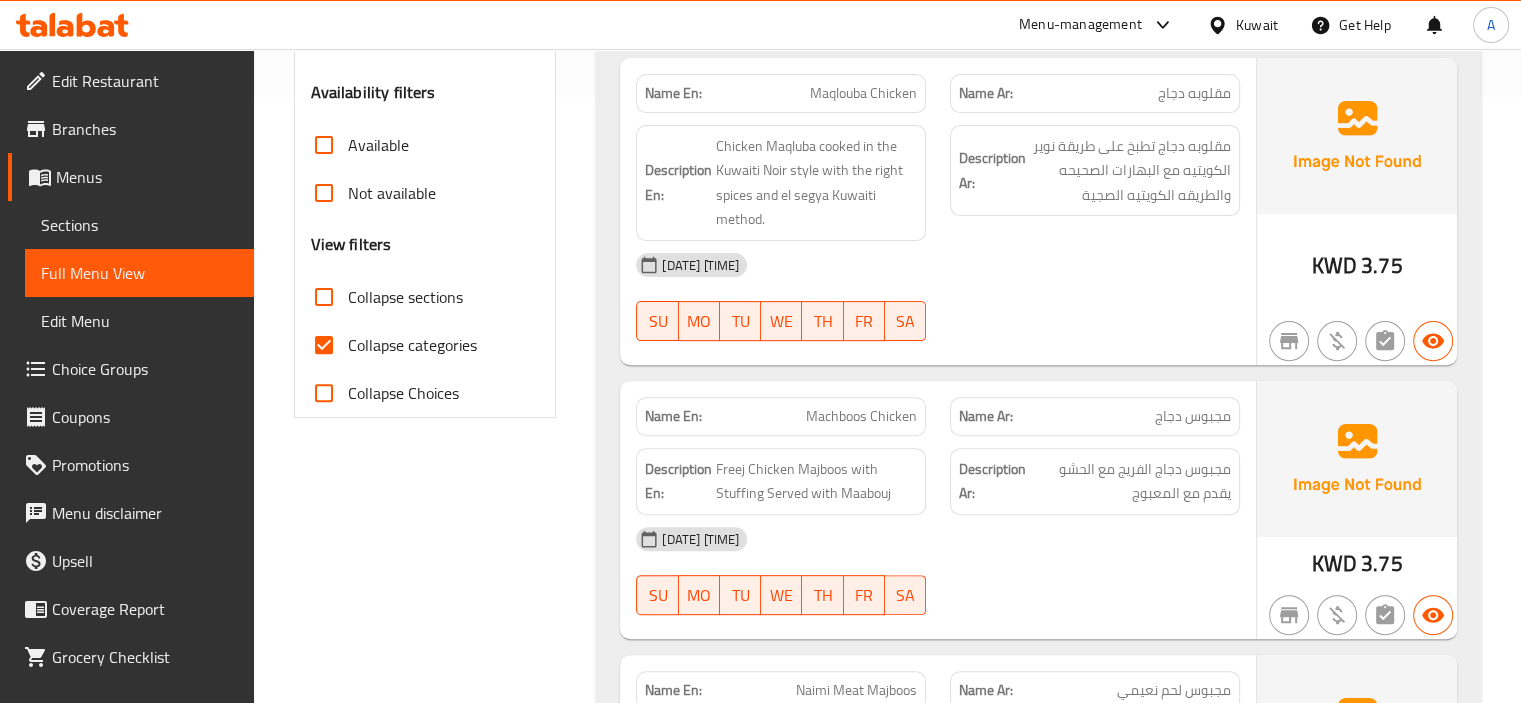 scroll, scrollTop: 600, scrollLeft: 0, axis: vertical 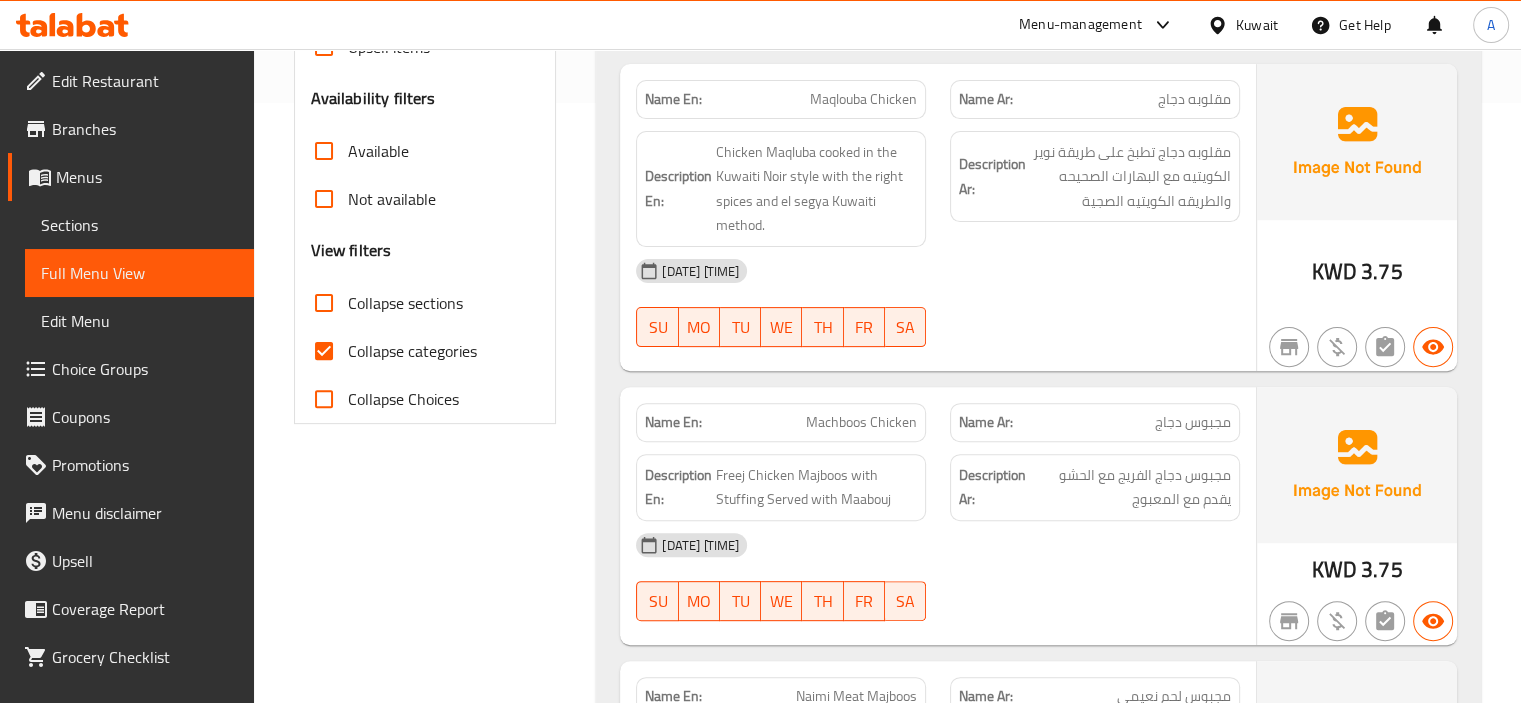 click on "Collapse categories" at bounding box center (412, 351) 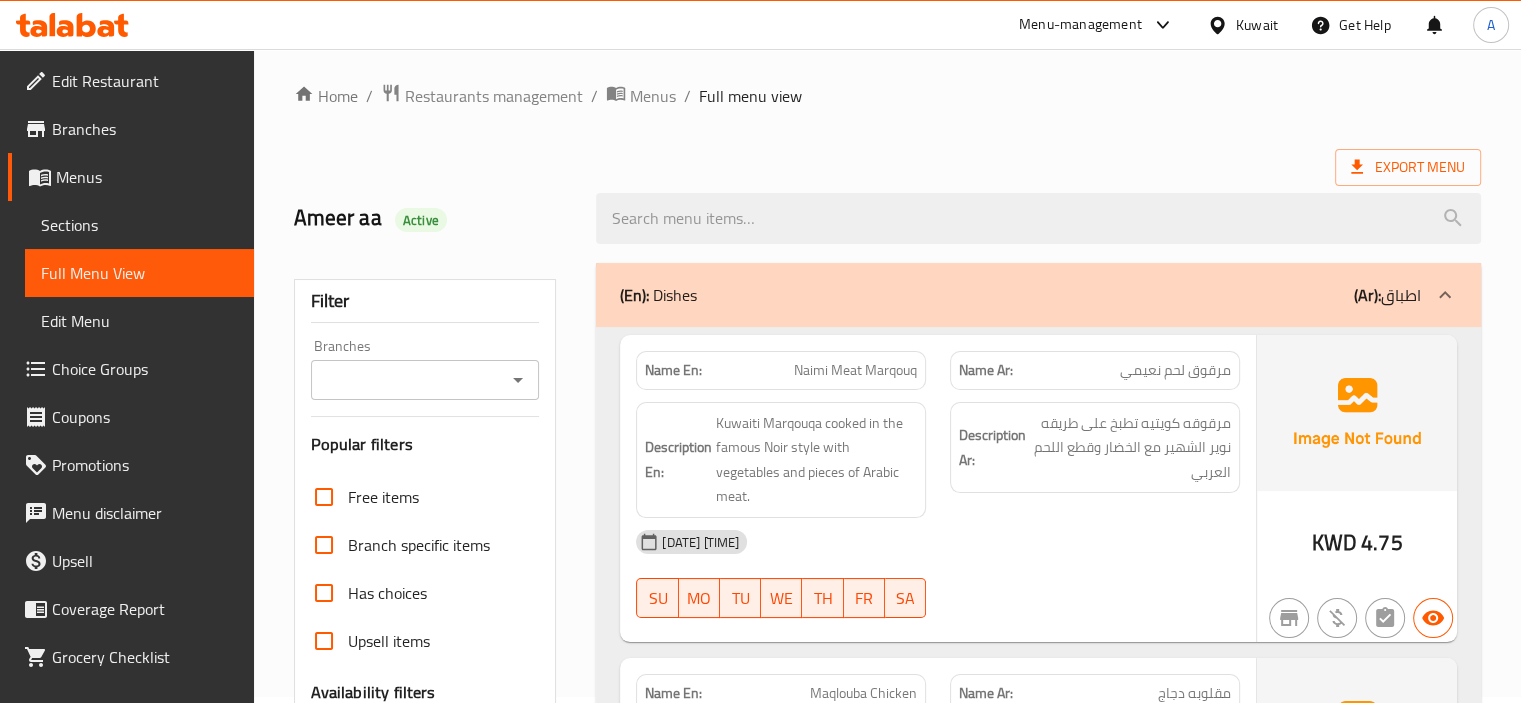 scroll, scrollTop: 0, scrollLeft: 0, axis: both 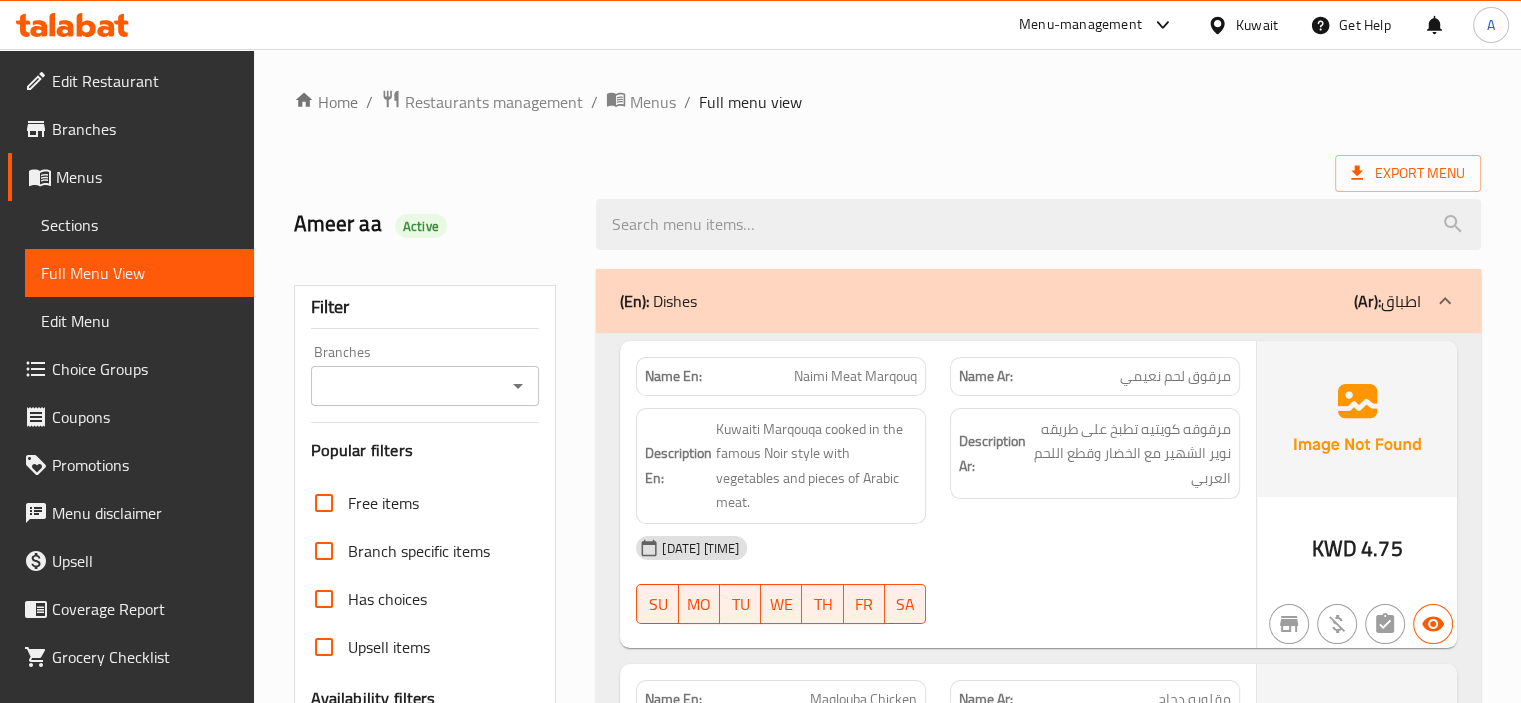 click on "مرقوق لحم نعيمي" at bounding box center [1175, 376] 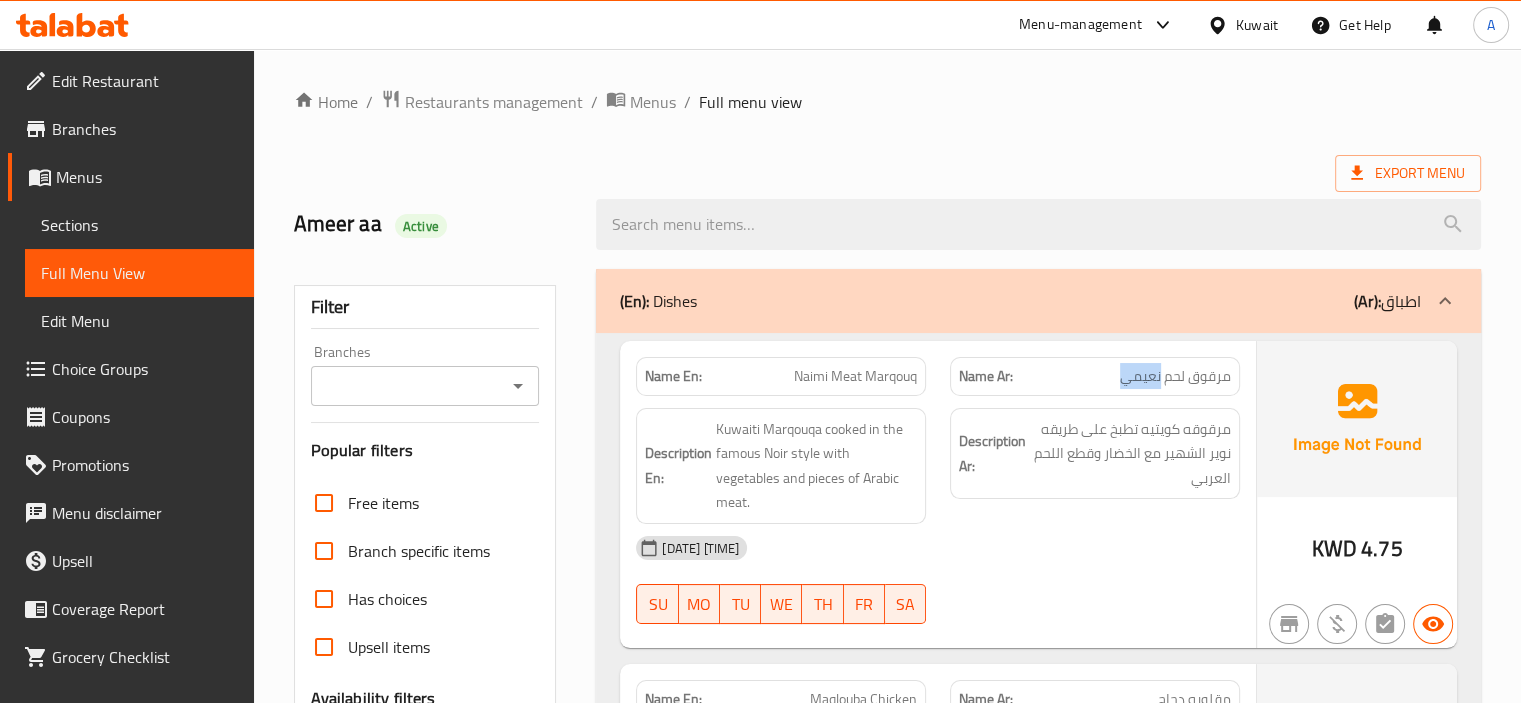 click on "مرقوق لحم نعيمي" at bounding box center [1175, 376] 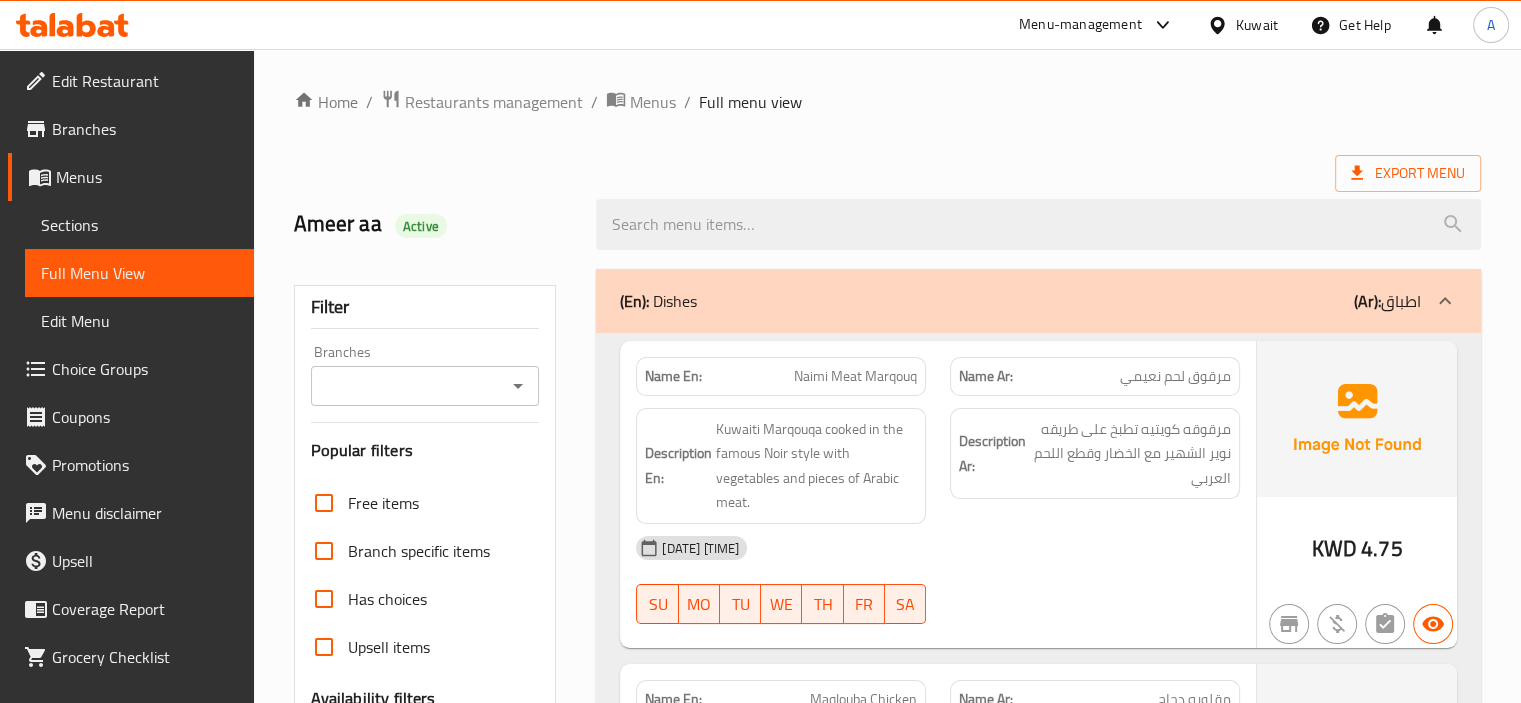 click on "Naimi Meat Marqouq" at bounding box center (855, 376) 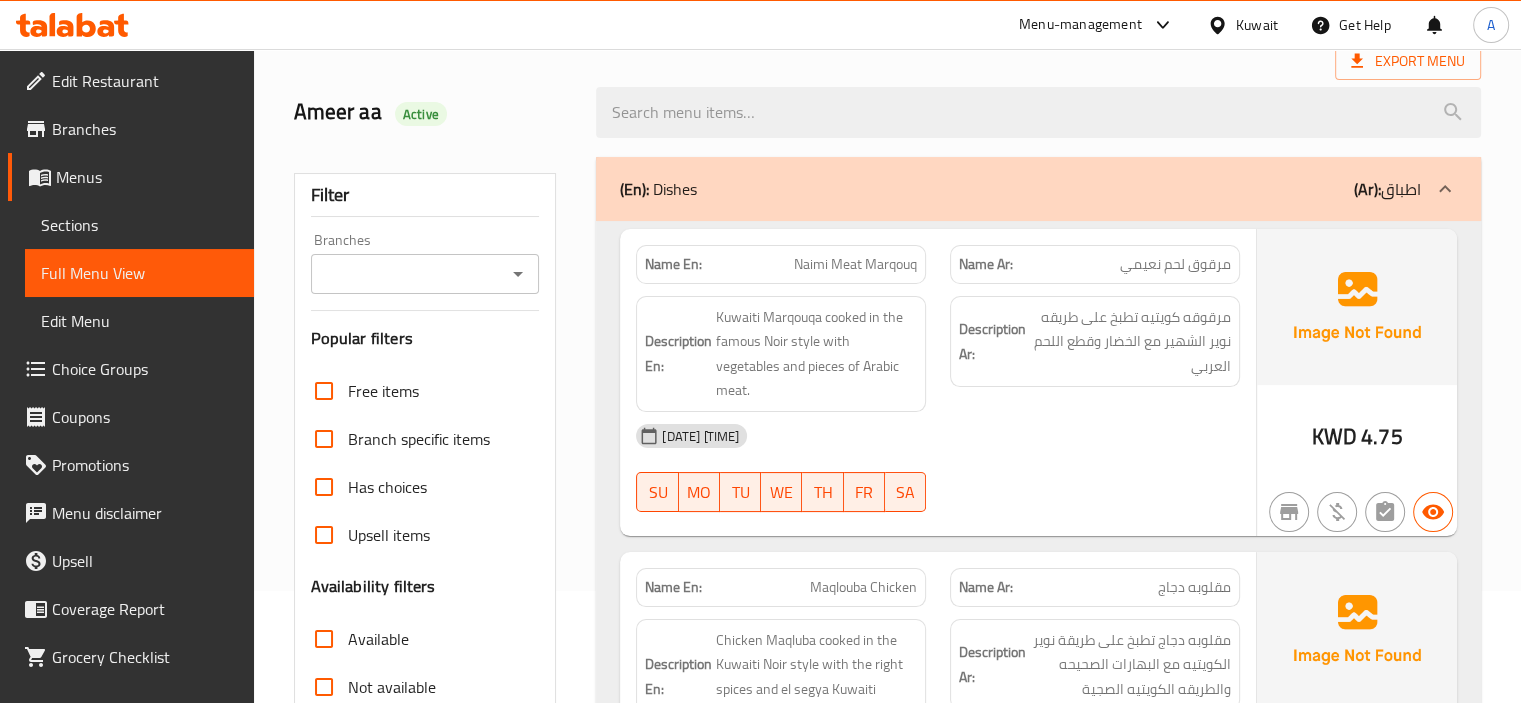 scroll, scrollTop: 200, scrollLeft: 0, axis: vertical 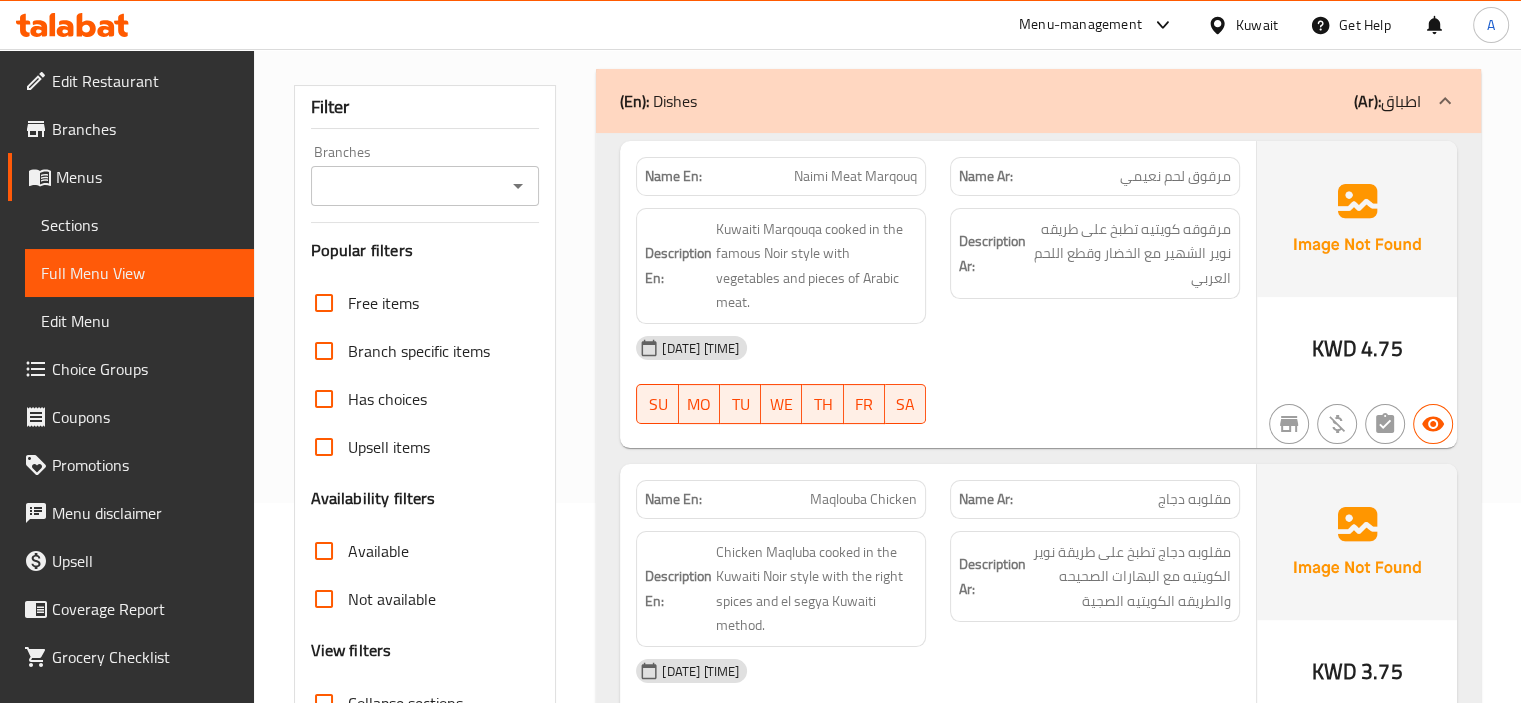 click on "مرقوق لحم نعيمي" at bounding box center [1175, 176] 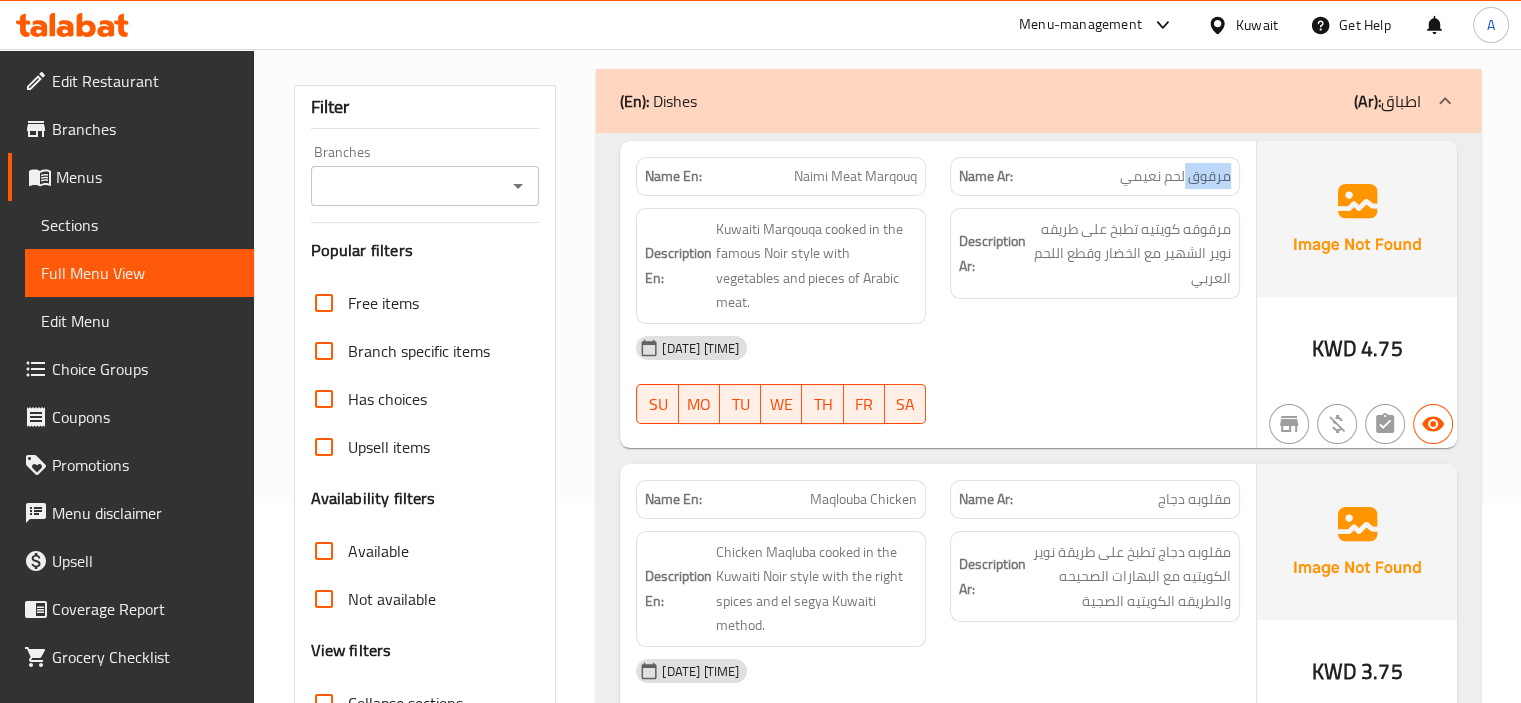 copy on "مرقوق" 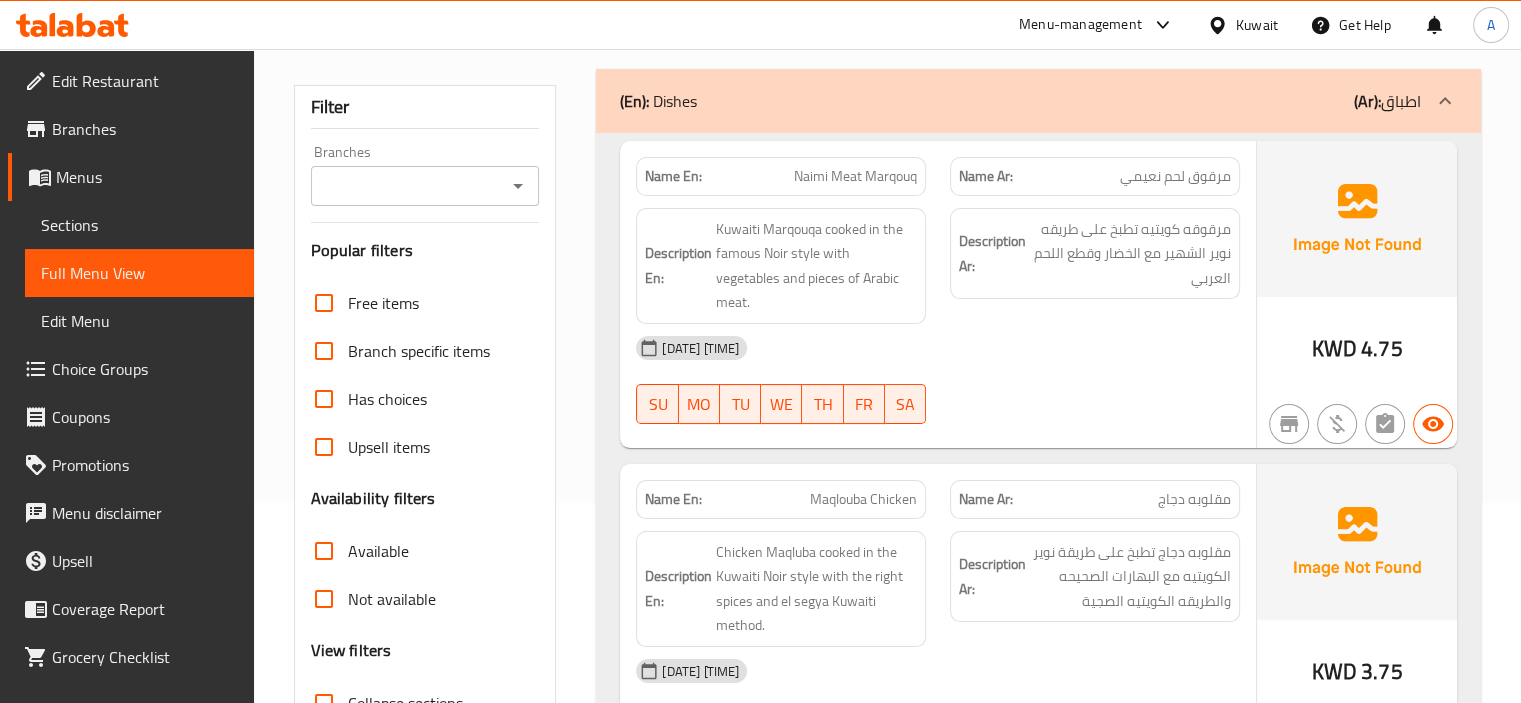 click on "[DATE] [TIME]" at bounding box center [938, 348] 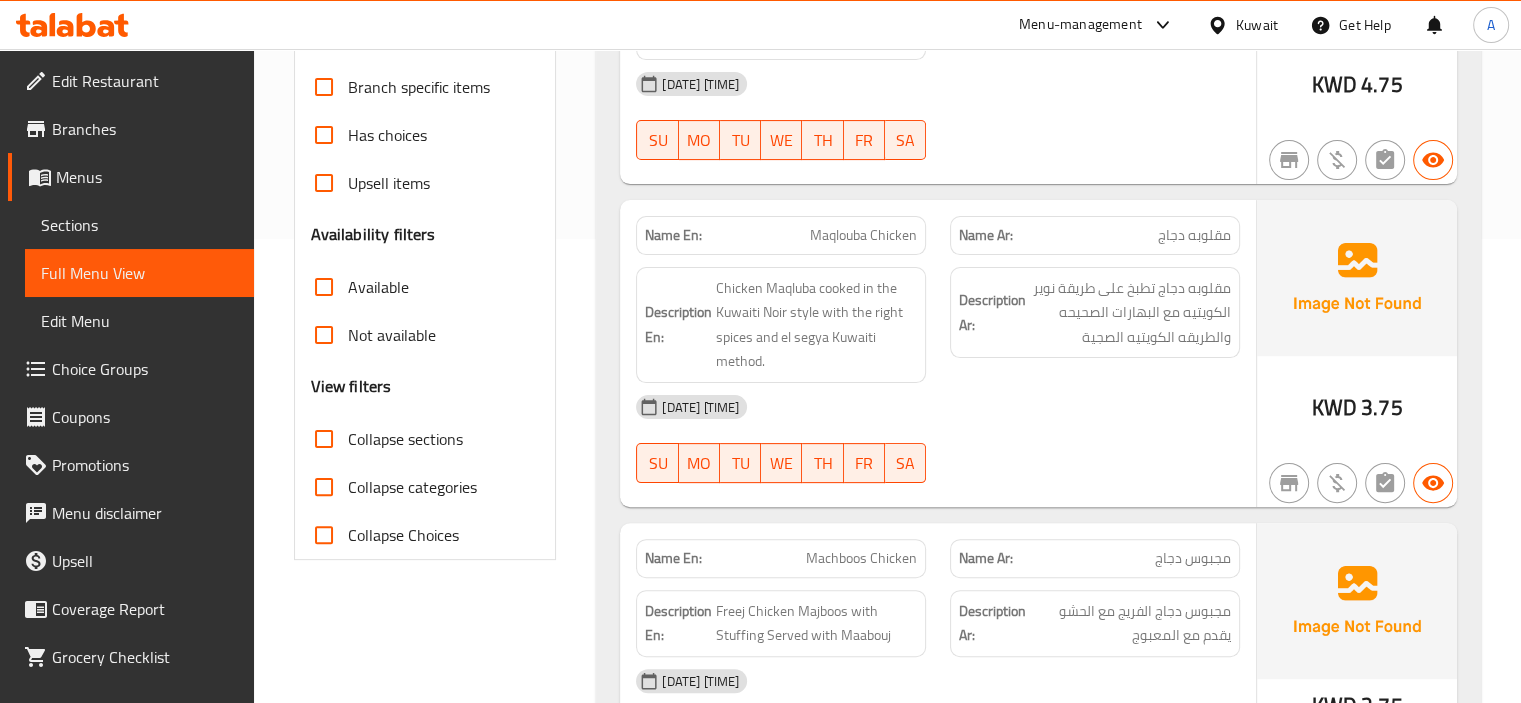 scroll, scrollTop: 500, scrollLeft: 0, axis: vertical 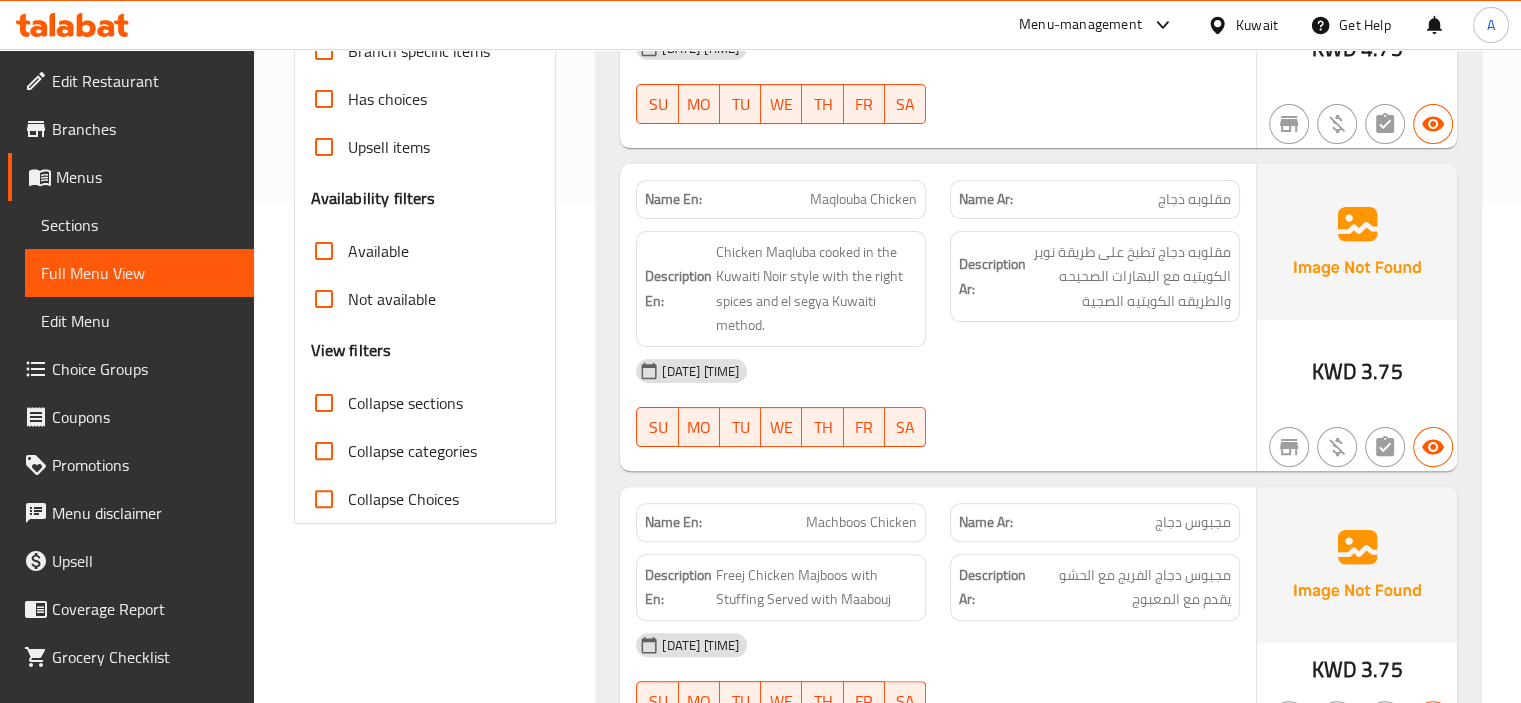 click on "[DATE] [TIME]" at bounding box center (938, 371) 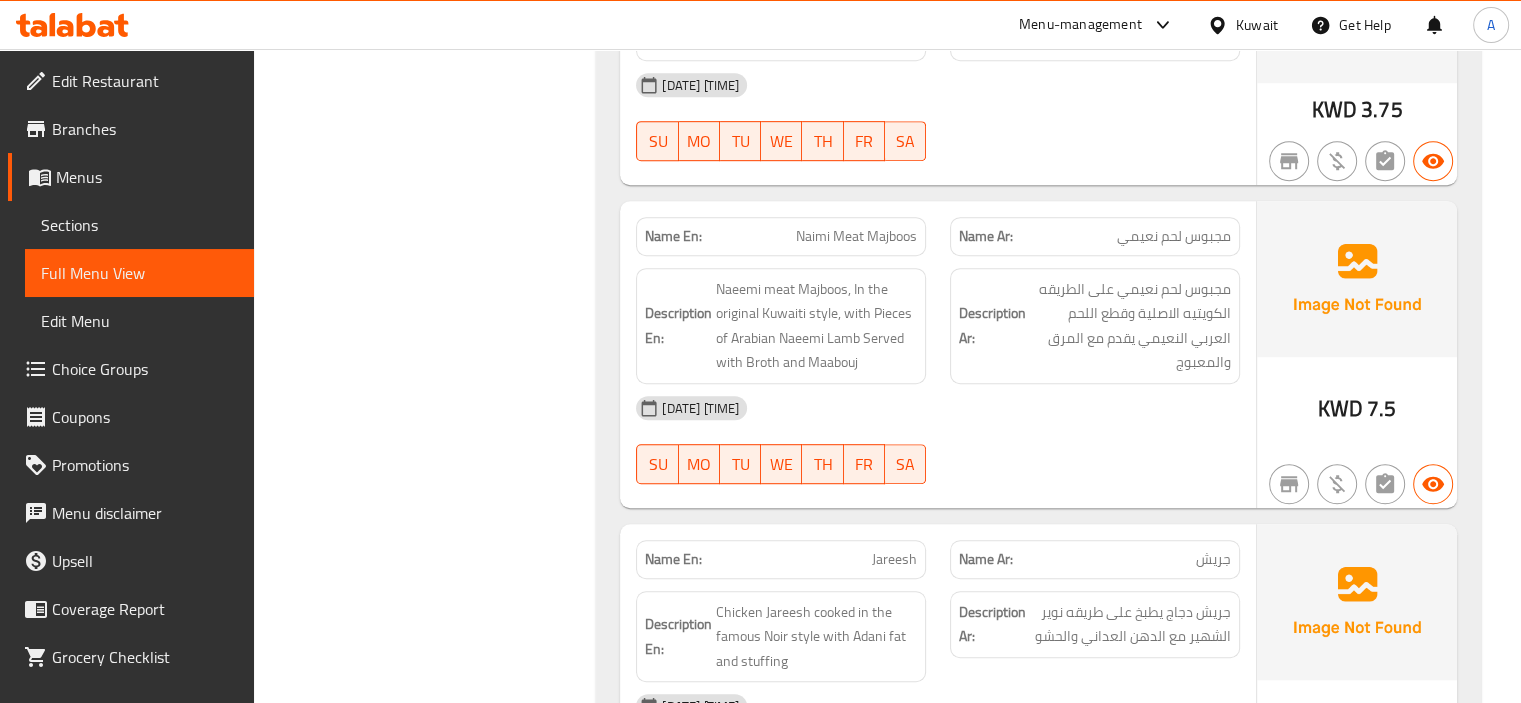scroll, scrollTop: 1100, scrollLeft: 0, axis: vertical 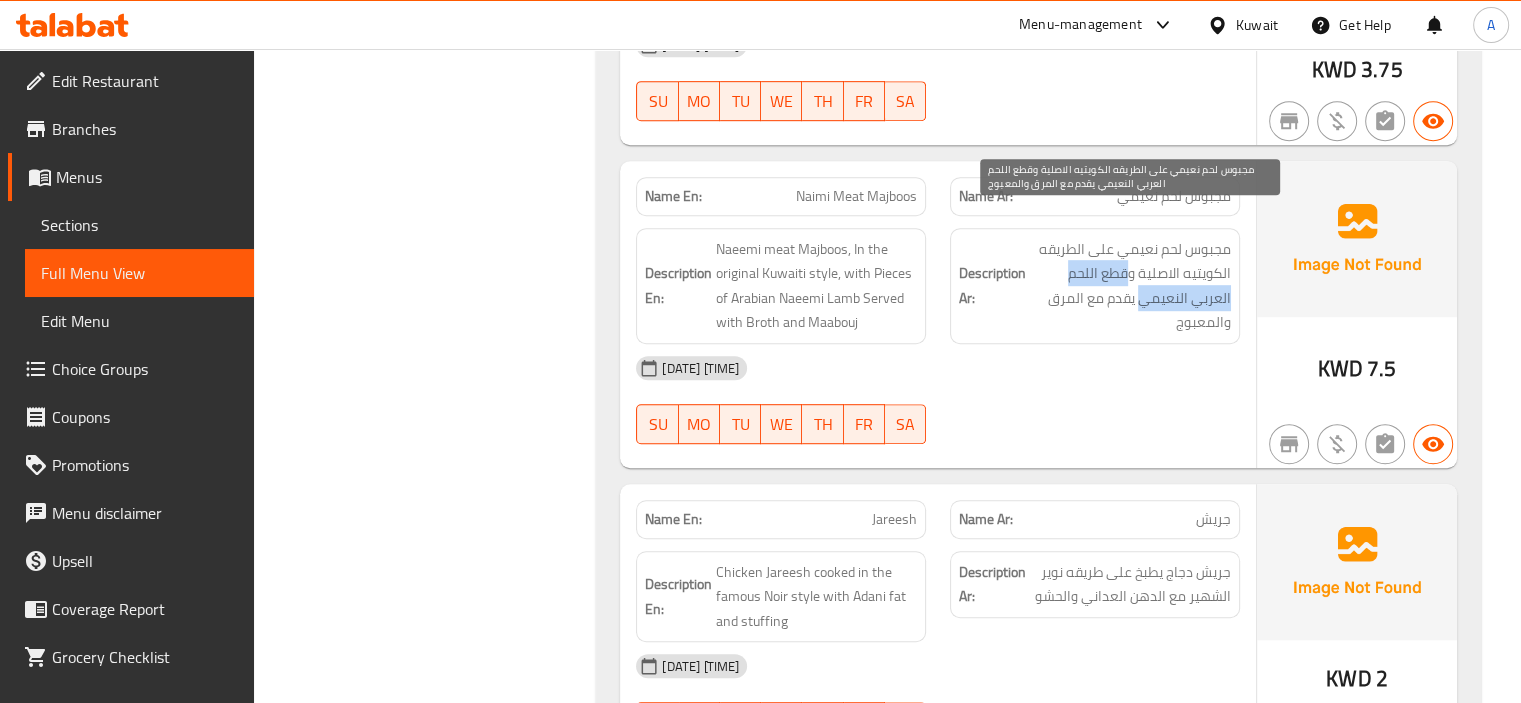 drag, startPoint x: 1126, startPoint y: 242, endPoint x: 1141, endPoint y: 268, distance: 30.016663 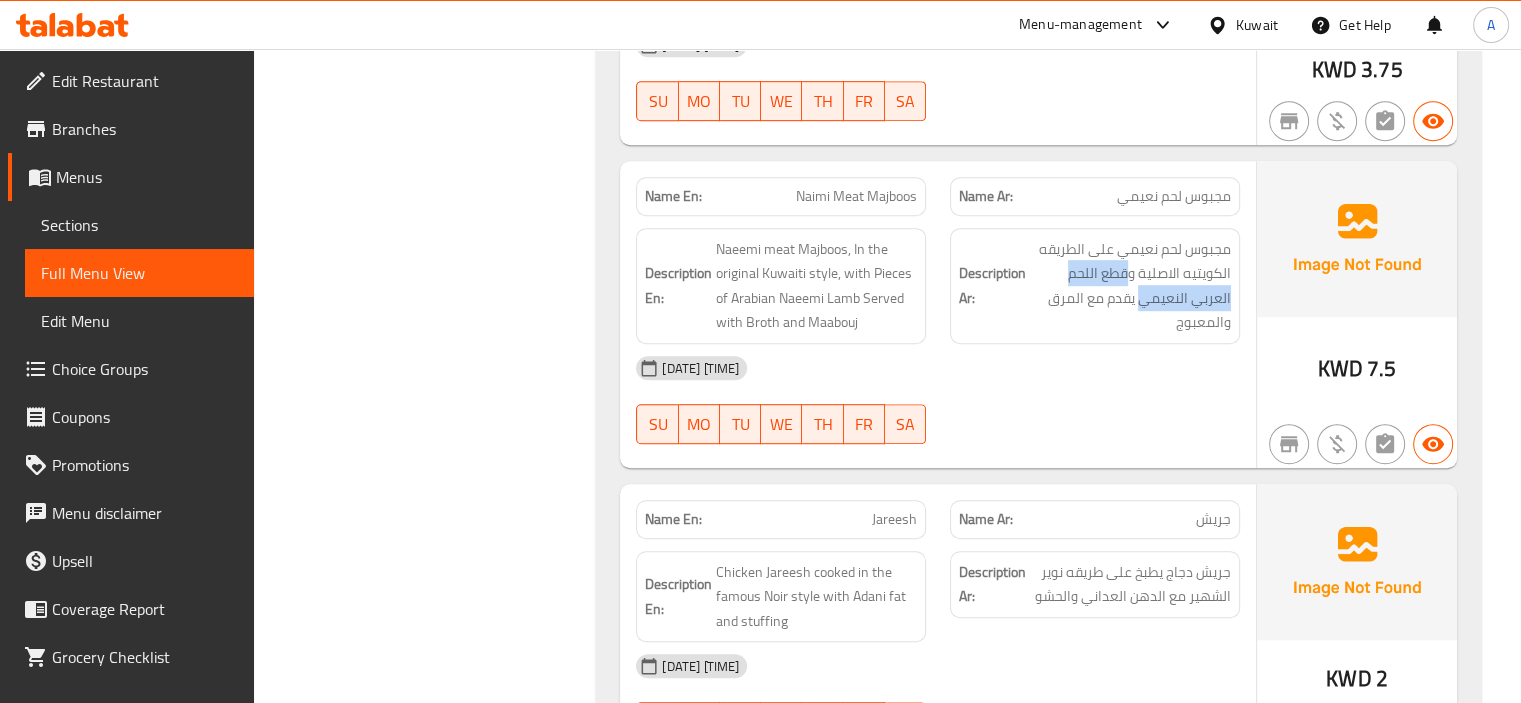 copy on "قطع اللحم العربي النعيمي" 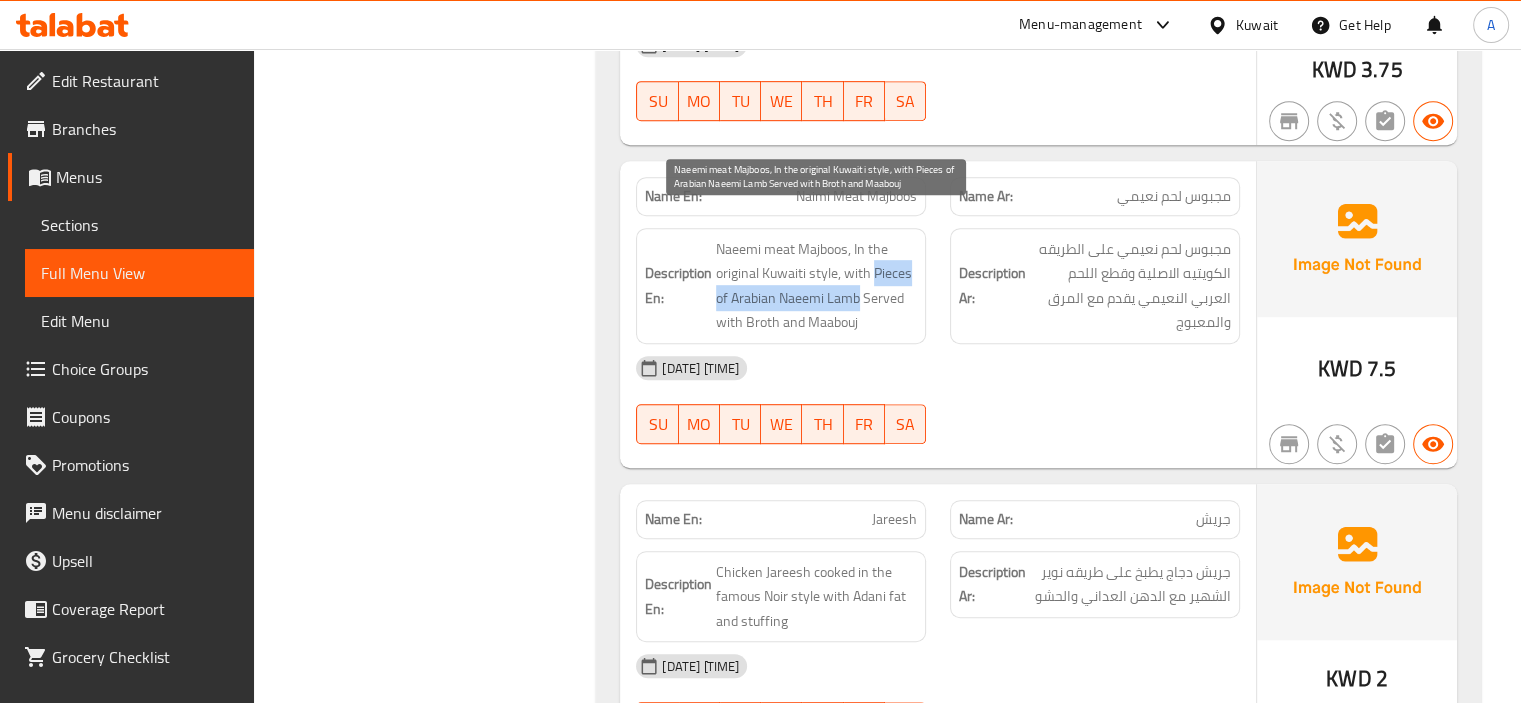 drag, startPoint x: 875, startPoint y: 248, endPoint x: 860, endPoint y: 275, distance: 30.88689 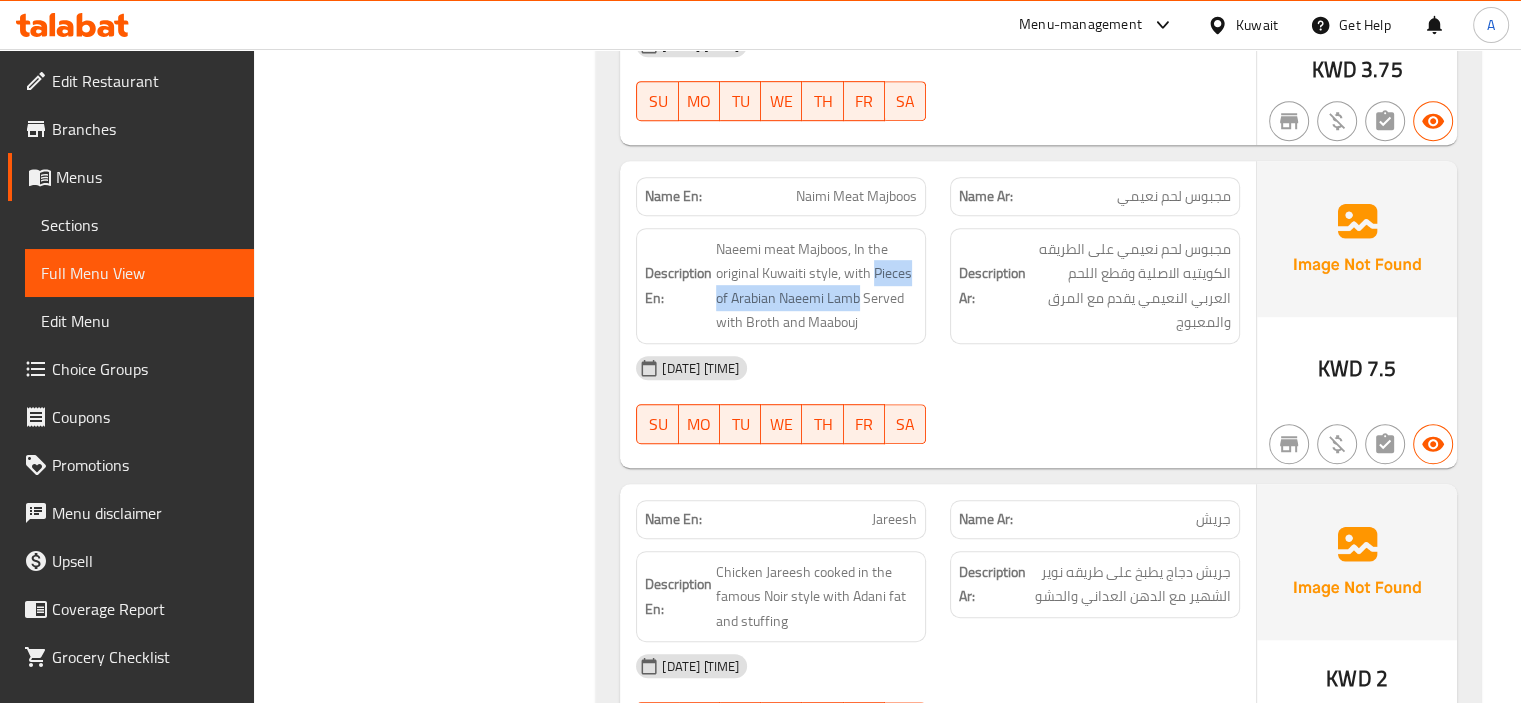 click on "Filter Branches Branches Popular filters Free items Branch specific items Has choices Upsell items Availability filters Available Not available View filters Collapse sections Collapse categories Collapse Choices" at bounding box center (433, 741) 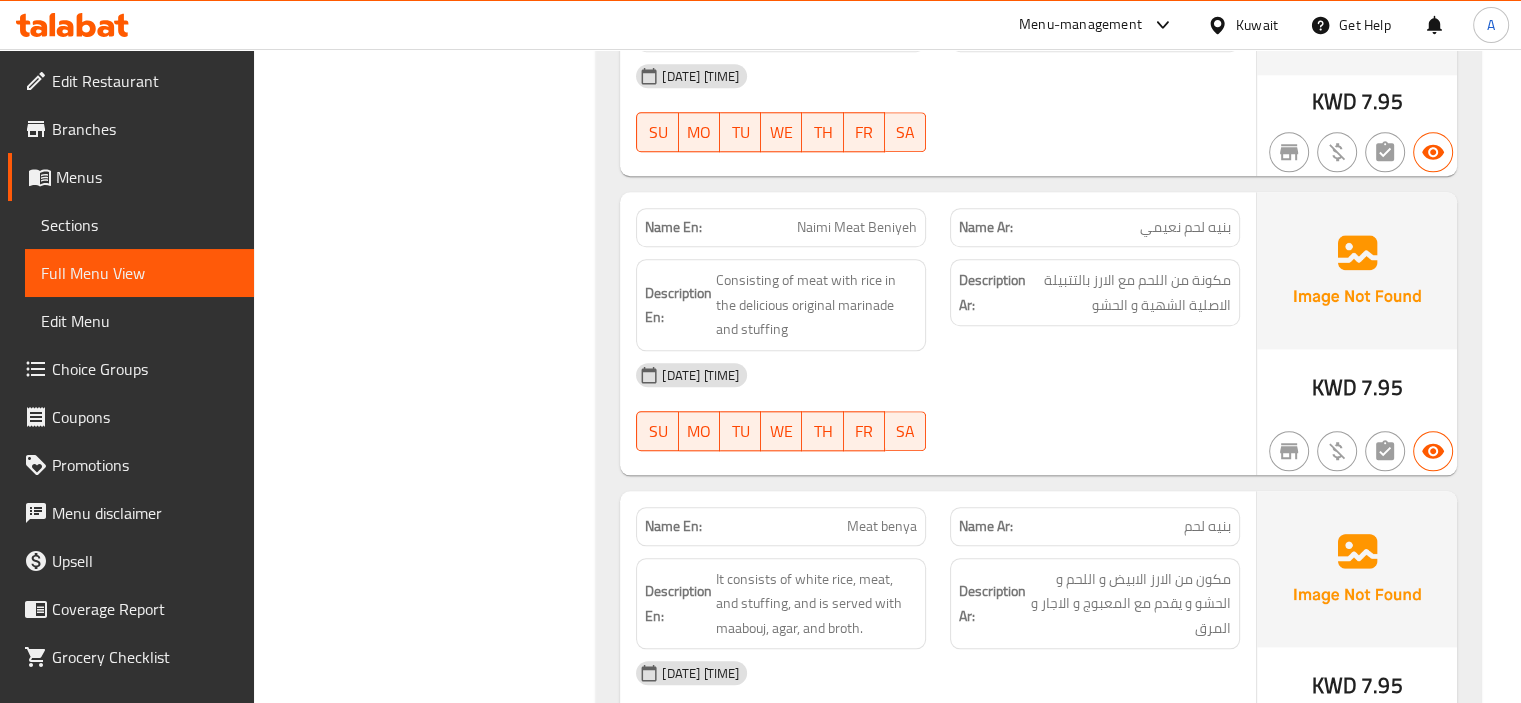 scroll, scrollTop: 2200, scrollLeft: 0, axis: vertical 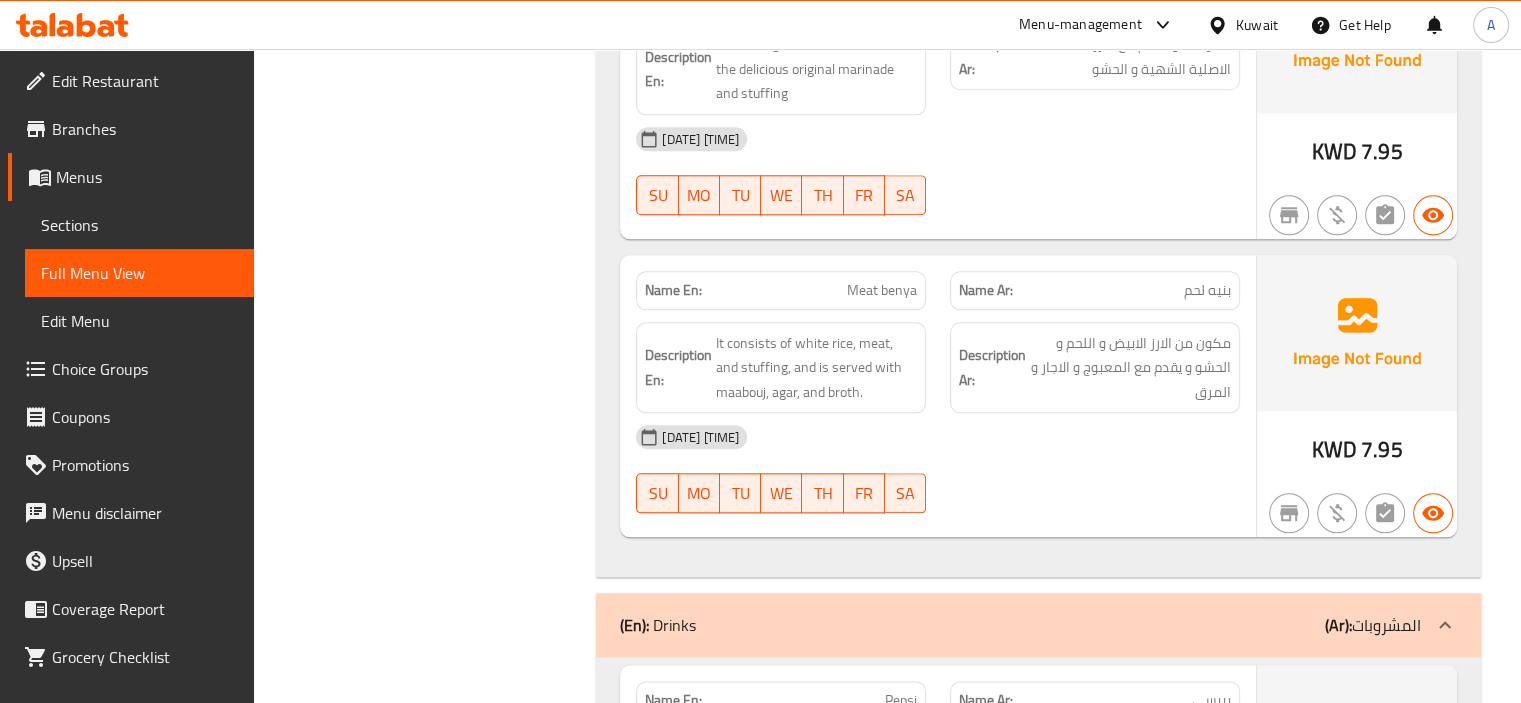 click on "بنيه لحم" at bounding box center [1207, 290] 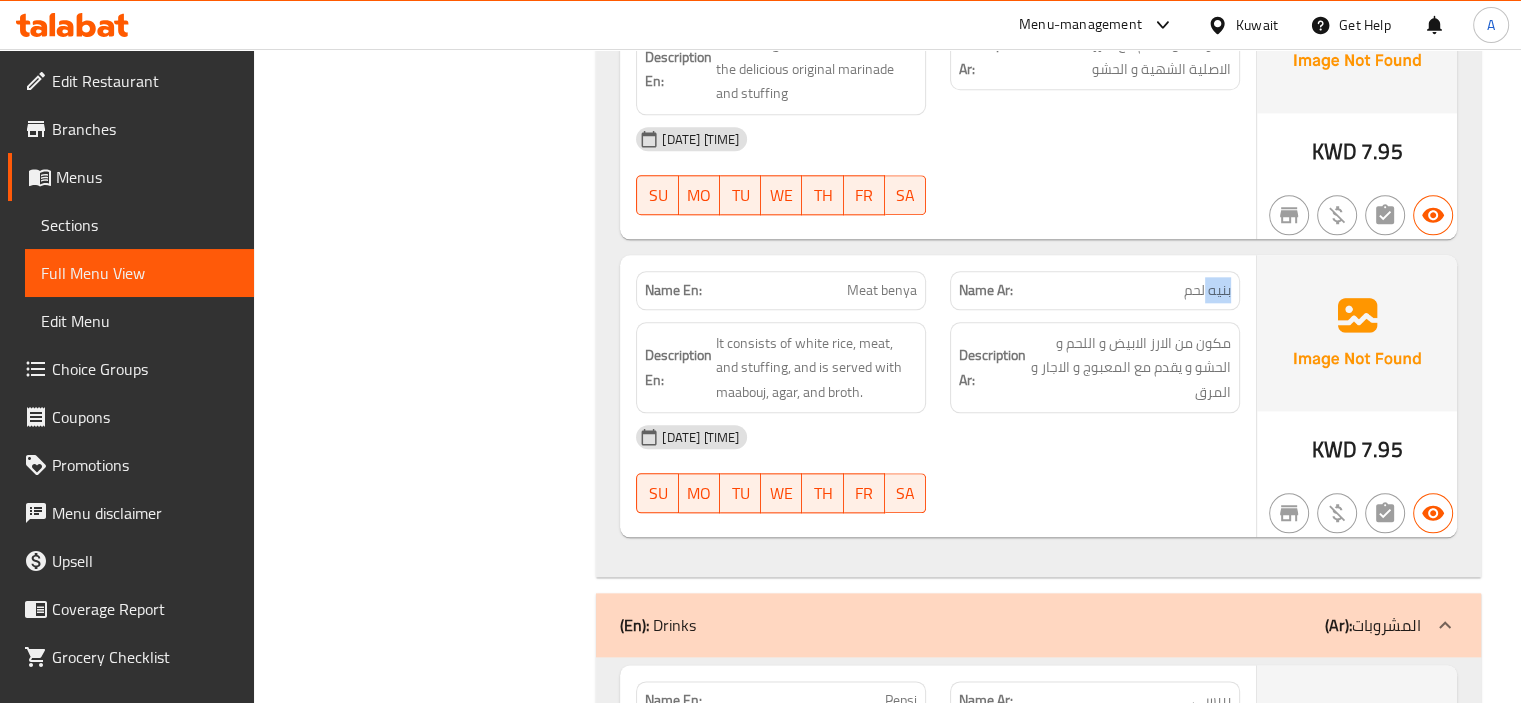 click on "بنيه لحم" at bounding box center [1207, 290] 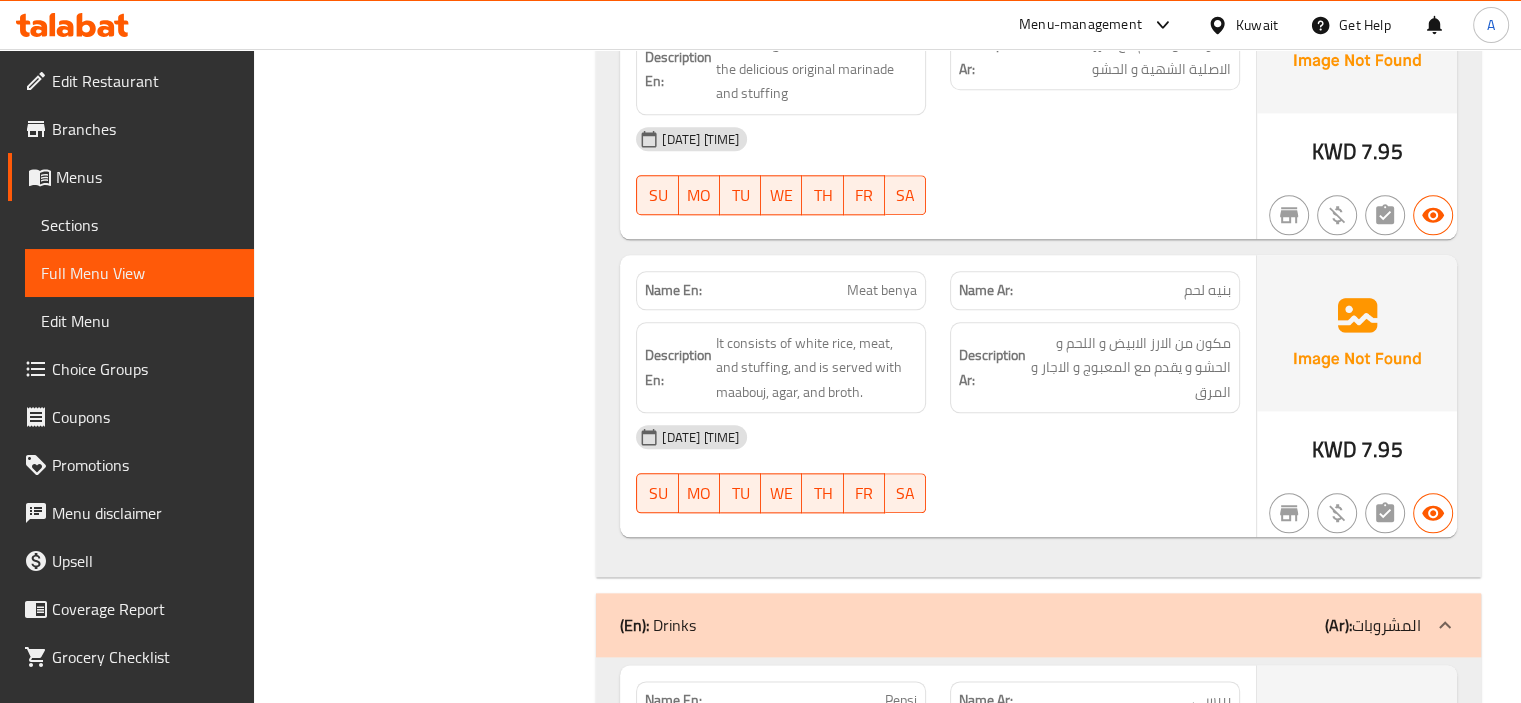 click on "Filter Branches Branches Popular filters Free items Branch specific items Has choices Upsell items Availability filters Available Not available View filters Collapse sections Collapse categories Collapse Choices" at bounding box center [433, -359] 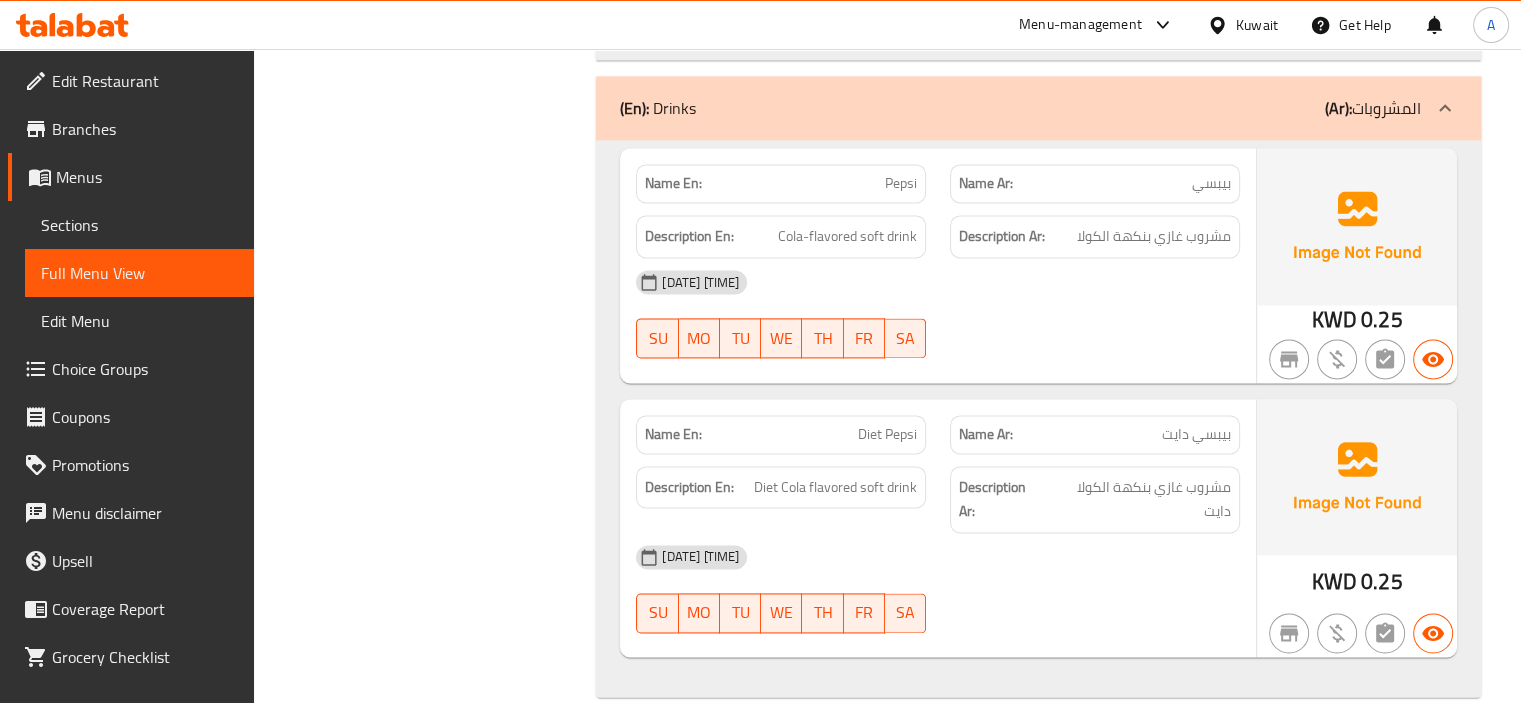 scroll, scrollTop: 2719, scrollLeft: 0, axis: vertical 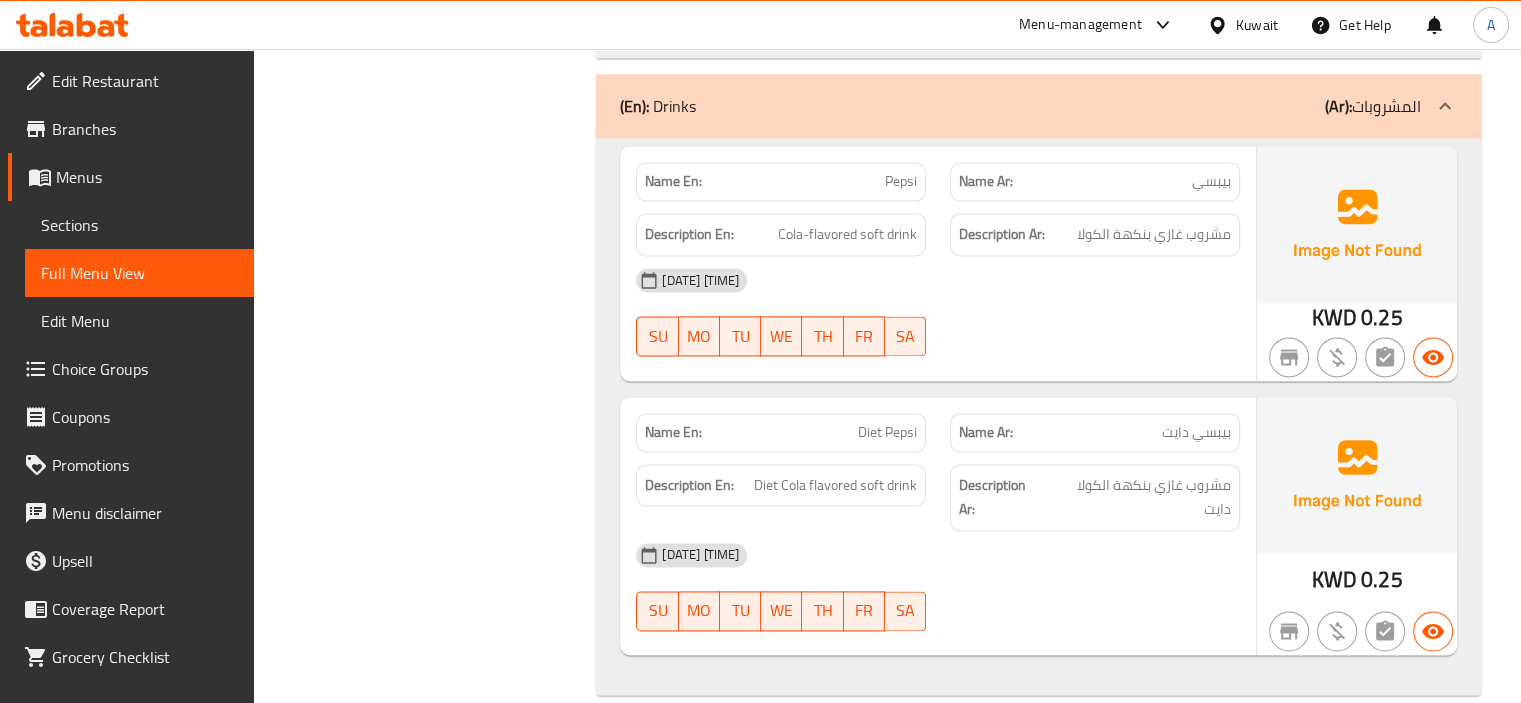 click on "[DATE] [TIME] SU MO TU WE TH FR SA" at bounding box center (938, -1816) 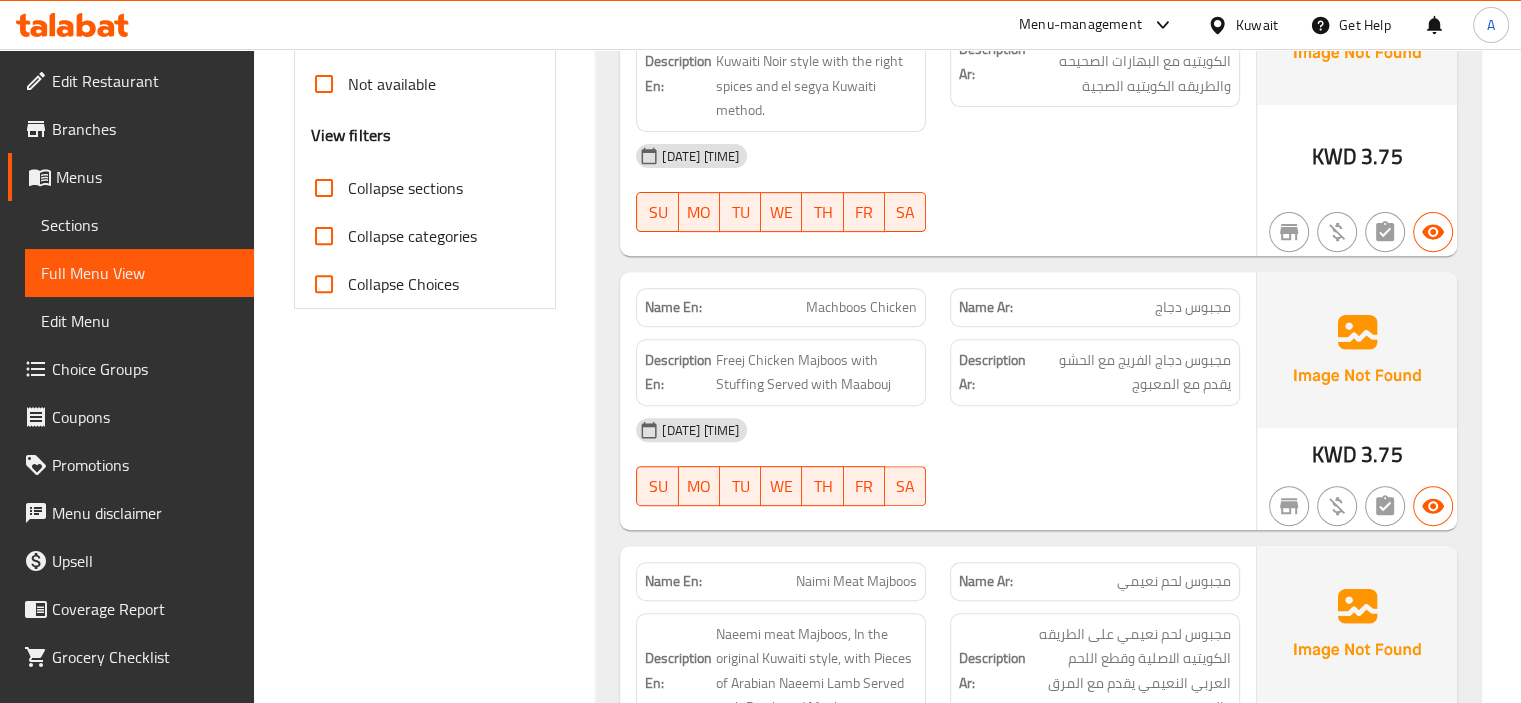 scroll, scrollTop: 0, scrollLeft: 0, axis: both 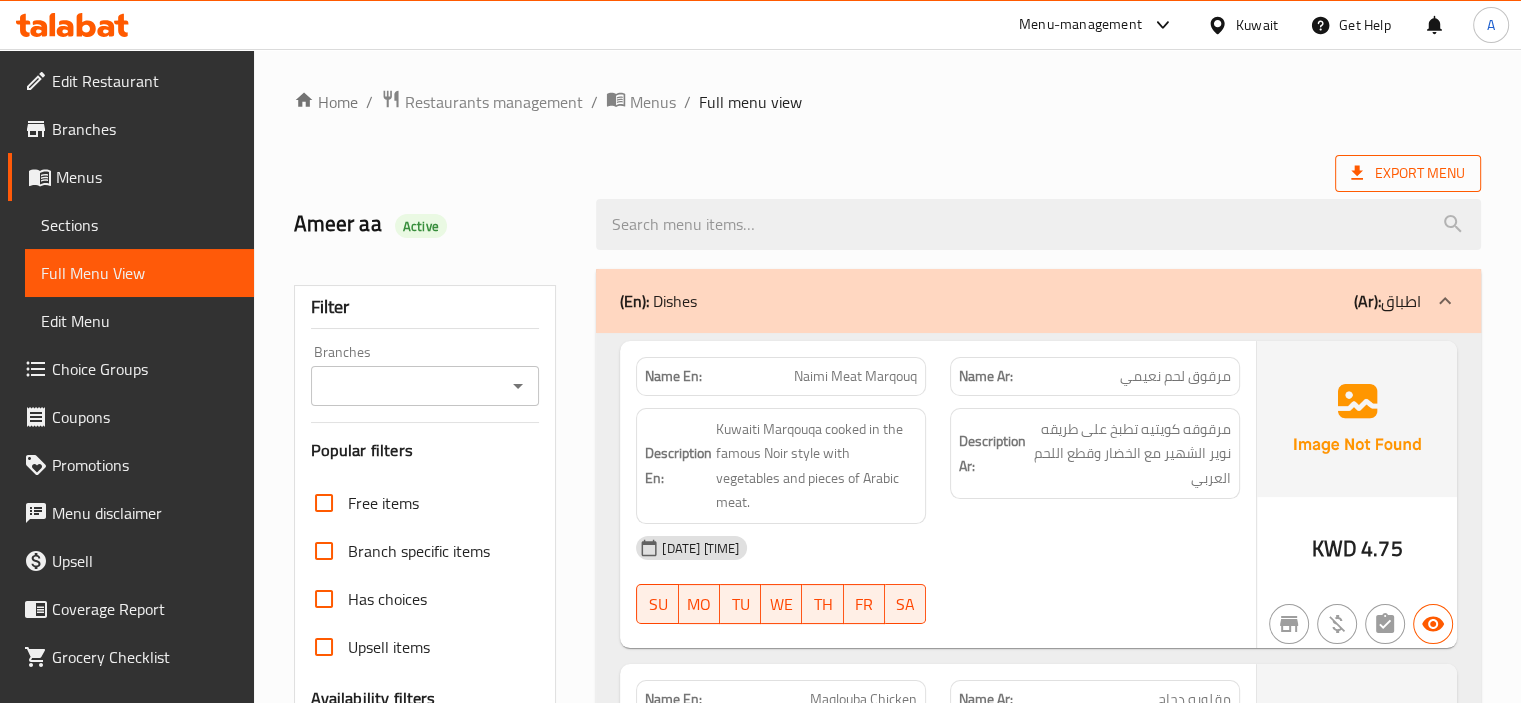 click on "Export Menu" at bounding box center [1408, 173] 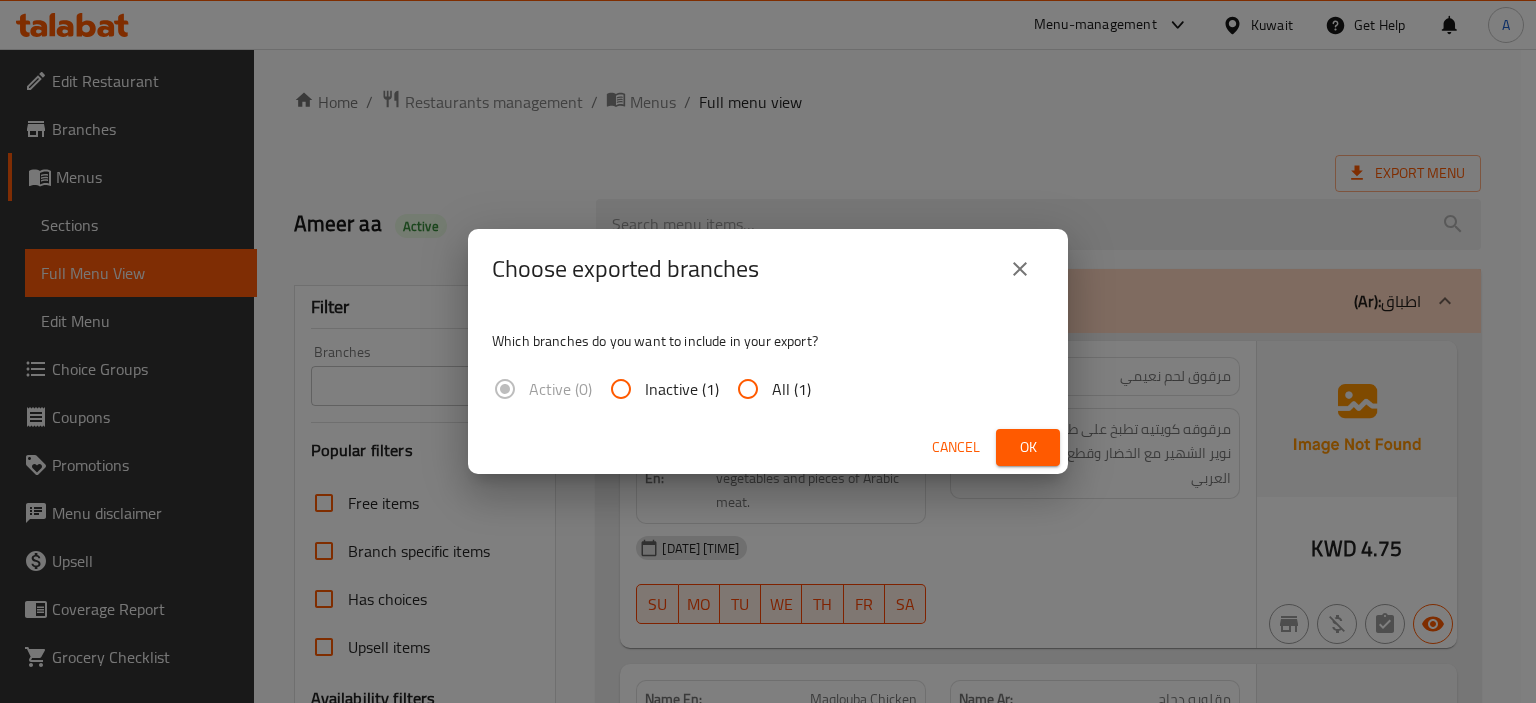 click on "All (1)" at bounding box center (748, 389) 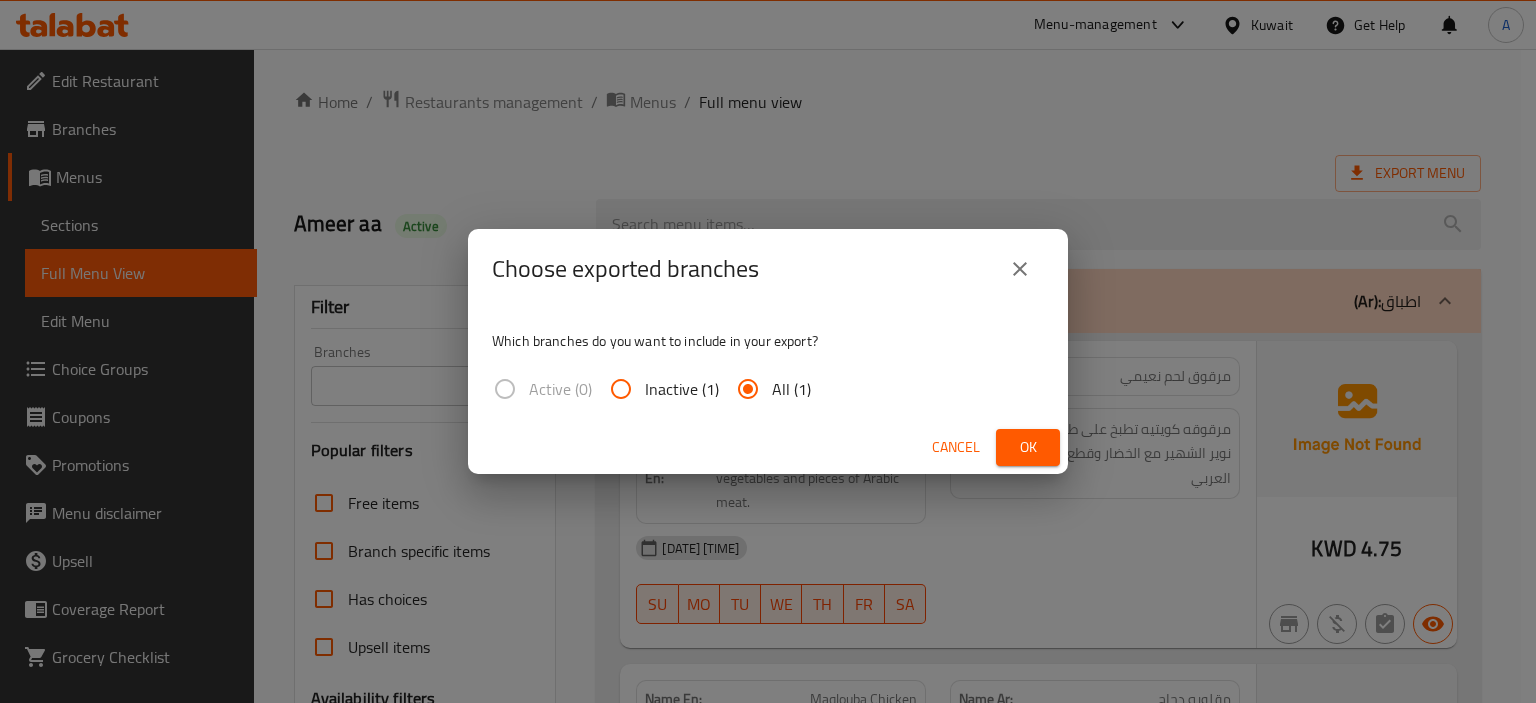 click on "Ok" at bounding box center (1028, 447) 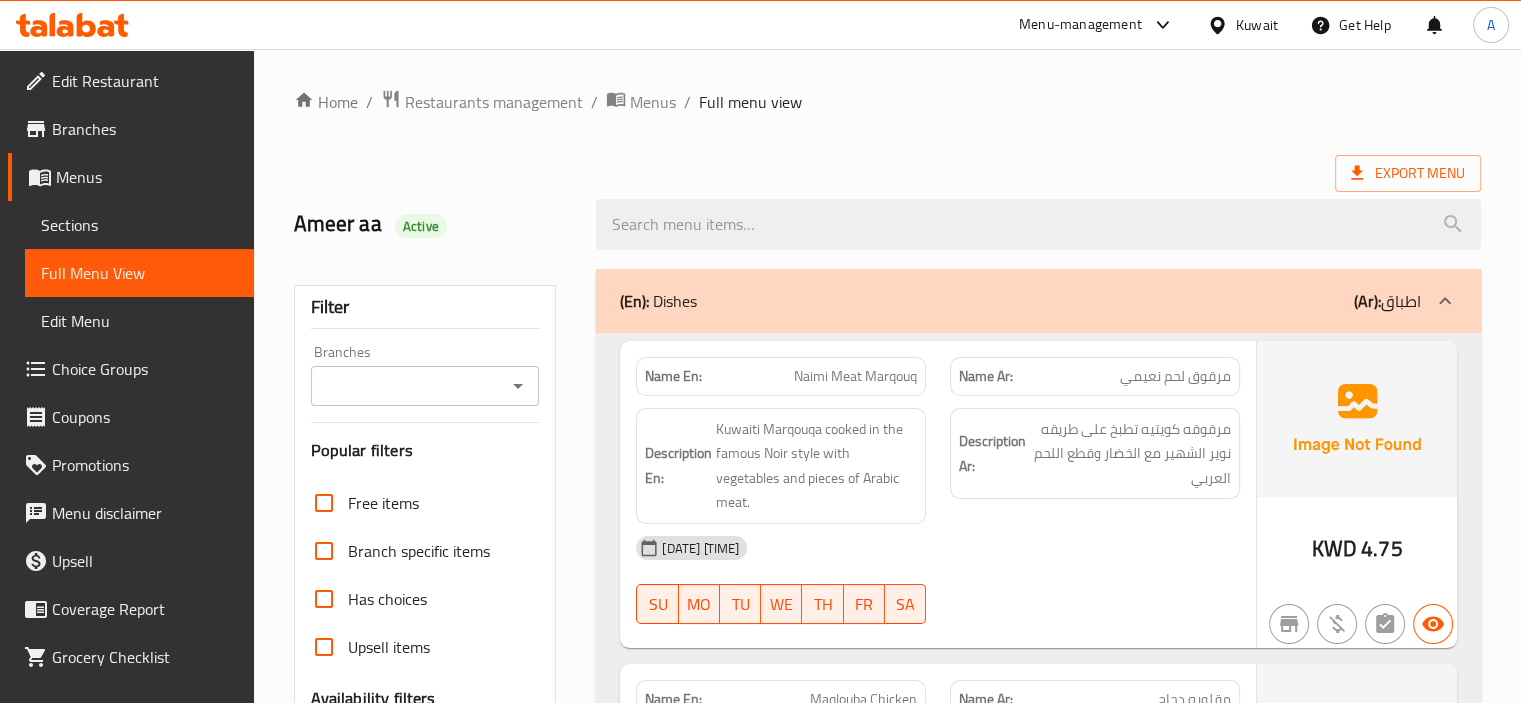 click on "[PERSON] aa Active" at bounding box center [433, 224] 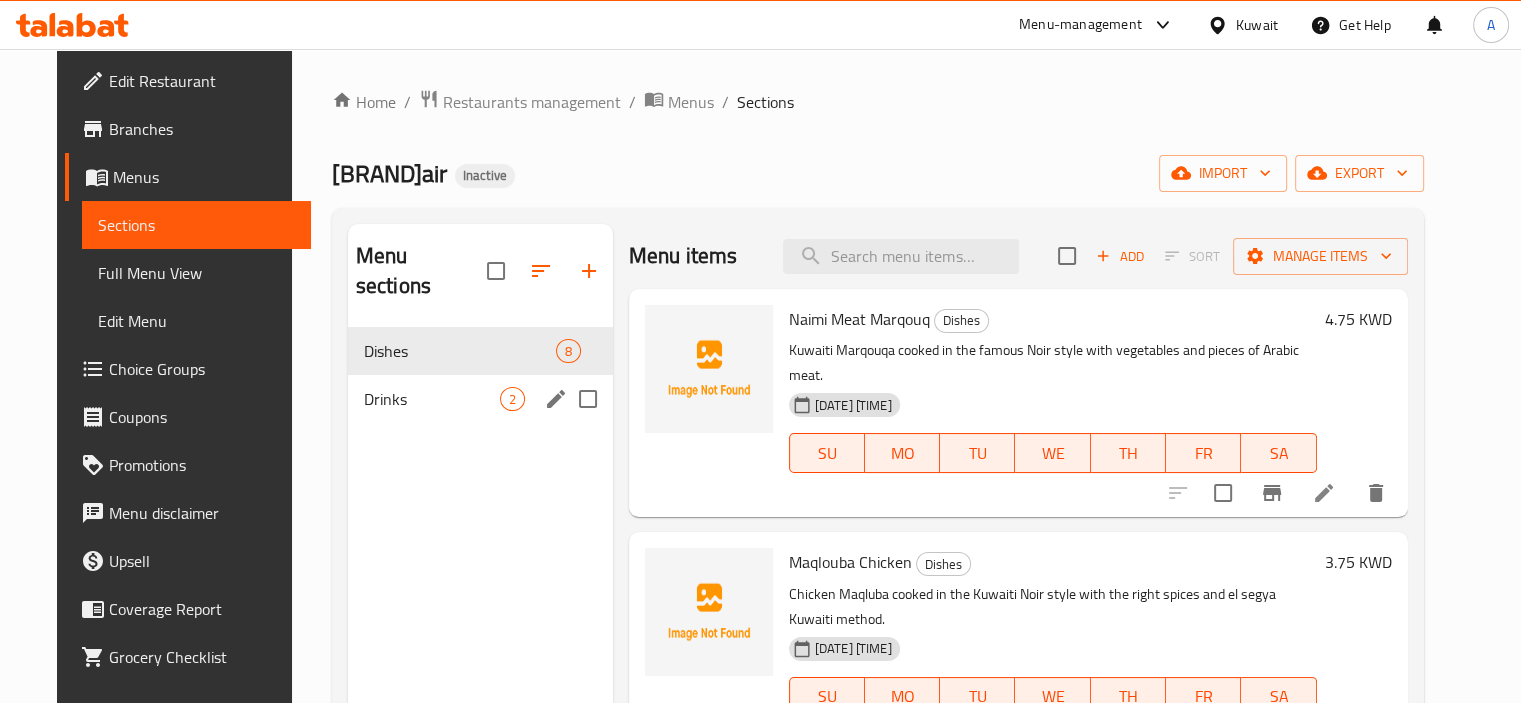 click on "Drinks" at bounding box center [432, 399] 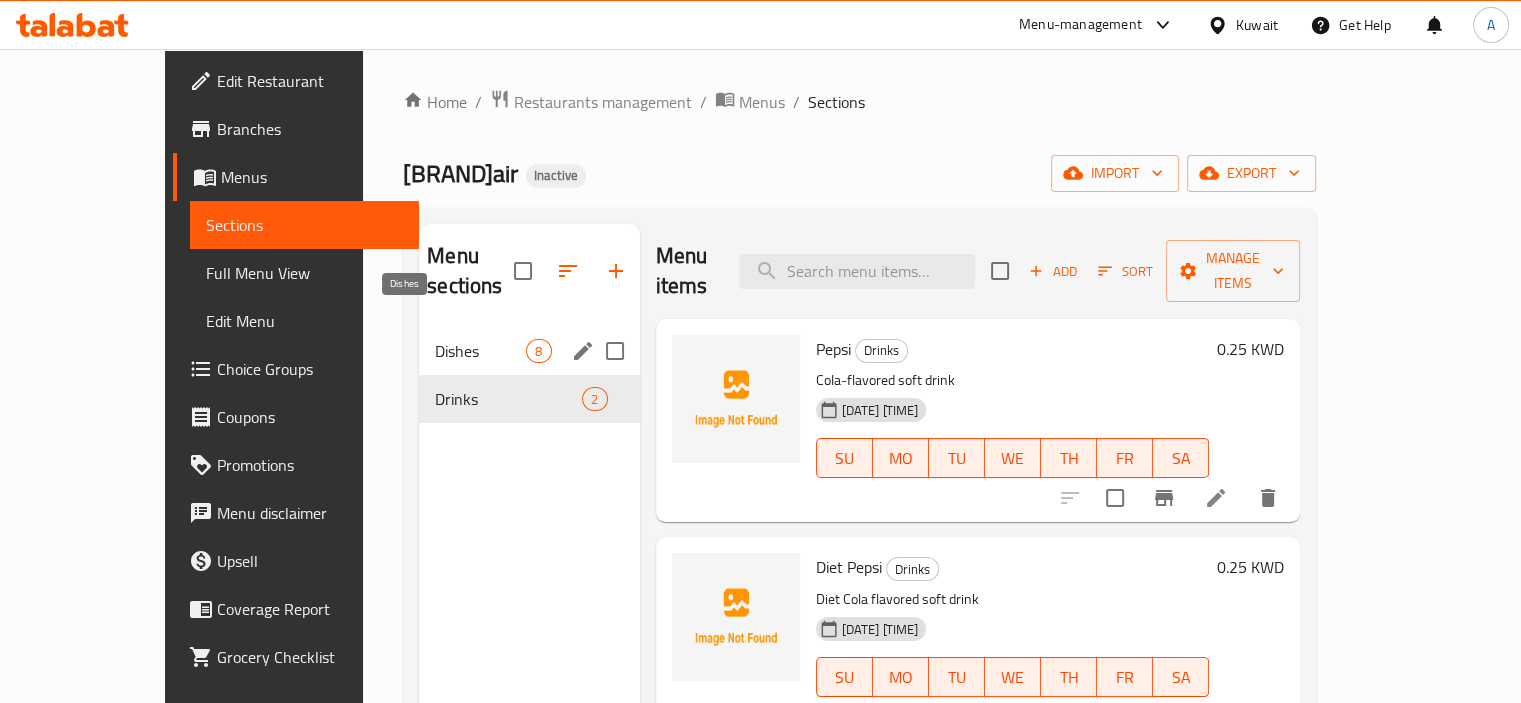 click on "Dishes" at bounding box center [480, 351] 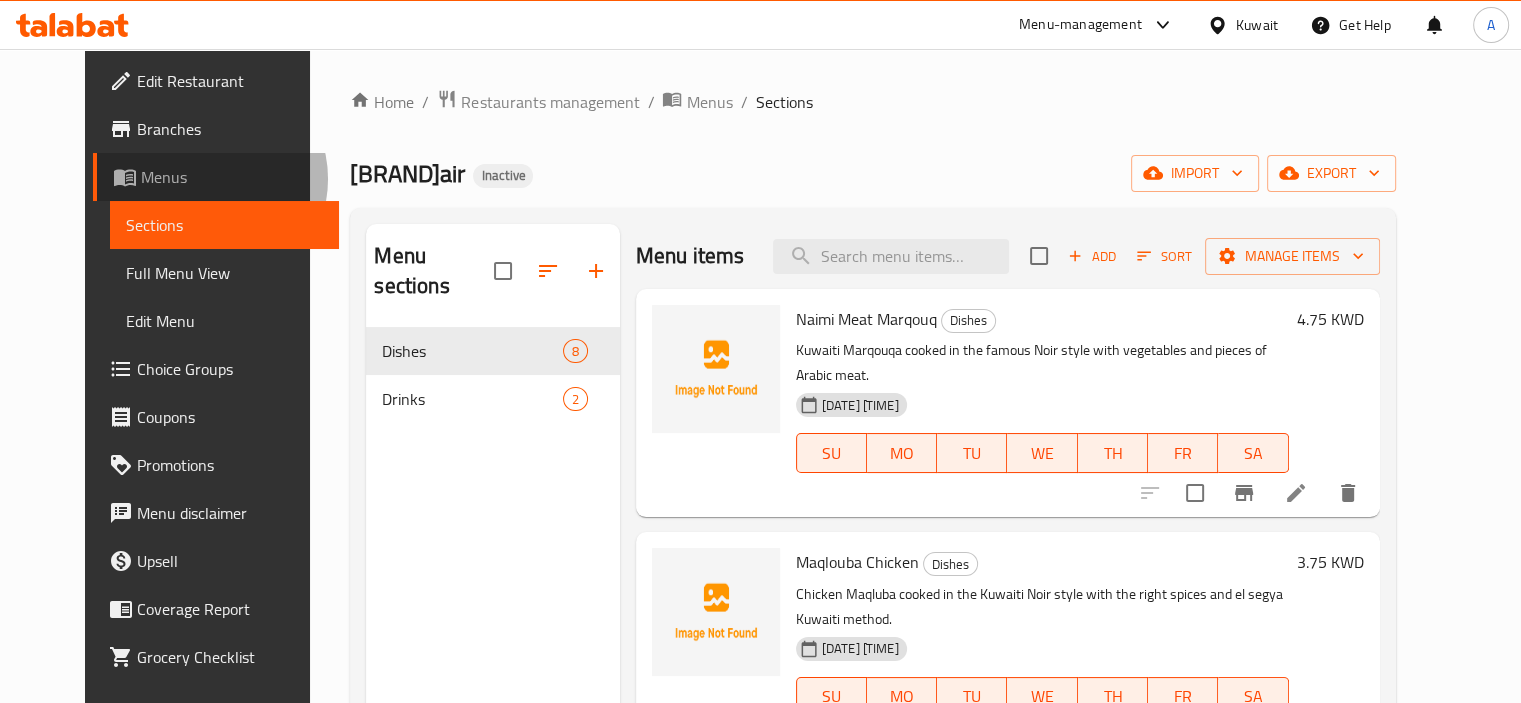 click on "Menus" at bounding box center [232, 177] 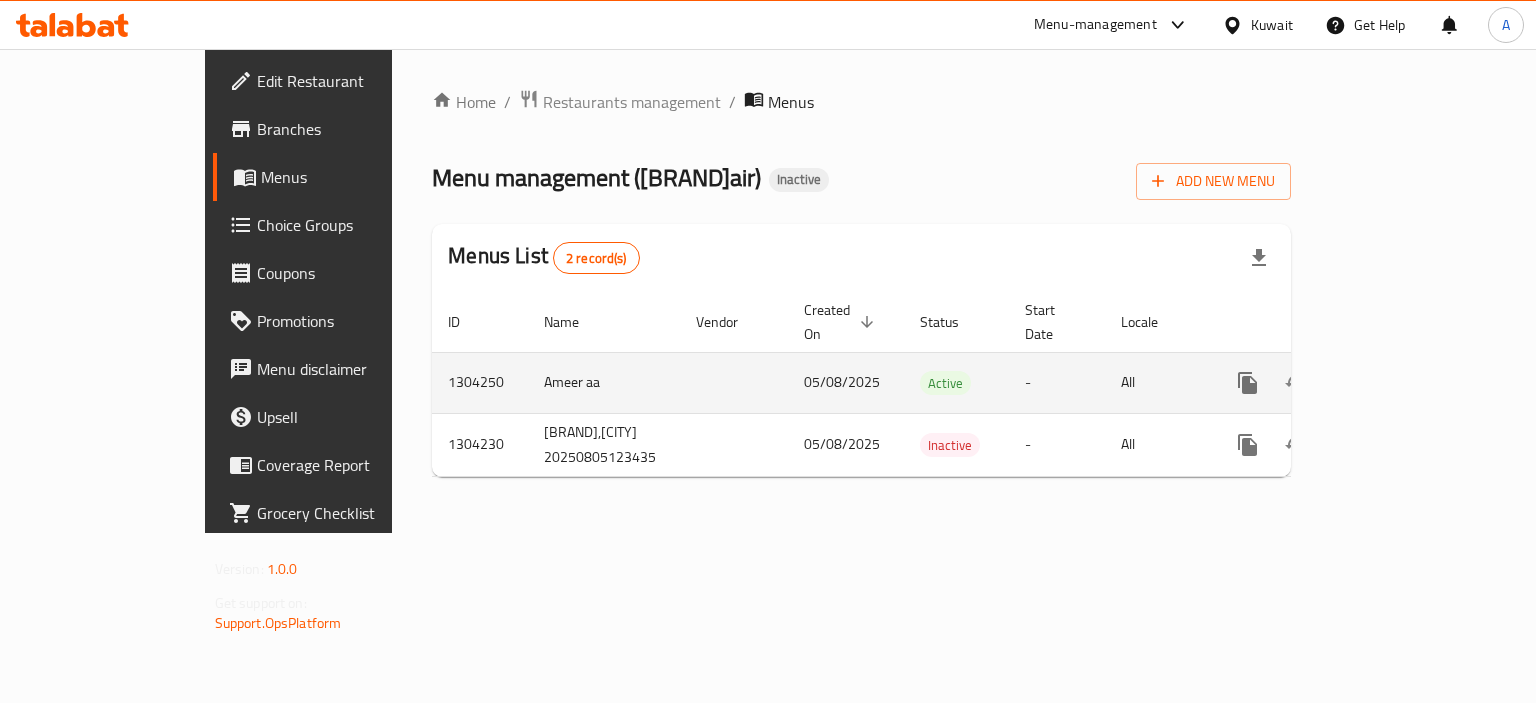 click on "Ameer aa" at bounding box center [604, 382] 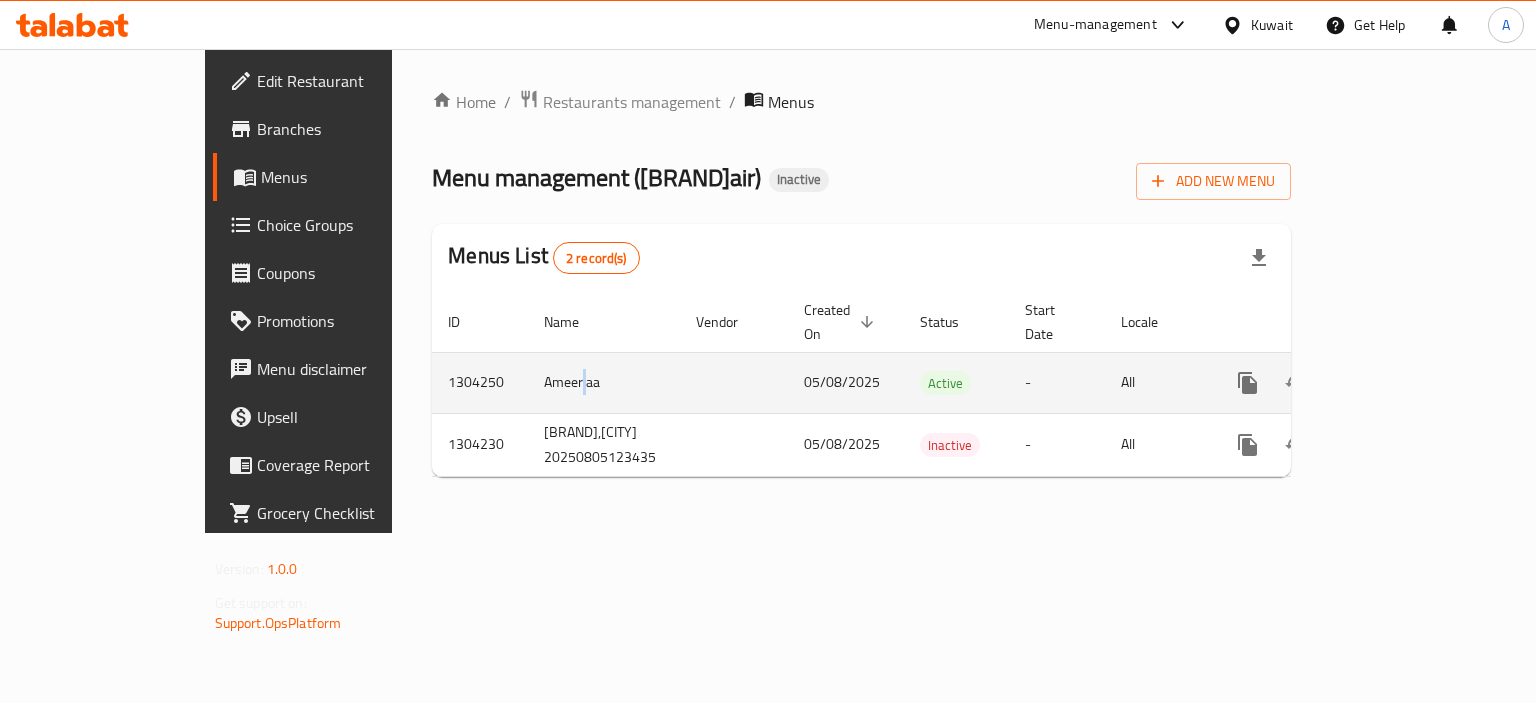 click on "Ameer aa" at bounding box center [604, 382] 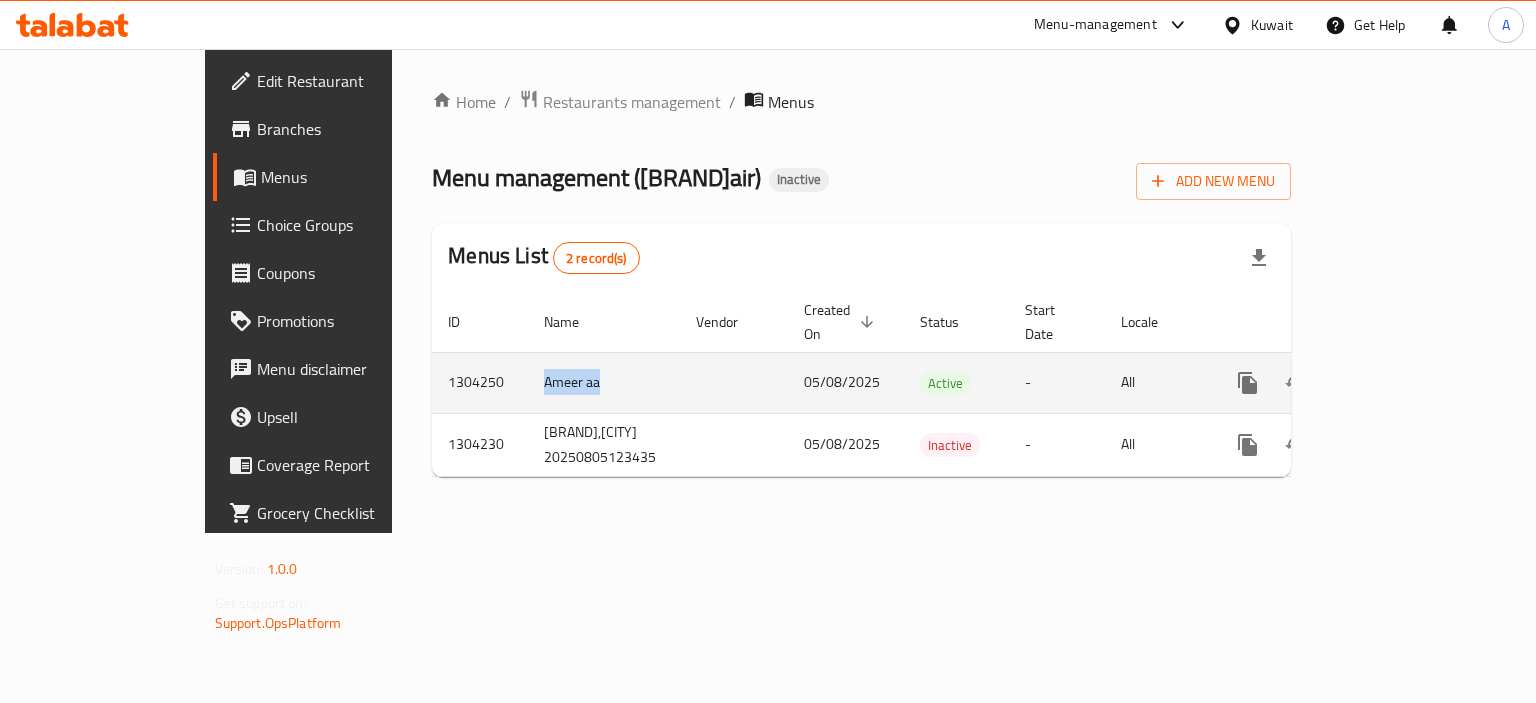 click on "Ameer aa" at bounding box center [604, 382] 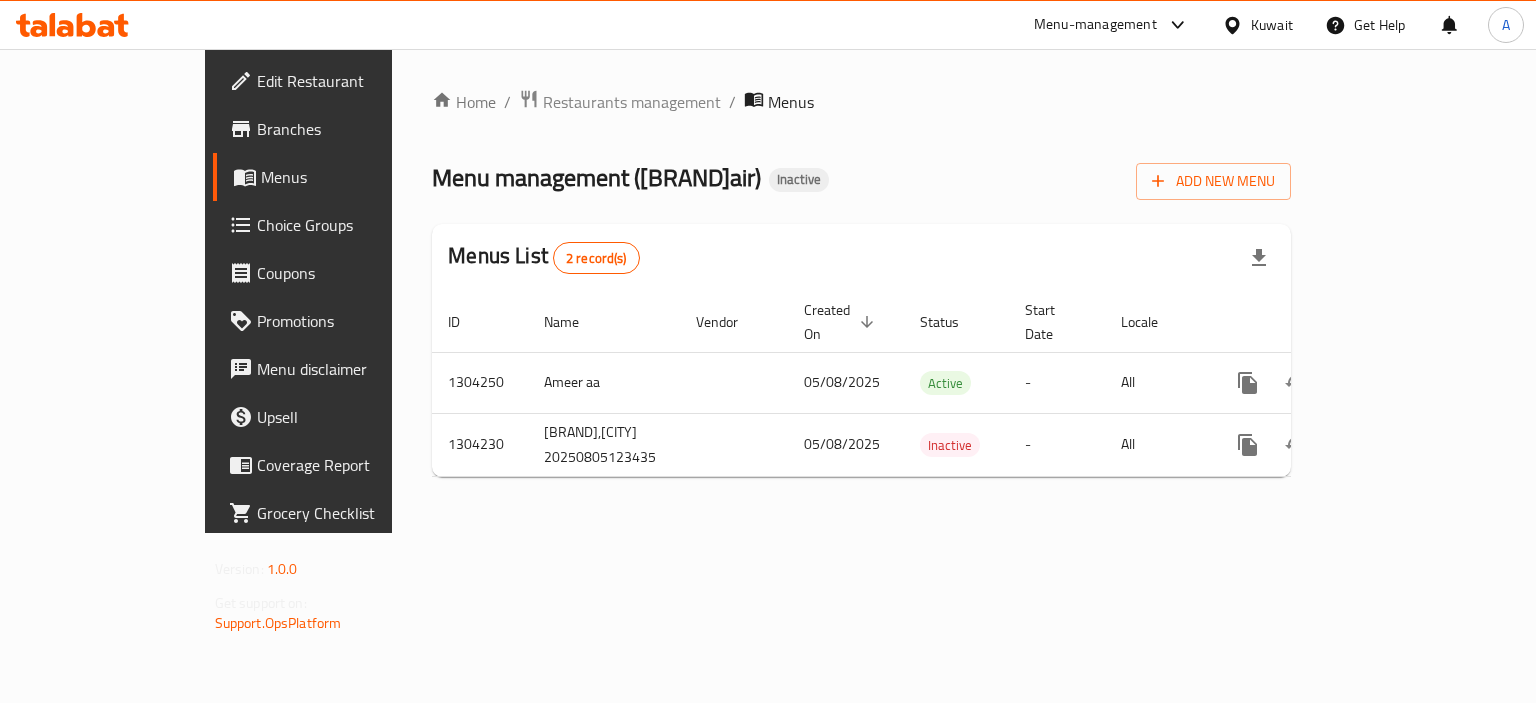 click on "Home / Restaurants management / Menus Menu management ( [BRAND] ) Inactive Add New Menu Menus List 2 record(s) ID Name Vendor Created On sorted descending Status Start Date Locale Actions 1304250 [PERSON] aa [DATE] Active - All 1304230 [BRAND],[CITY] 20250805123435 [DATE] Inactive - All" at bounding box center [861, 291] 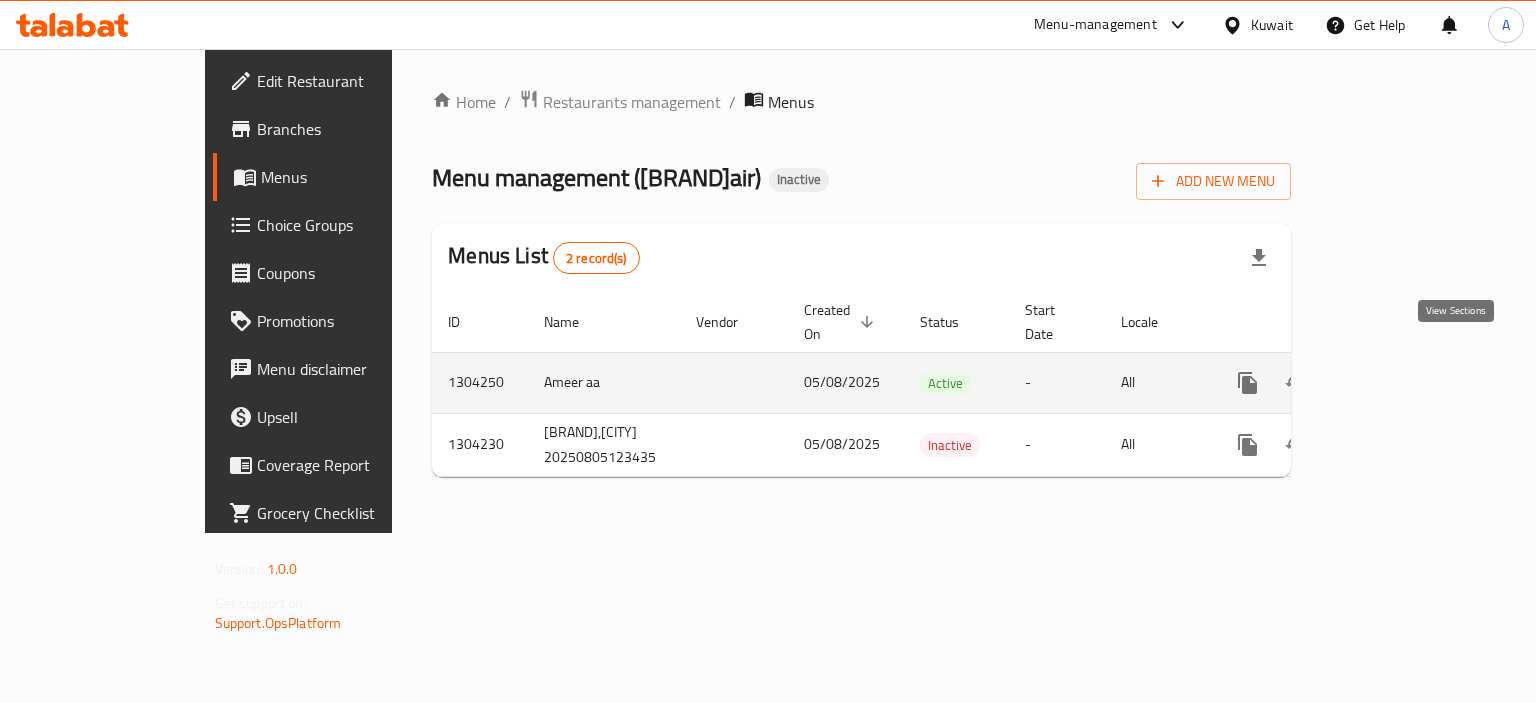 click 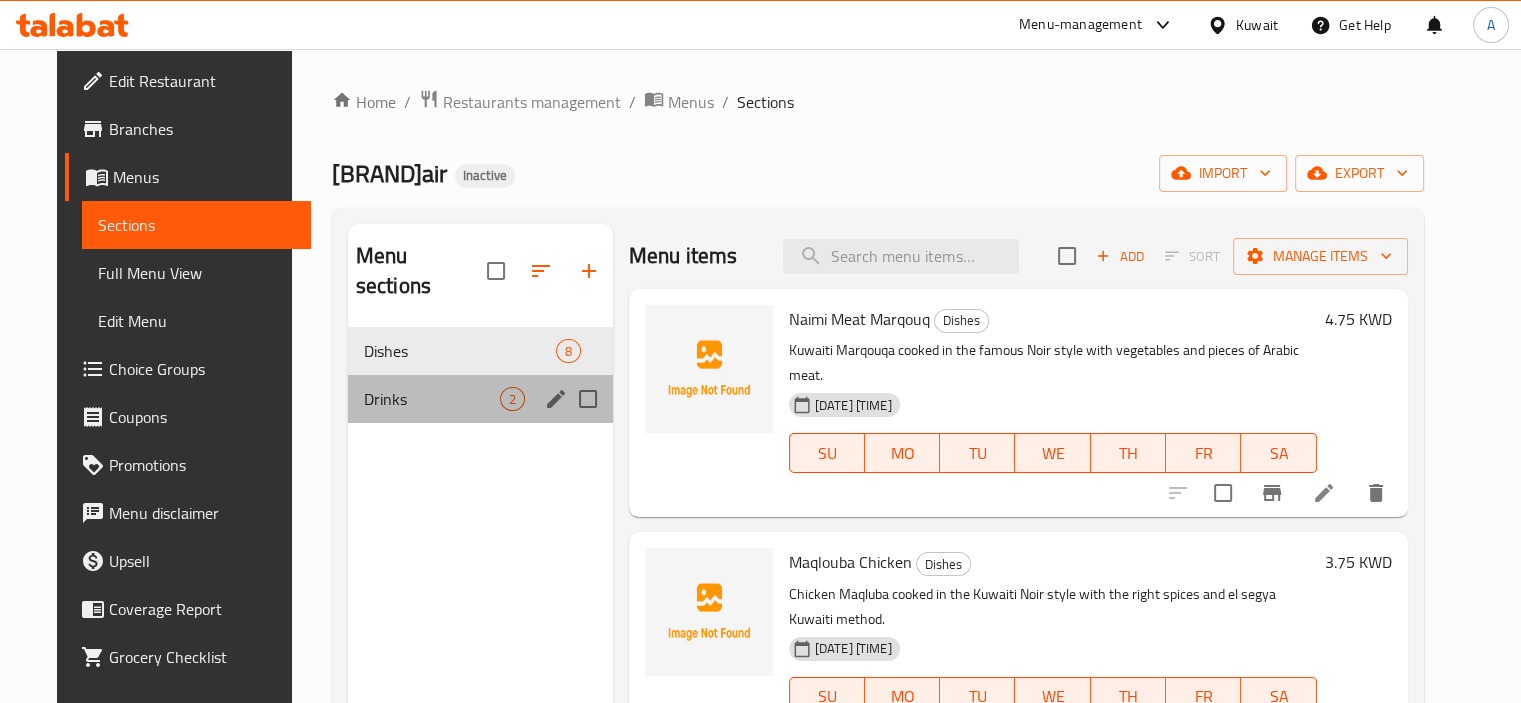 click on "Drinks 2" at bounding box center (480, 399) 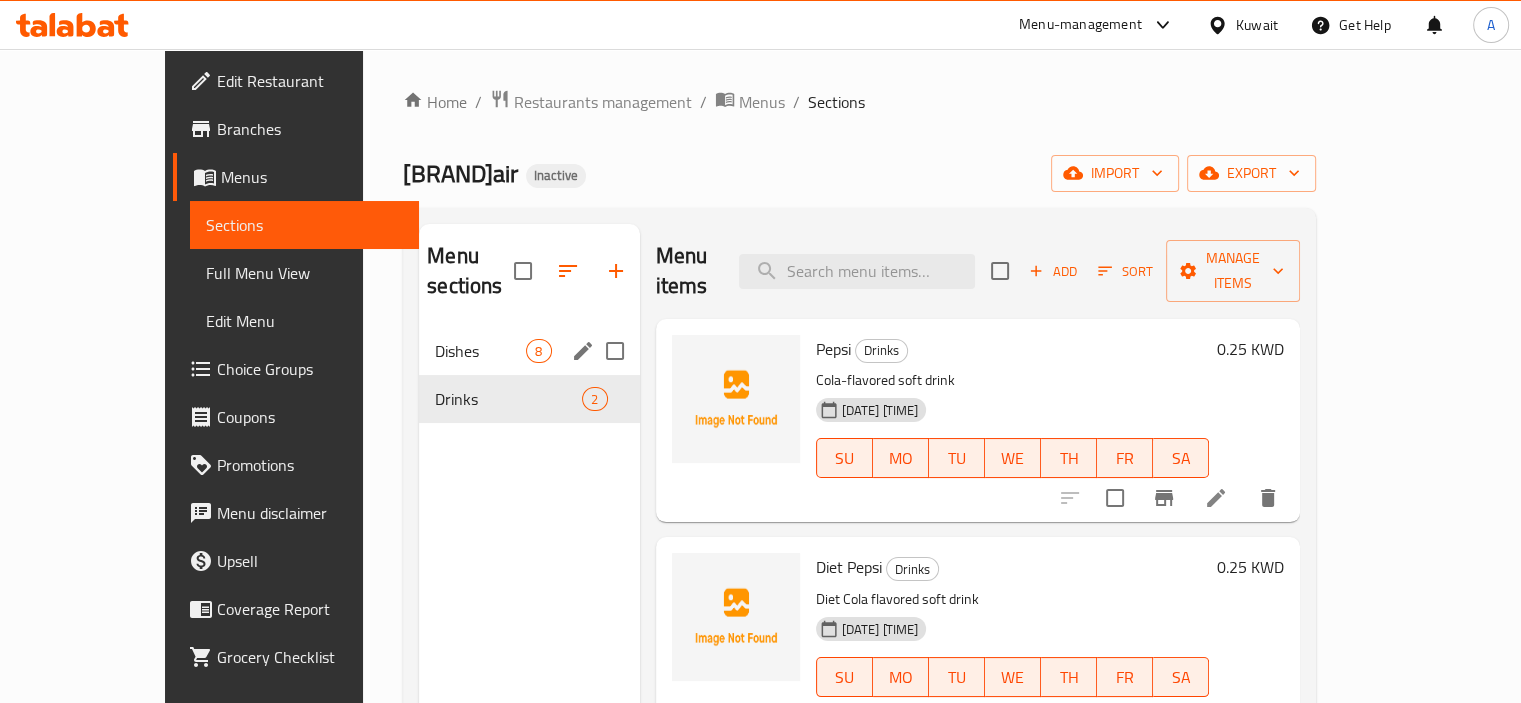 click on "Dishes 8" at bounding box center (529, 351) 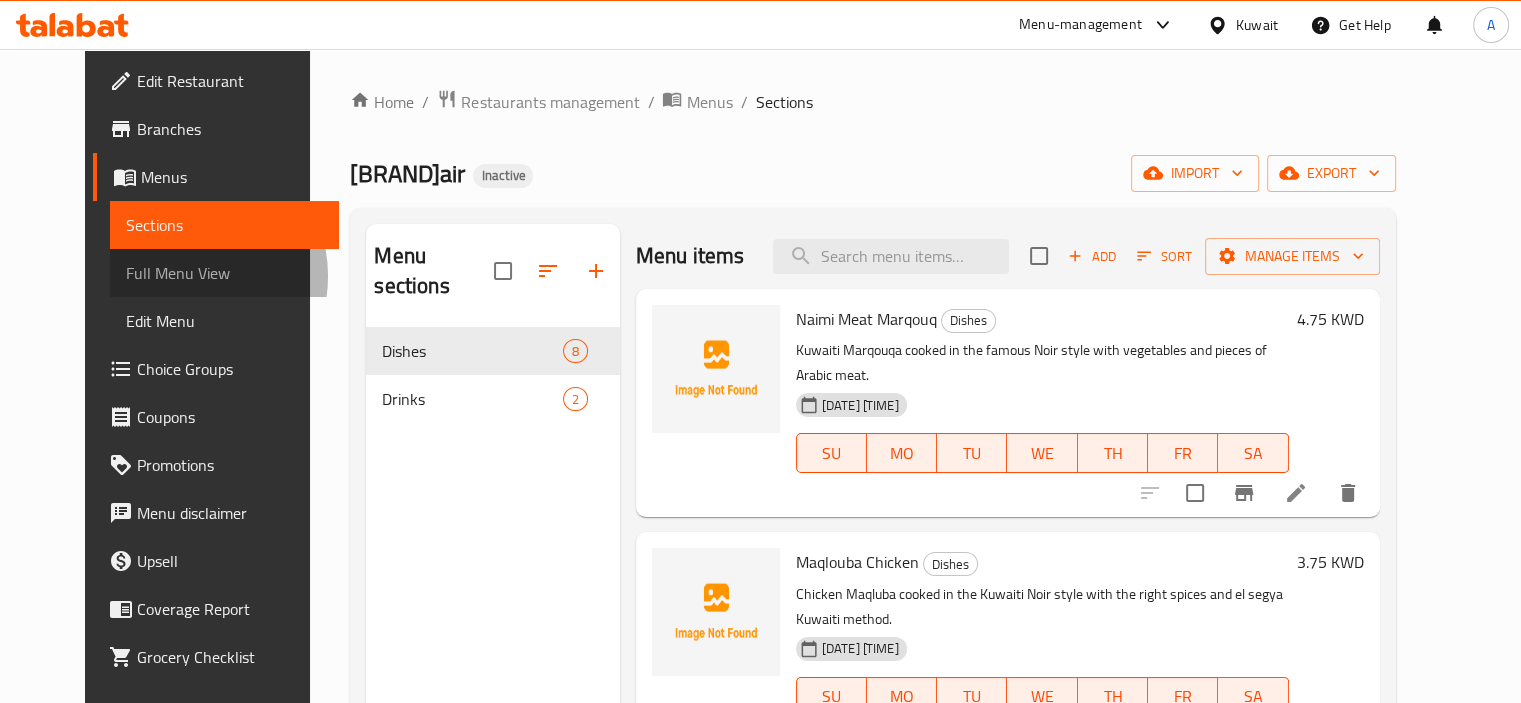 click on "Full Menu View" at bounding box center (224, 273) 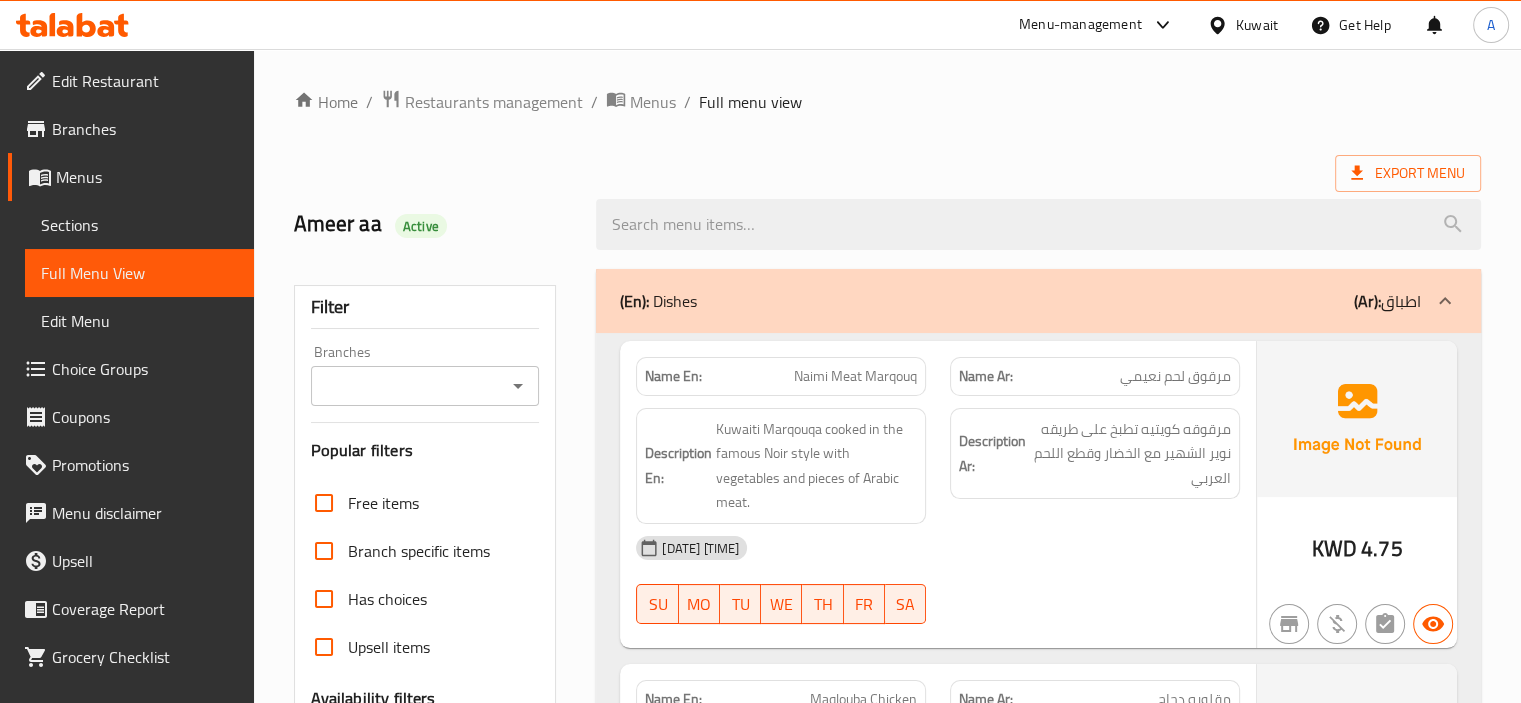 click on "Menus" at bounding box center (147, 177) 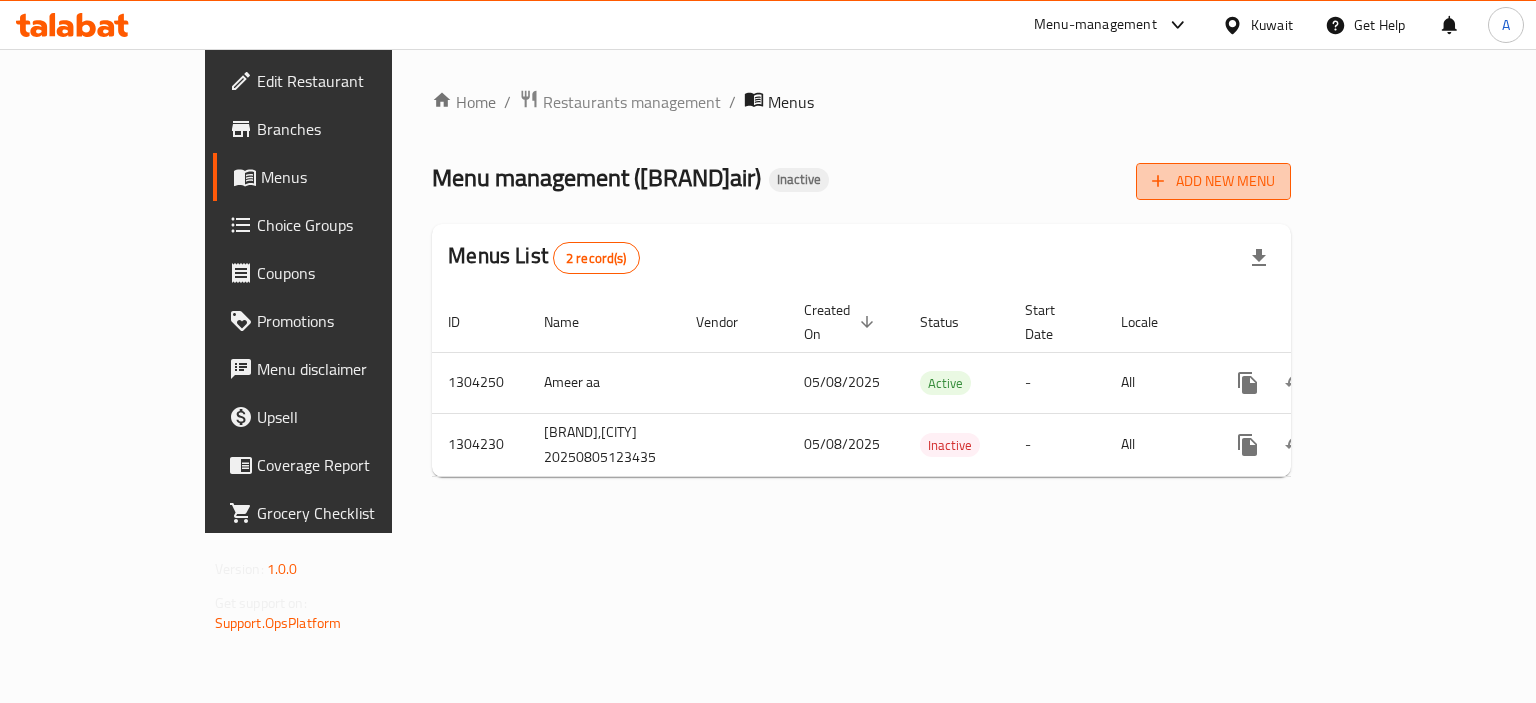 click on "Add New Menu" at bounding box center [1213, 181] 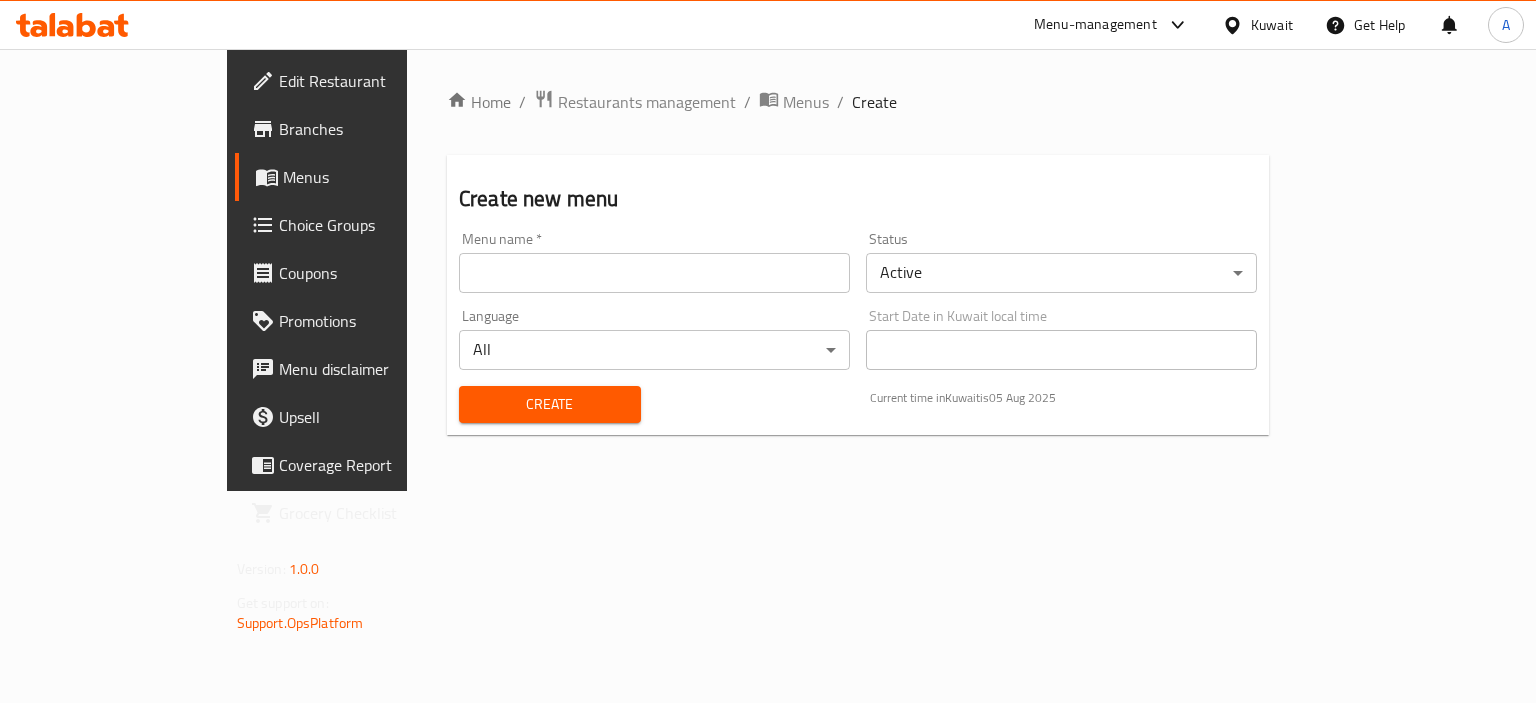 click at bounding box center (654, 273) 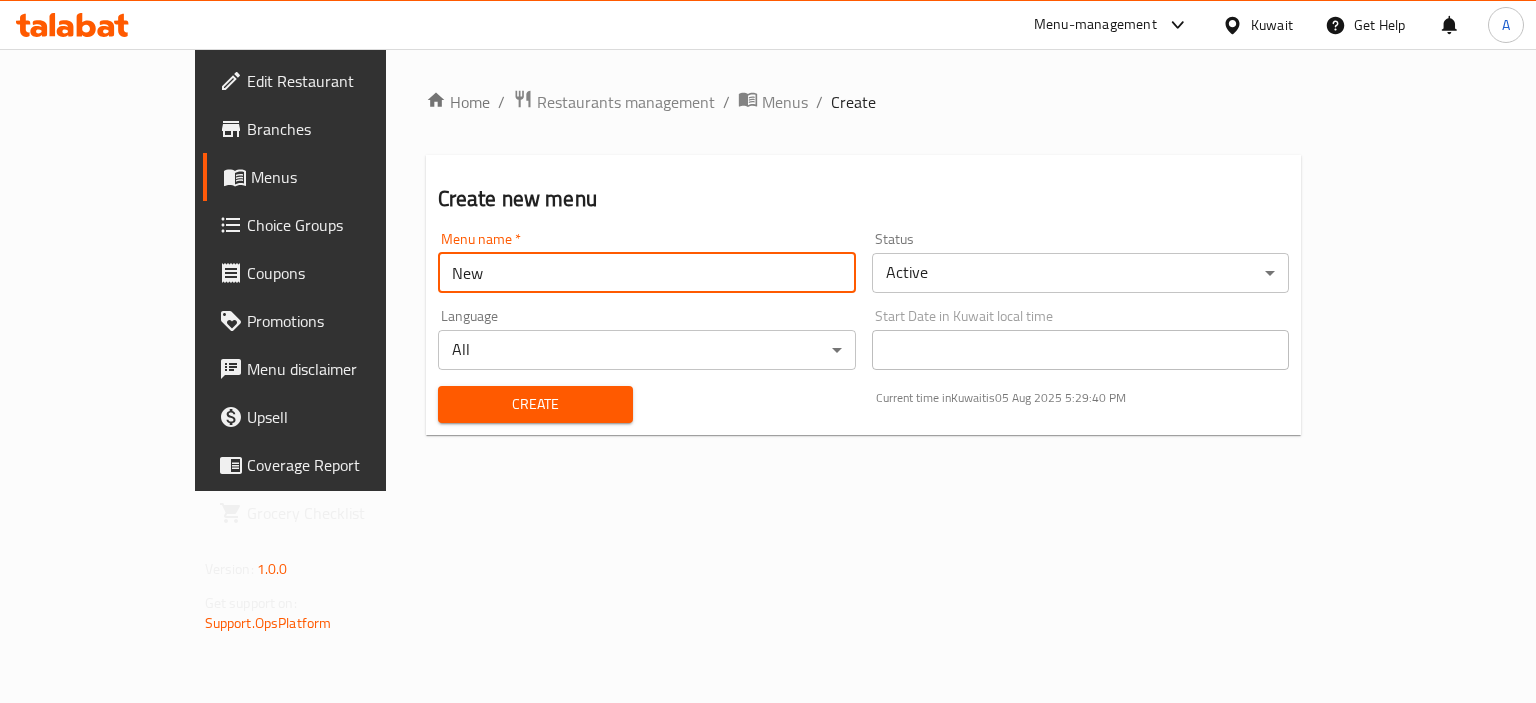 type on "New" 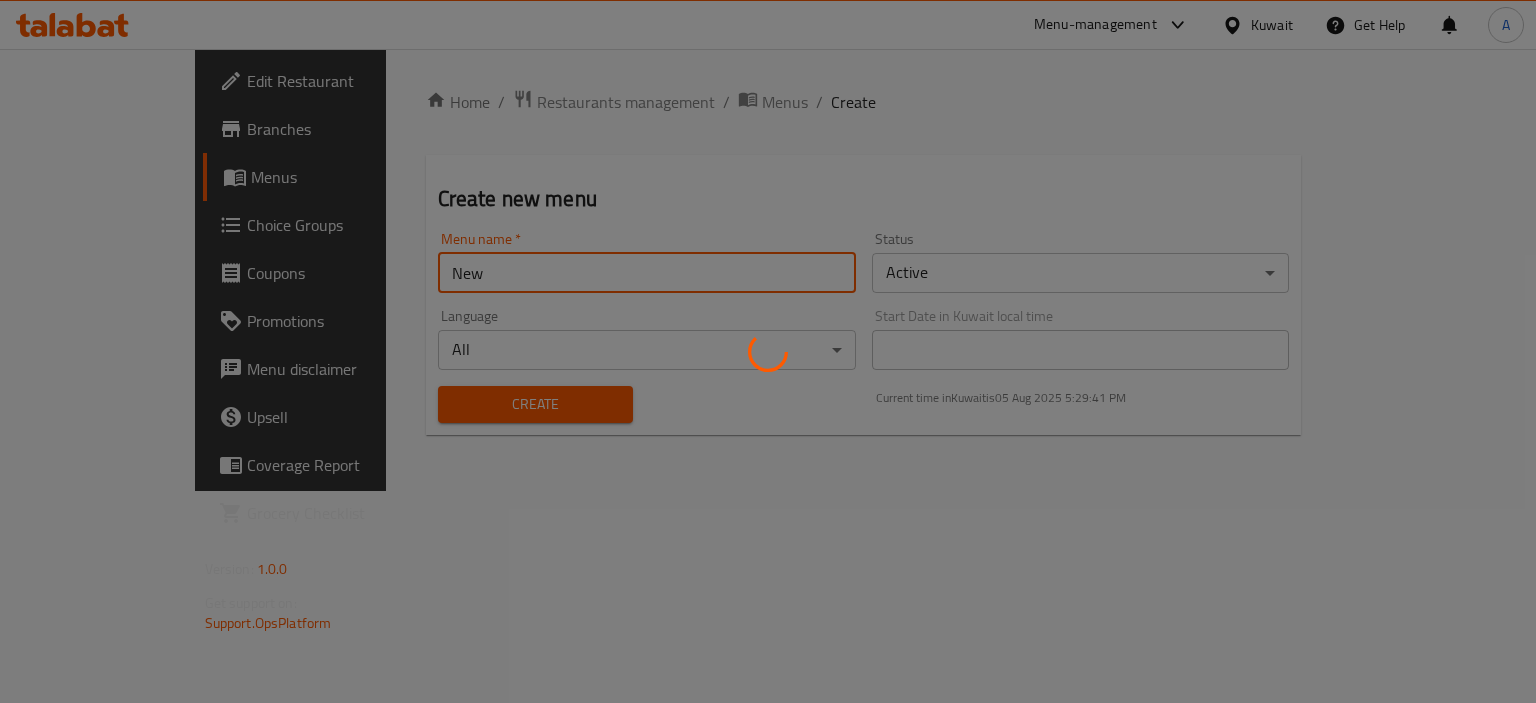 type 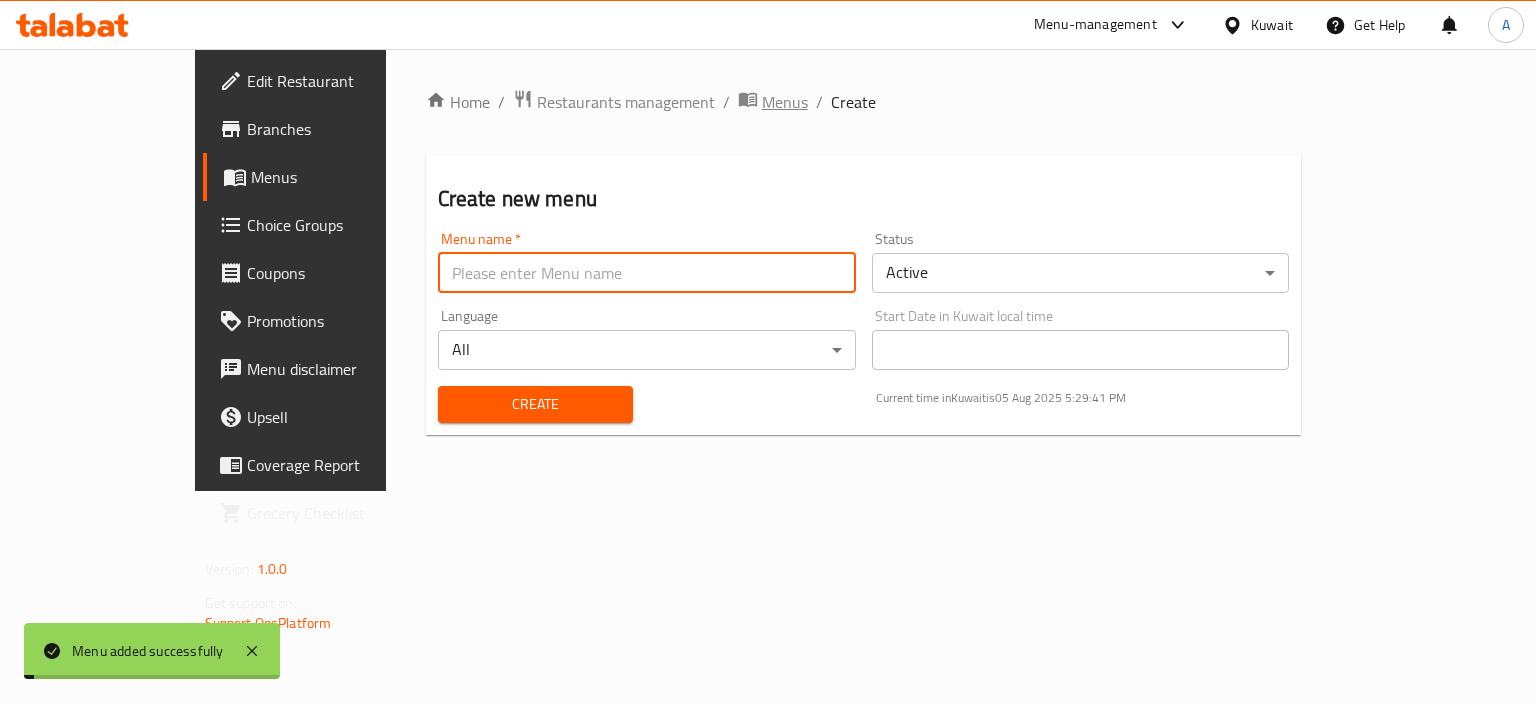 click on "Menus" at bounding box center [785, 102] 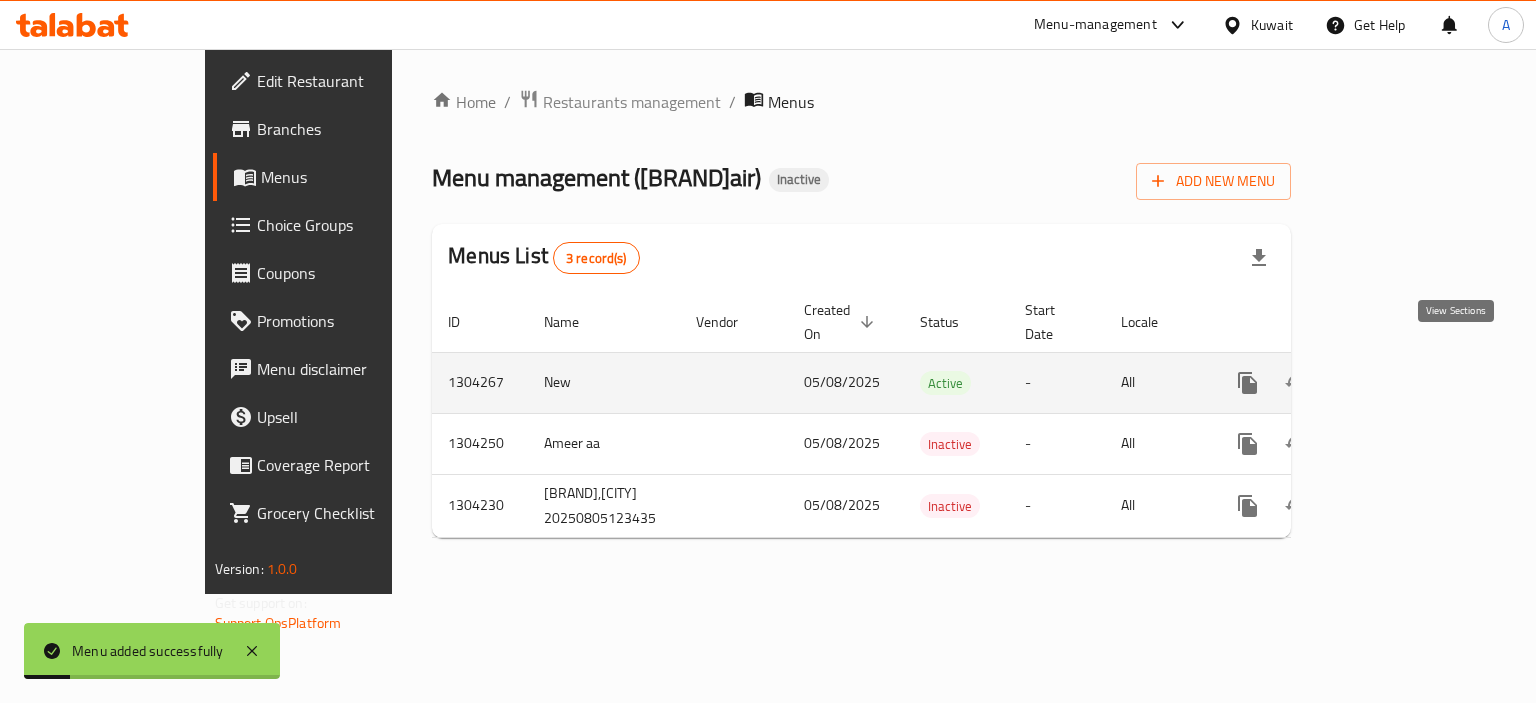 click 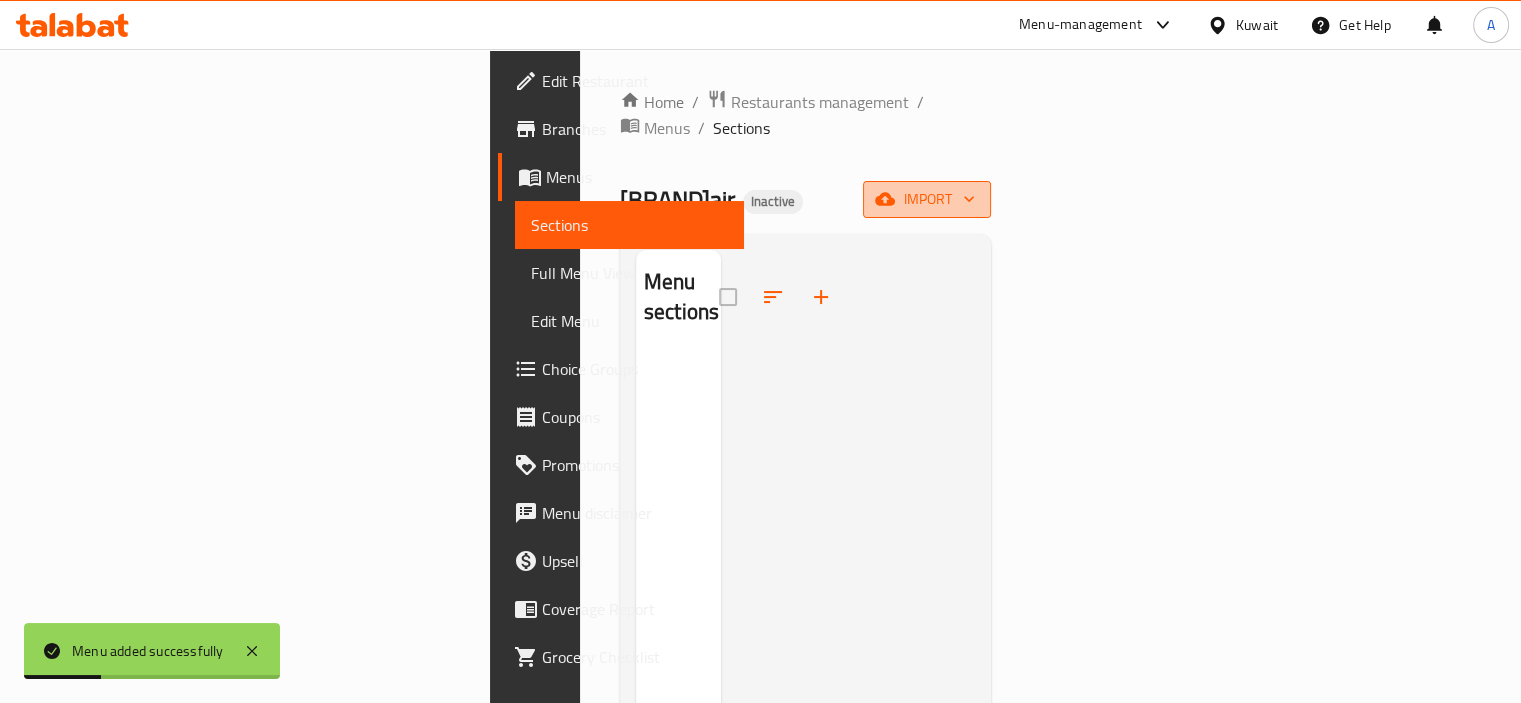 click on "import" at bounding box center (927, 199) 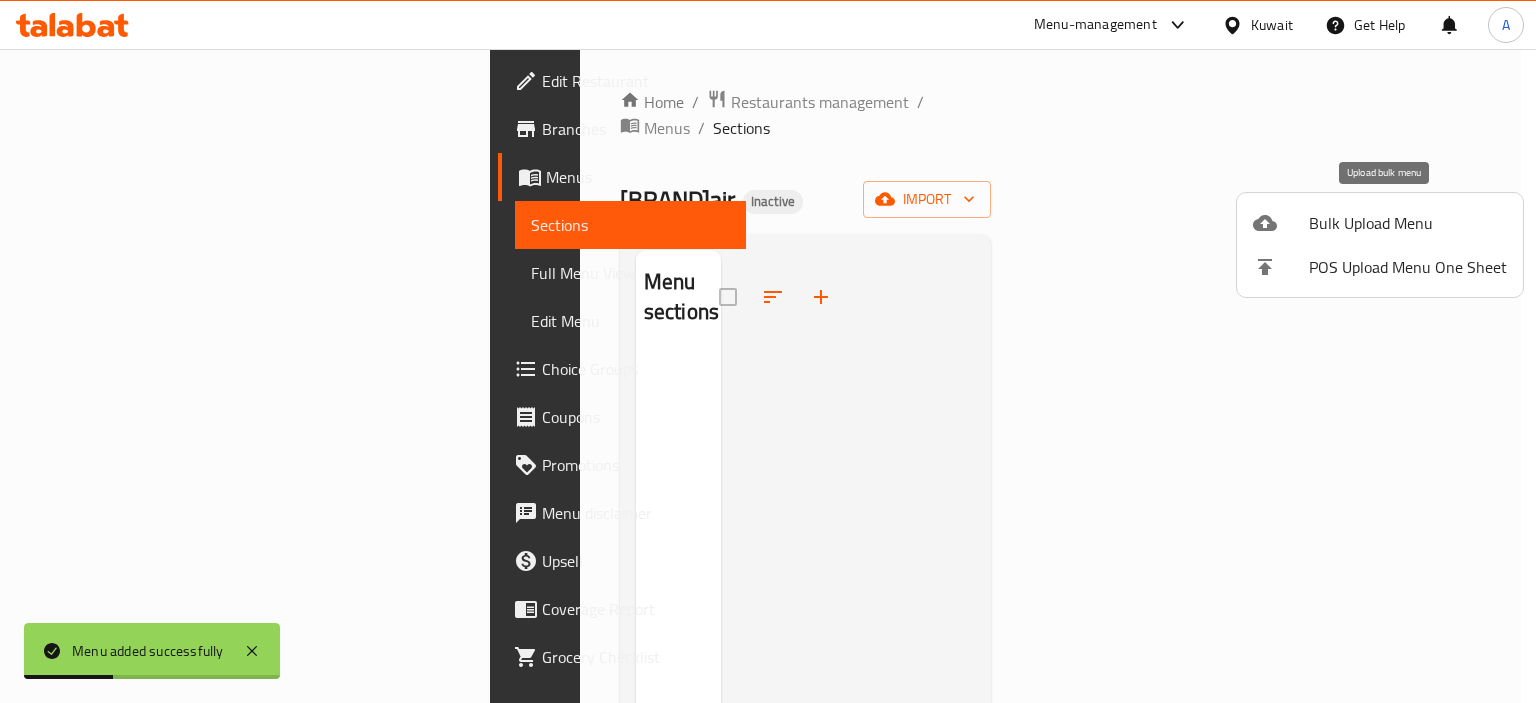click at bounding box center (1281, 223) 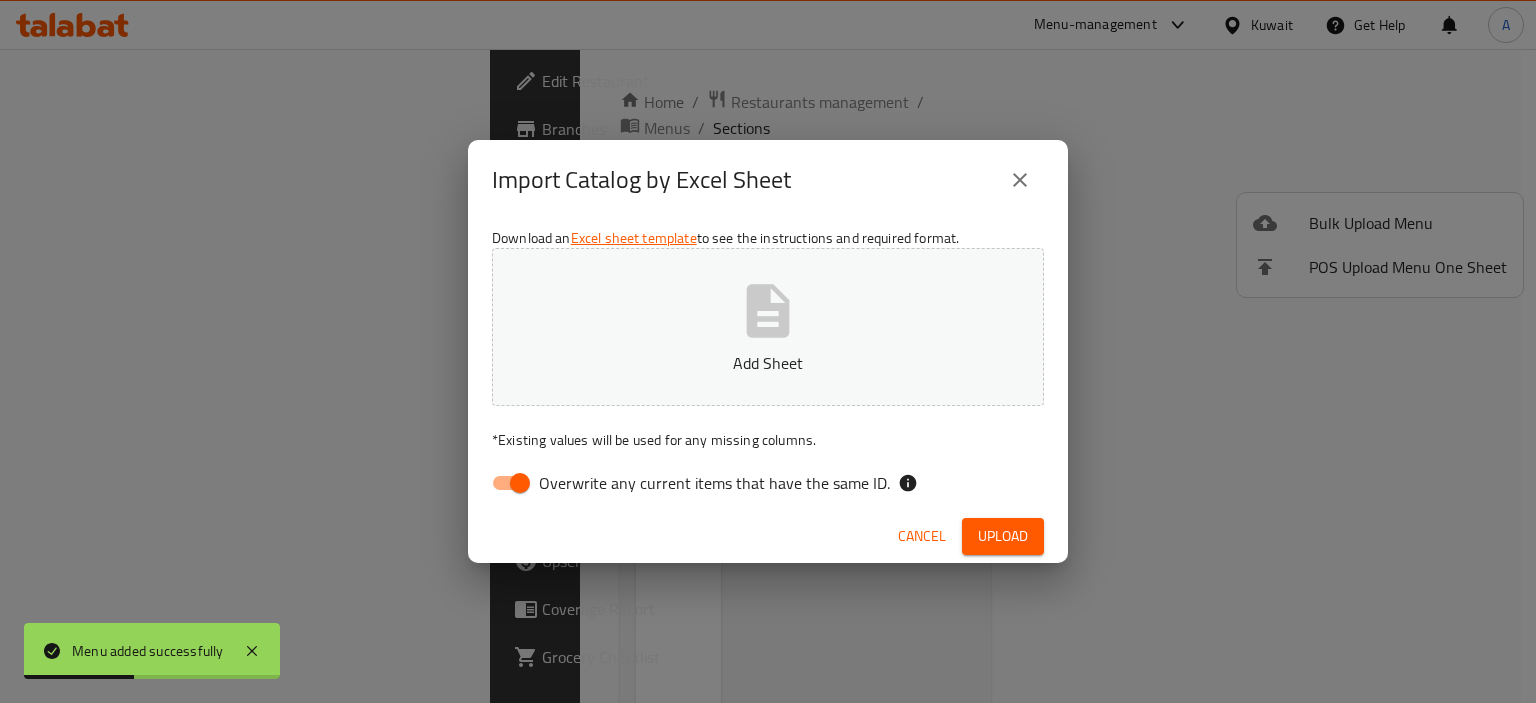 click on "Overwrite any current items that have the same ID." at bounding box center [714, 483] 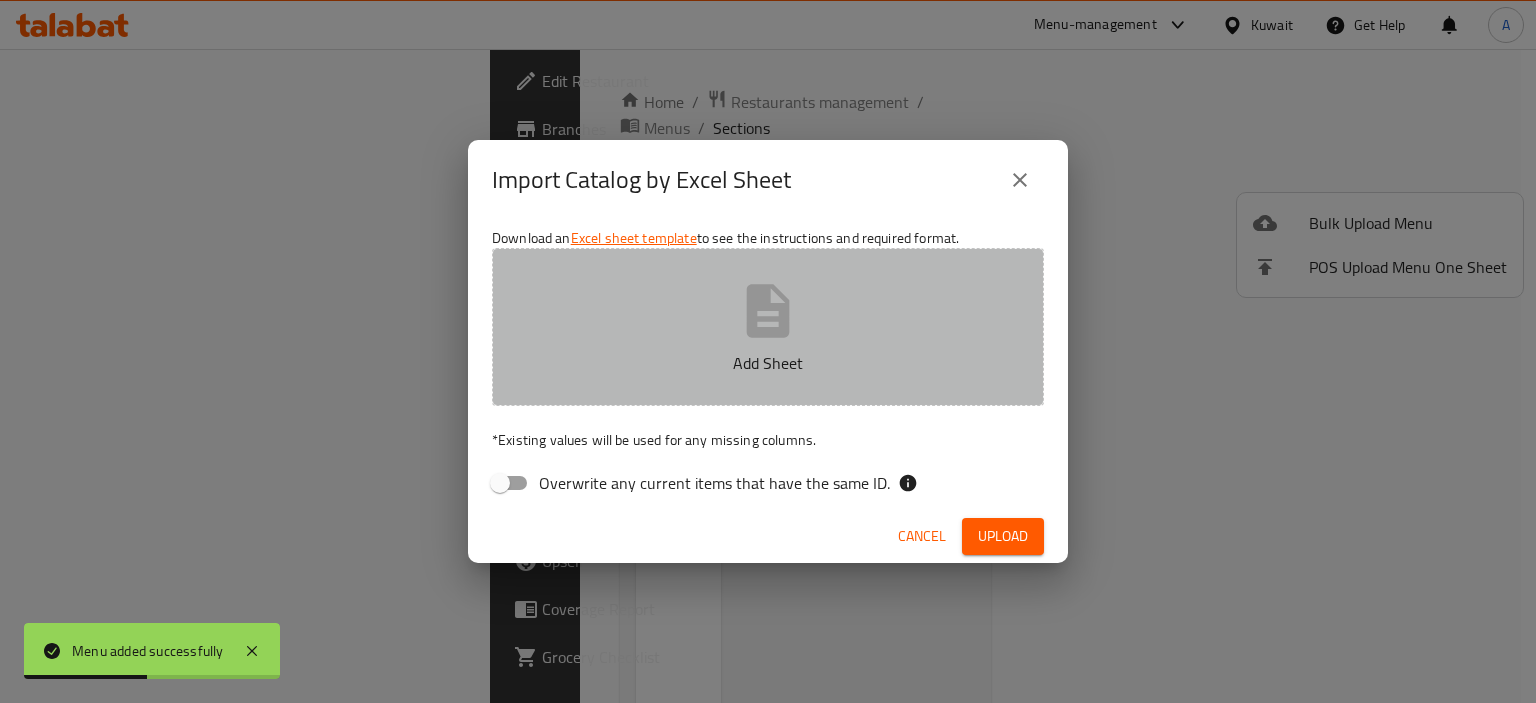 click on "Add Sheet" at bounding box center (768, 363) 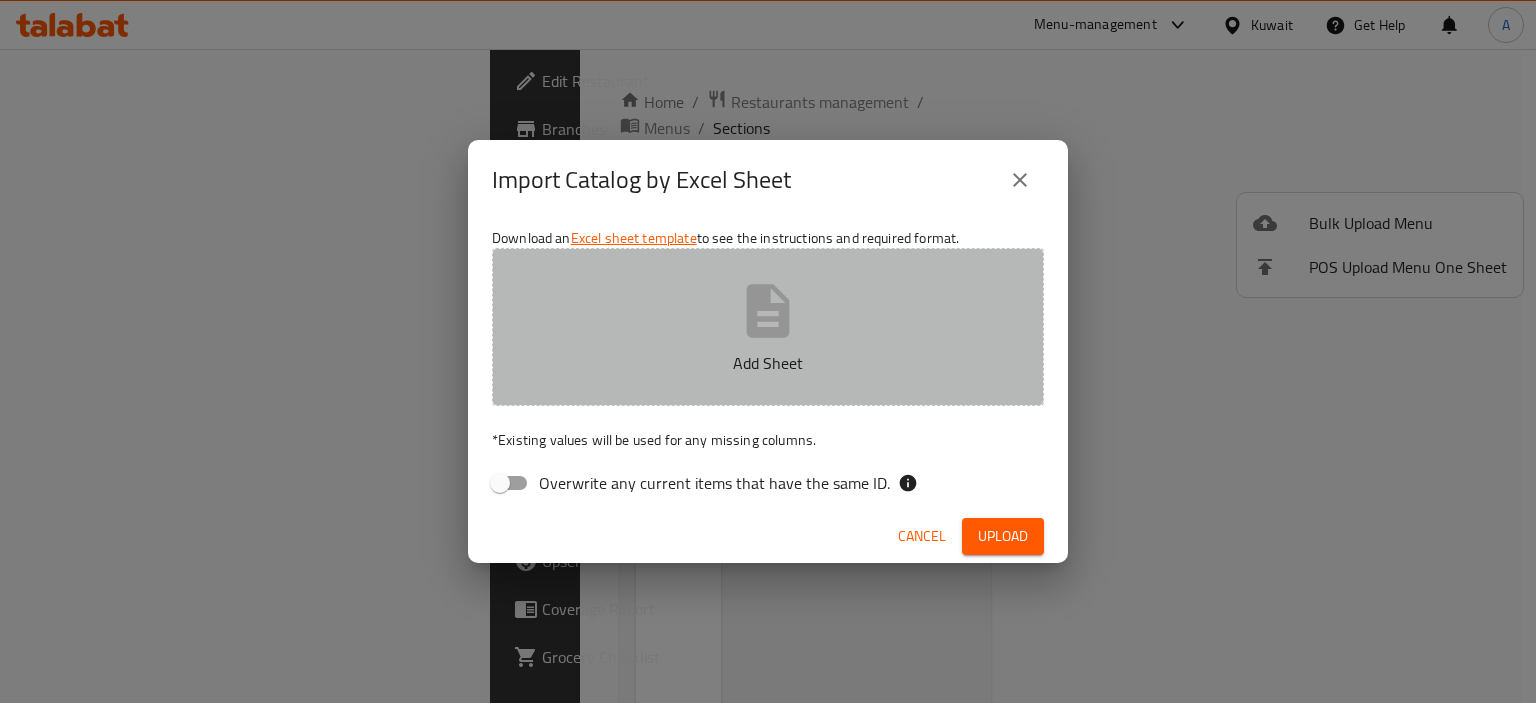 click on "Add Sheet" at bounding box center (768, 327) 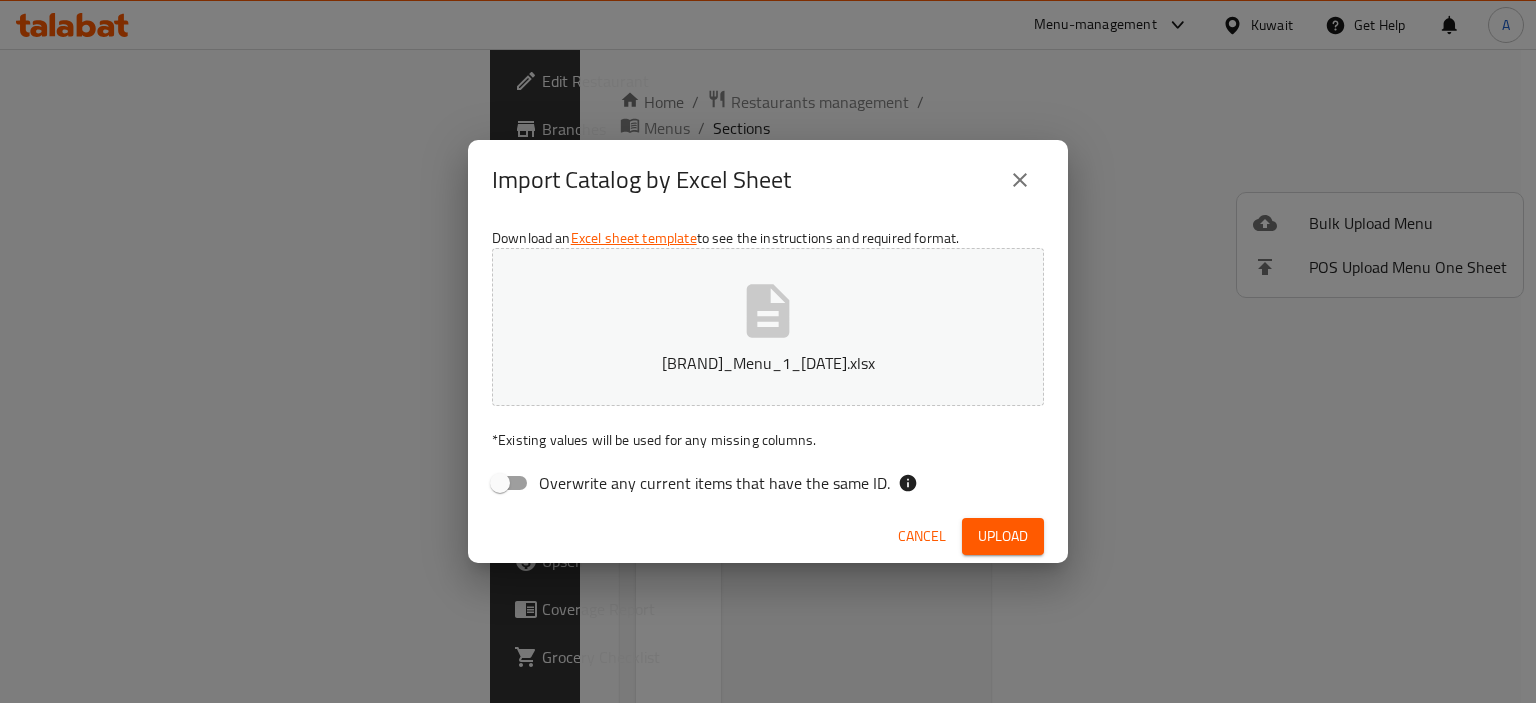 click on "Upload" at bounding box center (1003, 536) 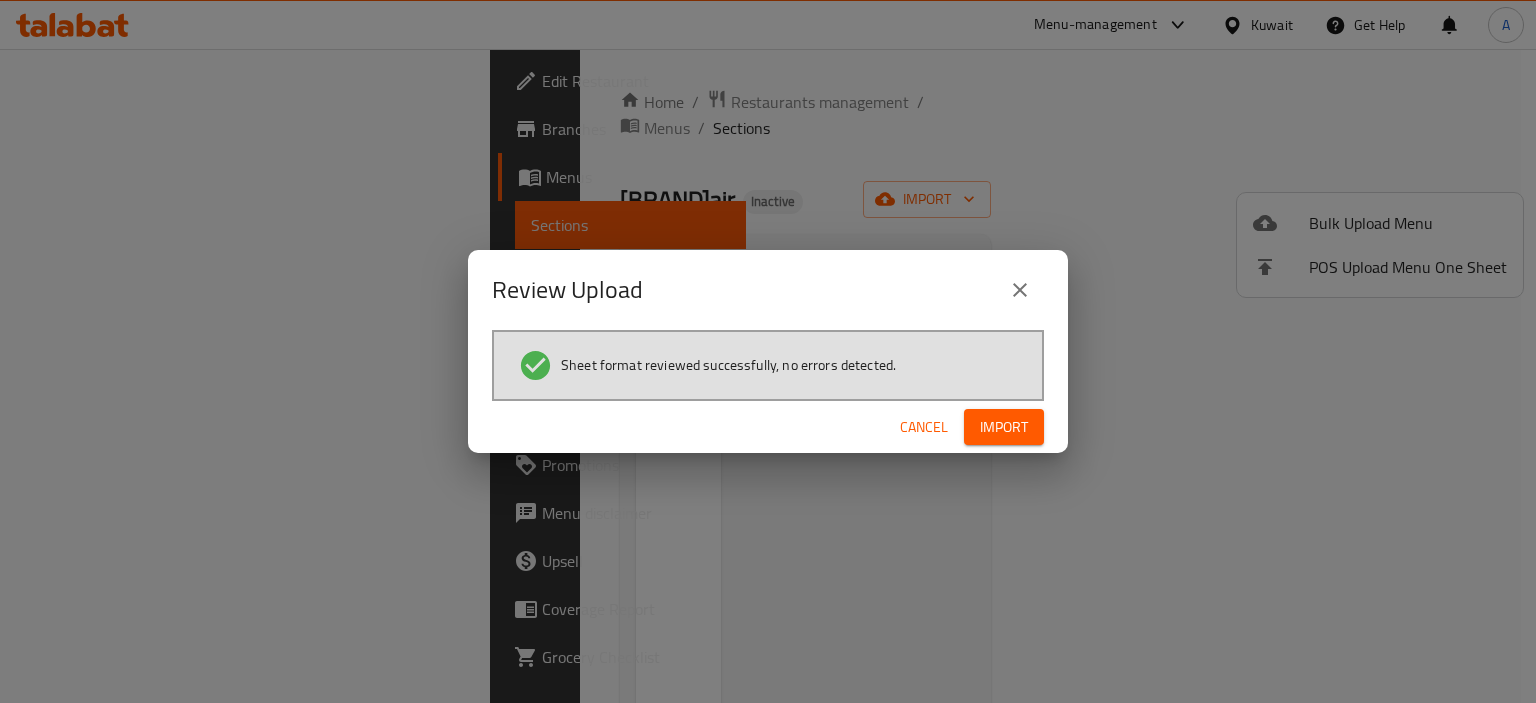 click on "Import" at bounding box center [1004, 427] 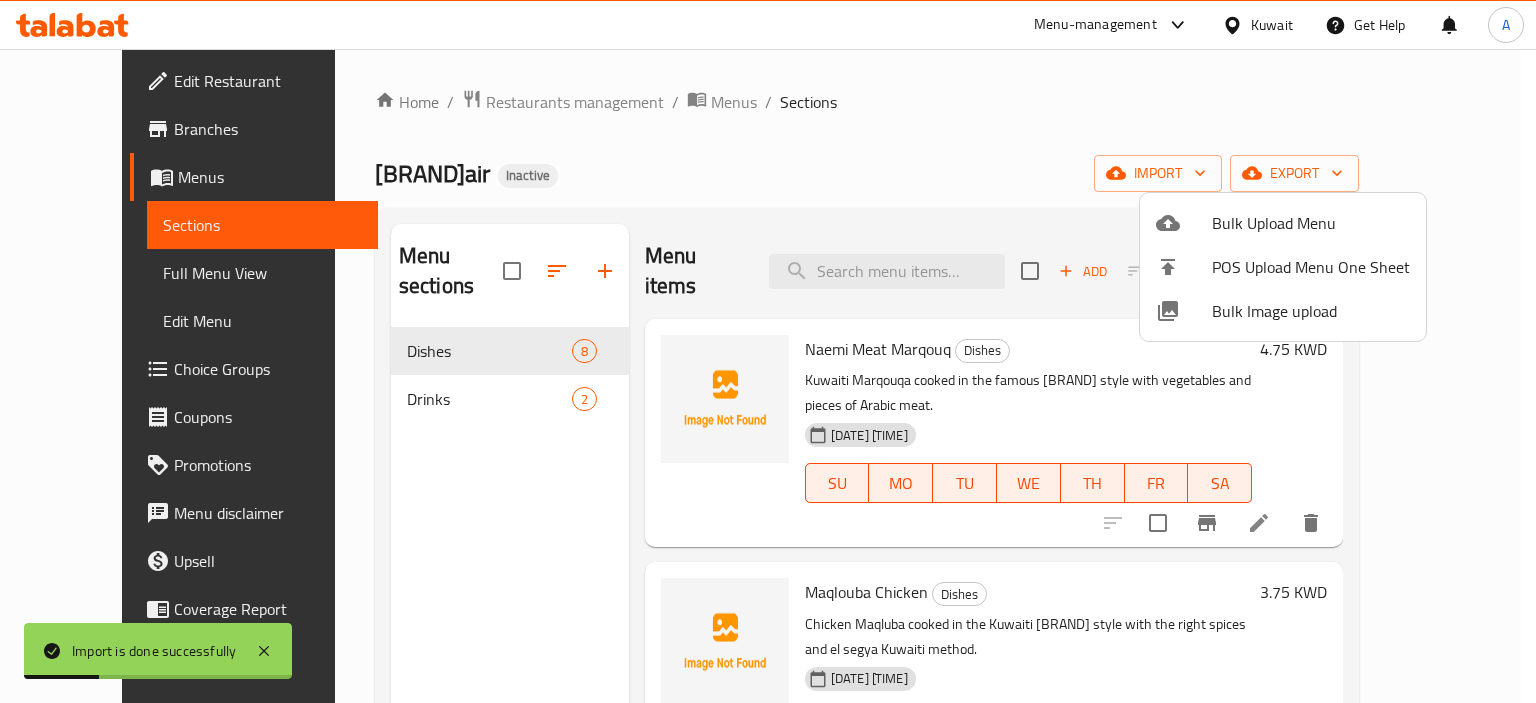 click at bounding box center (768, 351) 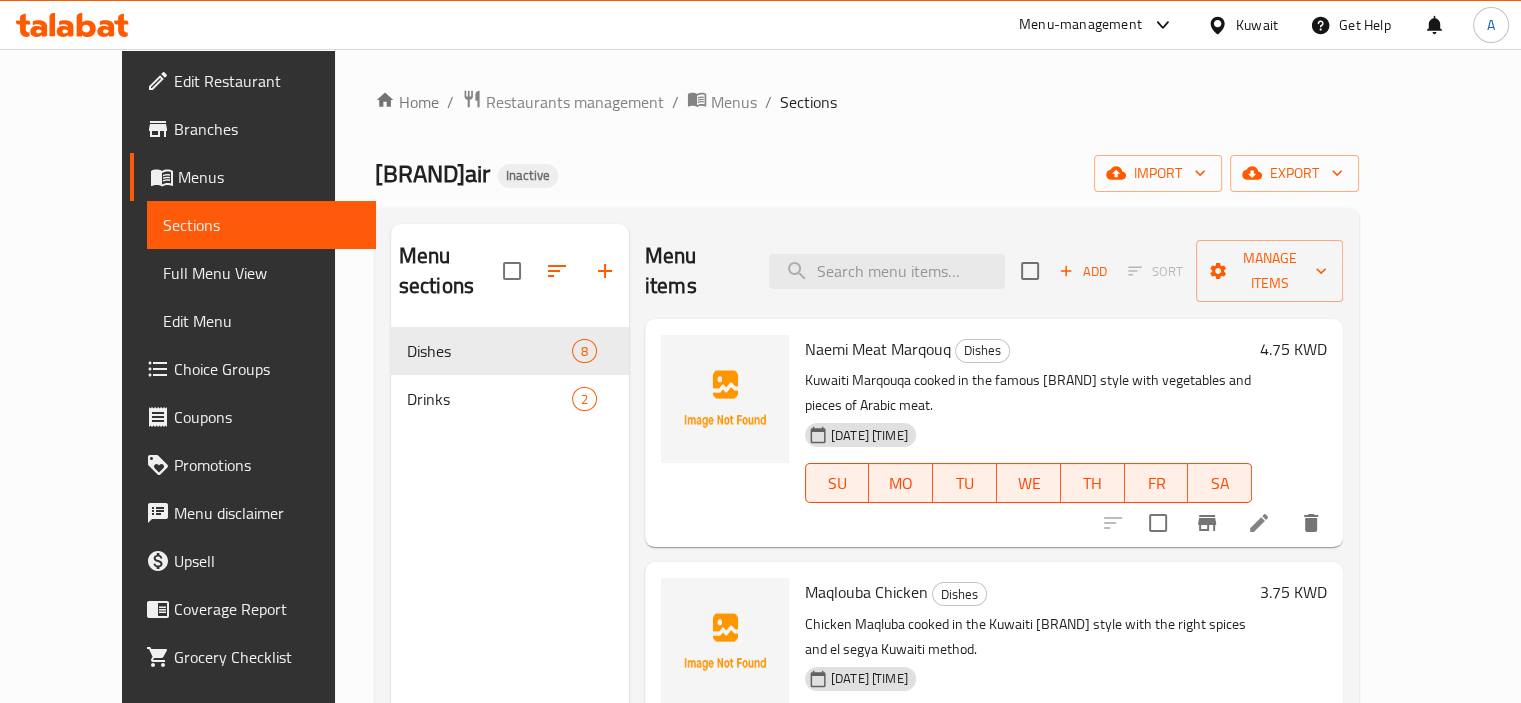 click on "Full Menu View" at bounding box center [261, 273] 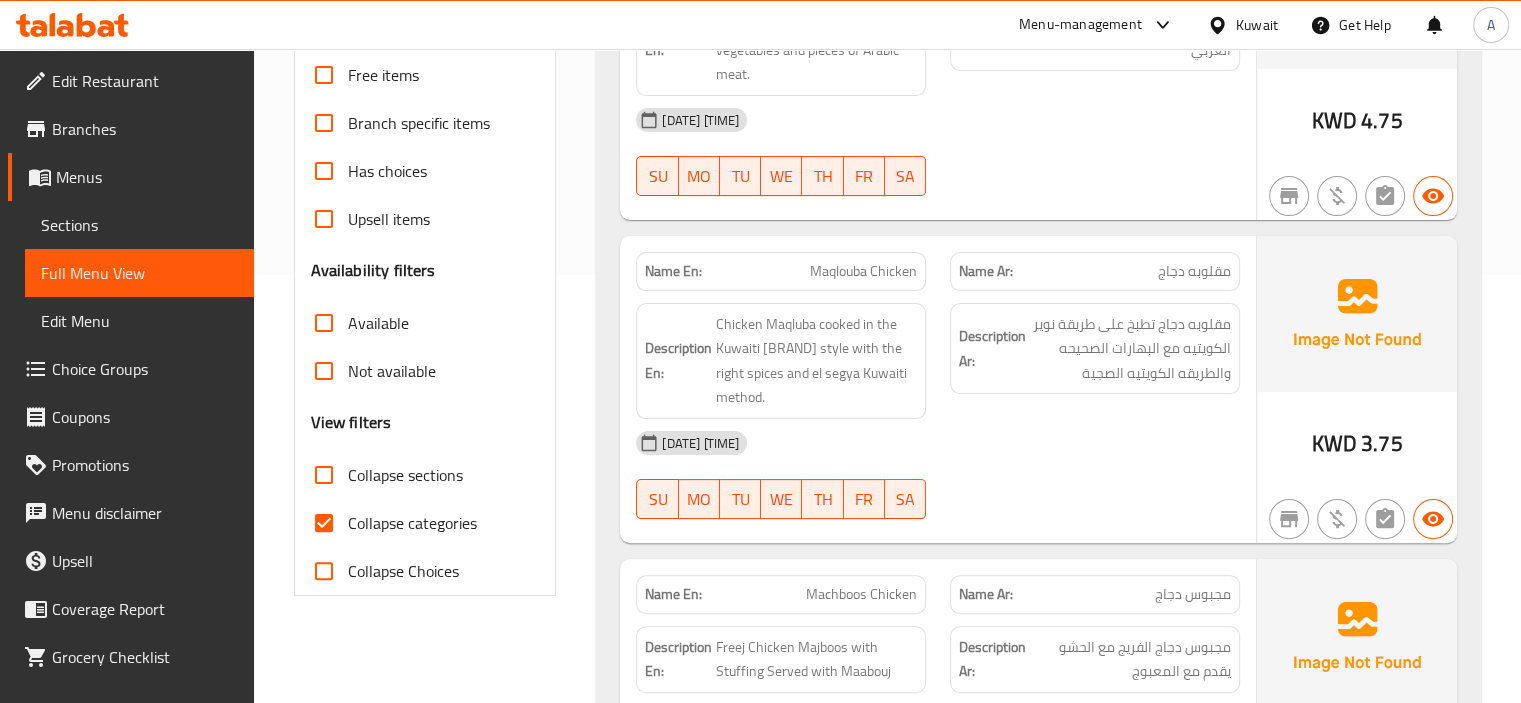 scroll, scrollTop: 800, scrollLeft: 0, axis: vertical 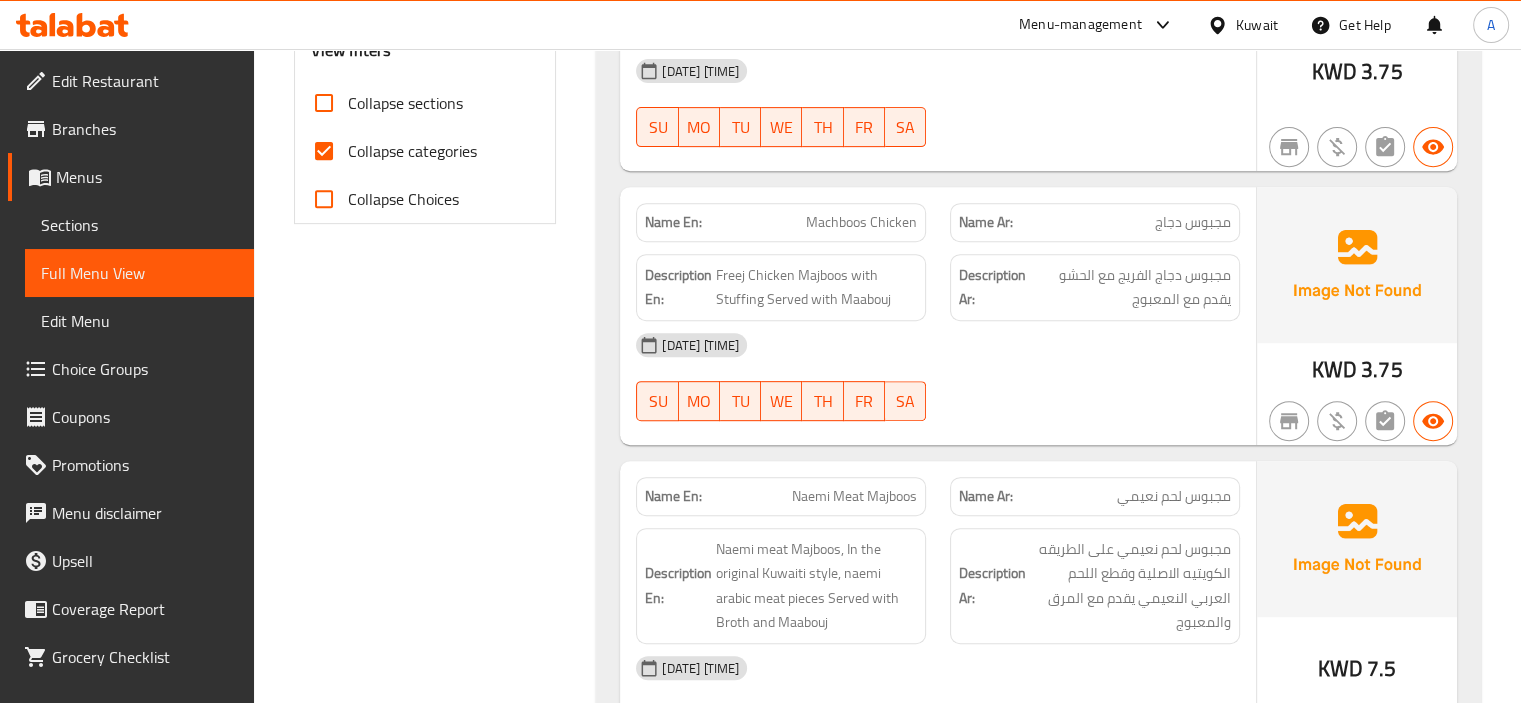 click on "Collapse categories" at bounding box center [412, 151] 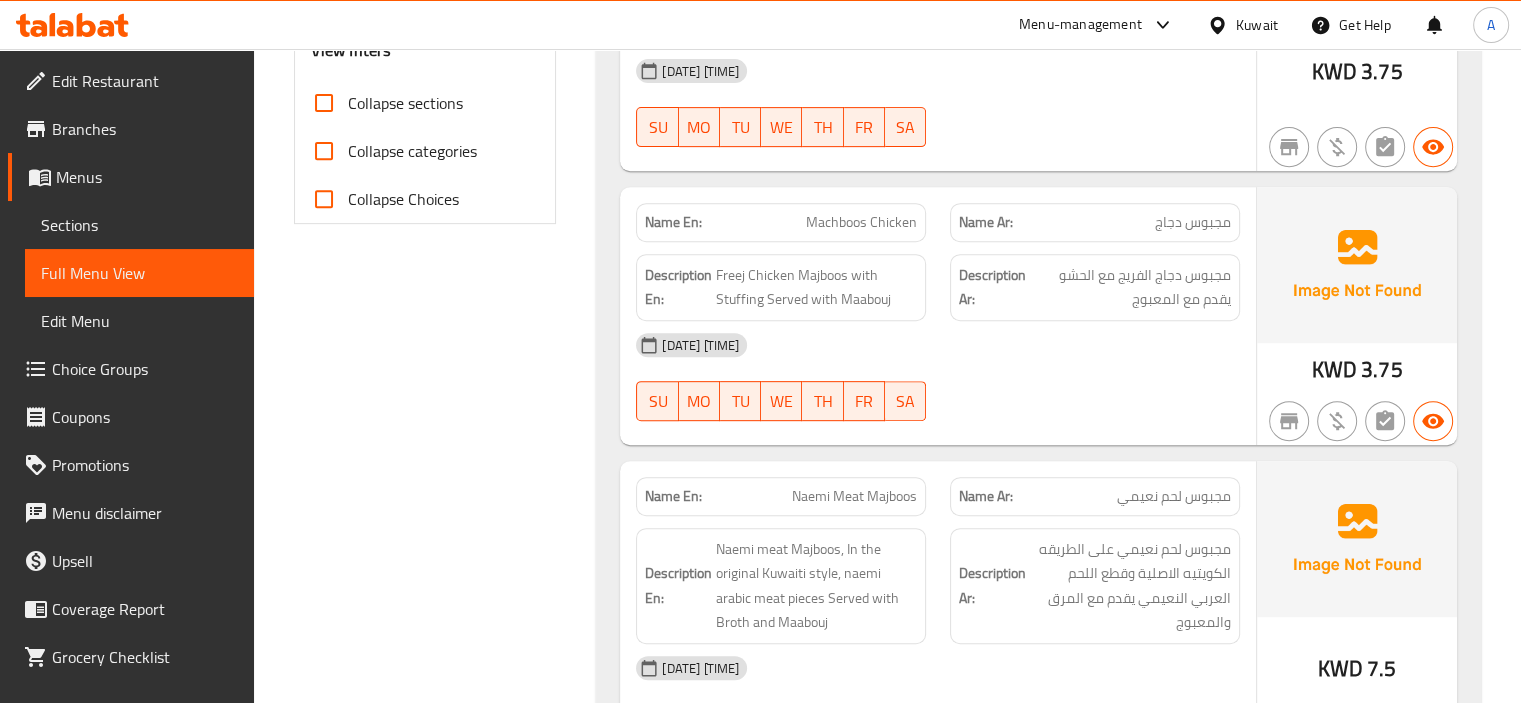 click on "Machboos Chicken" at bounding box center [861, 222] 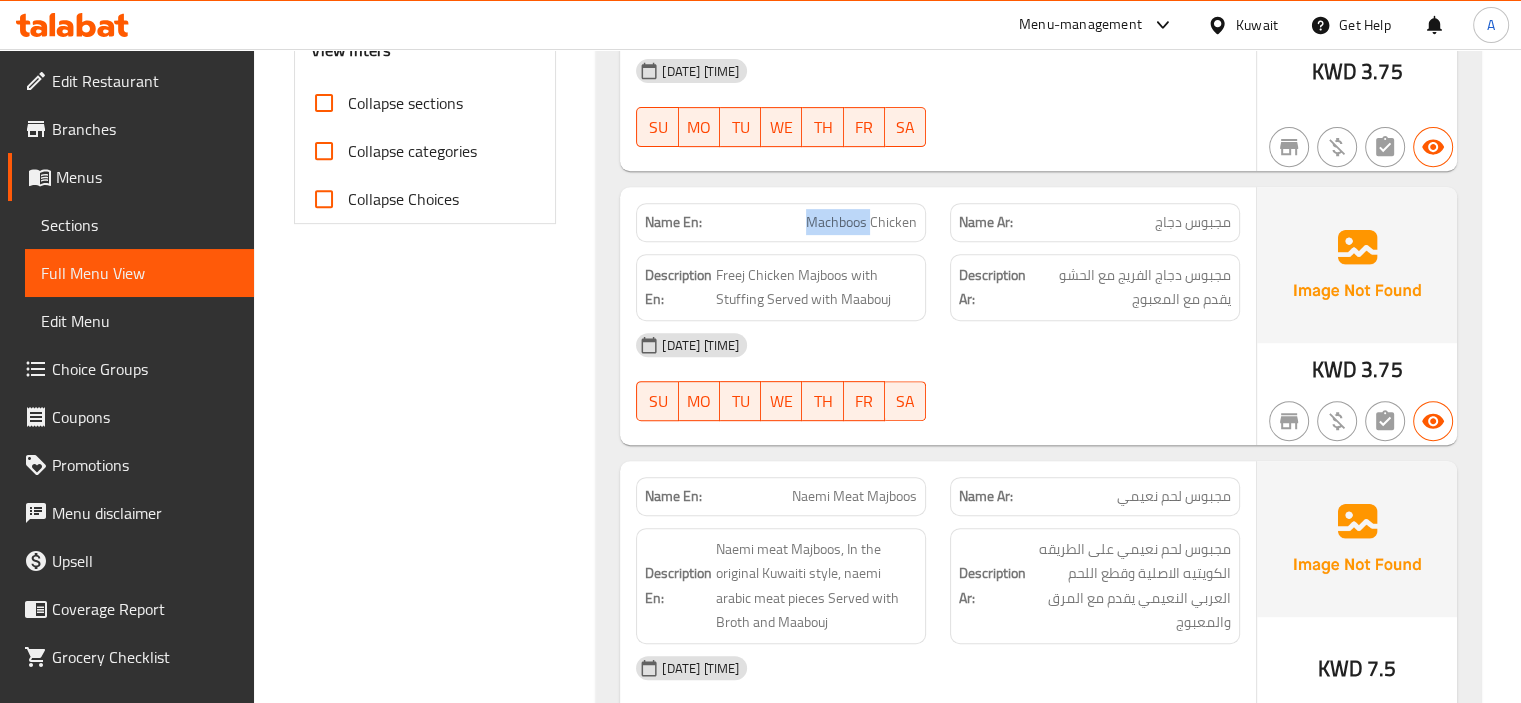 copy on "Machboos" 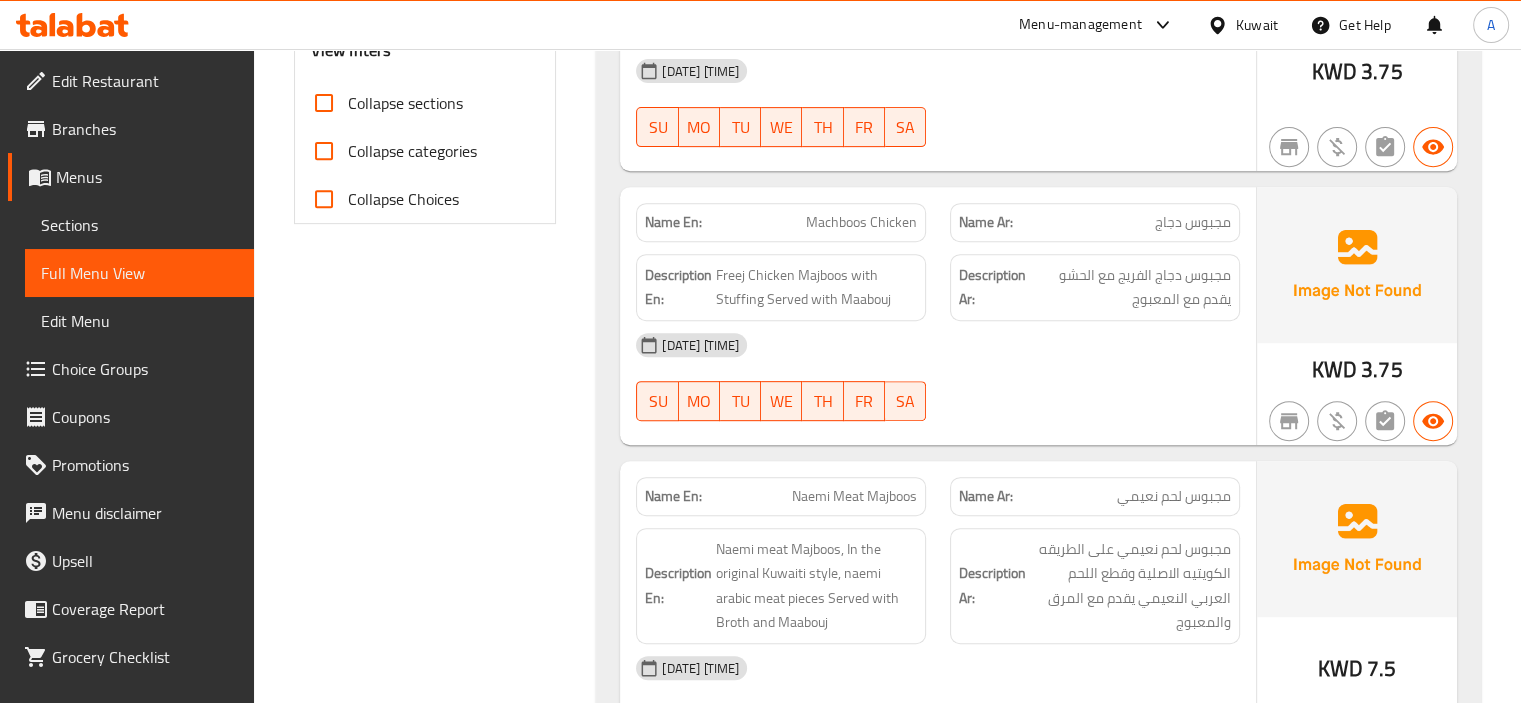 click on "(En): Dishes (Ar): اطباق Name En: Naemi Meat Marqouq Name Ar: مرقوق لحم نعيمي Description En: Kuwaiti Marqouqa cooked in the famous Nowair style with vegetables and pieces of Arabic meat. Description Ar: مرقوقه كويتيه تطبخ على طريقه نوير الشهير مع الخضار وقطع اللحم العربي [DATE] [TIME] SU MO TU WE TH FR SA KWD 4.75 Name En: Maqlouba Chicken Name Ar: مقلوبه دجاج Description En: Chicken Maqluba cooked in the Kuwaiti Nowair style with the right spices and el segya Kuwaiti method. Description Ar: مقلوبه دجاج تطبخ على طريقة نوير الكويتيه مع البهارات الصحيحه والطريقه الكويتيه الصجية [DATE] [TIME] SU MO TU WE TH FR SA KWD 3.75 Name En: Machboos Chicken Name Ar: مجبوس دجاج Description En: Freej Chicken Majboos with Stuffing Served with Maabouj Description Ar: مجبوس دجاج الفريج مع الحشو يقدم مع المعبوج SU" at bounding box center (1038, 1041) 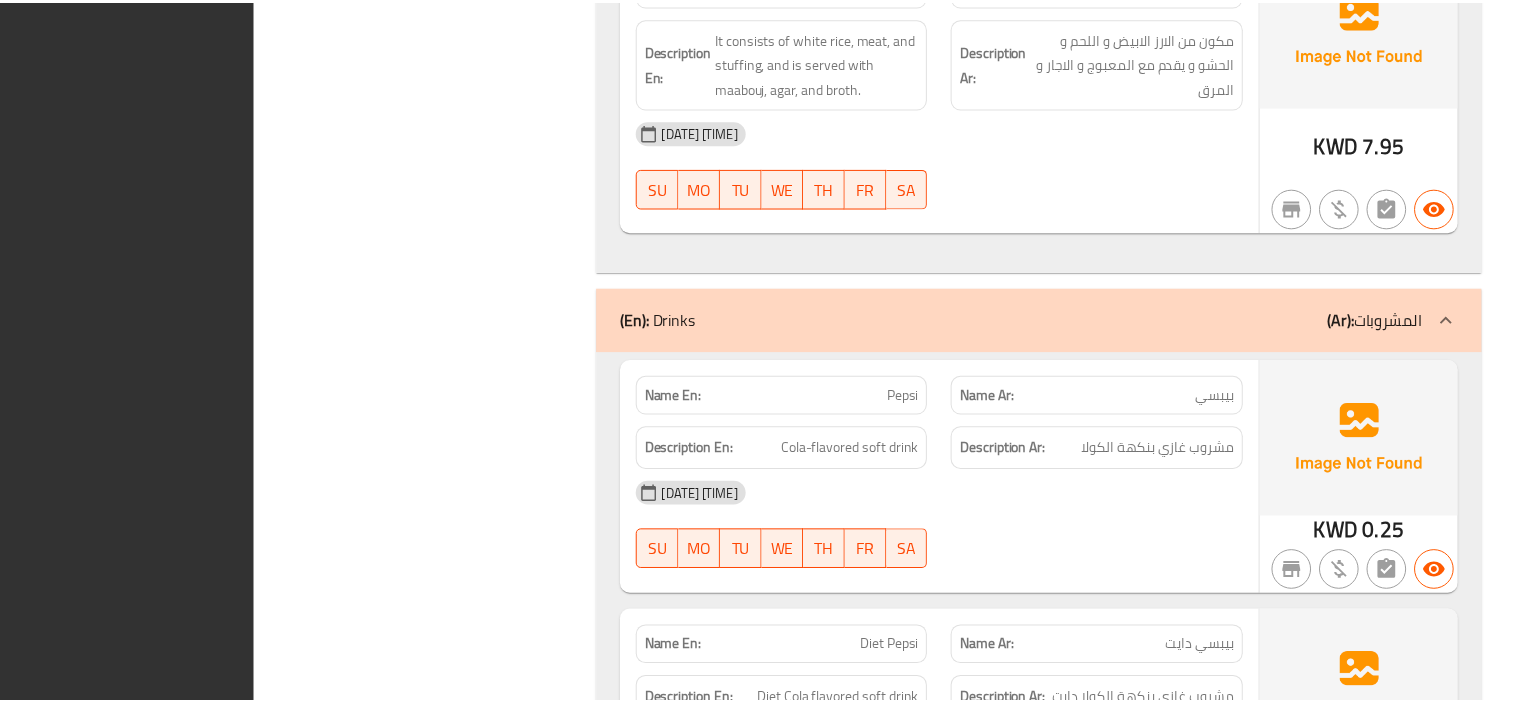 scroll, scrollTop: 2720, scrollLeft: 0, axis: vertical 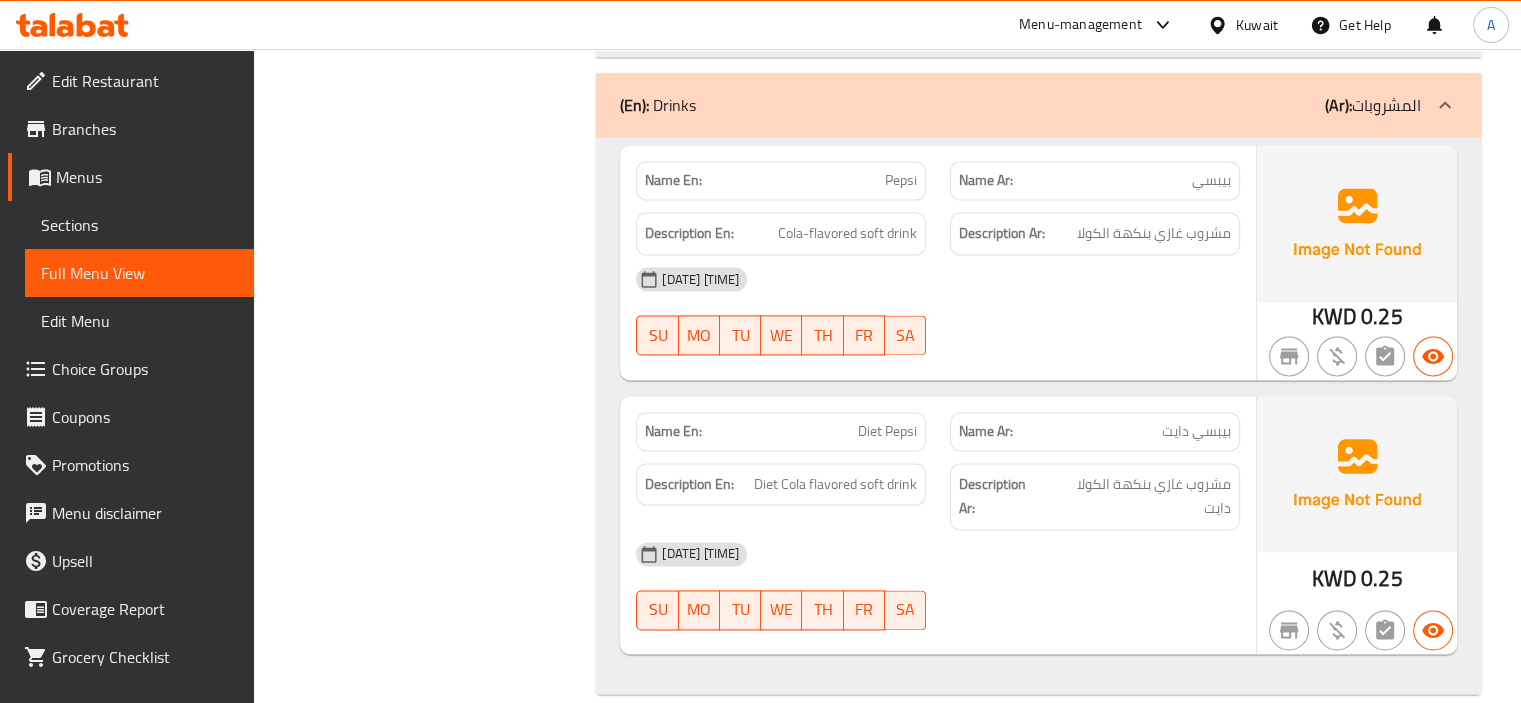 click on "Menus" at bounding box center (131, 177) 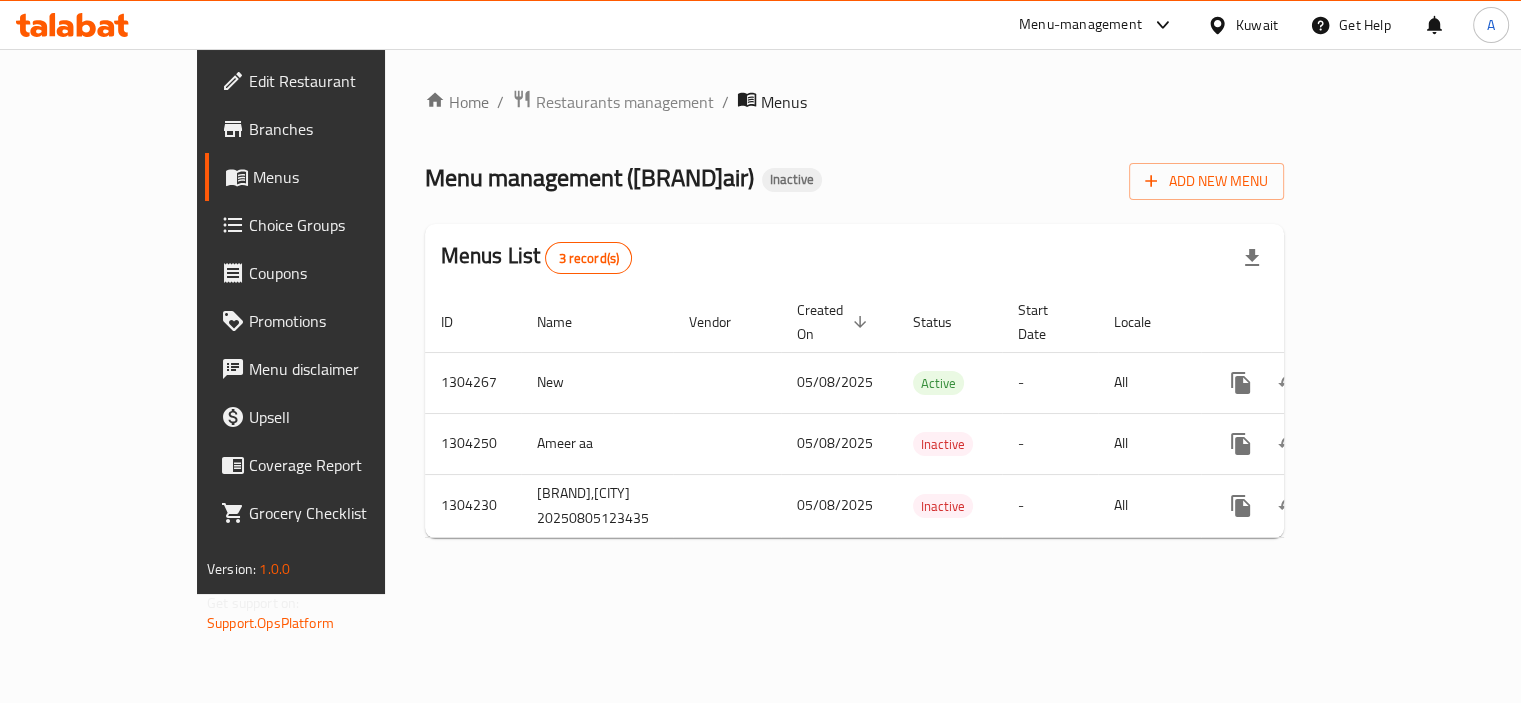 scroll, scrollTop: 0, scrollLeft: 0, axis: both 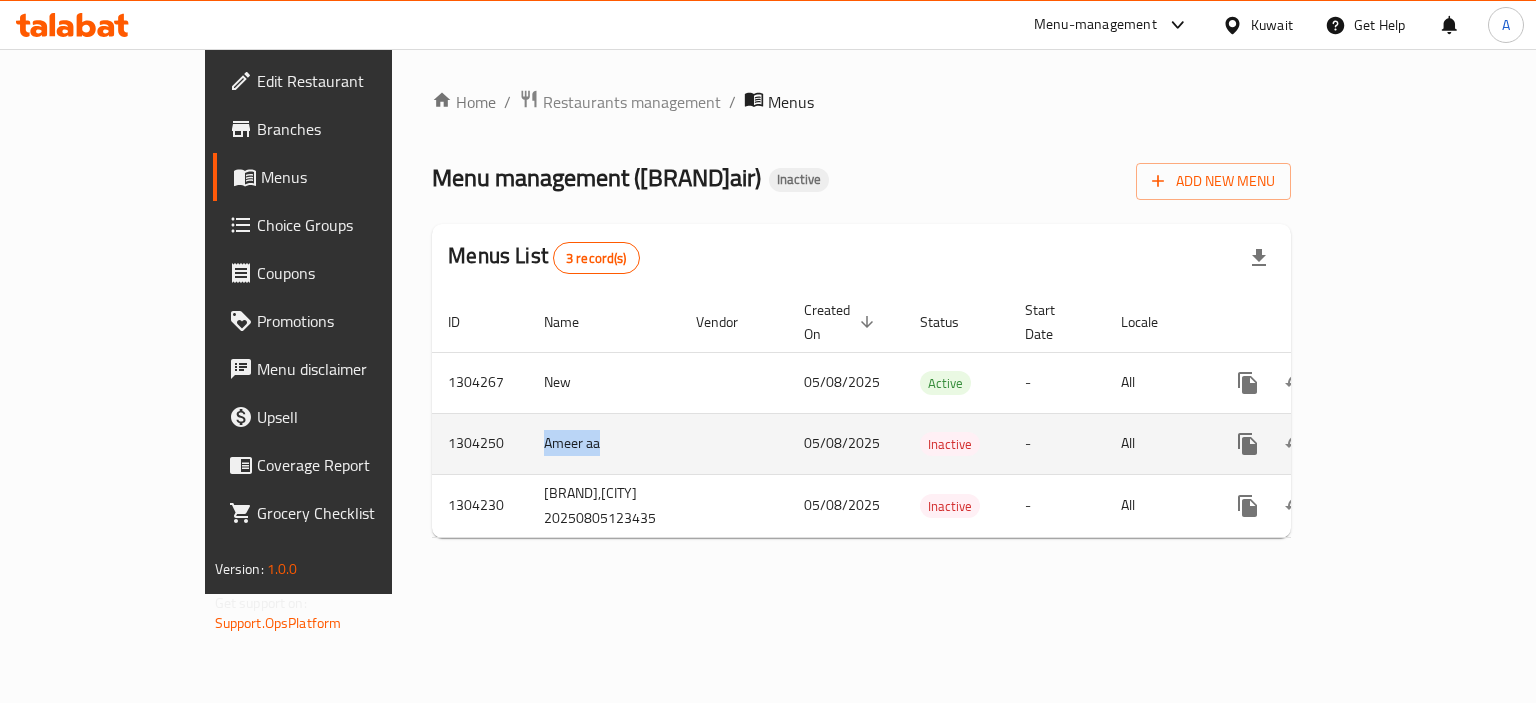 drag, startPoint x: 464, startPoint y: 415, endPoint x: 376, endPoint y: 413, distance: 88.02273 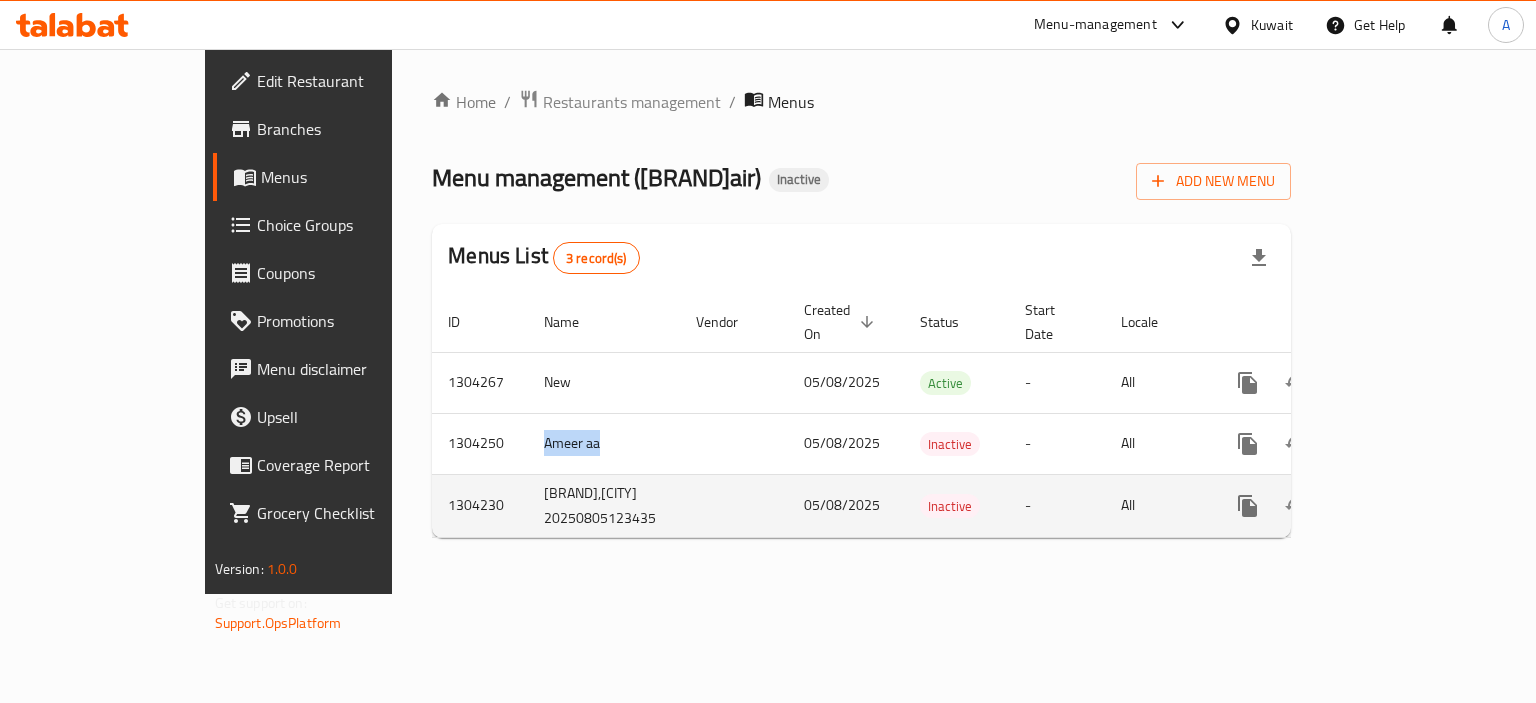 copy on "Ameer aa" 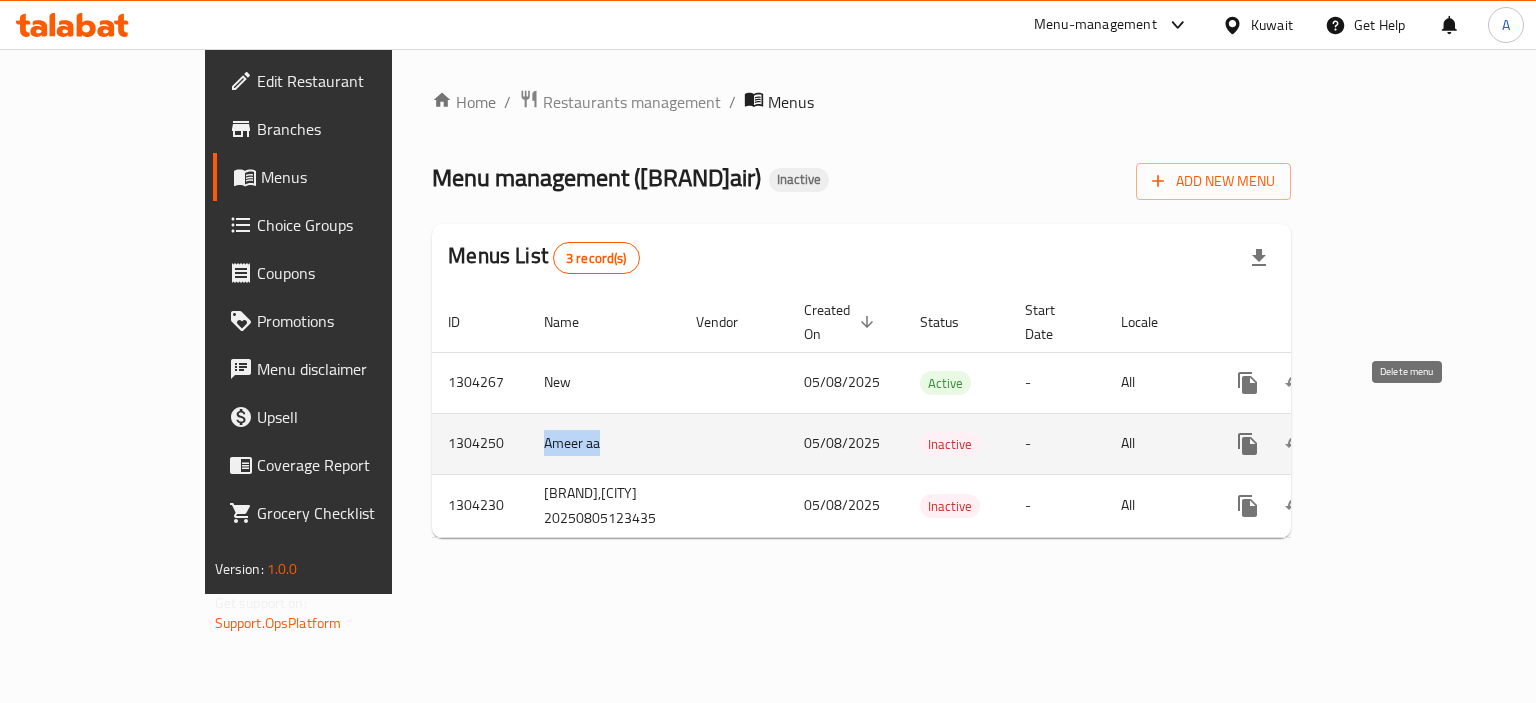 click 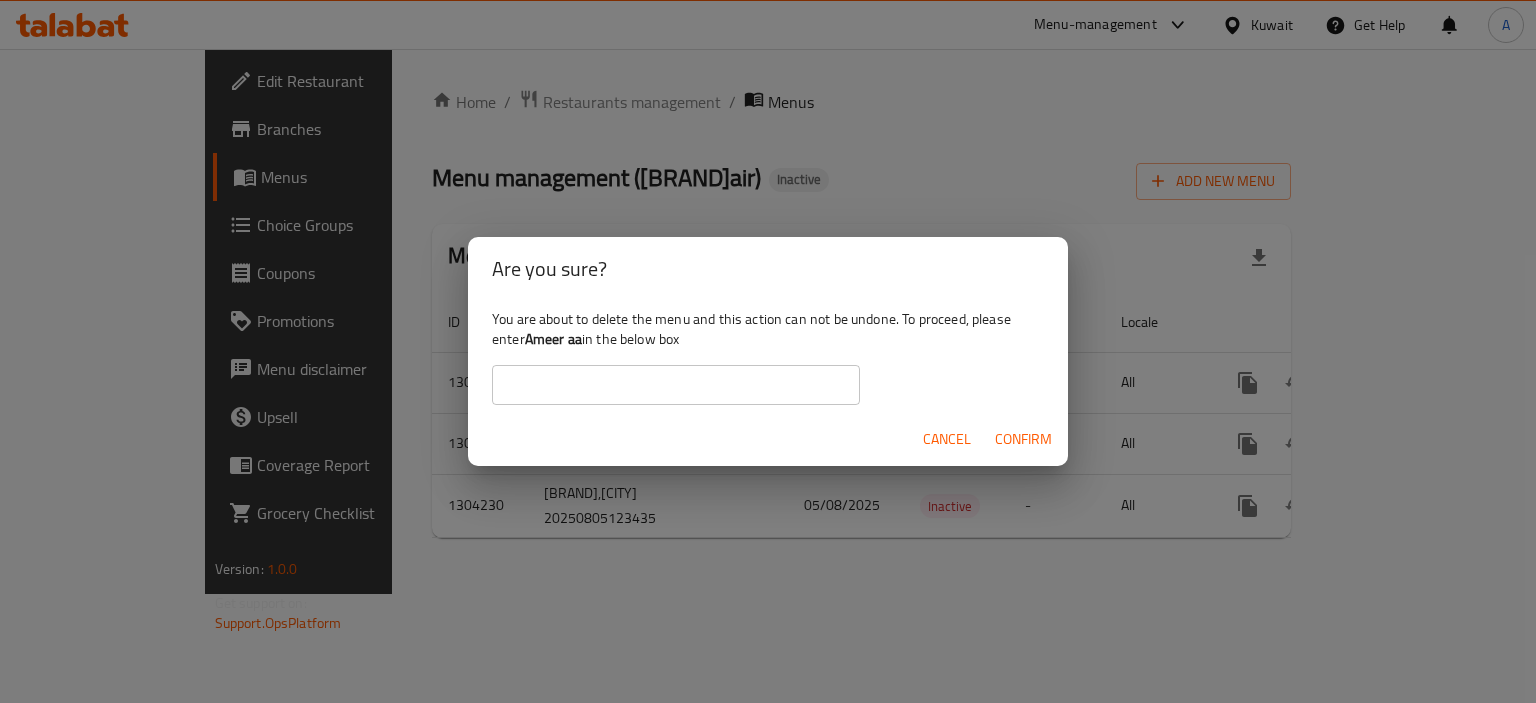 click at bounding box center [676, 385] 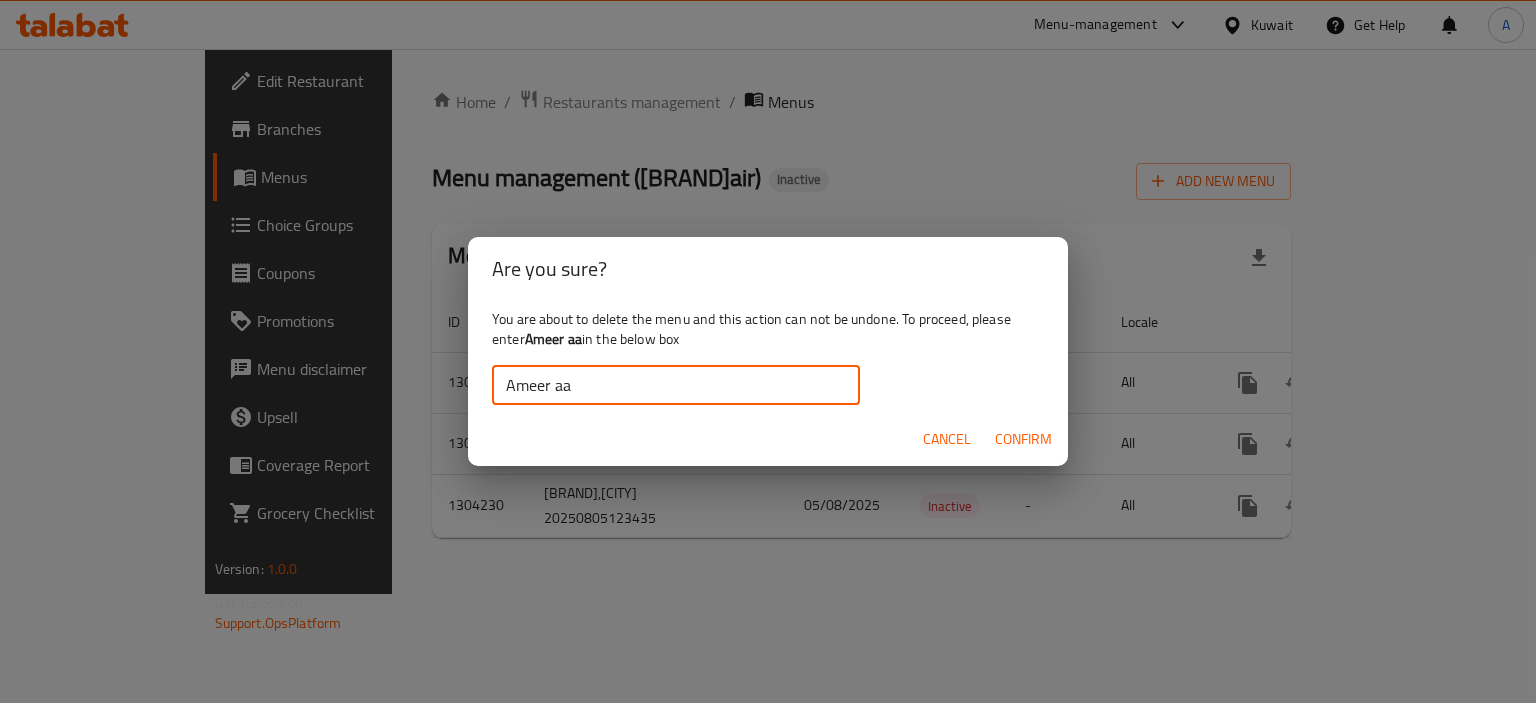 click on "Ameer aa" at bounding box center [676, 385] 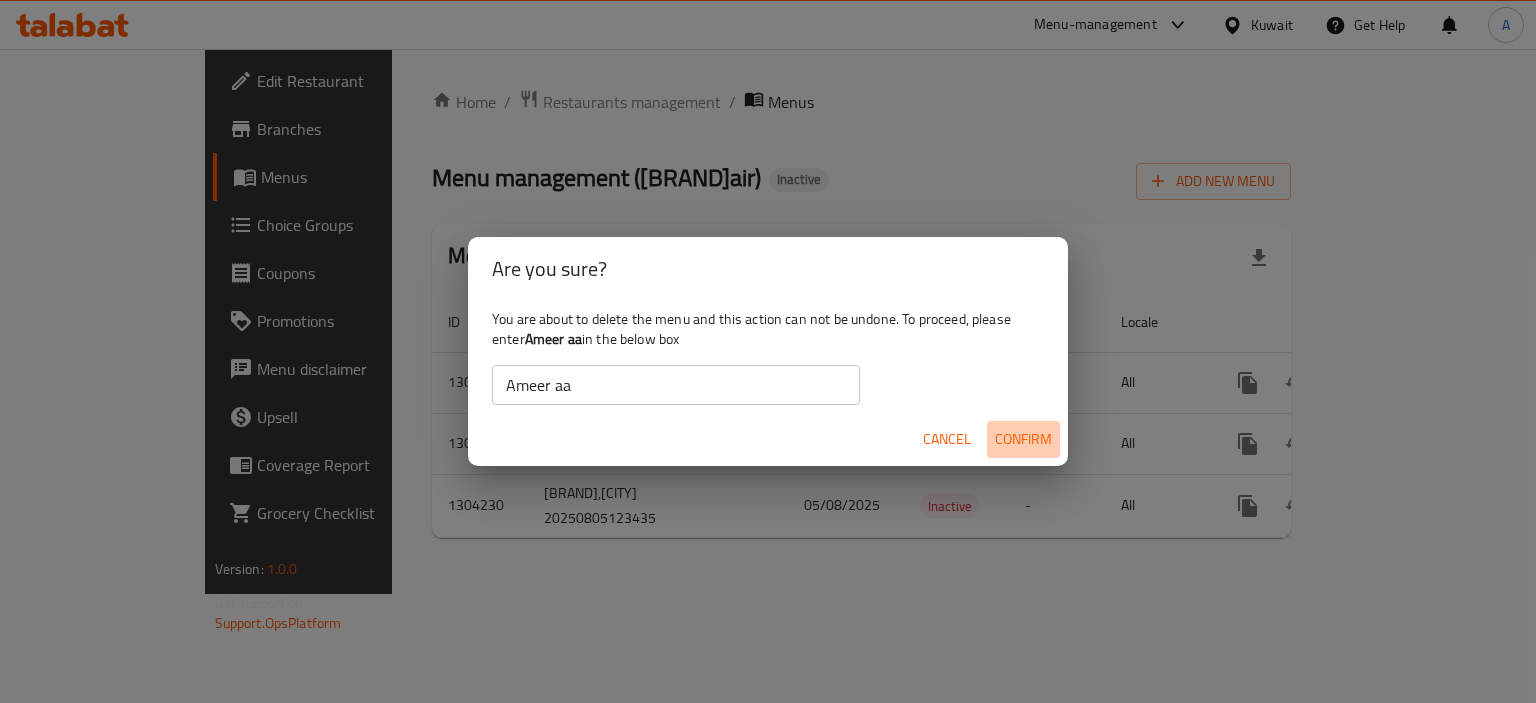 click on "Confirm" at bounding box center [1023, 439] 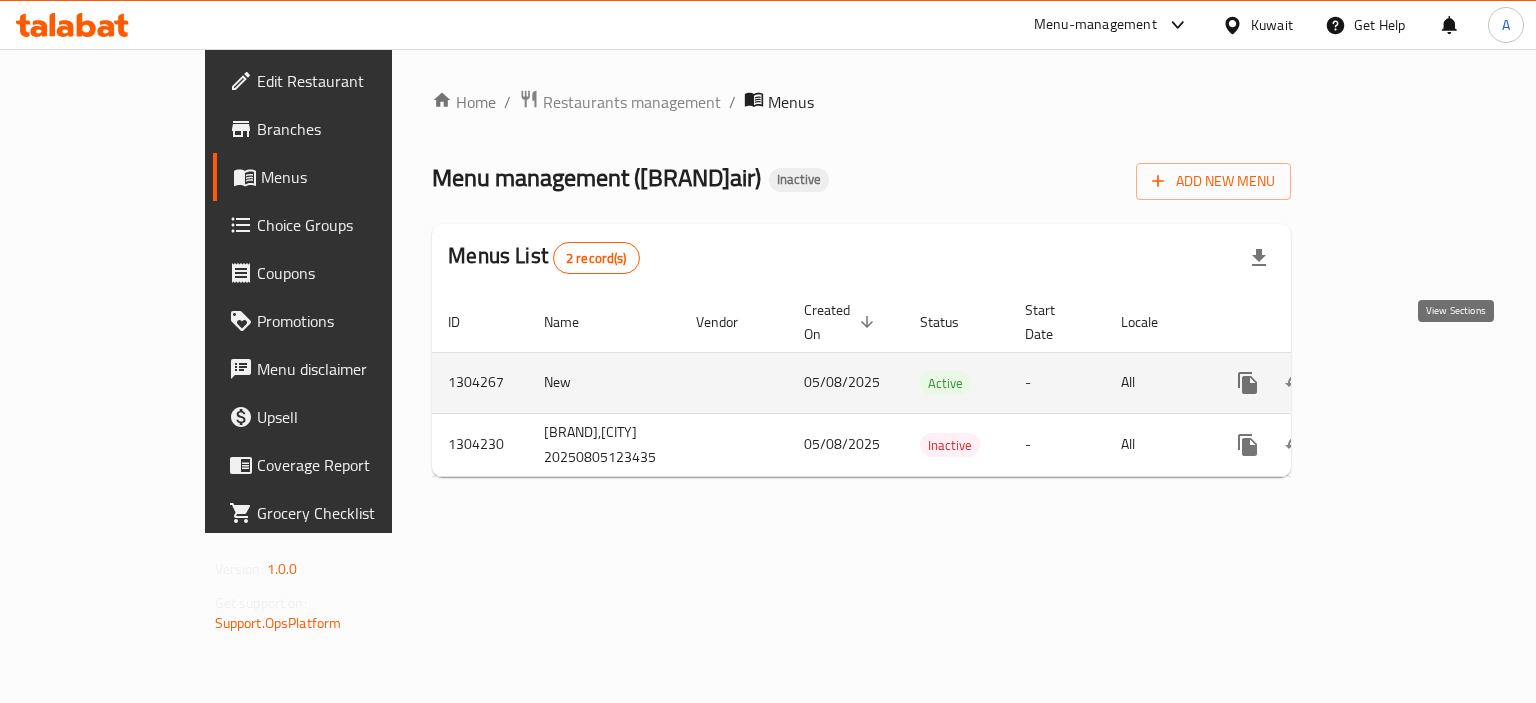 click 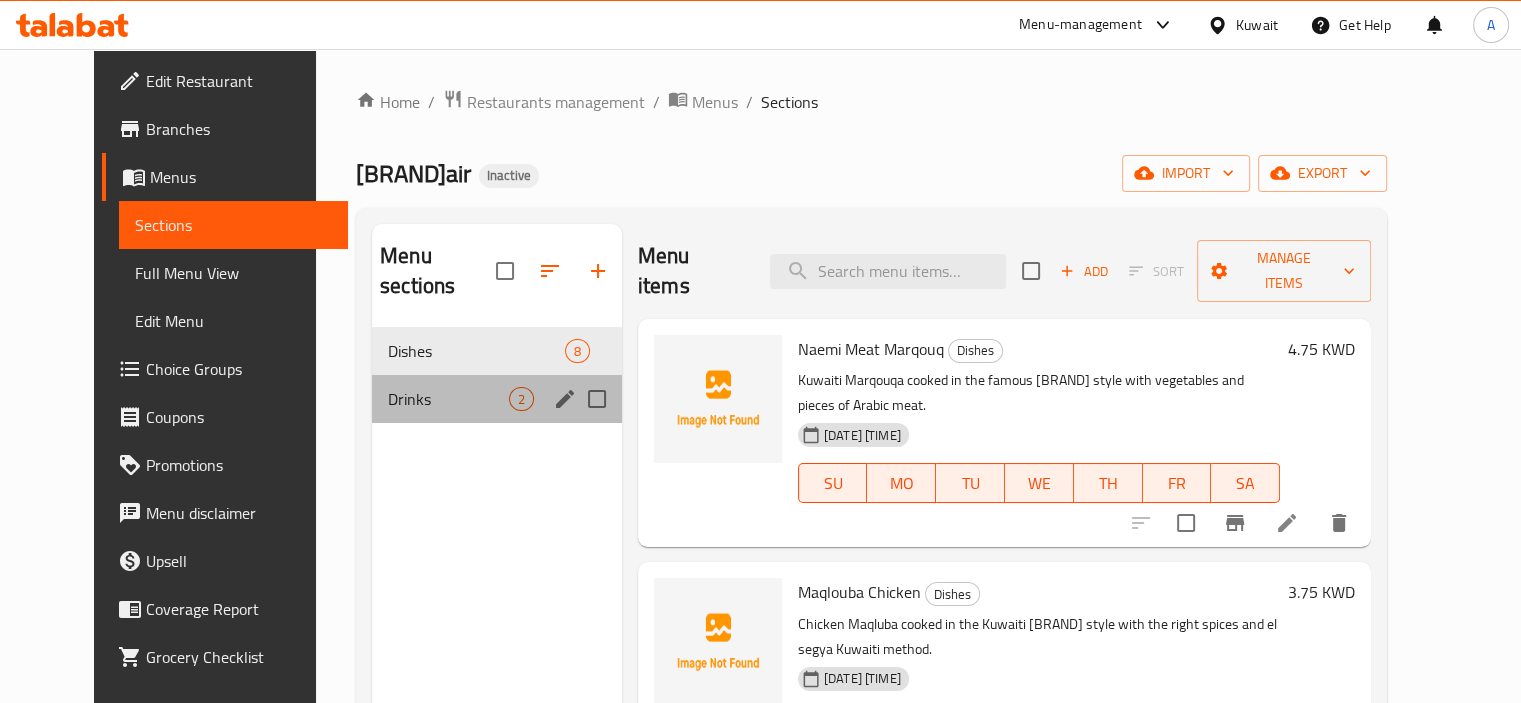 click on "Drinks 2" at bounding box center [497, 399] 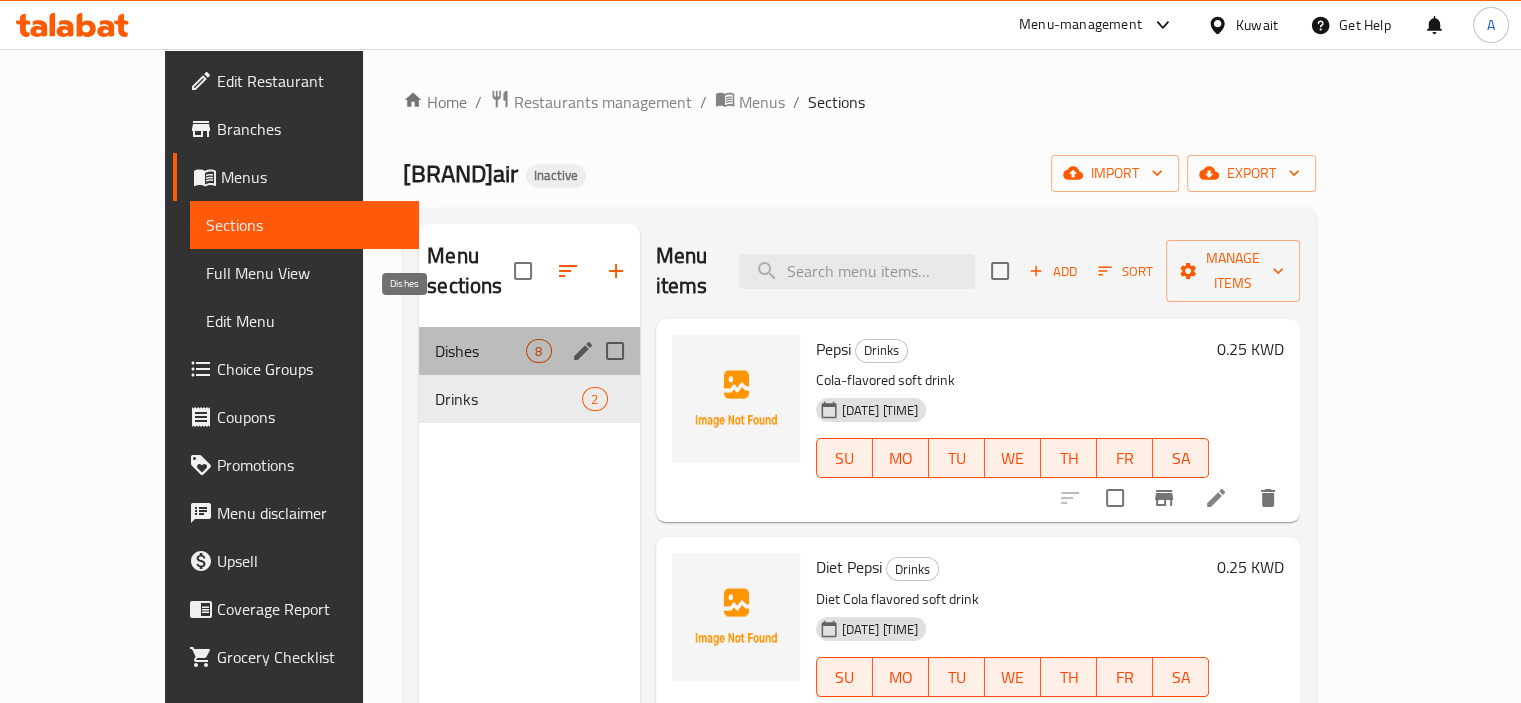 click on "Dishes" at bounding box center [480, 351] 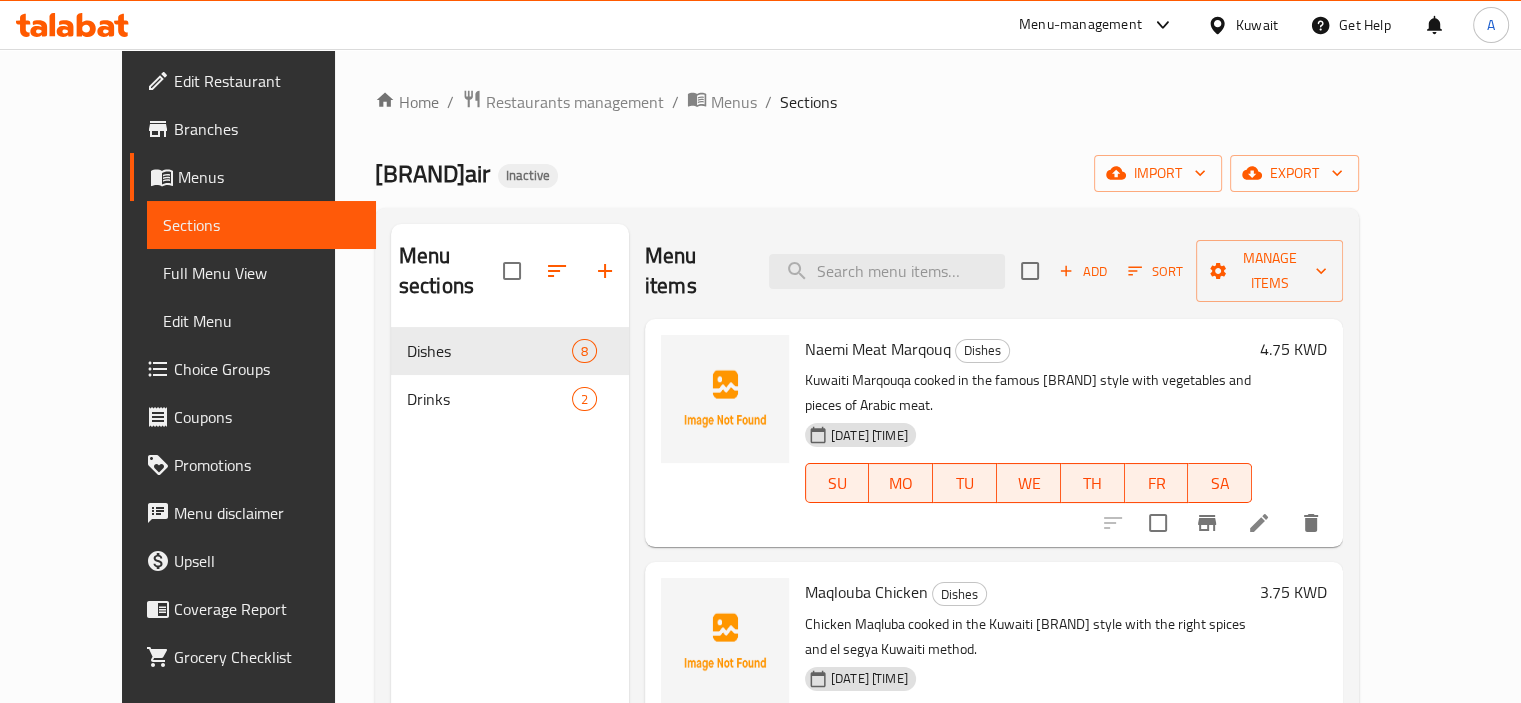 click 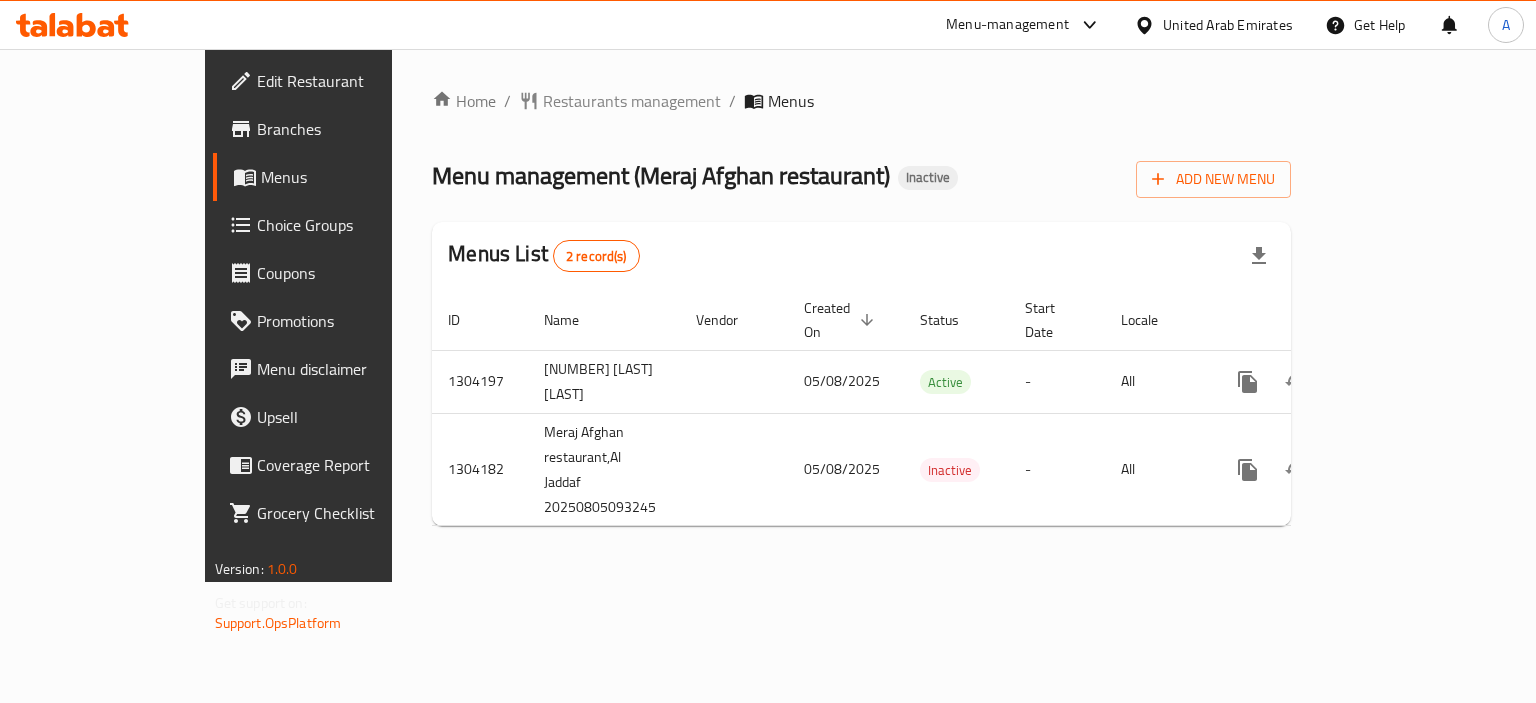 scroll, scrollTop: 0, scrollLeft: 0, axis: both 